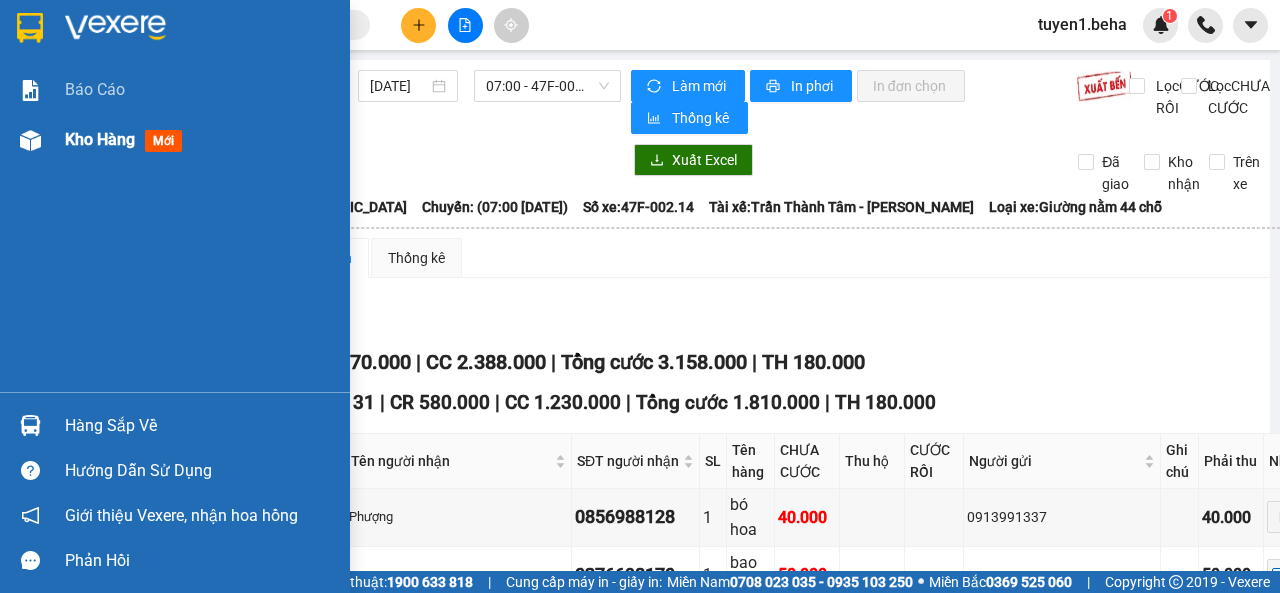 scroll, scrollTop: 0, scrollLeft: 0, axis: both 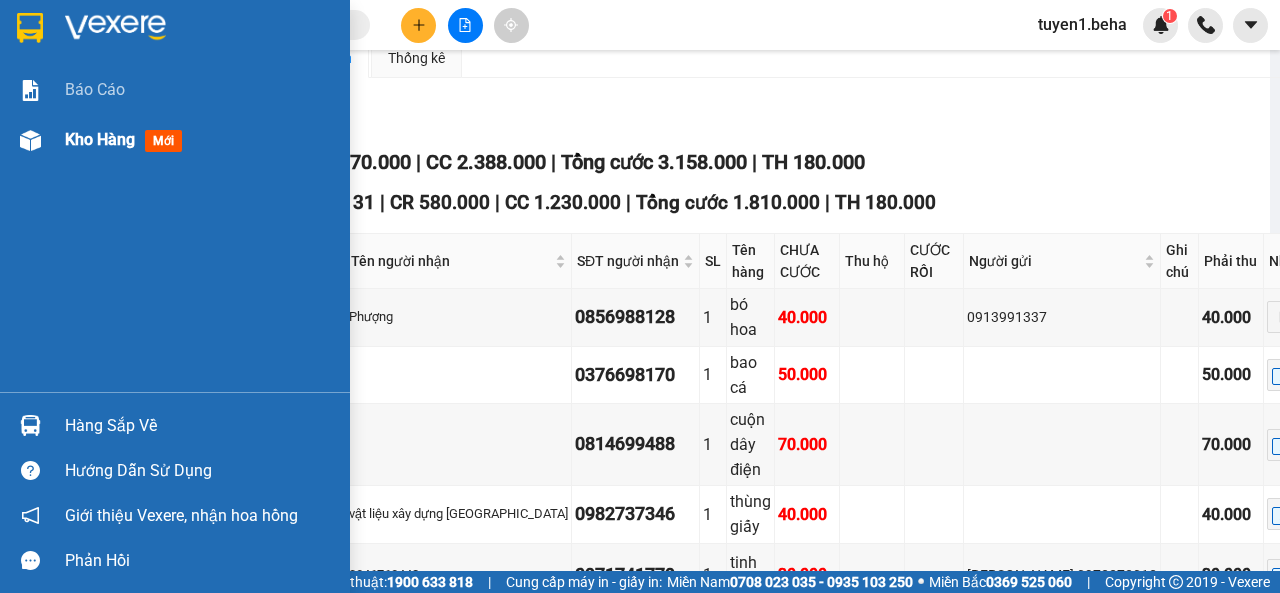 click on "Kho hàng mới" at bounding box center [127, 139] 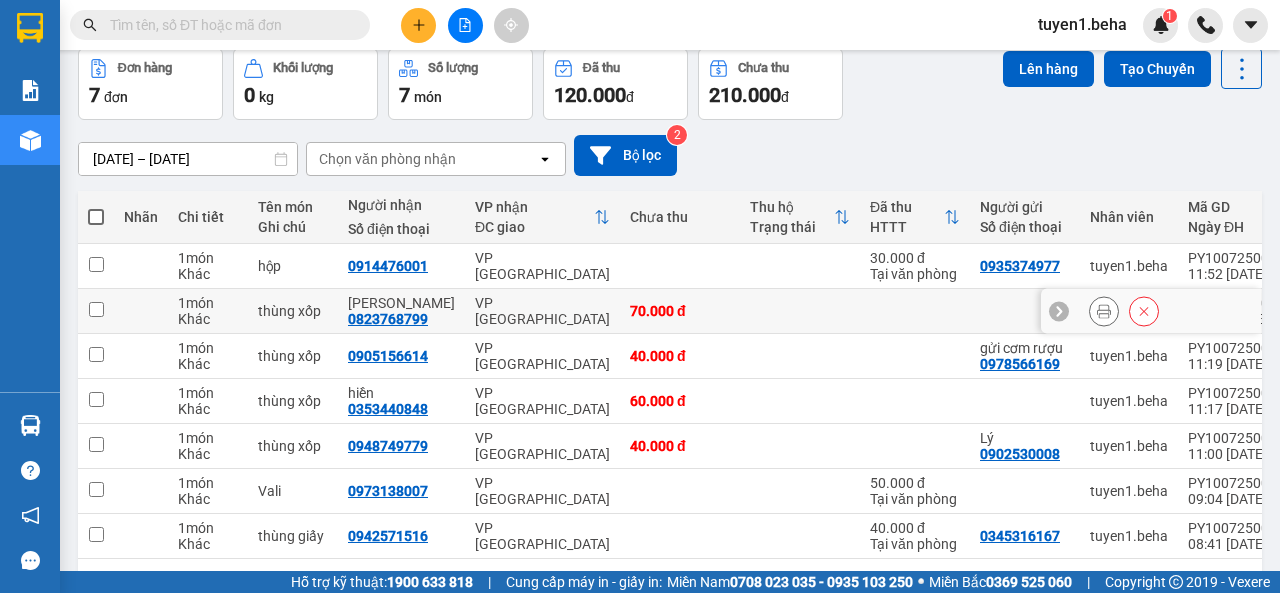 scroll, scrollTop: 0, scrollLeft: 0, axis: both 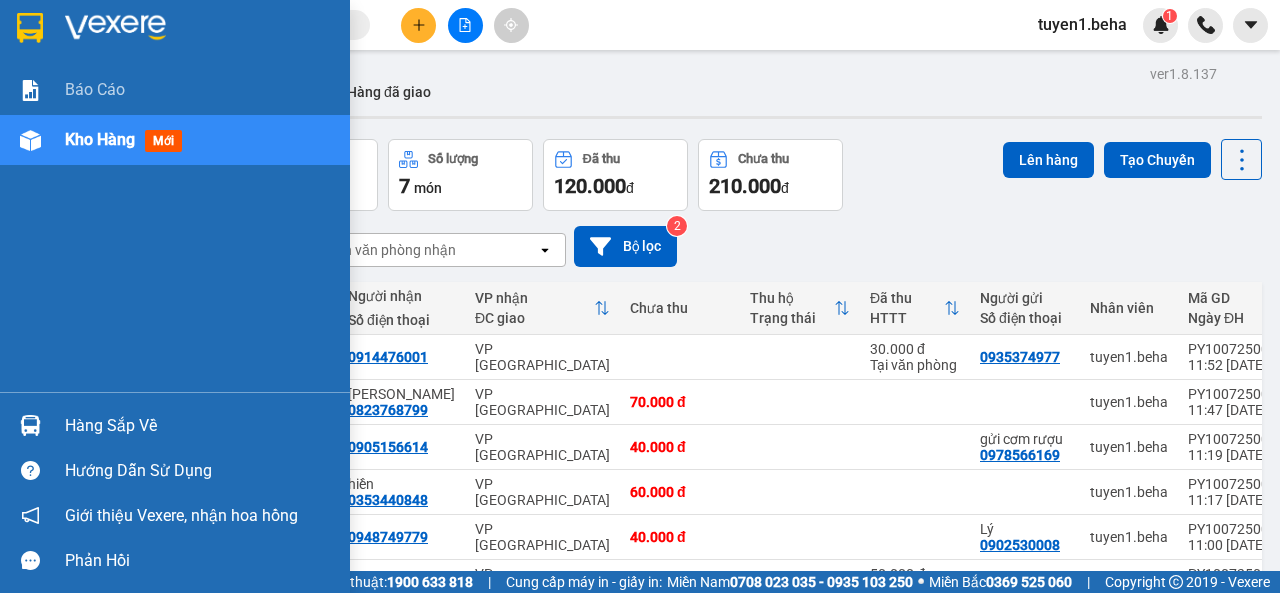 click on "Báo cáo     Kho hàng mới" at bounding box center (175, 228) 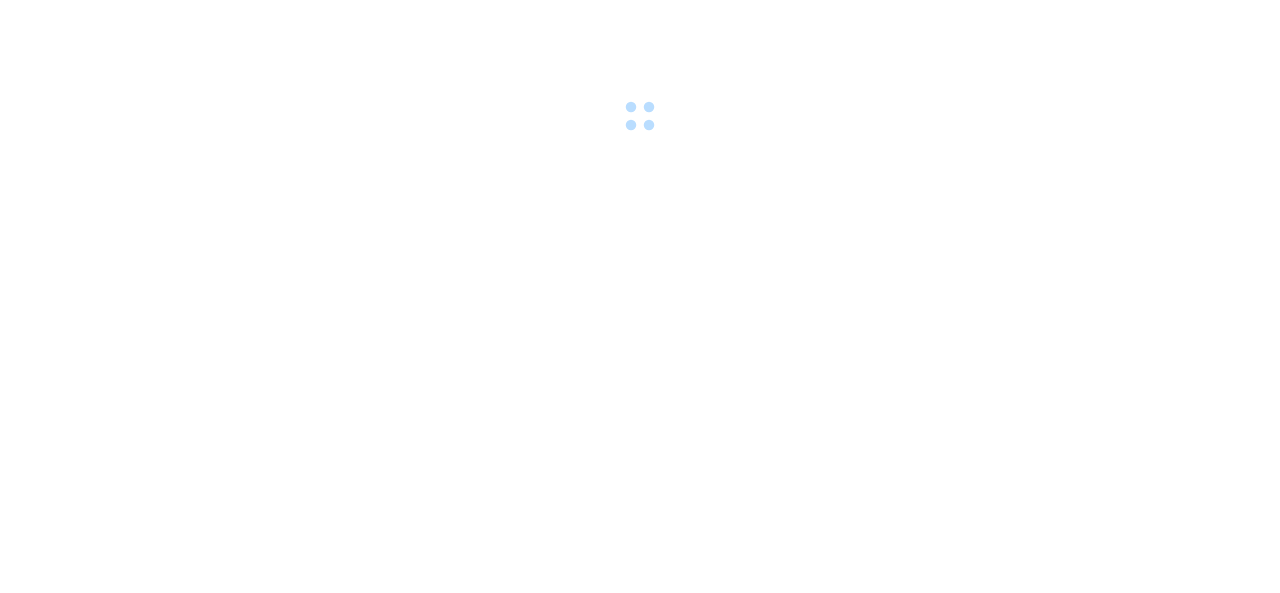 scroll, scrollTop: 0, scrollLeft: 0, axis: both 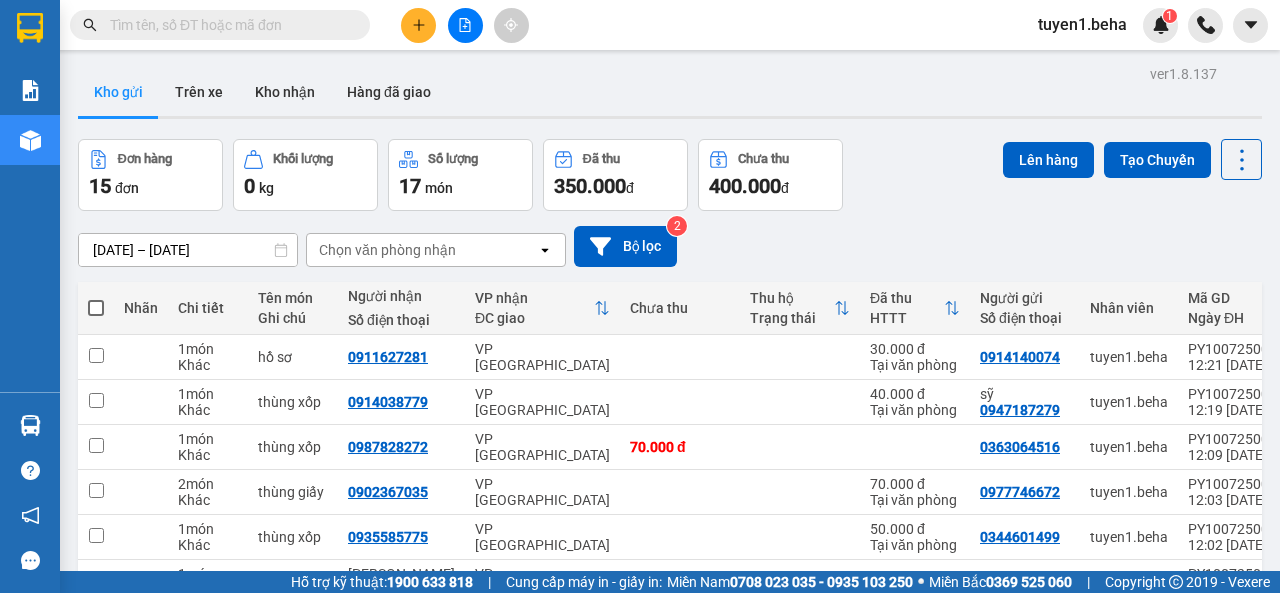 click at bounding box center (96, 308) 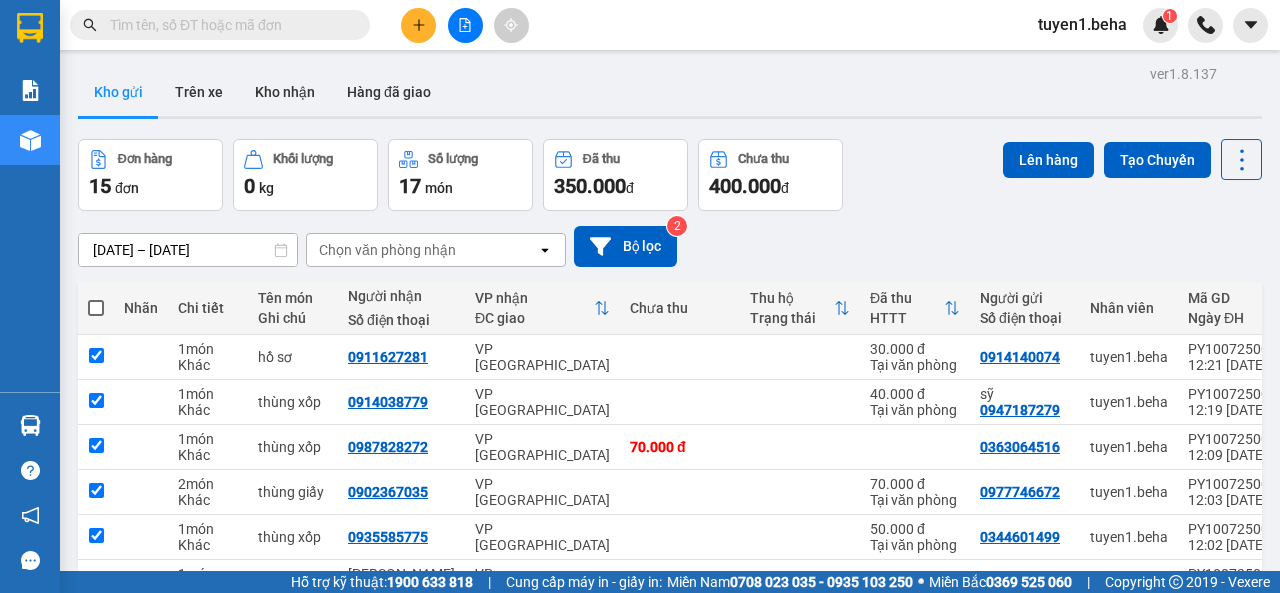 checkbox on "true" 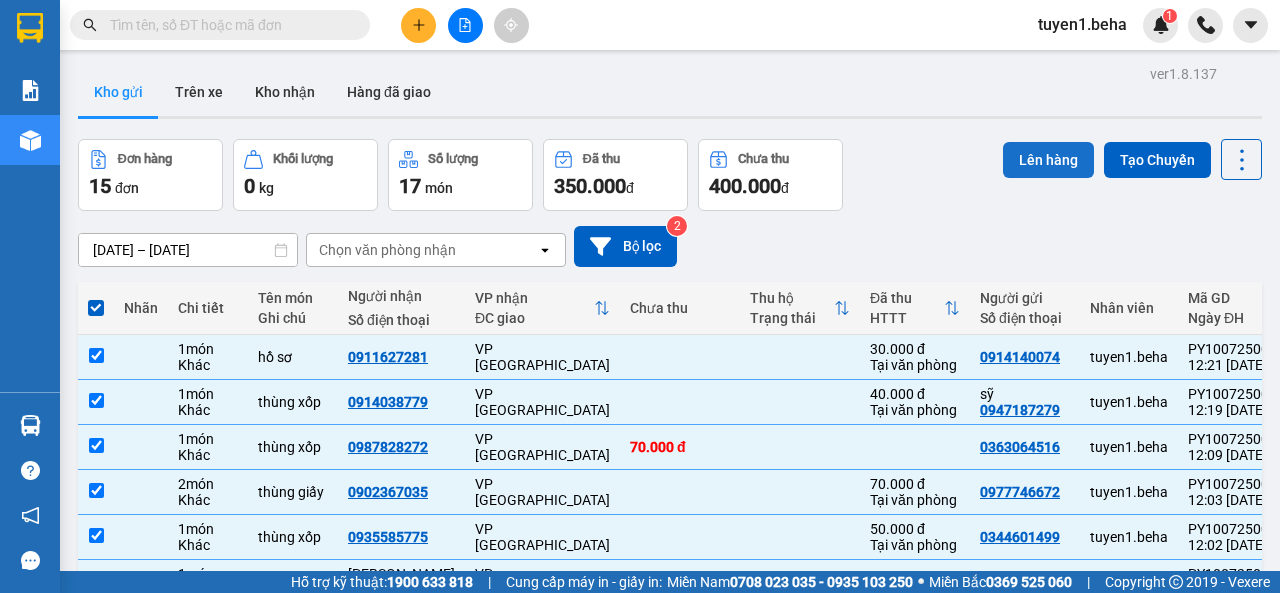 click on "Lên hàng" at bounding box center (1048, 160) 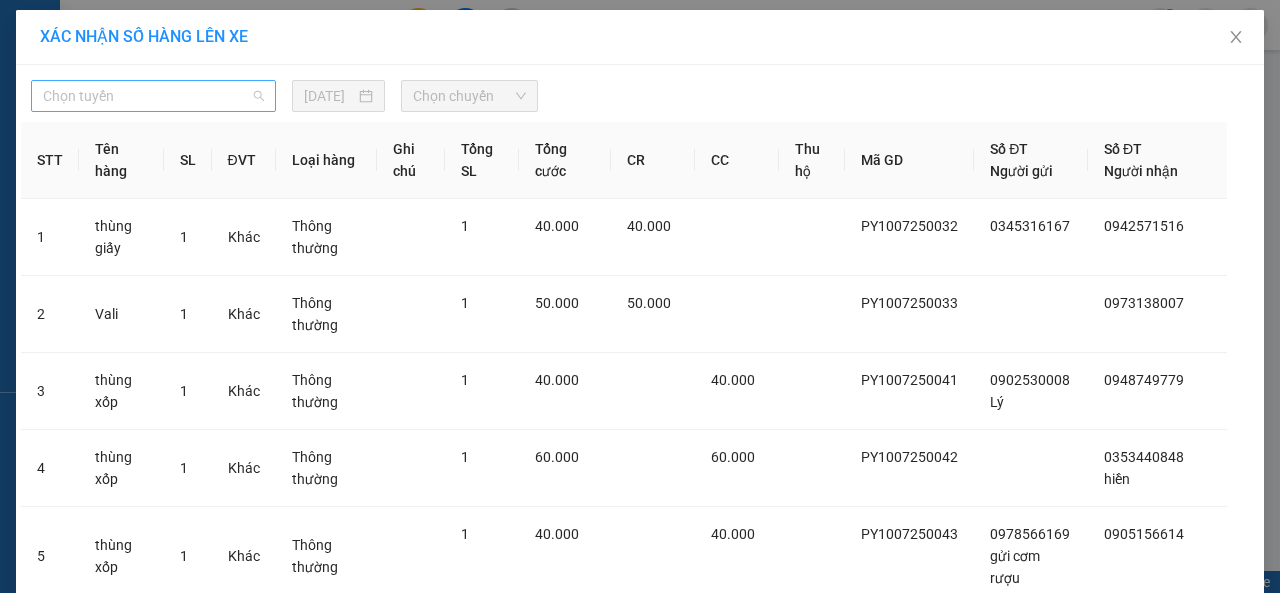 click on "Chọn tuyến" at bounding box center (153, 96) 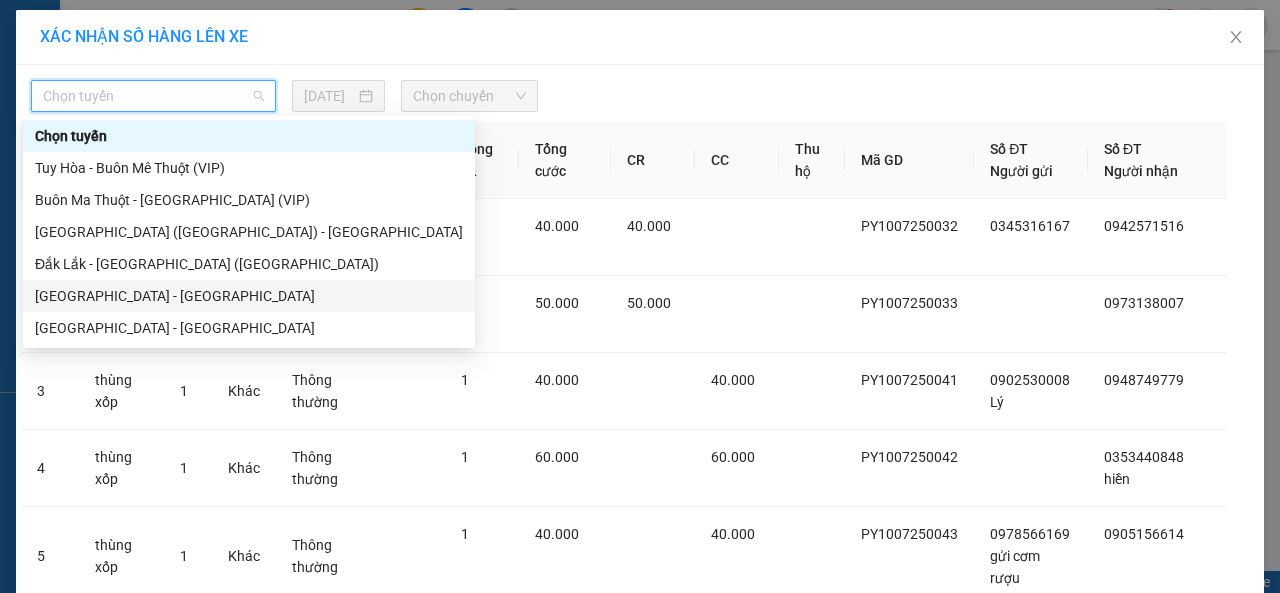 click on "[GEOGRAPHIC_DATA] - [GEOGRAPHIC_DATA]" at bounding box center (249, 296) 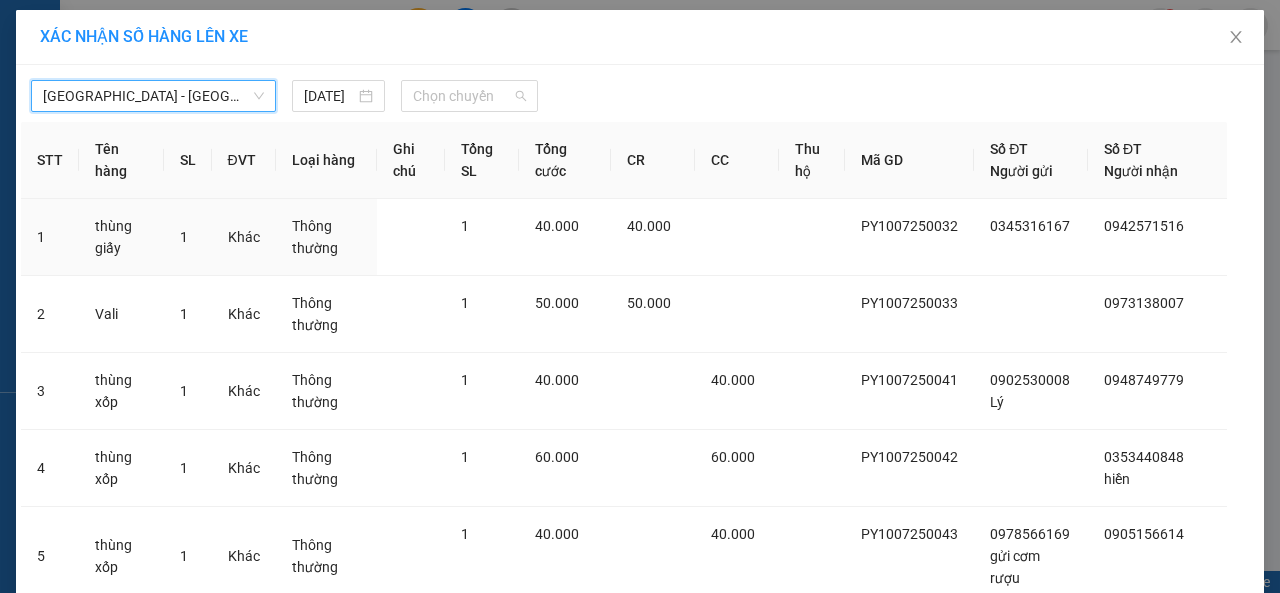 drag, startPoint x: 456, startPoint y: 93, endPoint x: 435, endPoint y: 165, distance: 75 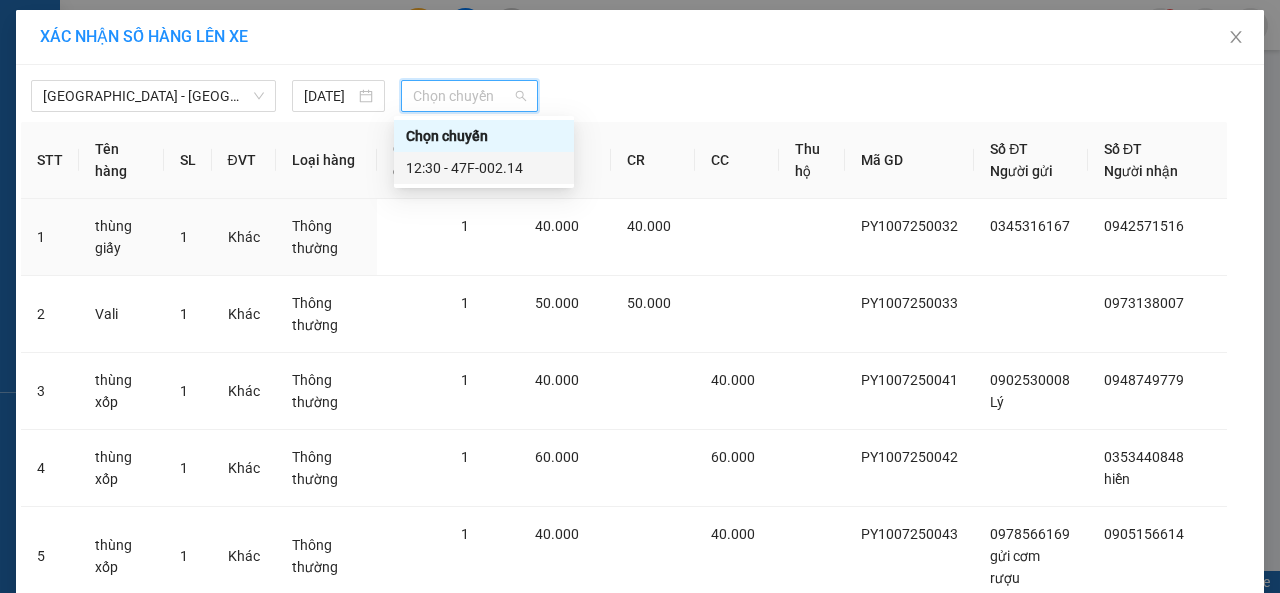 click on "12:30     - 47F-002.14" at bounding box center [484, 168] 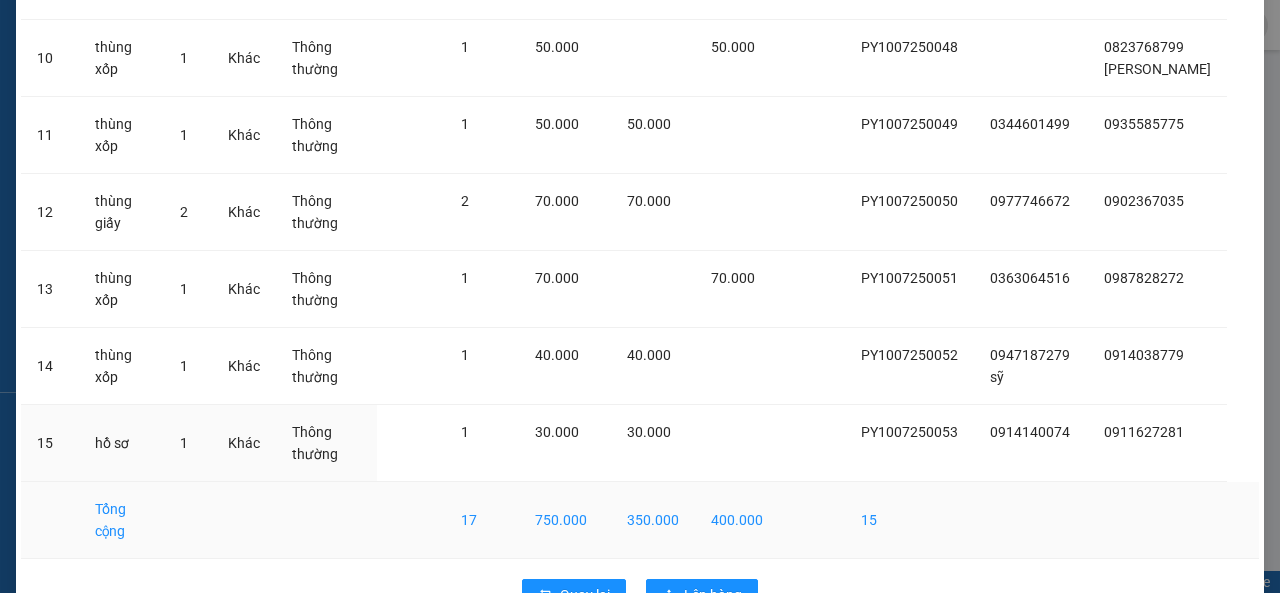 scroll, scrollTop: 994, scrollLeft: 0, axis: vertical 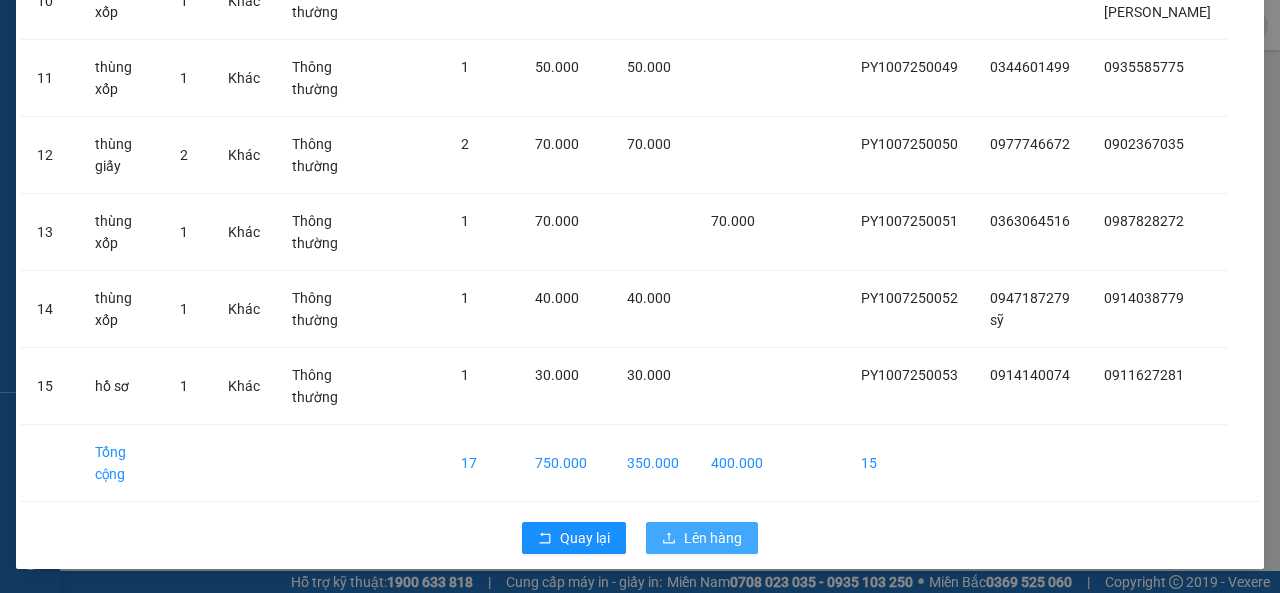 drag, startPoint x: 682, startPoint y: 534, endPoint x: 697, endPoint y: 518, distance: 21.931713 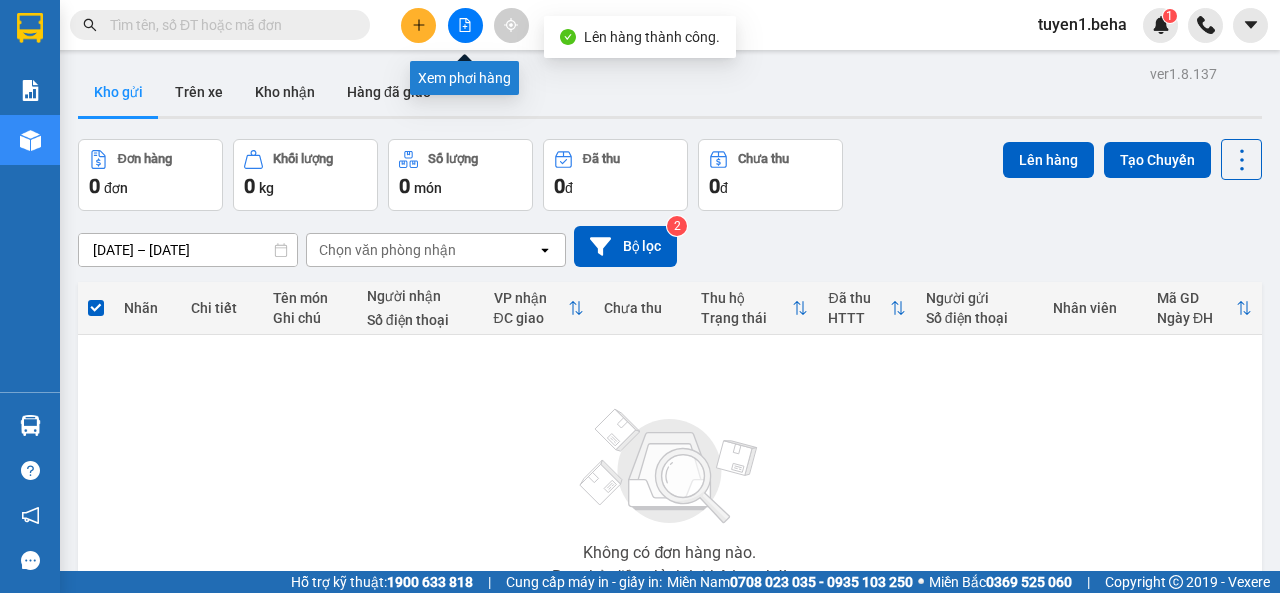 click at bounding box center [465, 25] 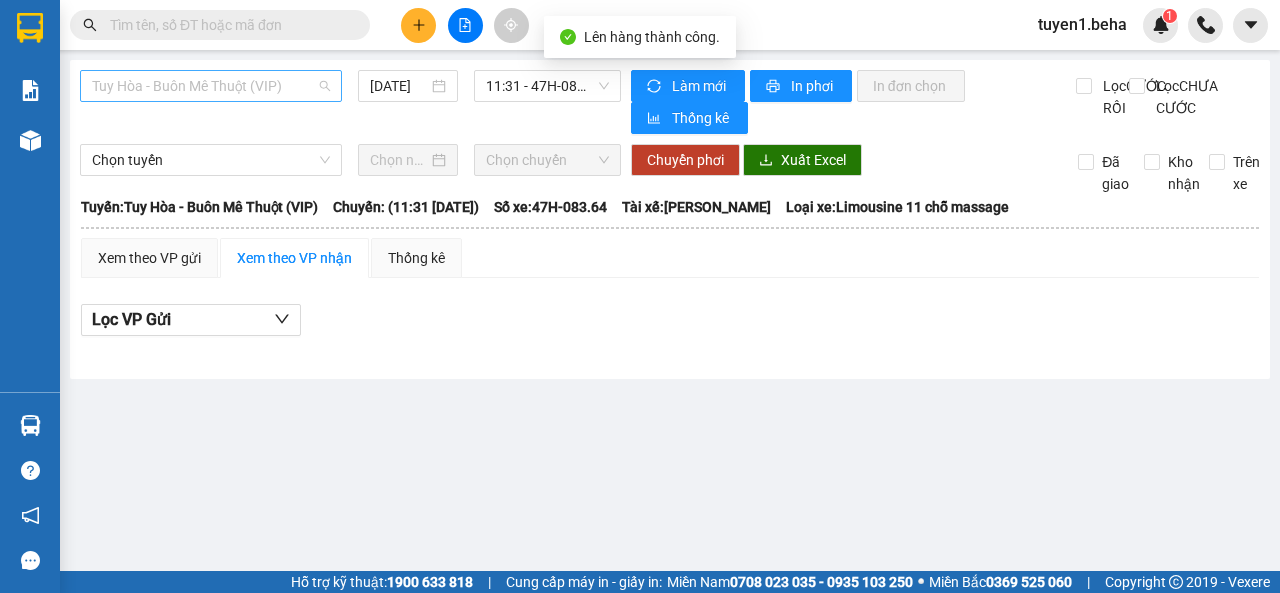 click on "Tuy Hòa - Buôn Mê Thuột (VIP)" at bounding box center [211, 86] 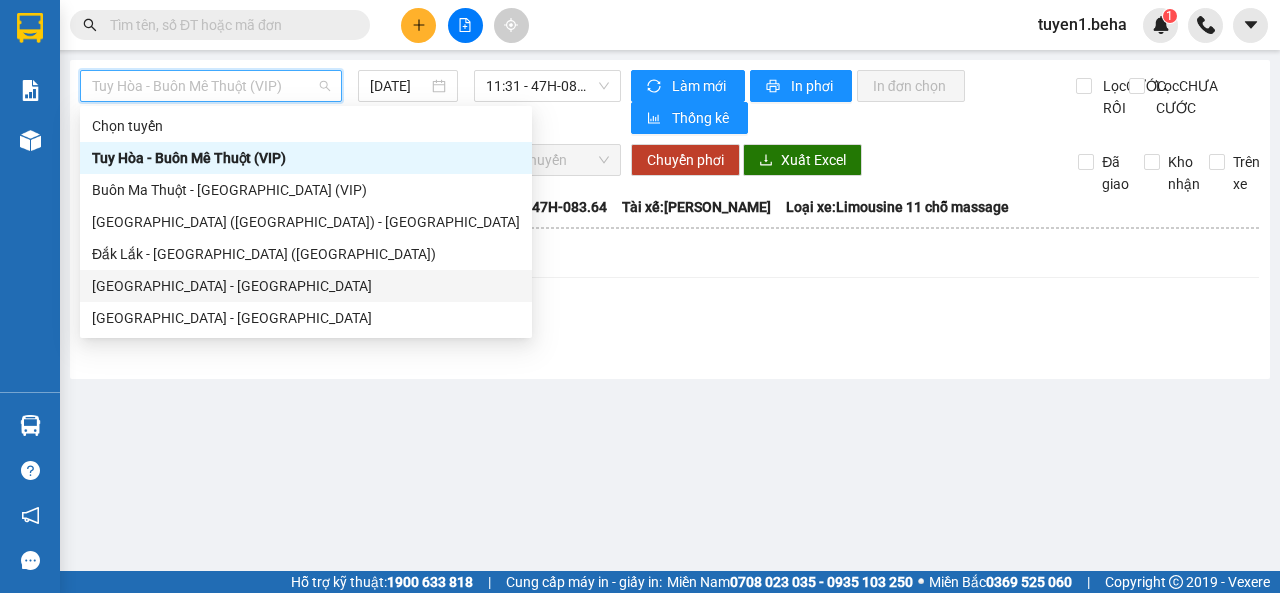 click on "[GEOGRAPHIC_DATA] - [GEOGRAPHIC_DATA]" at bounding box center [306, 286] 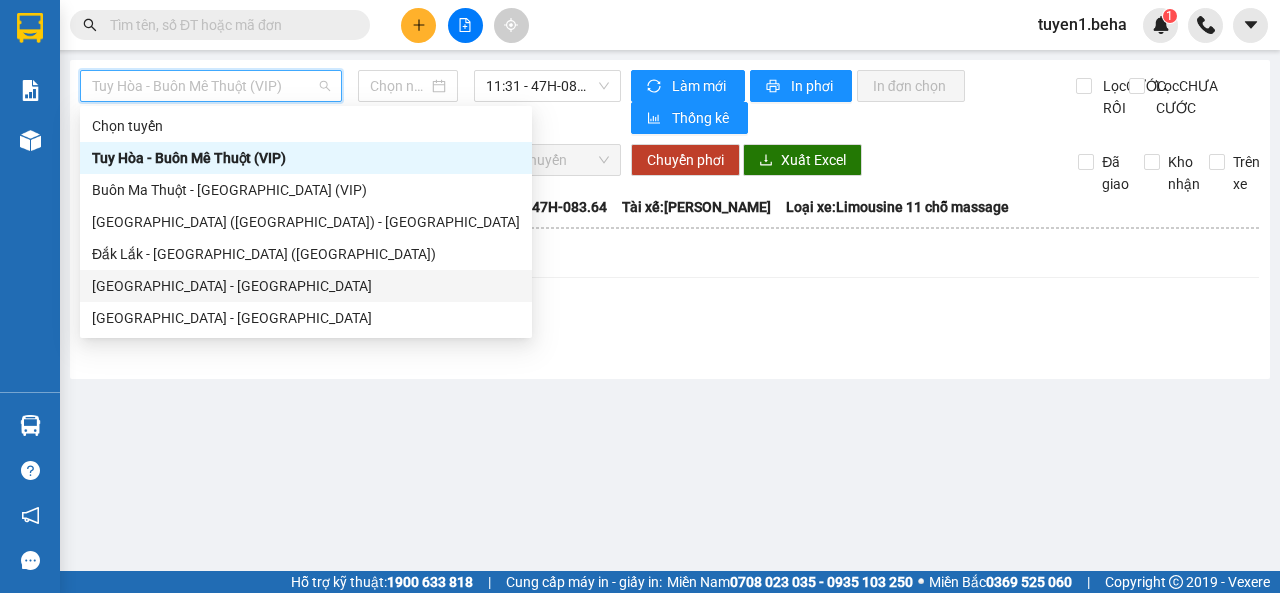 type on "[DATE]" 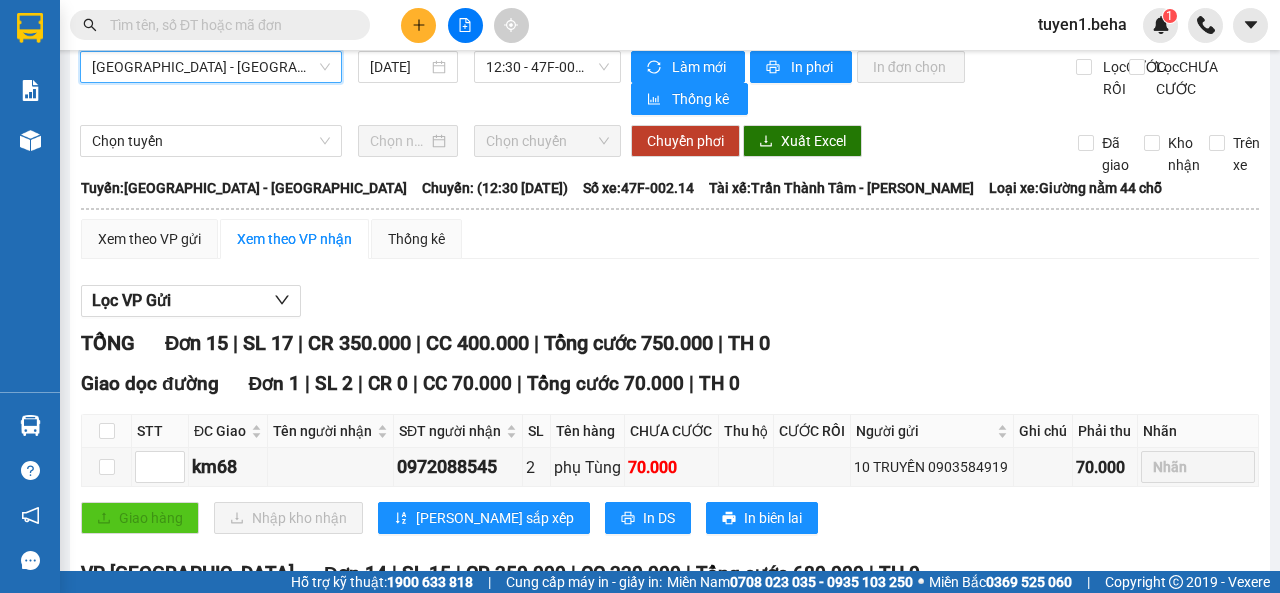 scroll, scrollTop: 0, scrollLeft: 0, axis: both 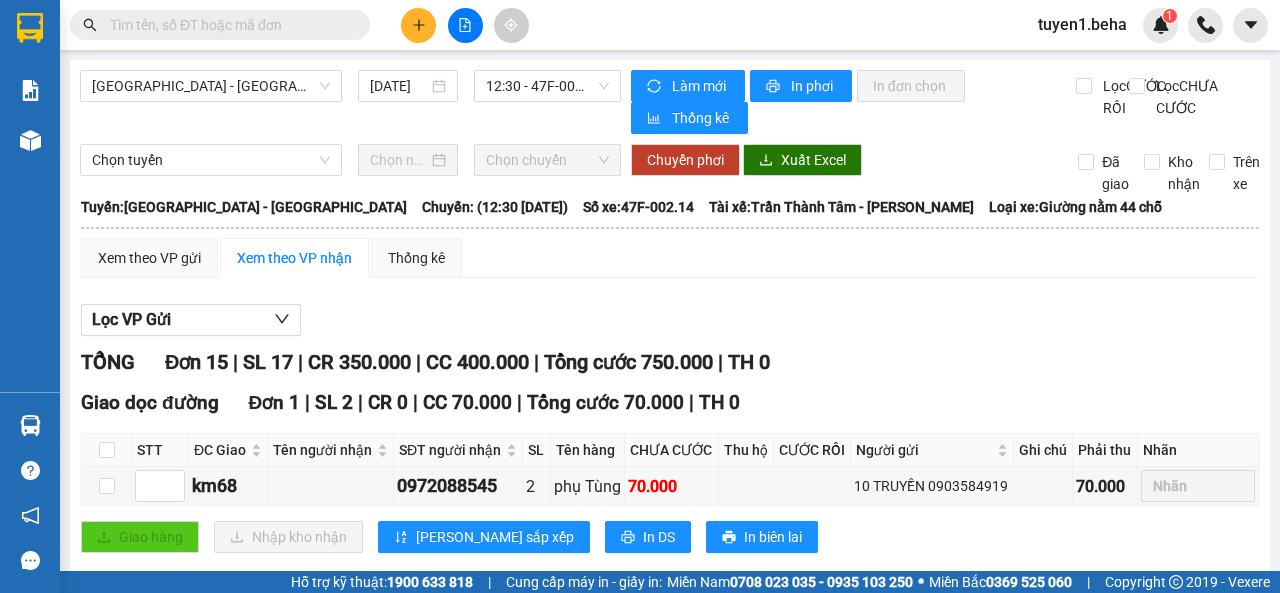 click on "Phú Yên - Đắk Lắk 10/07/2025 12:30     - 47F-002.14" at bounding box center [350, 102] 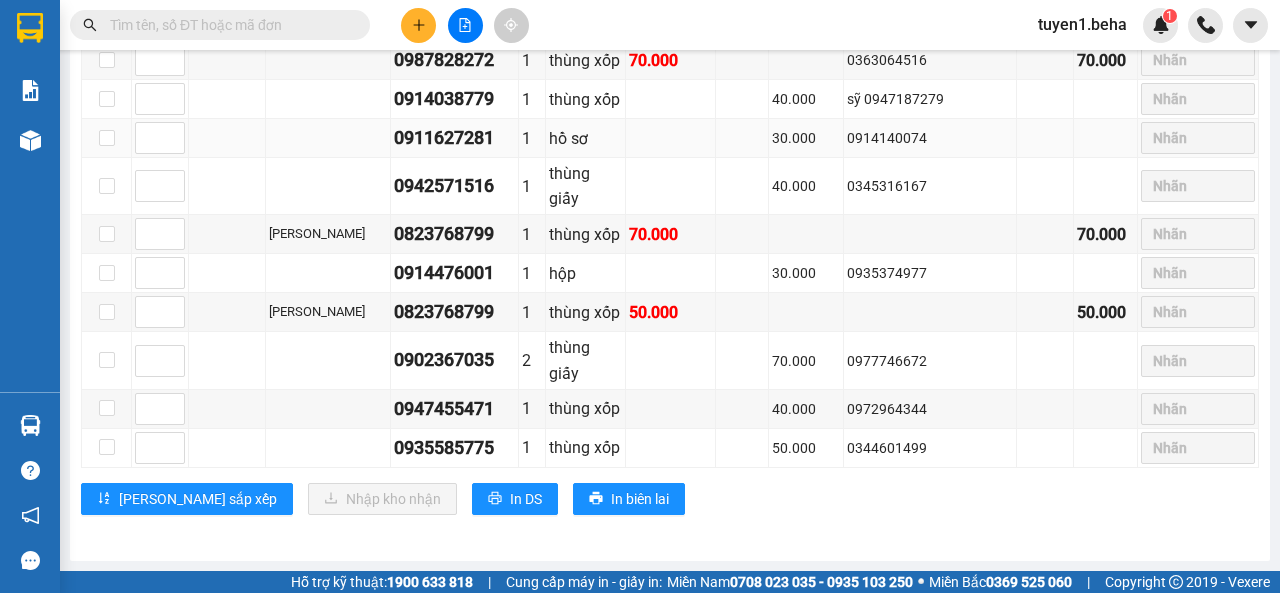 scroll, scrollTop: 900, scrollLeft: 0, axis: vertical 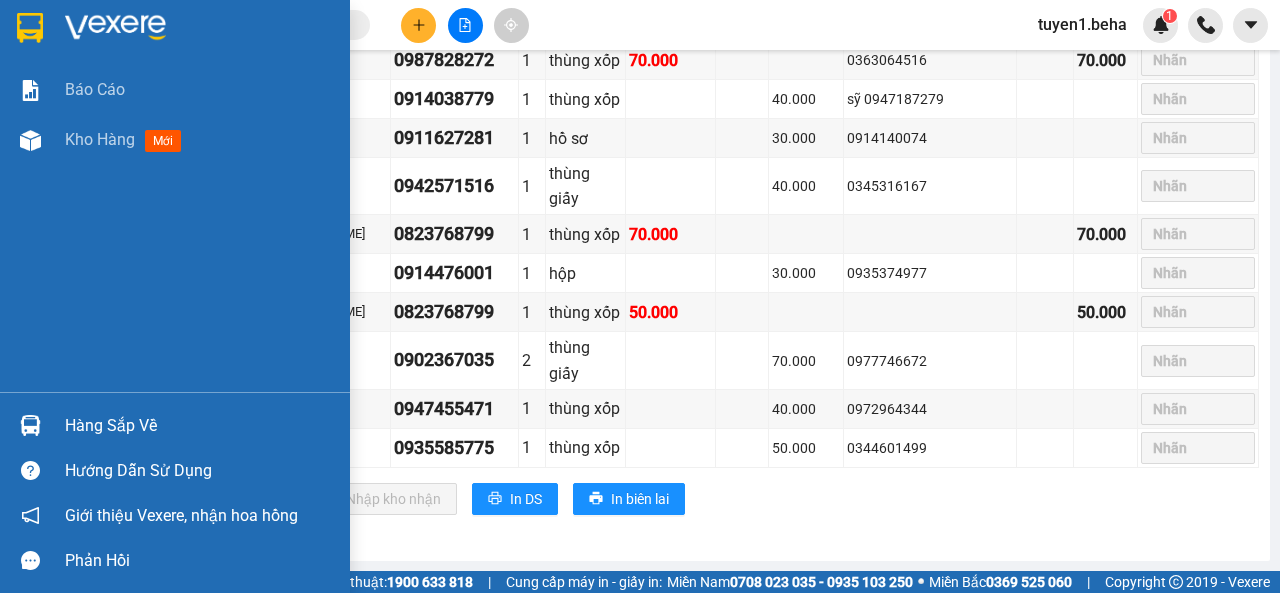 click on "Báo cáo     Kho hàng mới" at bounding box center [175, 228] 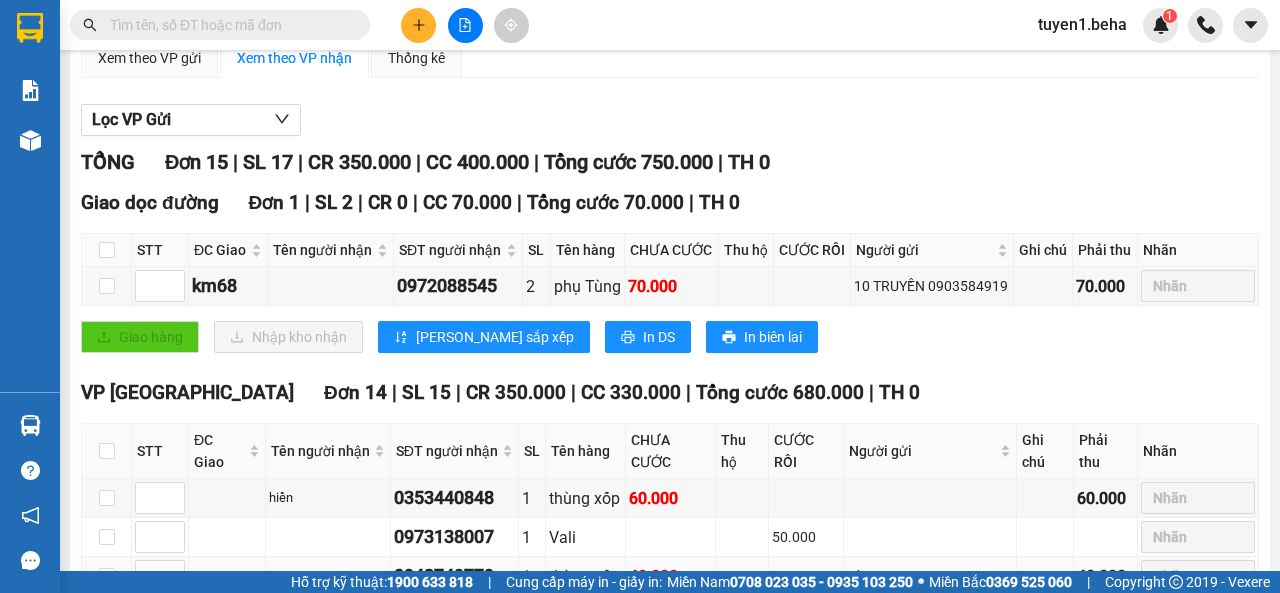 scroll, scrollTop: 0, scrollLeft: 0, axis: both 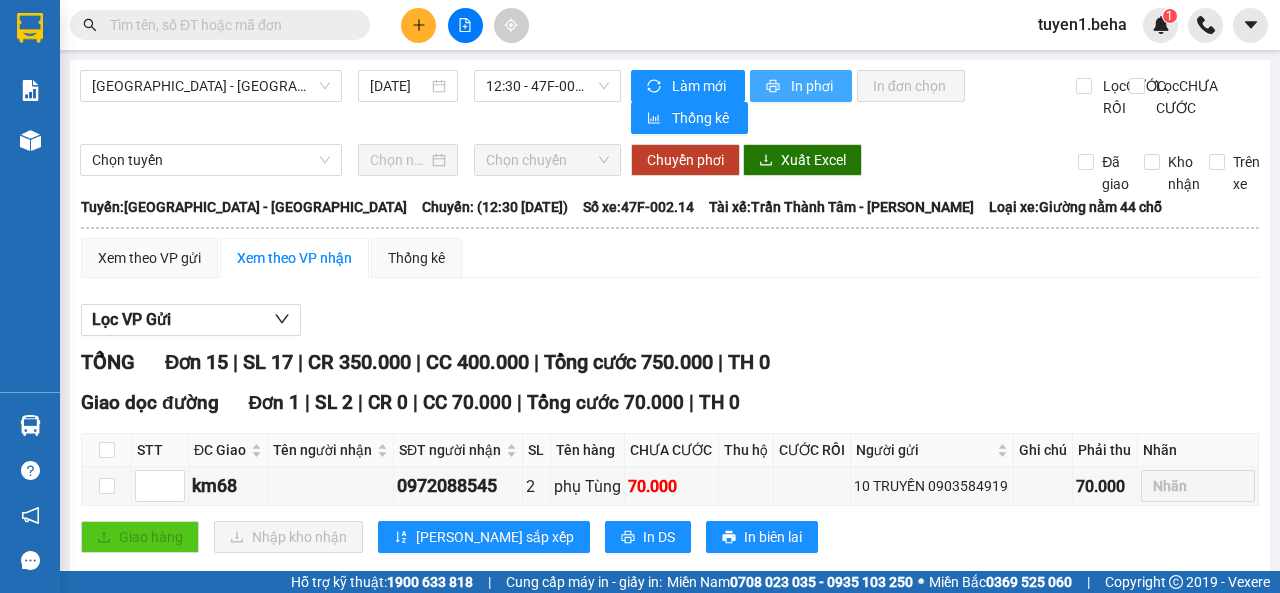 click on "In phơi" at bounding box center (813, 86) 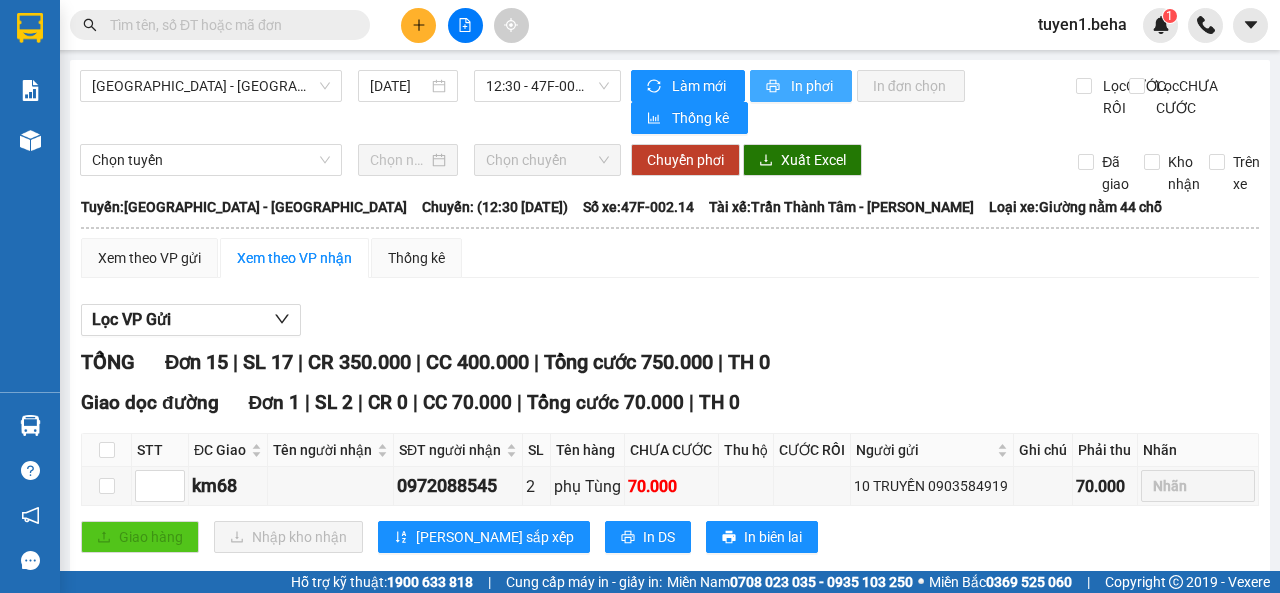 scroll, scrollTop: 0, scrollLeft: 0, axis: both 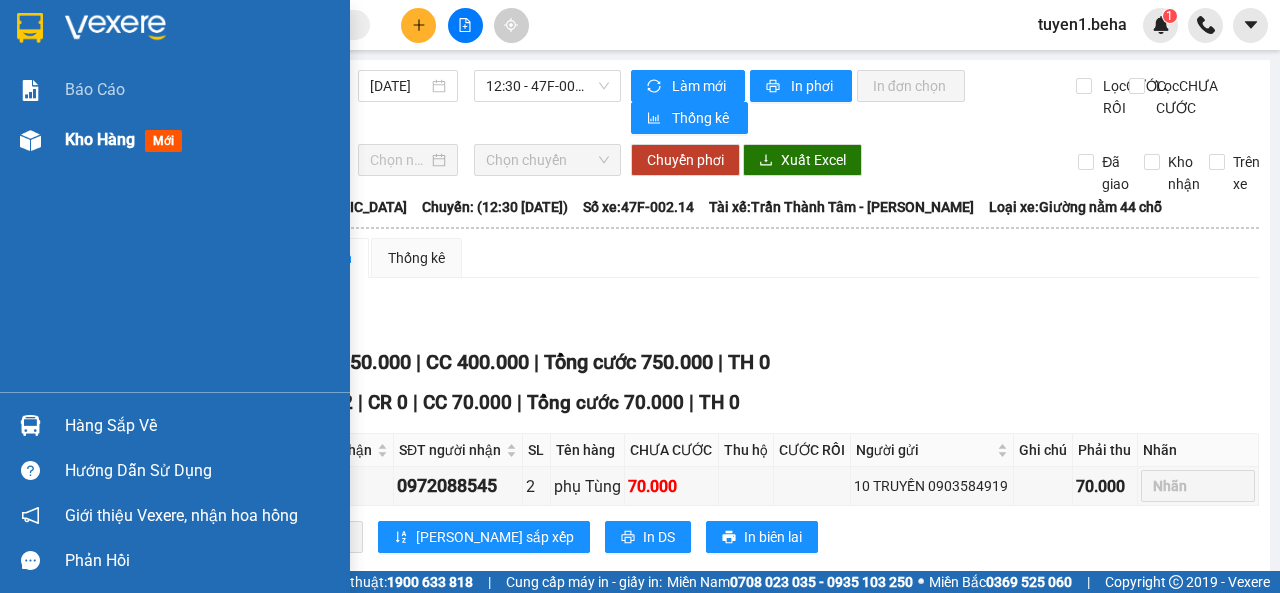click on "Kho hàng" at bounding box center (100, 139) 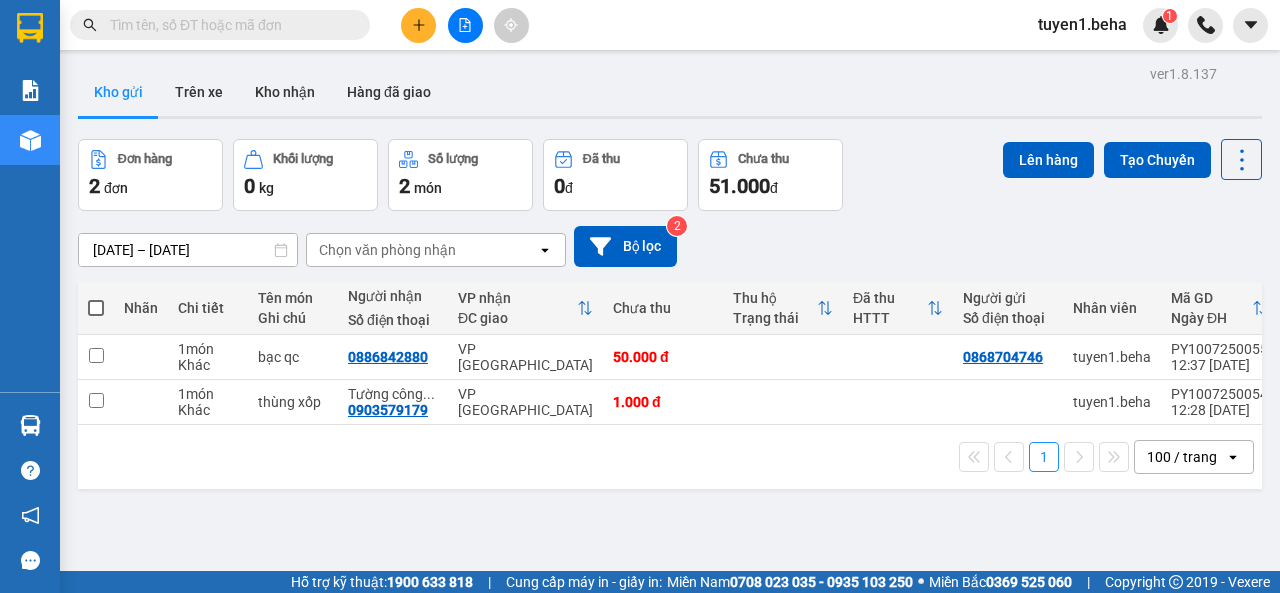click at bounding box center (96, 308) 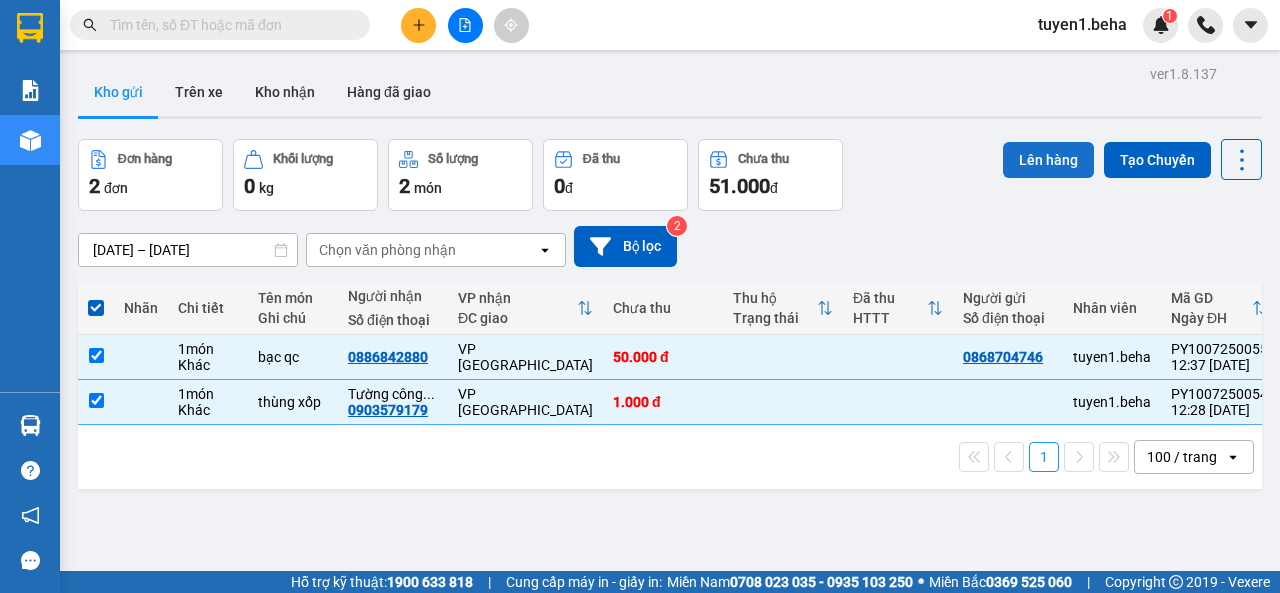 click on "Lên hàng" at bounding box center [1048, 160] 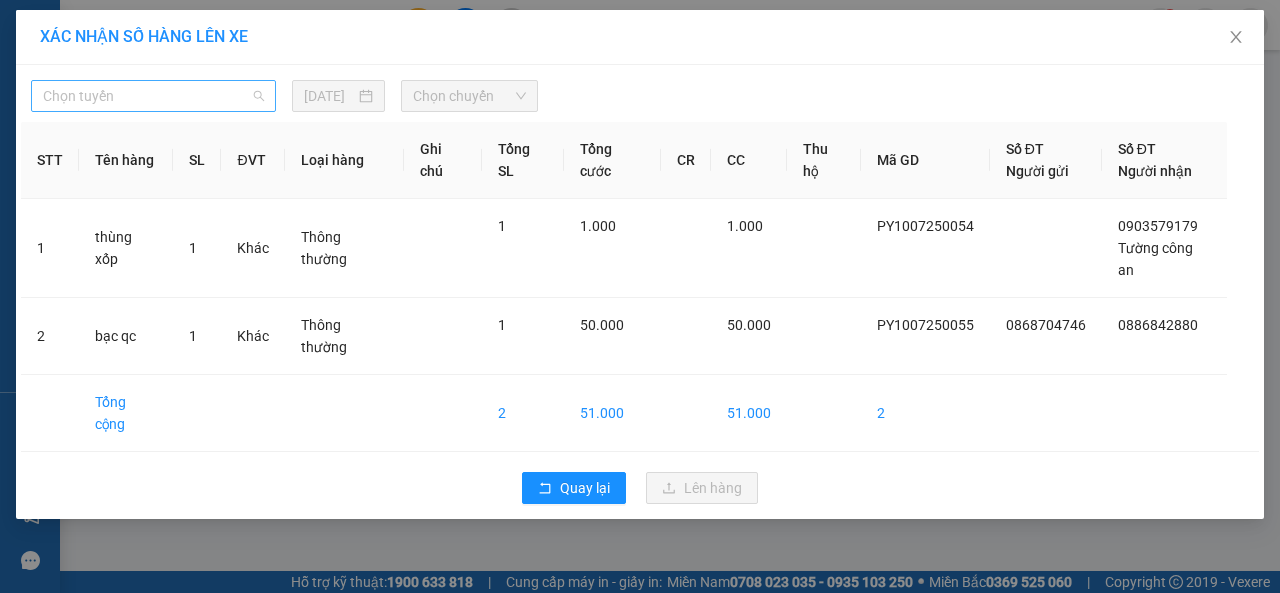 click on "Chọn tuyến" at bounding box center [153, 96] 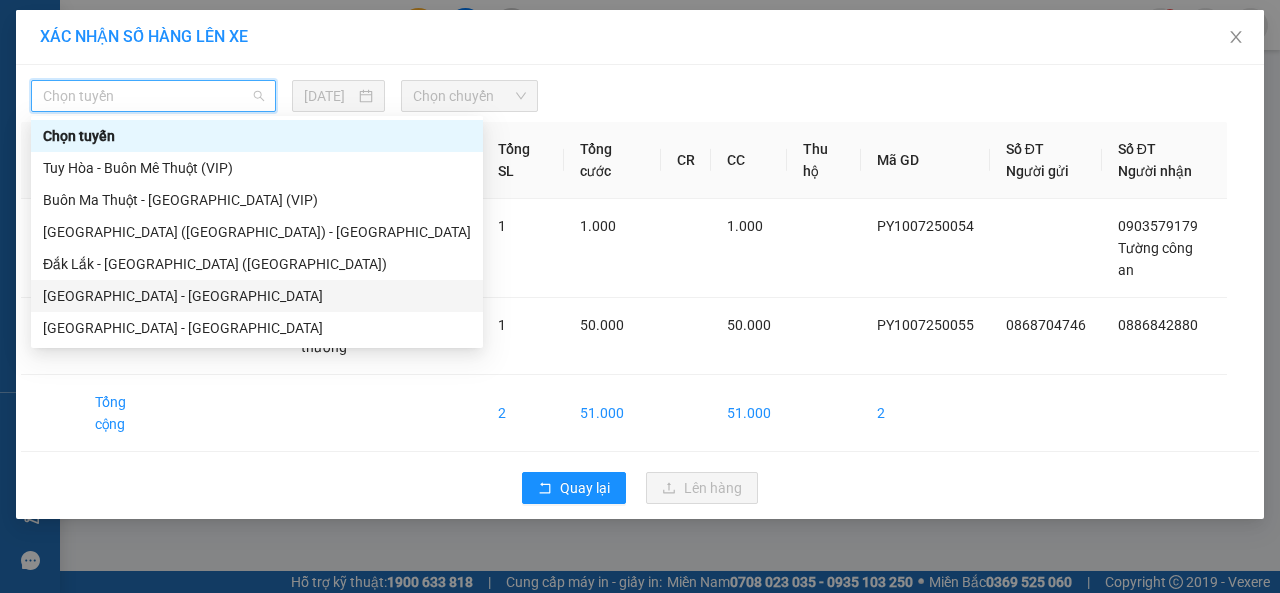 click on "[GEOGRAPHIC_DATA] - [GEOGRAPHIC_DATA]" at bounding box center (257, 296) 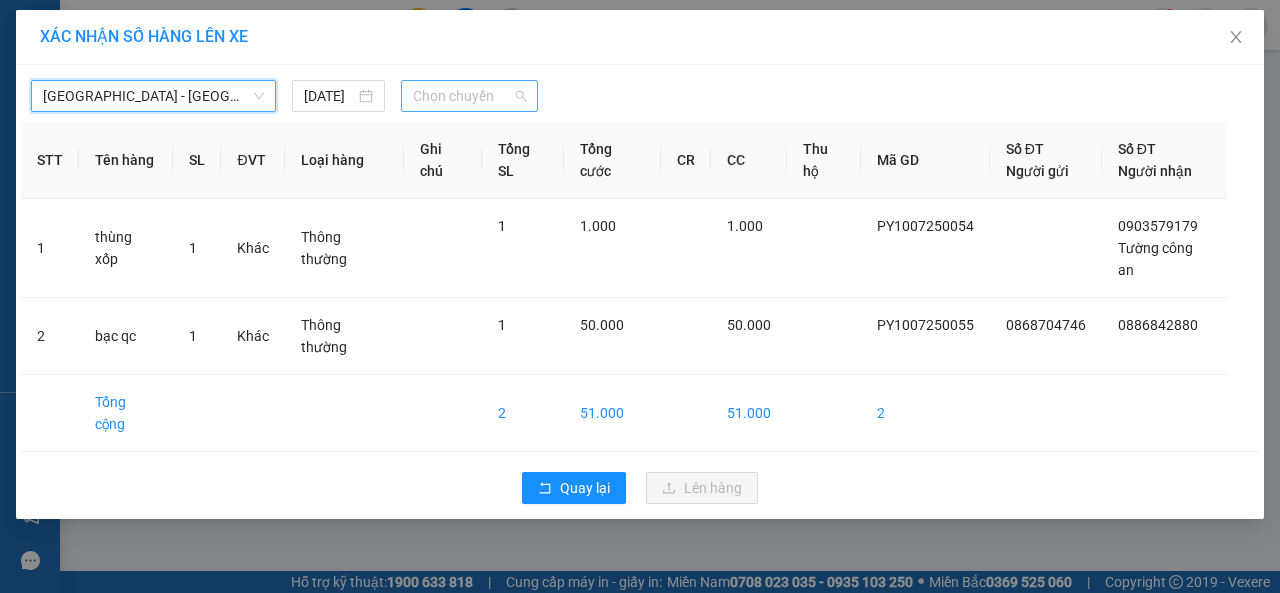 click on "Chọn chuyến" at bounding box center [469, 96] 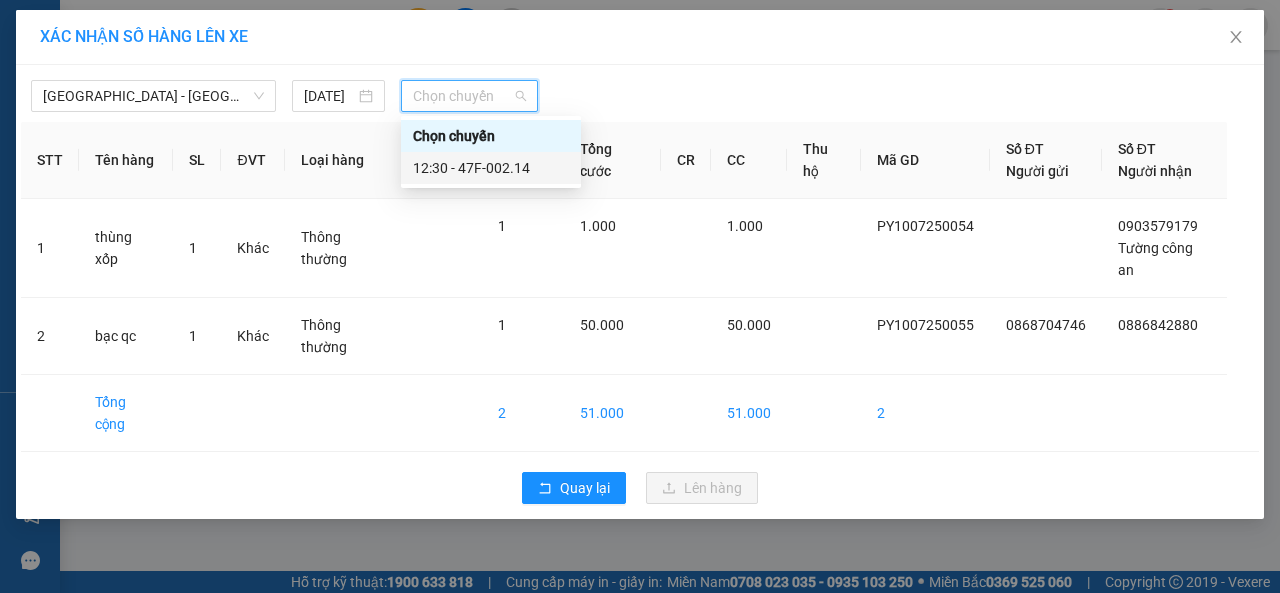 click on "12:30     - 47F-002.14" at bounding box center (491, 168) 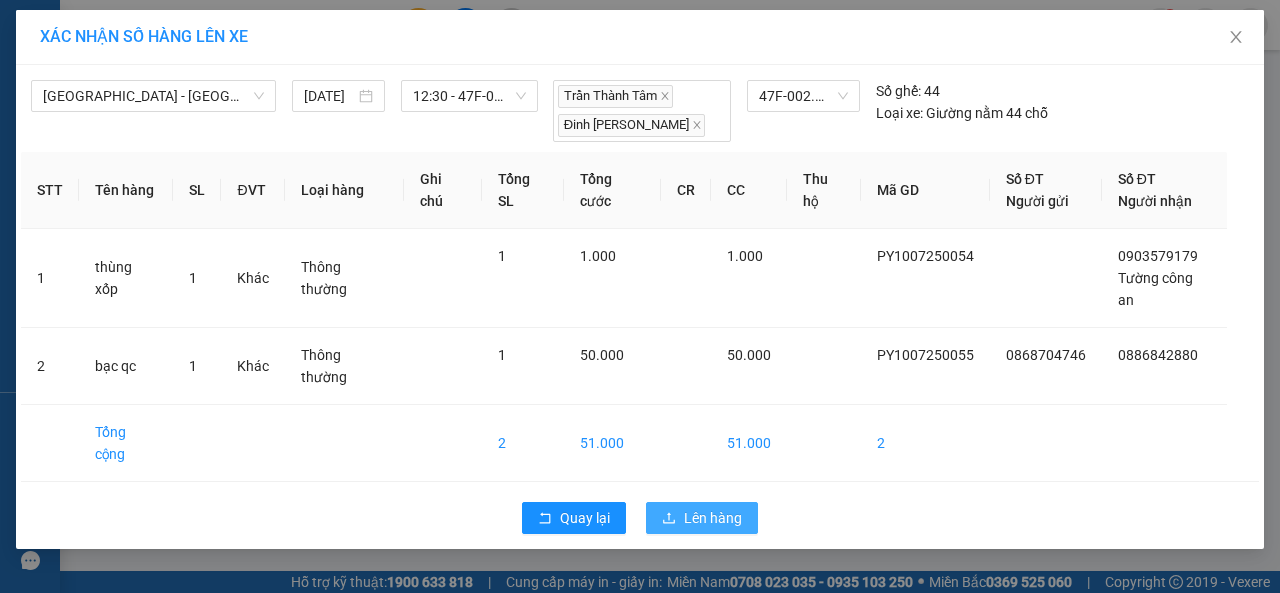 click on "Lên hàng" at bounding box center [702, 518] 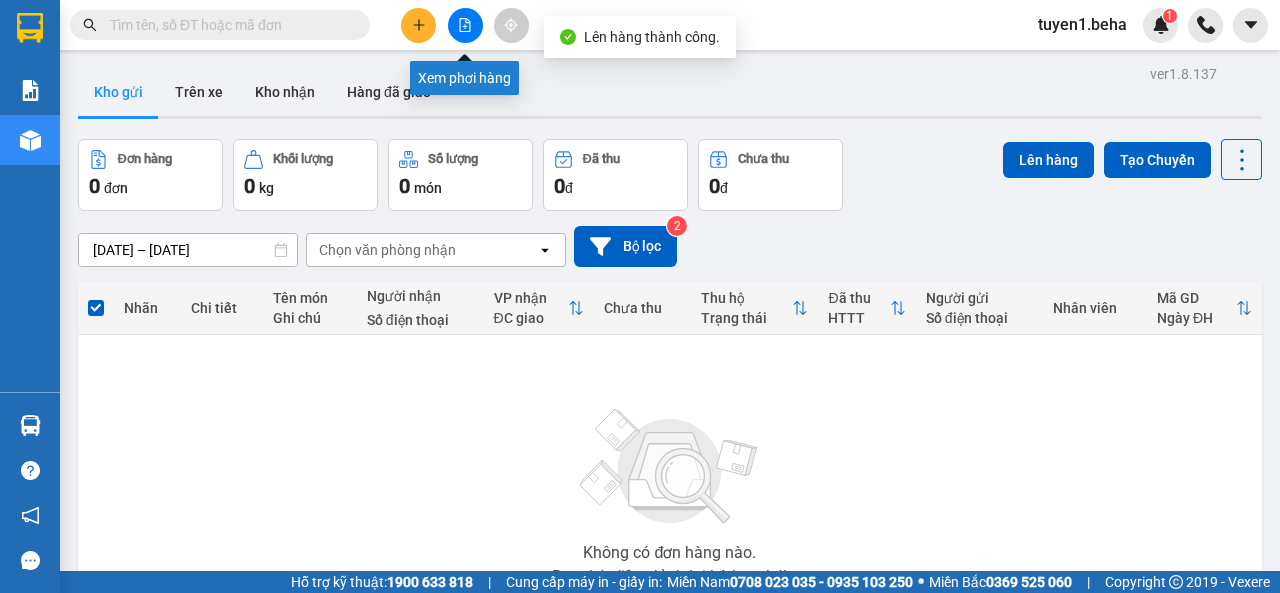click at bounding box center (465, 25) 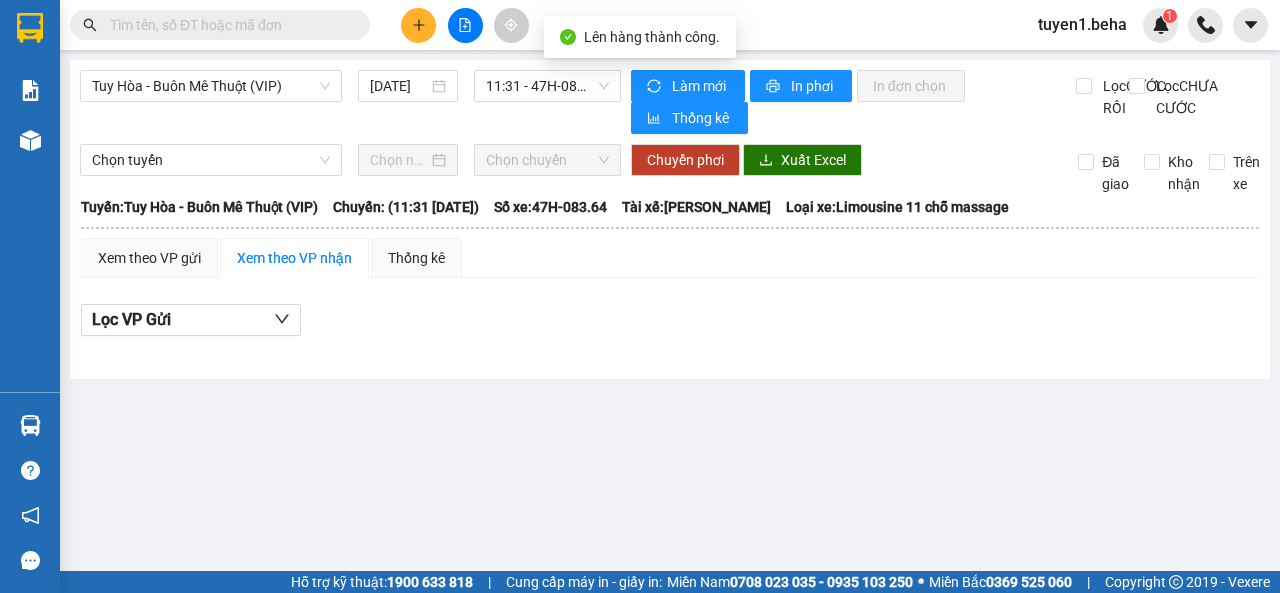 click on "Tuy Hòa - Buôn Mê Thuột (VIP) 10/07/2025 11:31     - 47H-083.64" at bounding box center [350, 102] 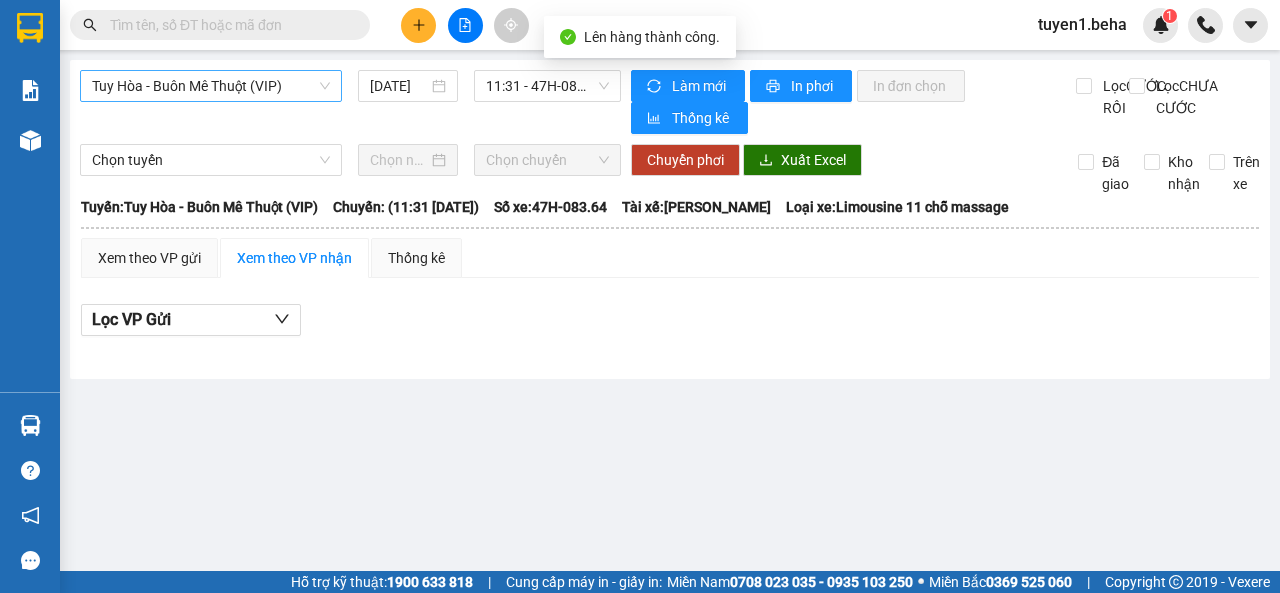 click on "Tuy Hòa - Buôn Mê Thuột (VIP)" at bounding box center (211, 86) 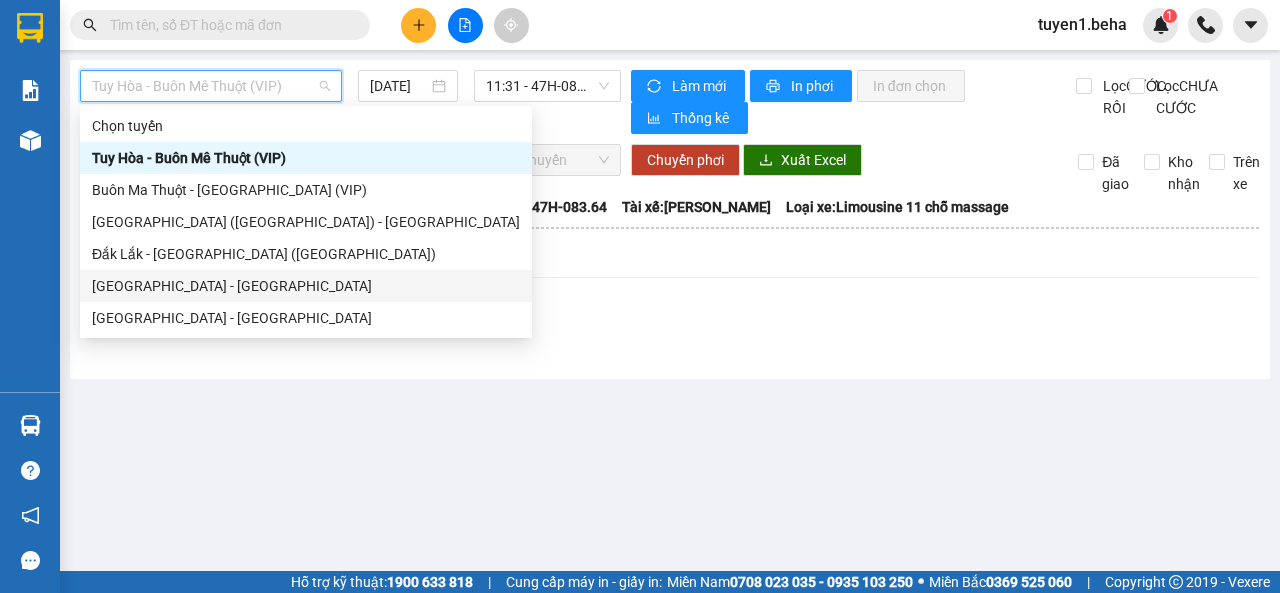 click on "[GEOGRAPHIC_DATA] - [GEOGRAPHIC_DATA]" at bounding box center [306, 286] 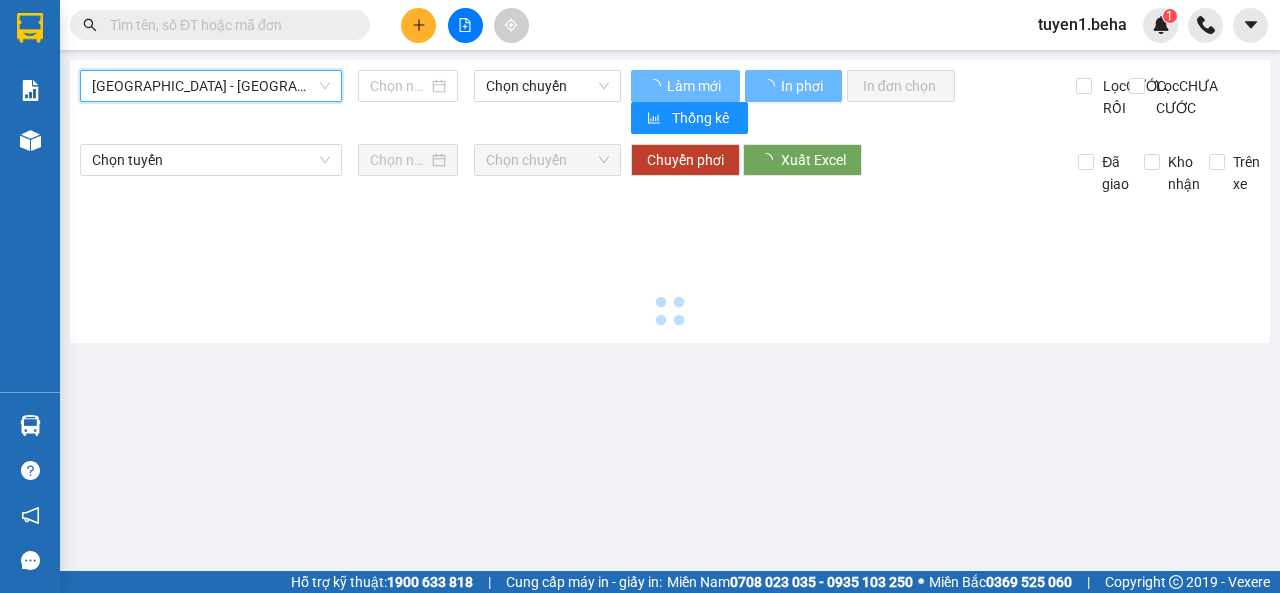 type on "[DATE]" 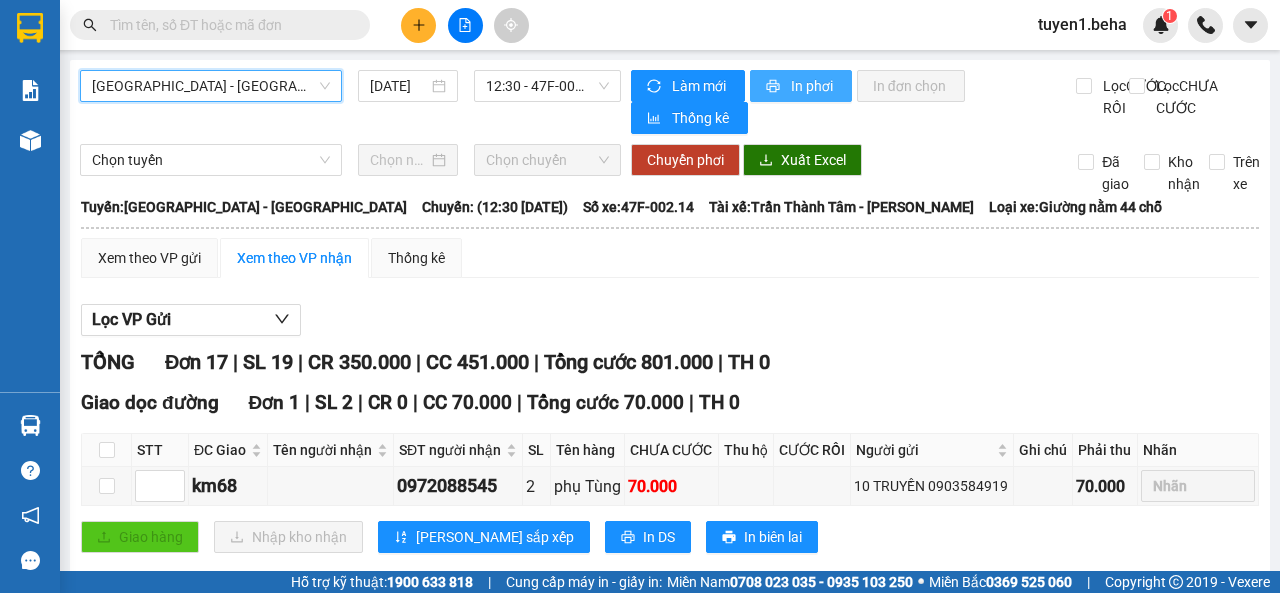 click on "In phơi" at bounding box center [801, 86] 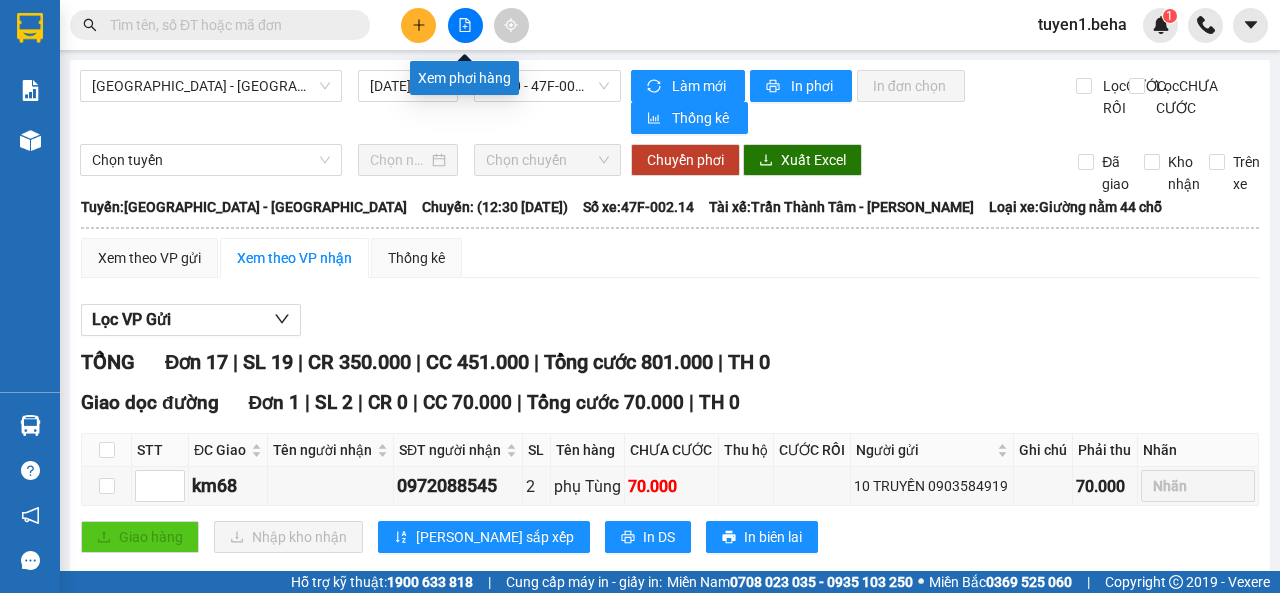 click 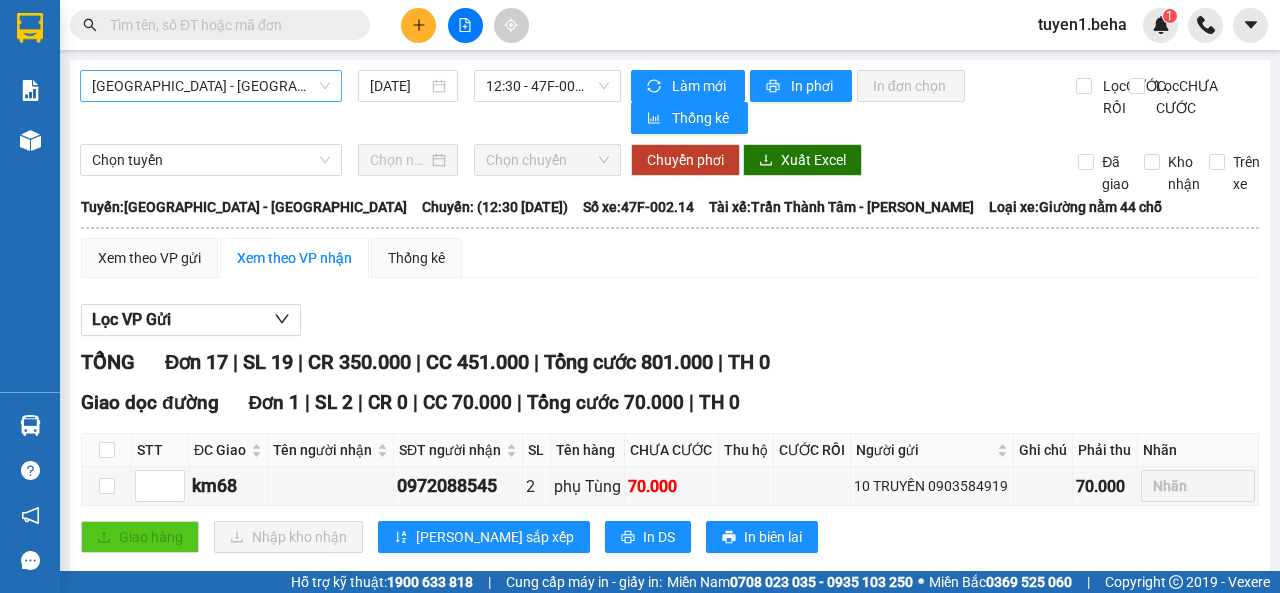 click on "[GEOGRAPHIC_DATA] - [GEOGRAPHIC_DATA]" at bounding box center (211, 86) 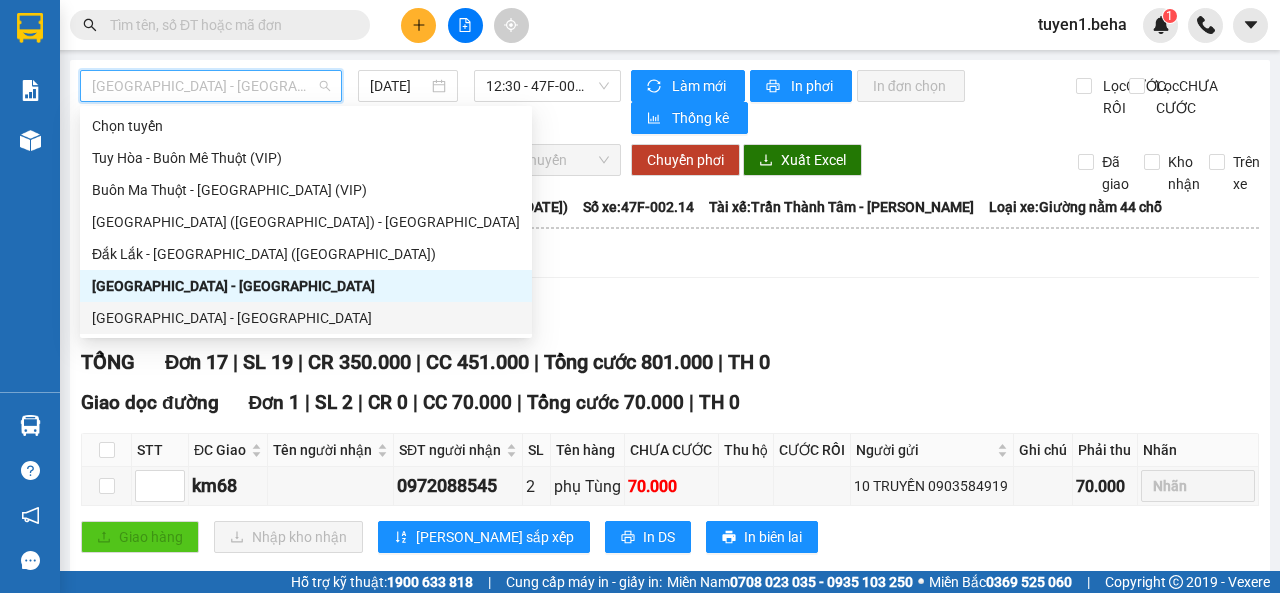 click on "[GEOGRAPHIC_DATA] - [GEOGRAPHIC_DATA]" at bounding box center [306, 318] 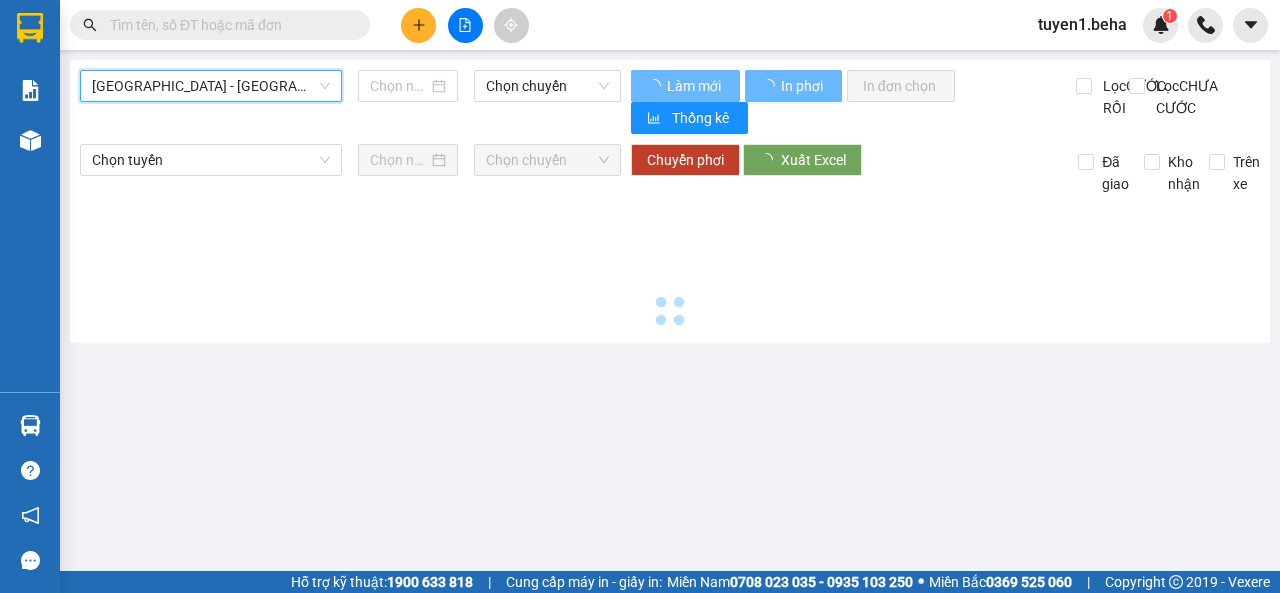 type on "[DATE]" 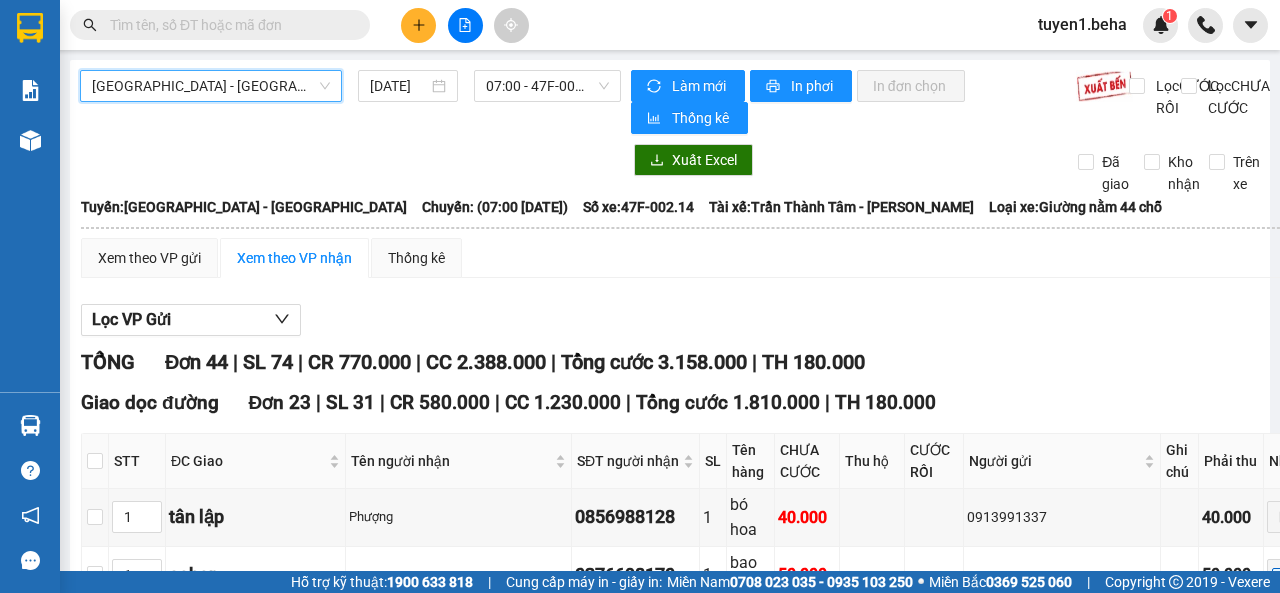 click at bounding box center [107, 1981] 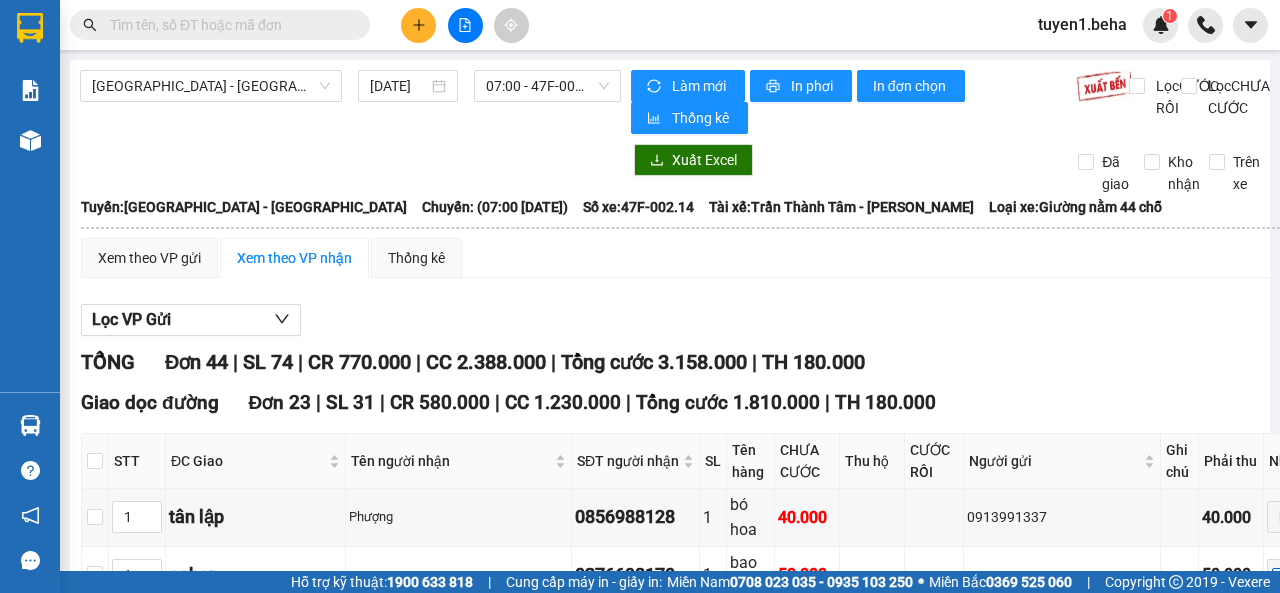 click on "Nhập kho nhận" at bounding box center [393, 2809] 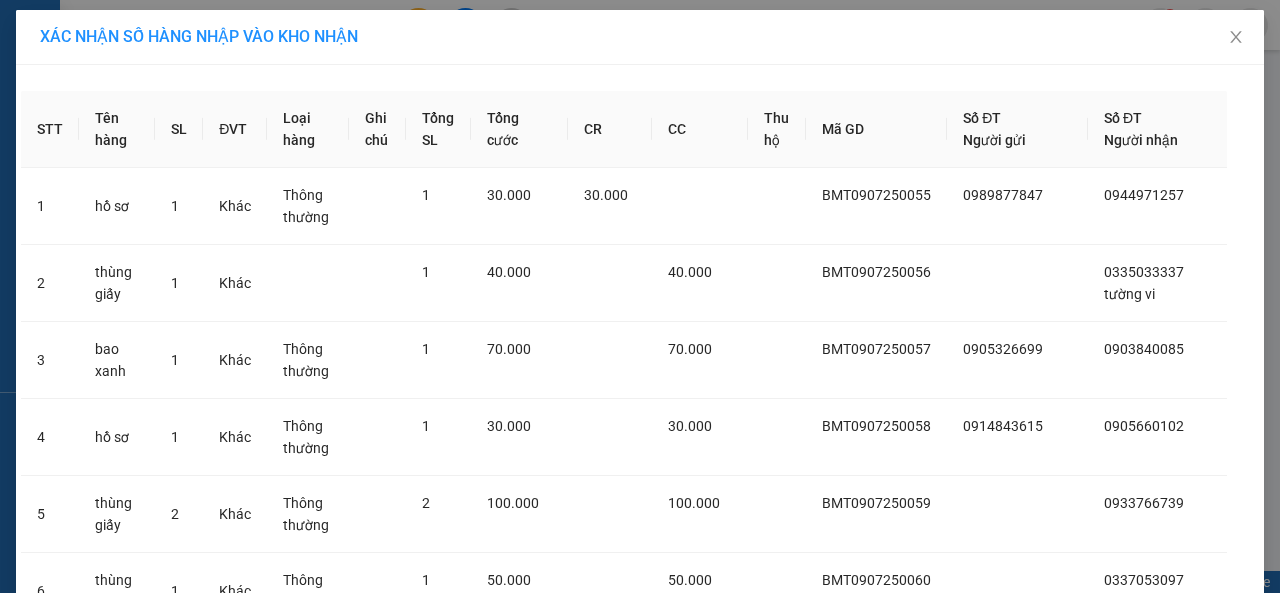 click on "Nhập hàng kho nhận" at bounding box center [713, 1909] 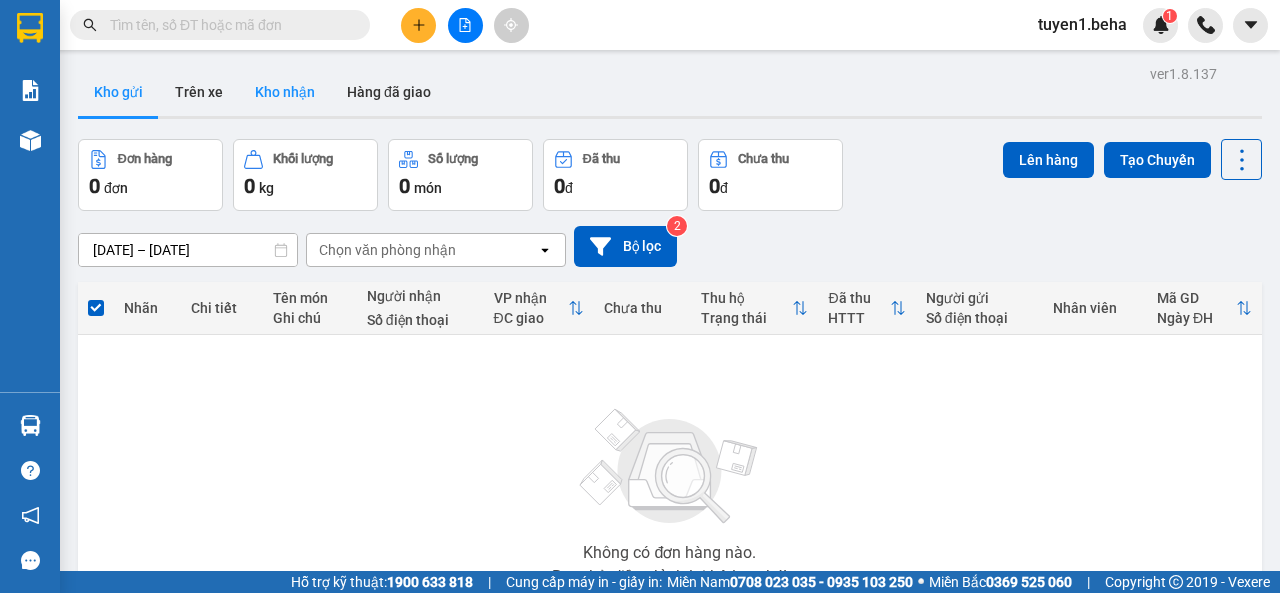 click on "Kho nhận" at bounding box center (285, 92) 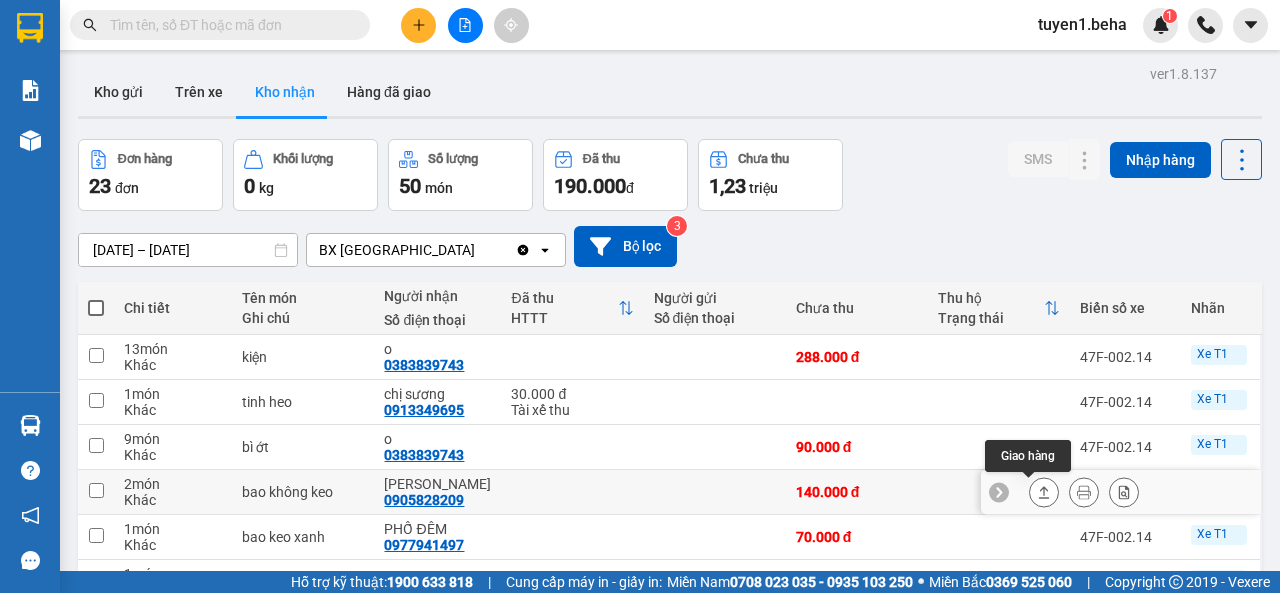 click 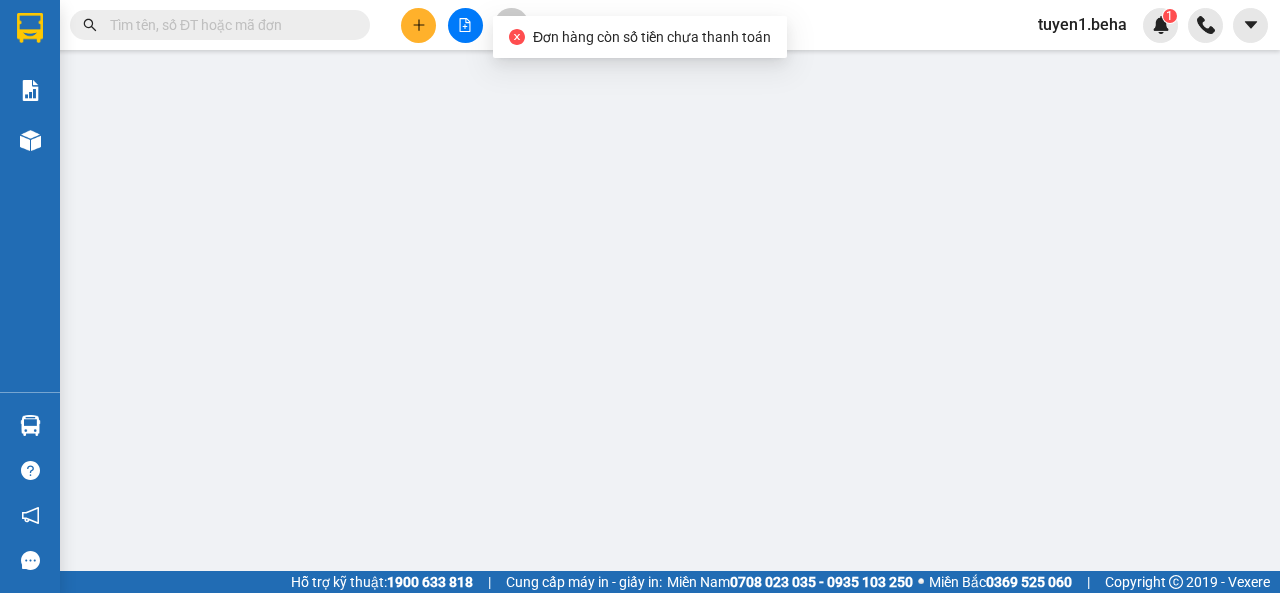 type on "0905828209" 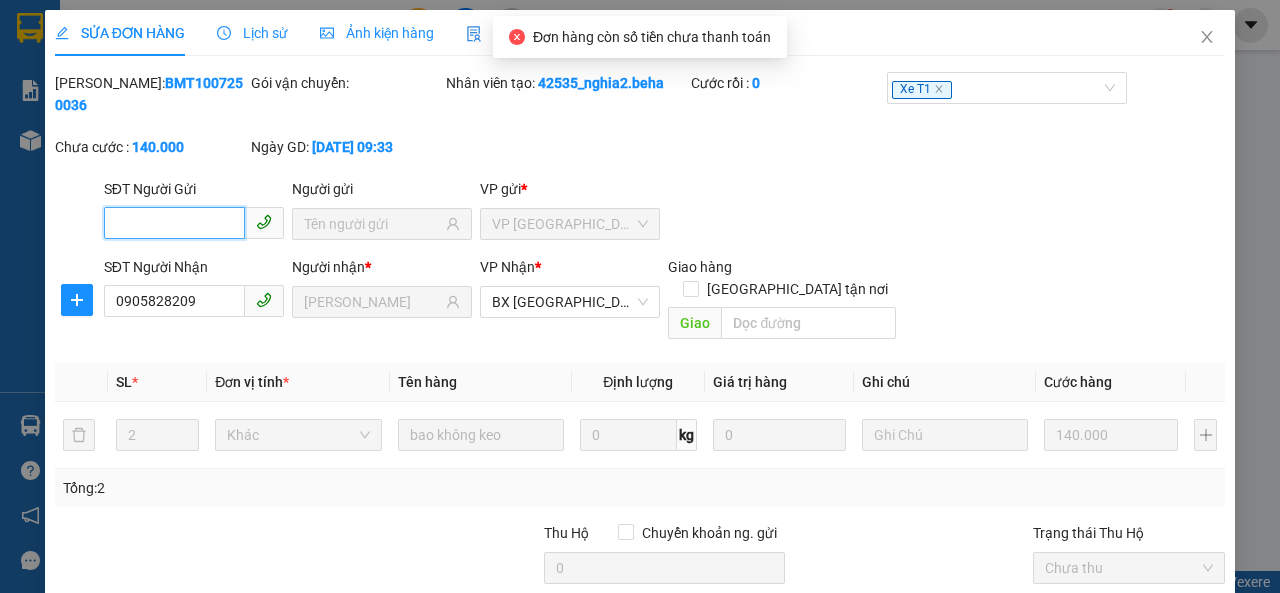 click on "Chọn HT Thanh Toán" at bounding box center (1129, 638) 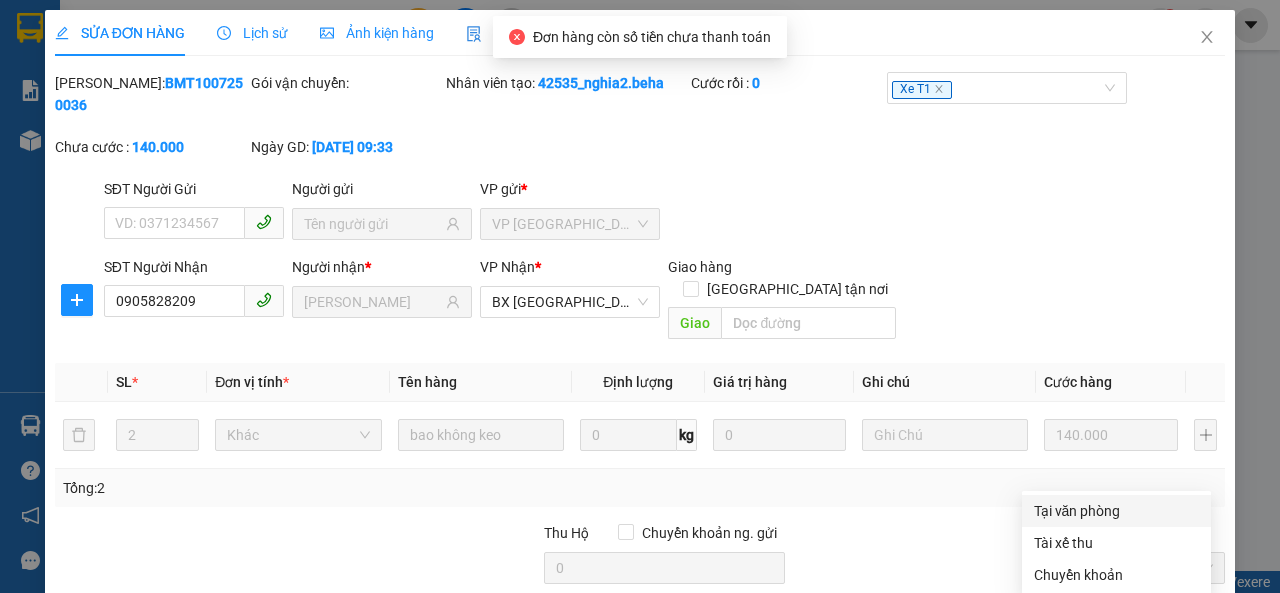 click on "Tại văn phòng" at bounding box center [1116, 511] 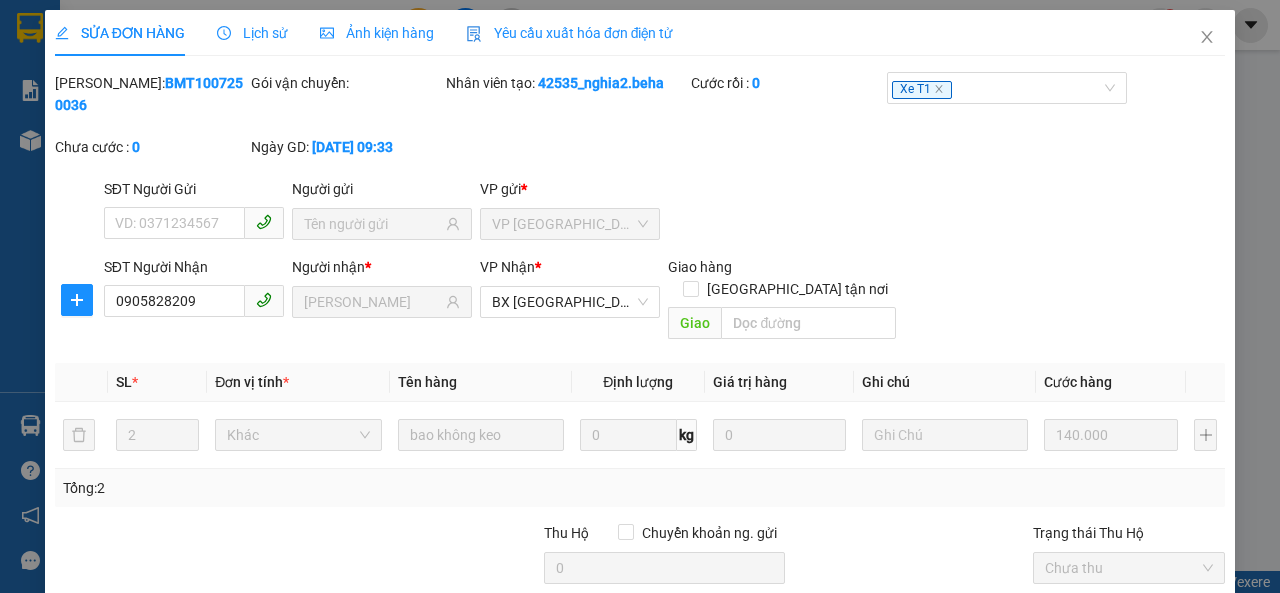 click on "Giao hàng" at bounding box center [724, 733] 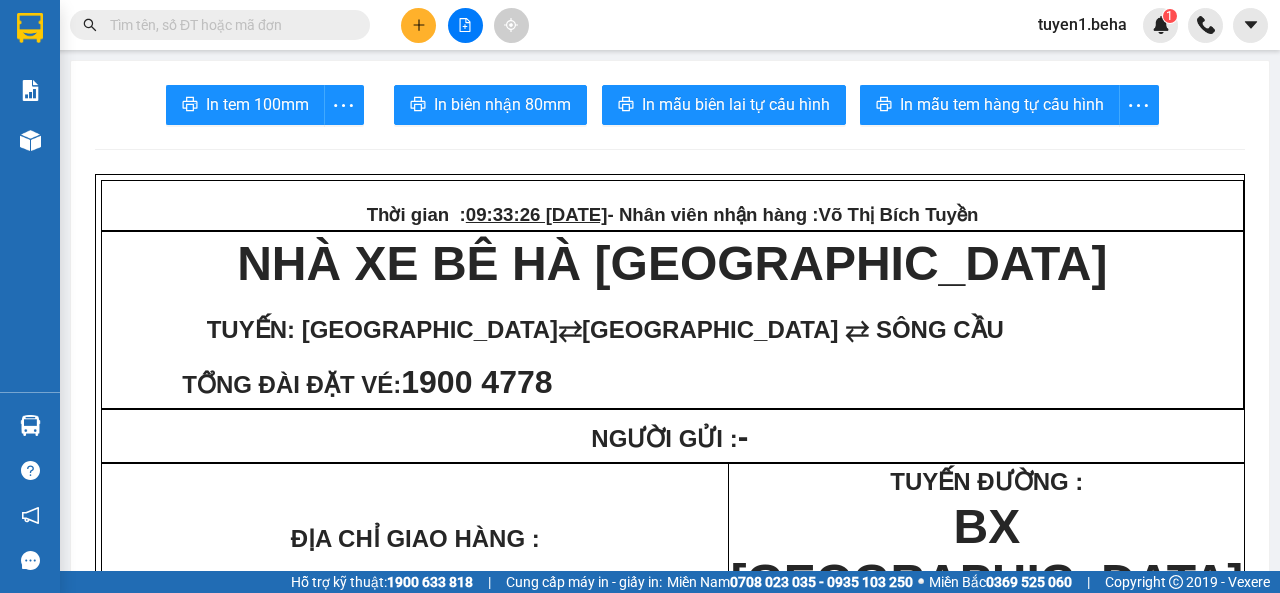 drag, startPoint x: 108, startPoint y: 190, endPoint x: 493, endPoint y: 151, distance: 386.97028 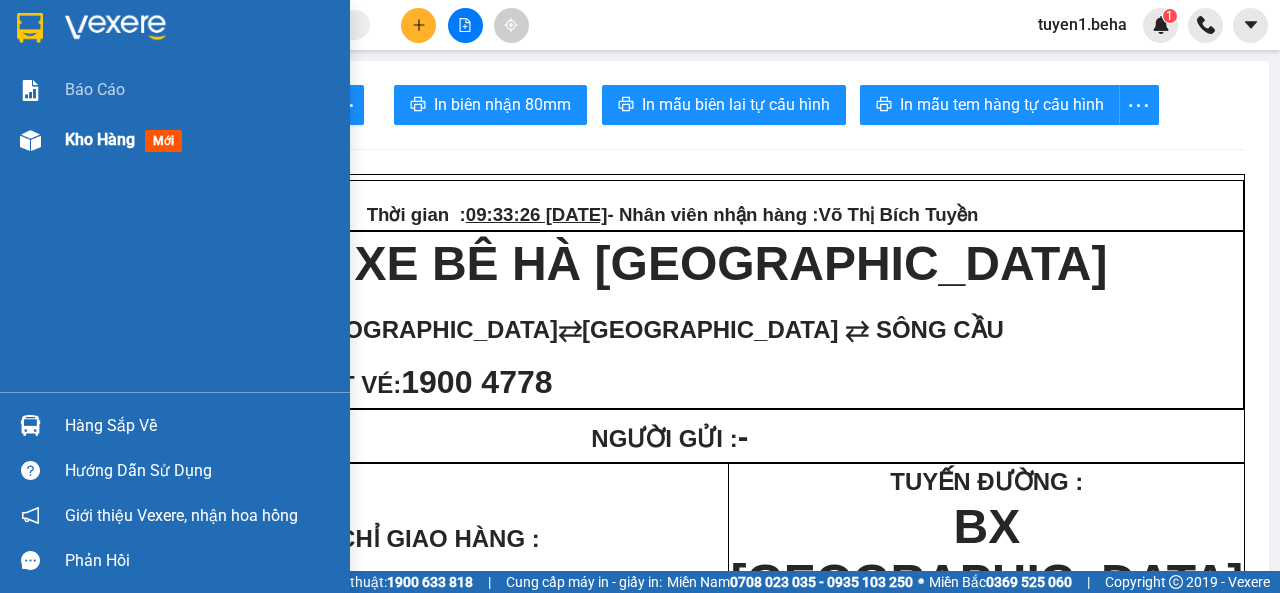 click on "Kho hàng" at bounding box center (100, 139) 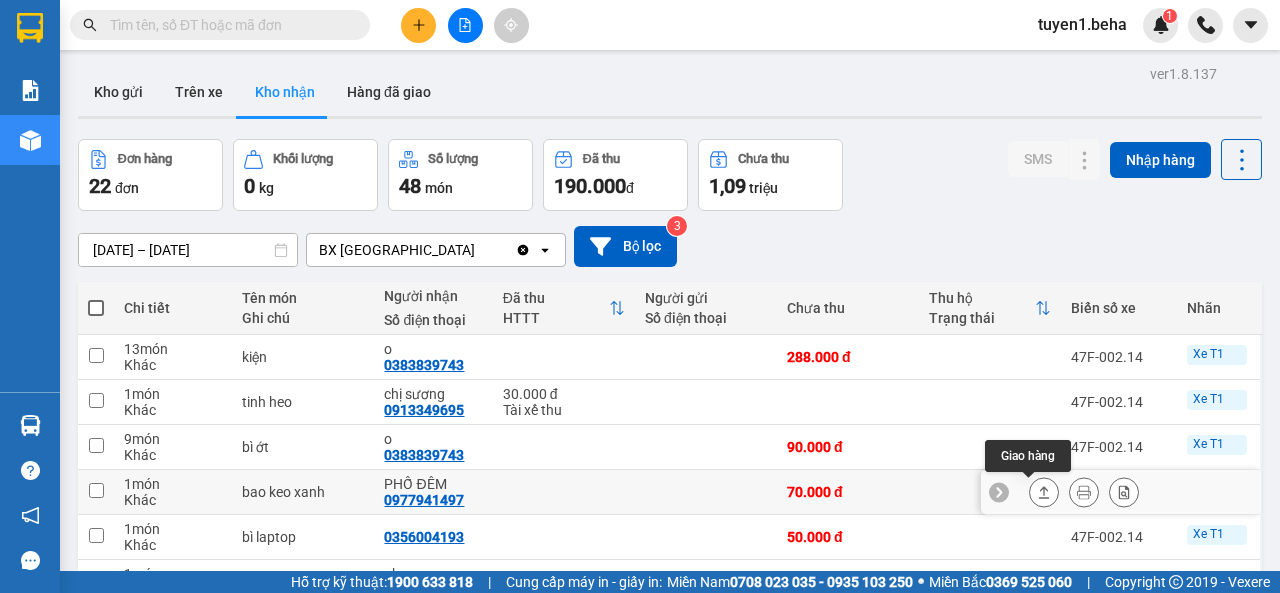 click 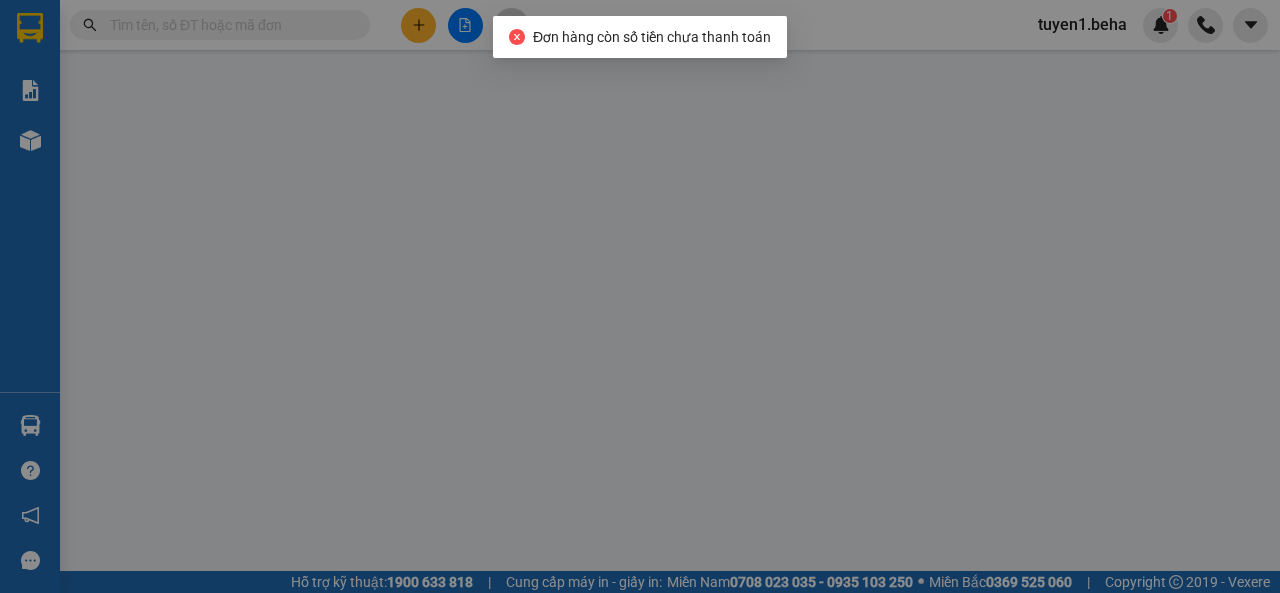 type on "0977941497" 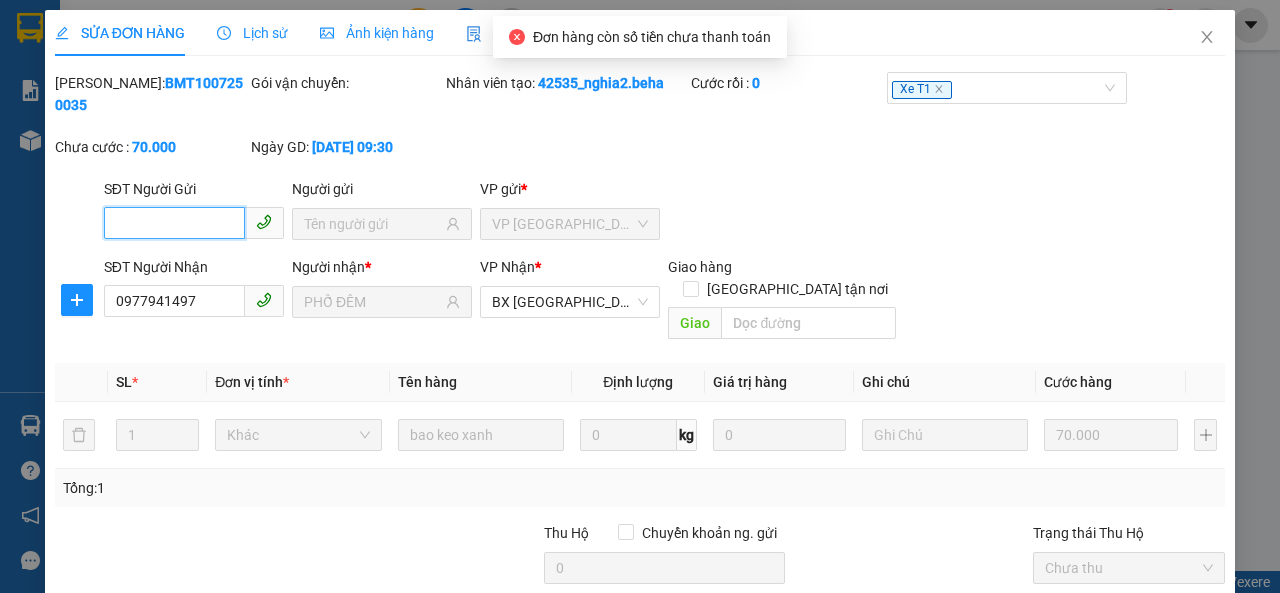 click on "Chọn HT Thanh Toán" at bounding box center (1129, 638) 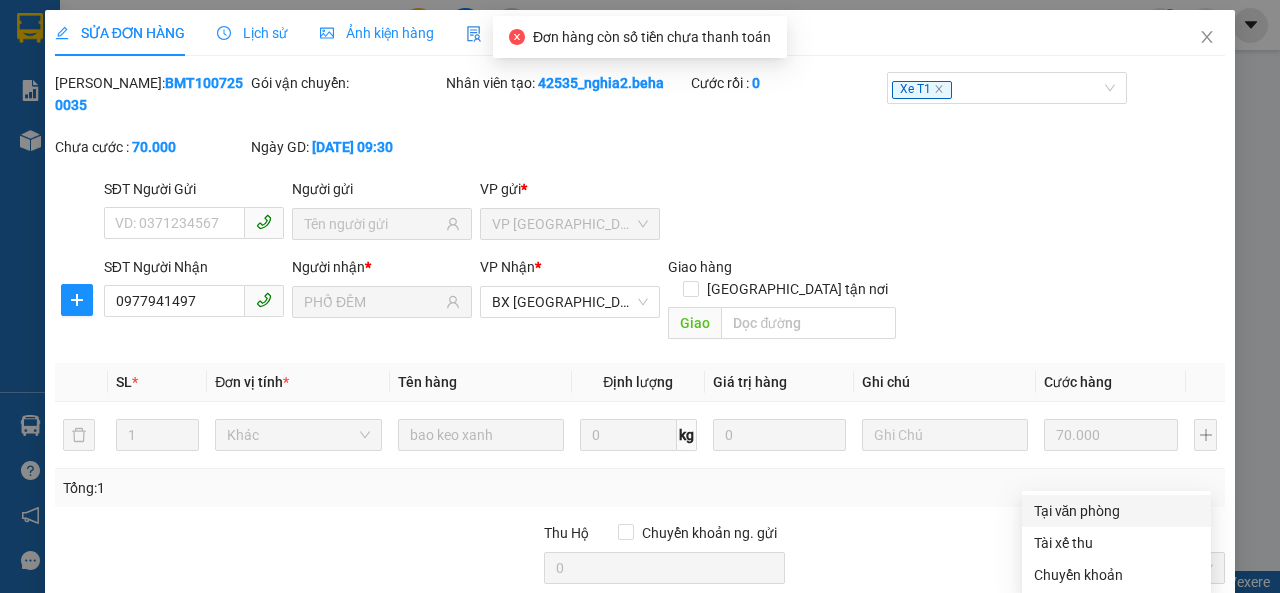 click on "Tại văn phòng" at bounding box center (1116, 511) 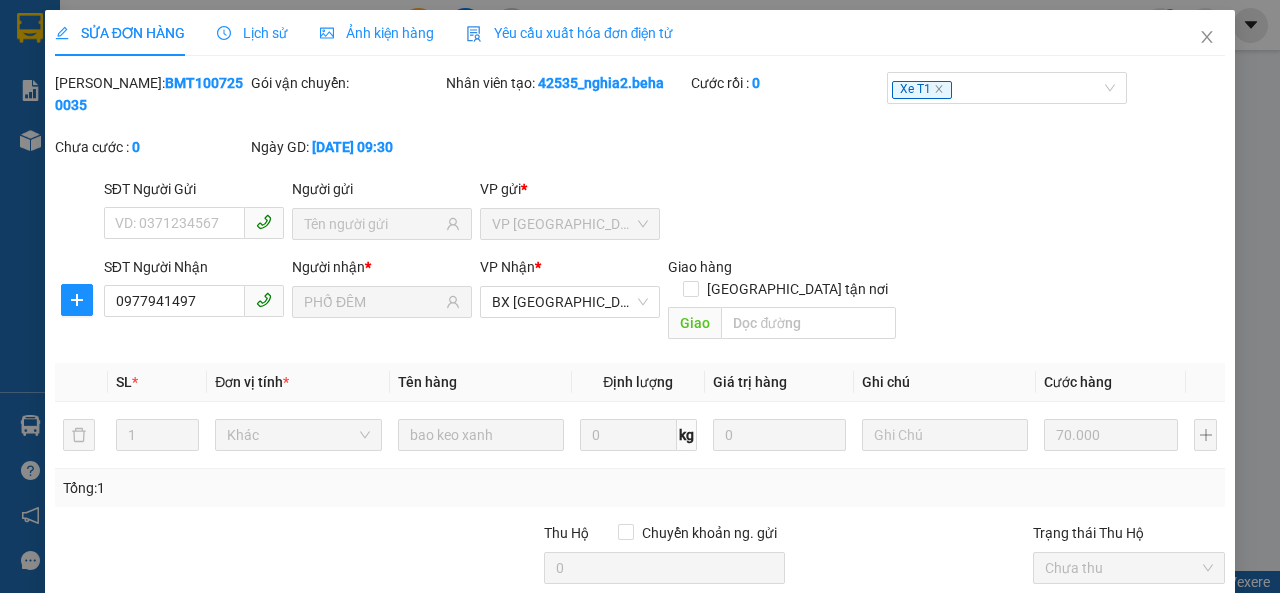 click on "Giao hàng" at bounding box center [713, 733] 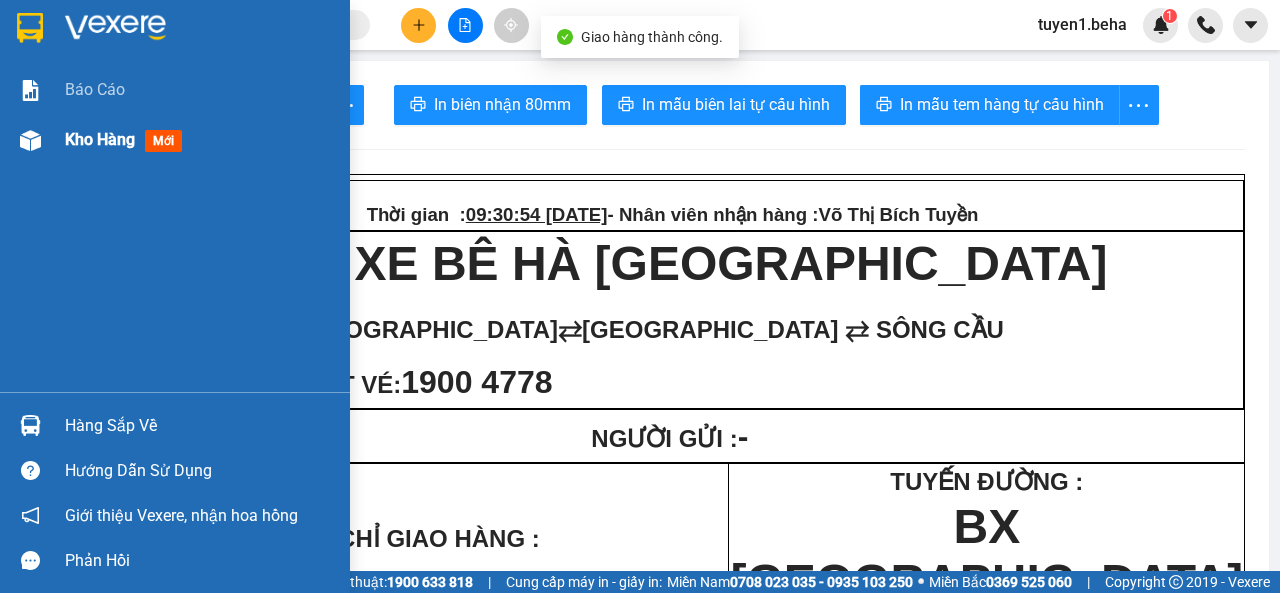 click on "Kho hàng" at bounding box center (100, 139) 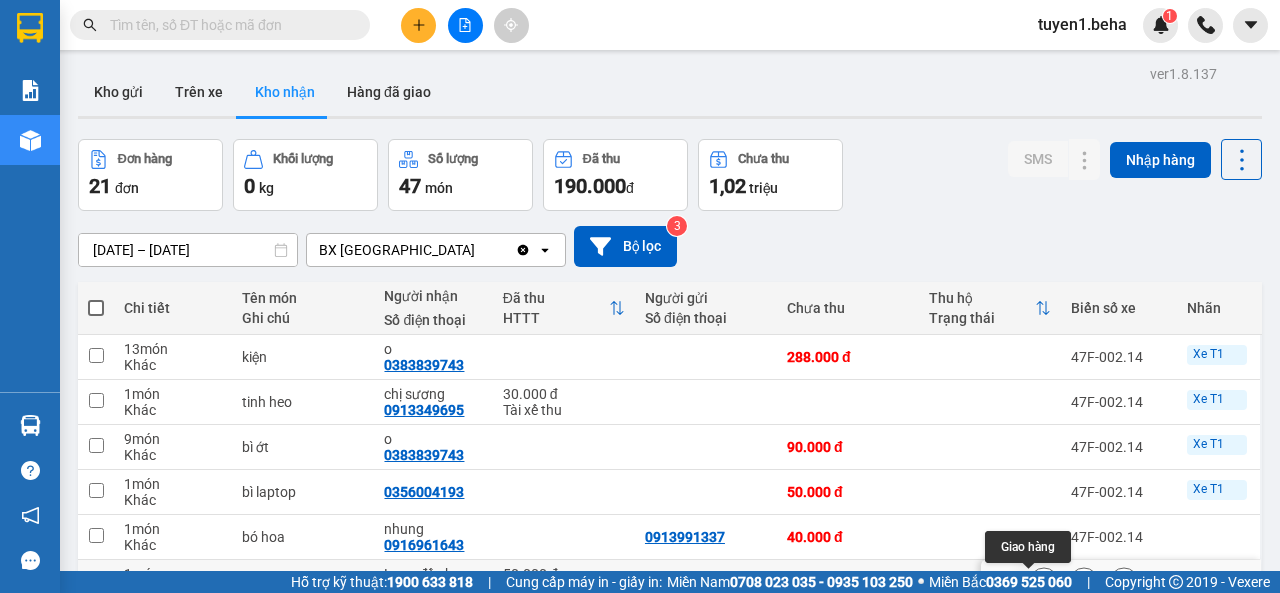 click 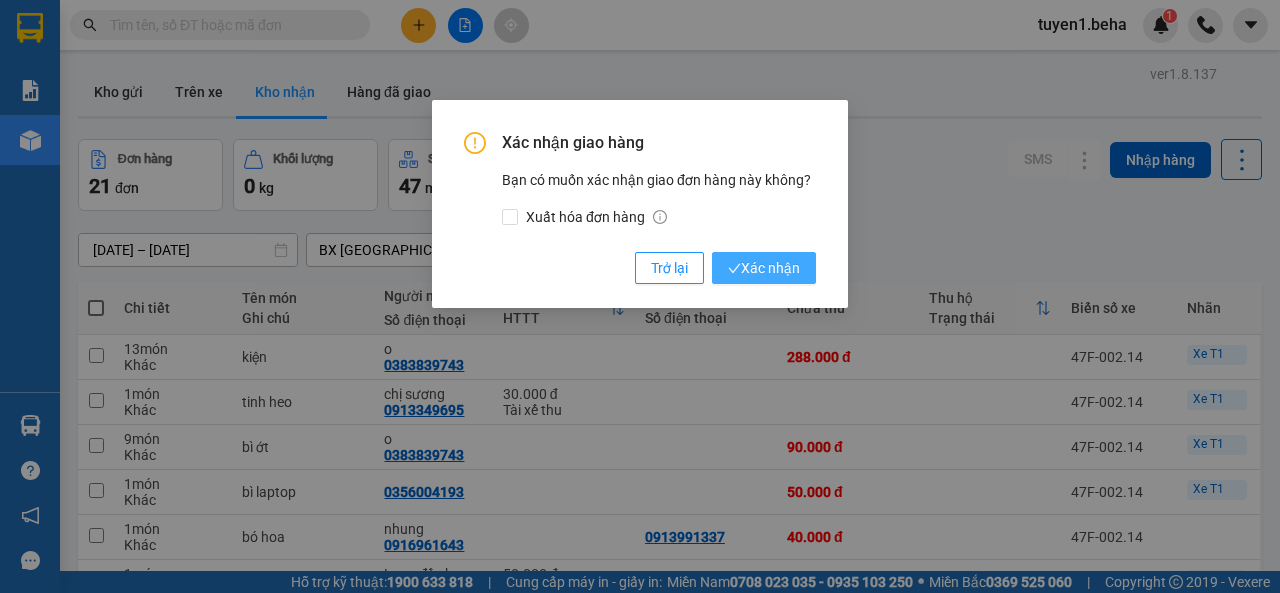 click on "Xác nhận" at bounding box center [764, 268] 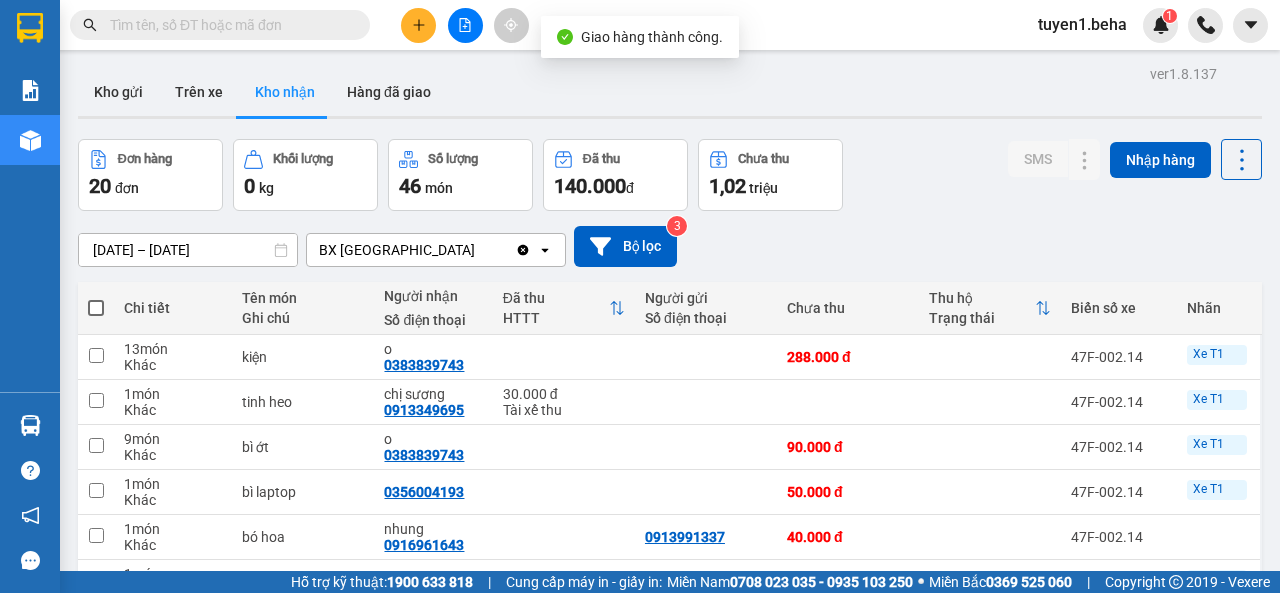click on "10 / trang" at bounding box center (1178, 817) 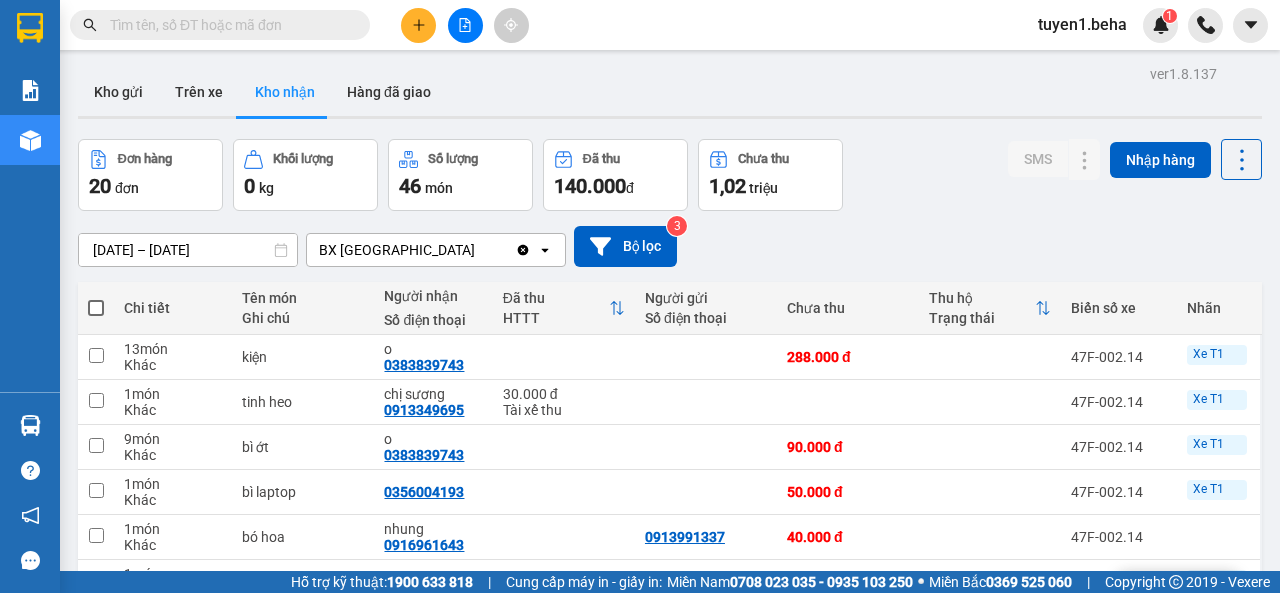 click on "100 / trang" at bounding box center (1170, 777) 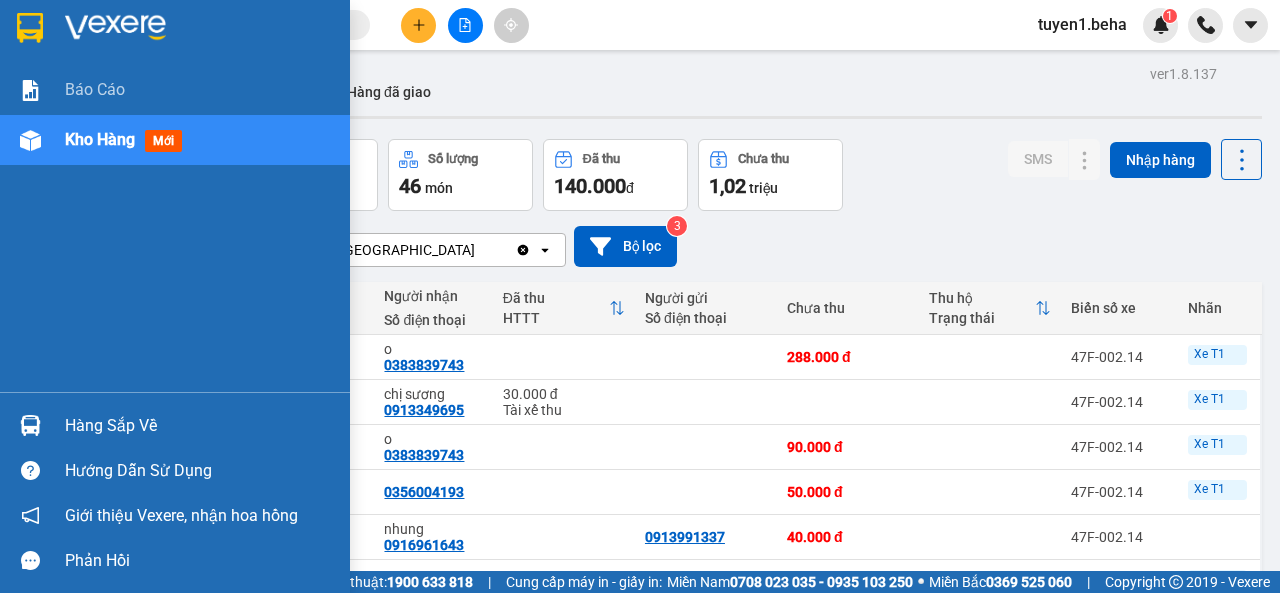 click on "Kho hàng" at bounding box center [100, 139] 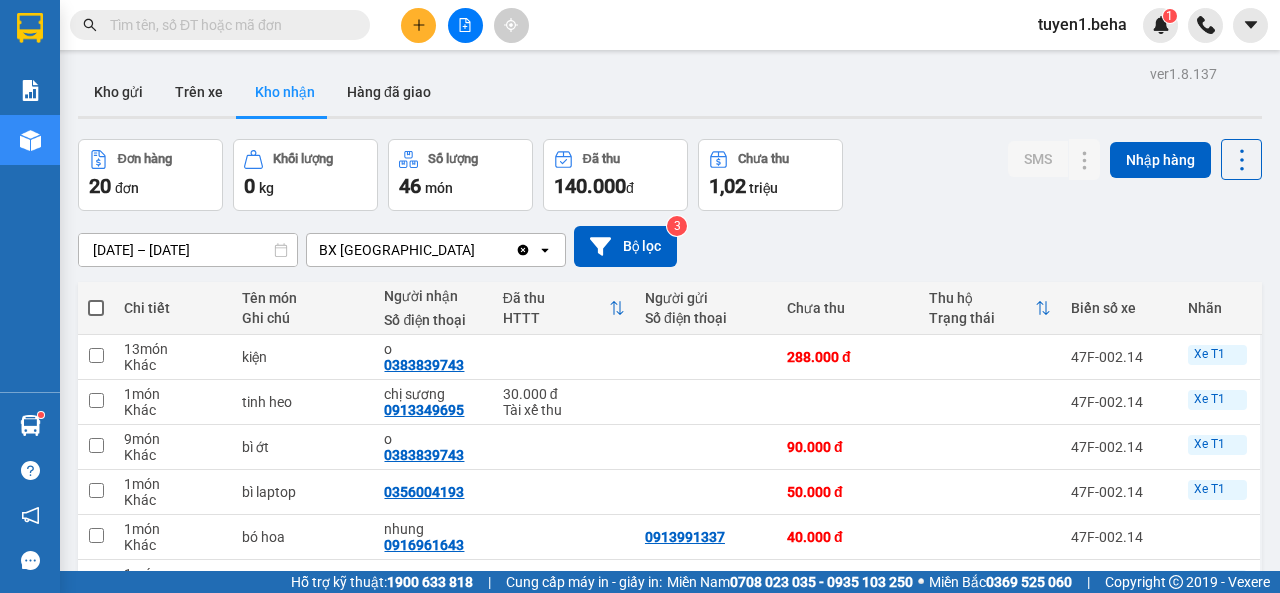 click 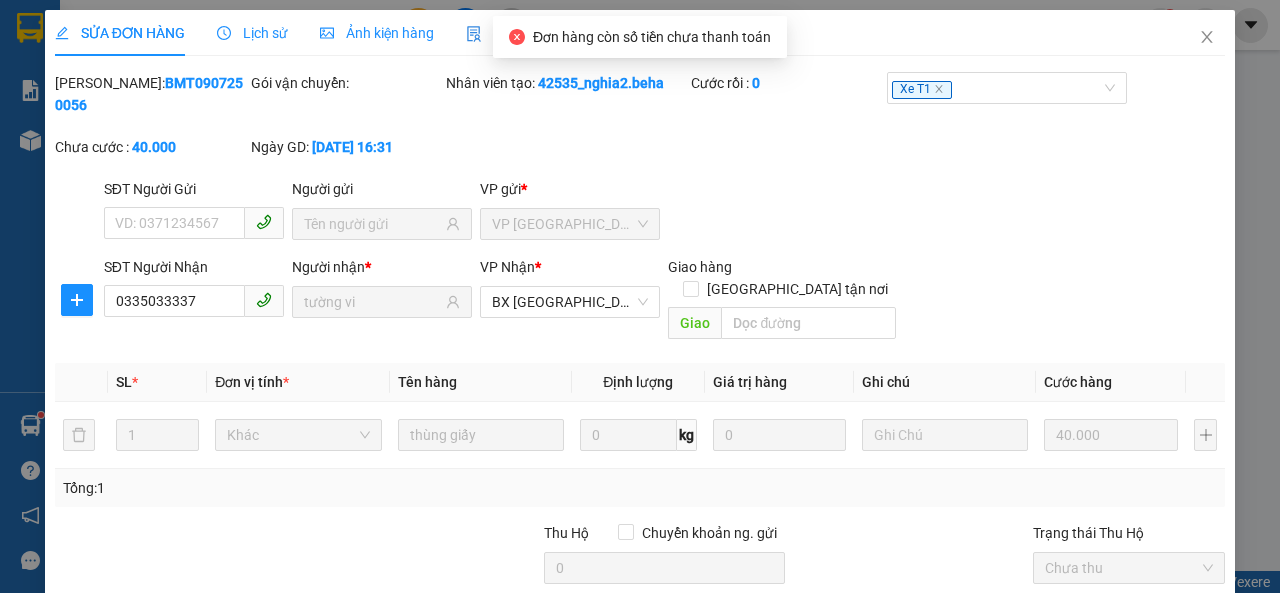 click on "Ảnh kiện hàng" at bounding box center (377, 33) 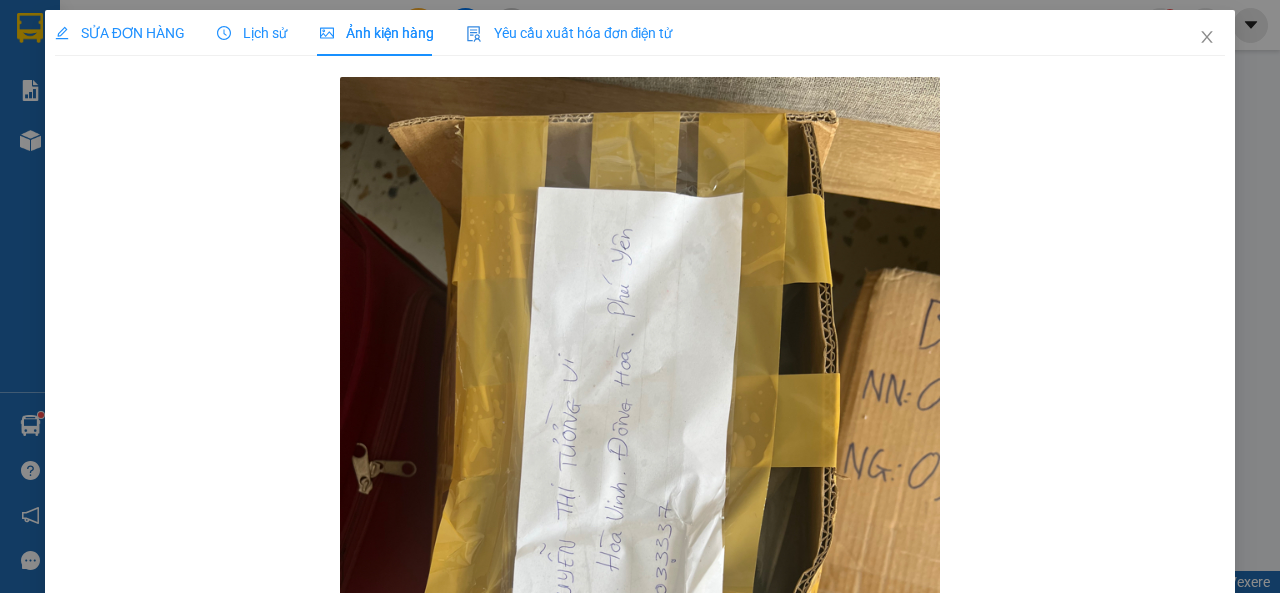 click on "SỬA ĐƠN HÀNG" at bounding box center (120, 33) 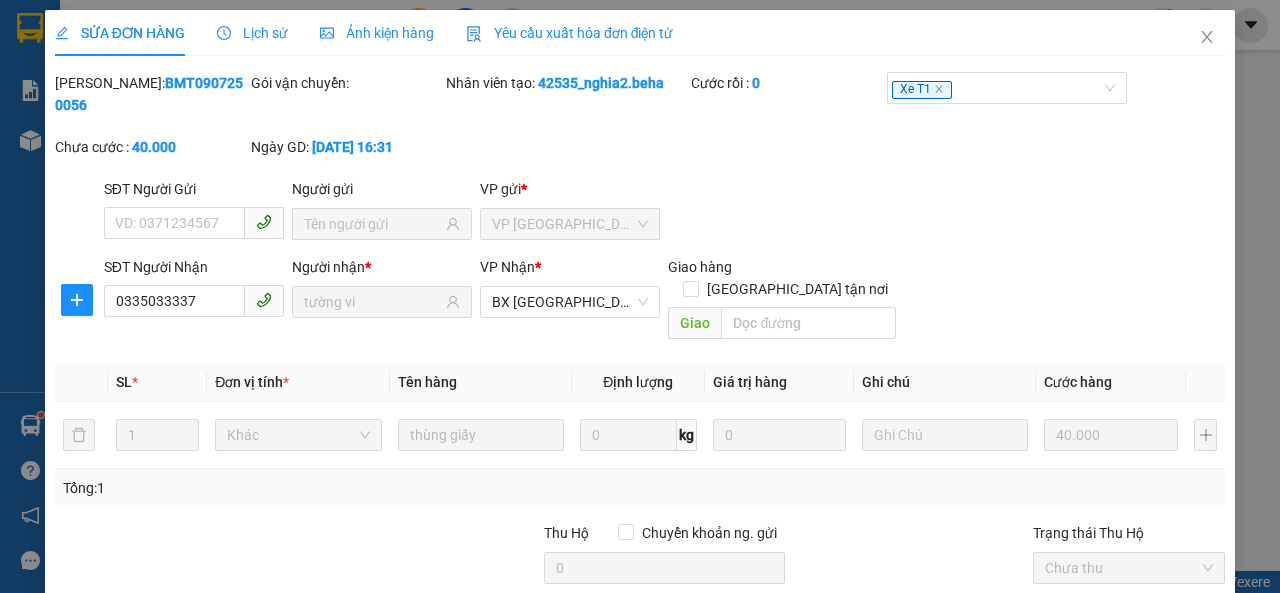 click on "Chọn HT Thanh Toán" at bounding box center [1129, 638] 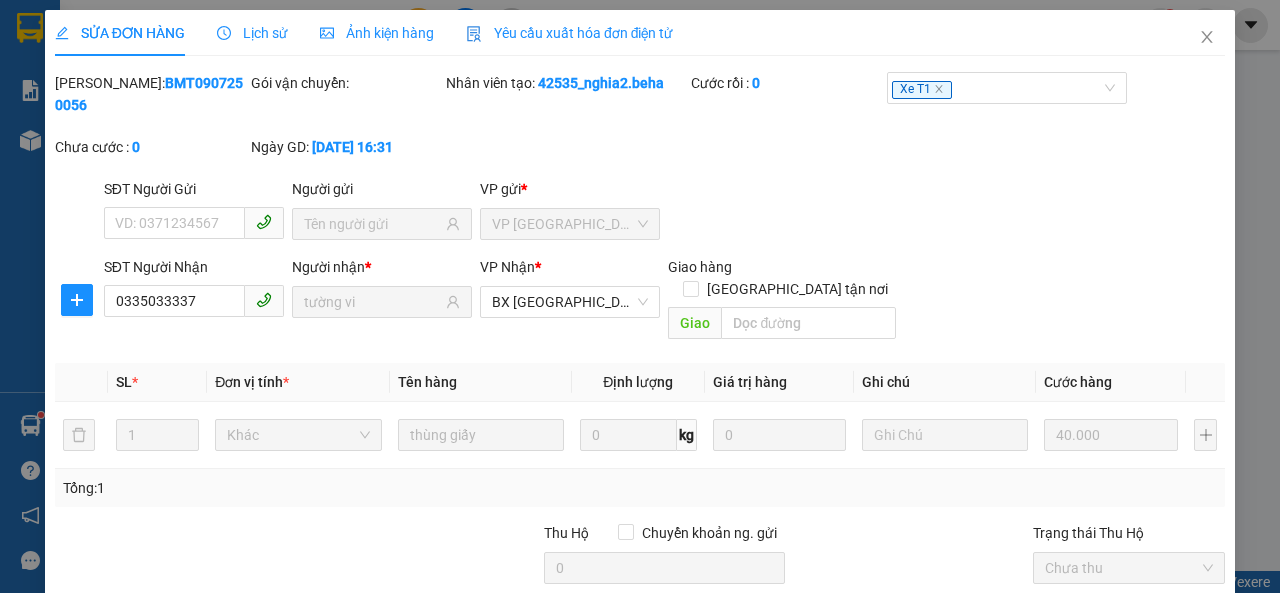 click on "Giao hàng" at bounding box center (724, 733) 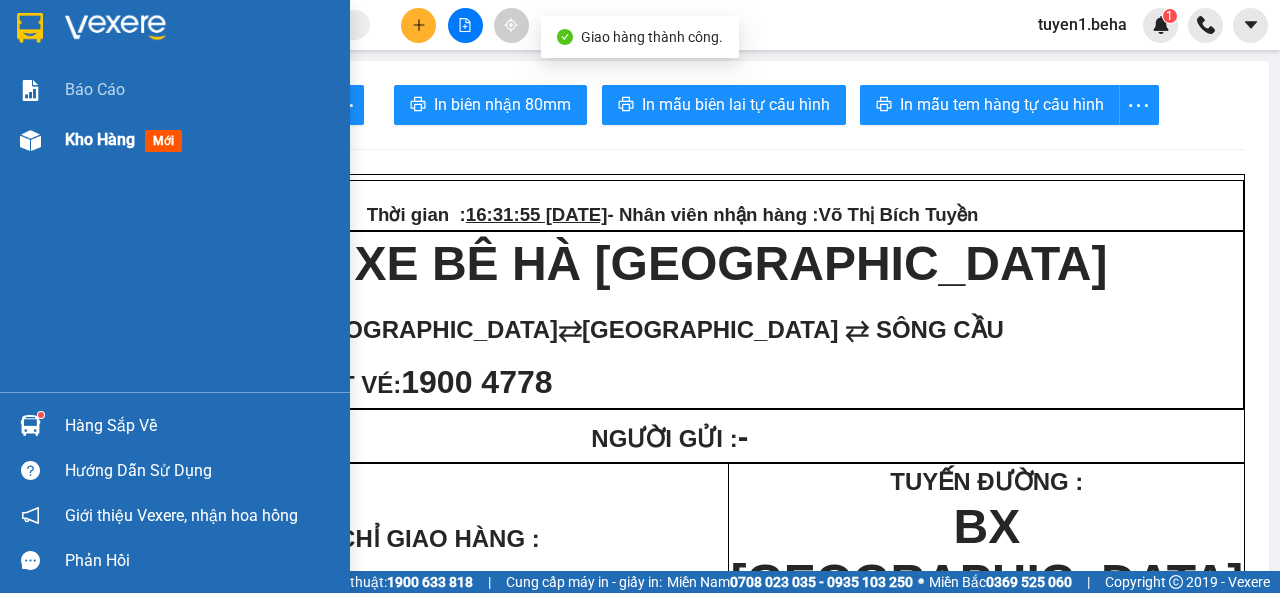click on "Kho hàng" at bounding box center (100, 139) 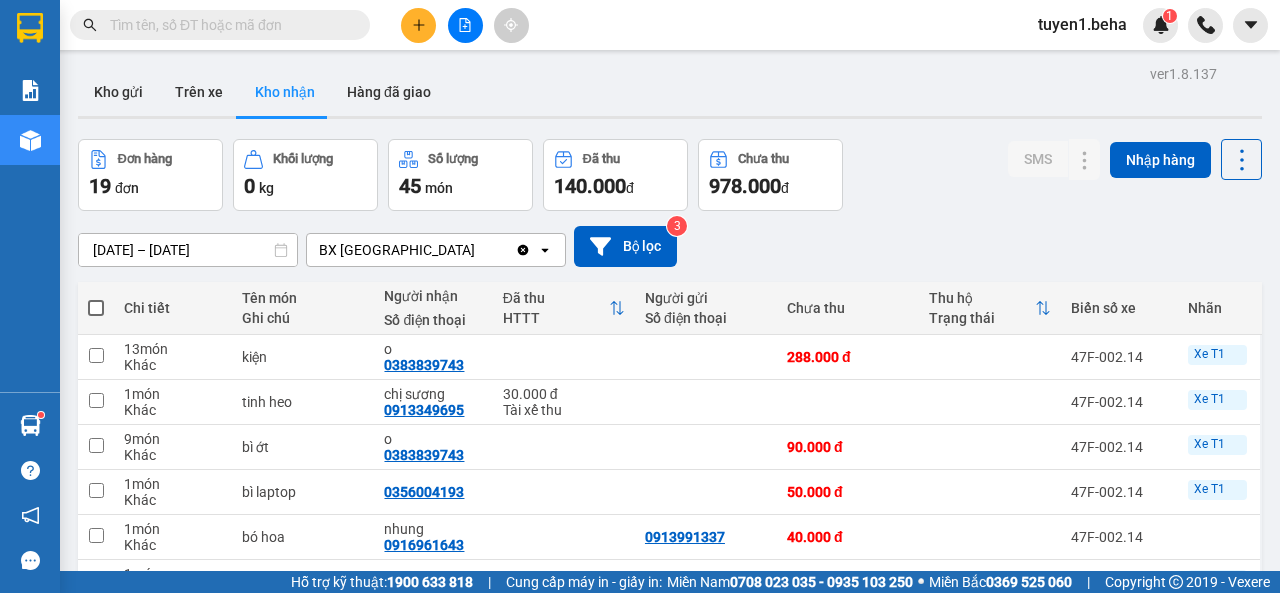 click on "1 100 / trang open" at bounding box center (670, 1238) 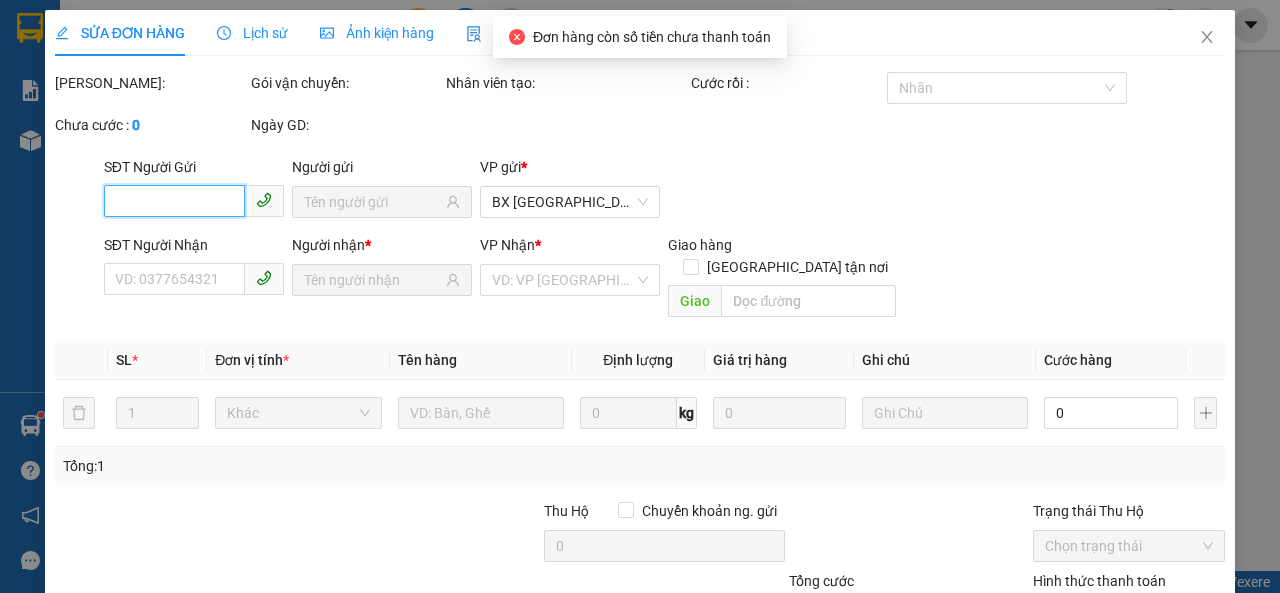 type on "0337053097" 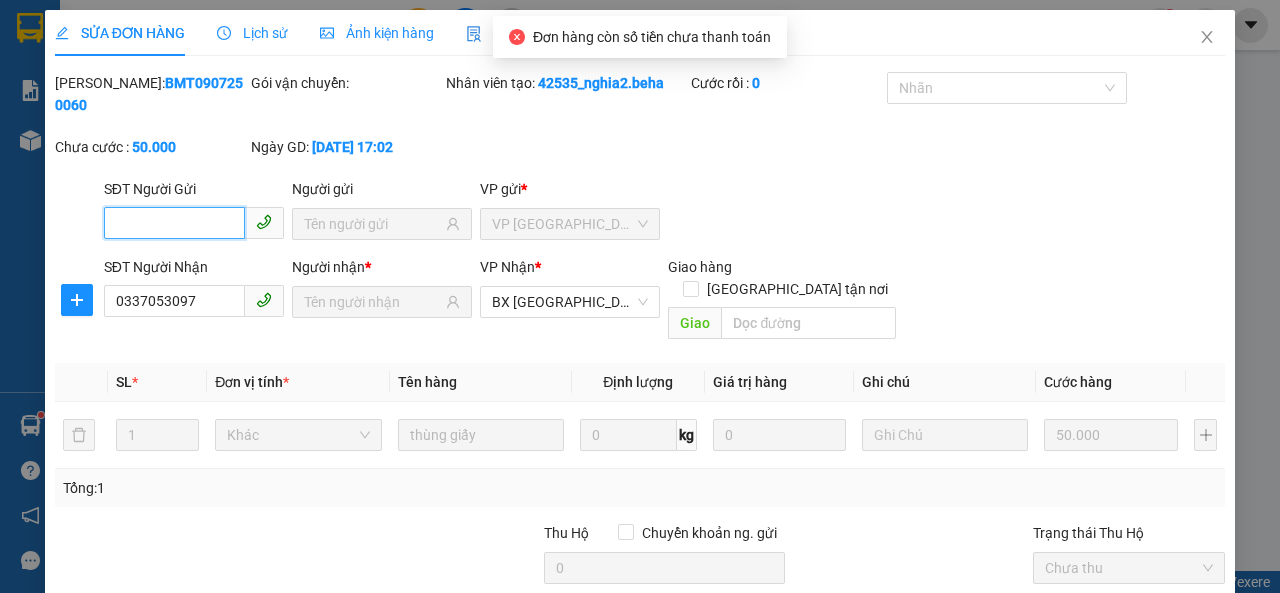 click on "Chọn HT Thanh Toán" at bounding box center (1129, 638) 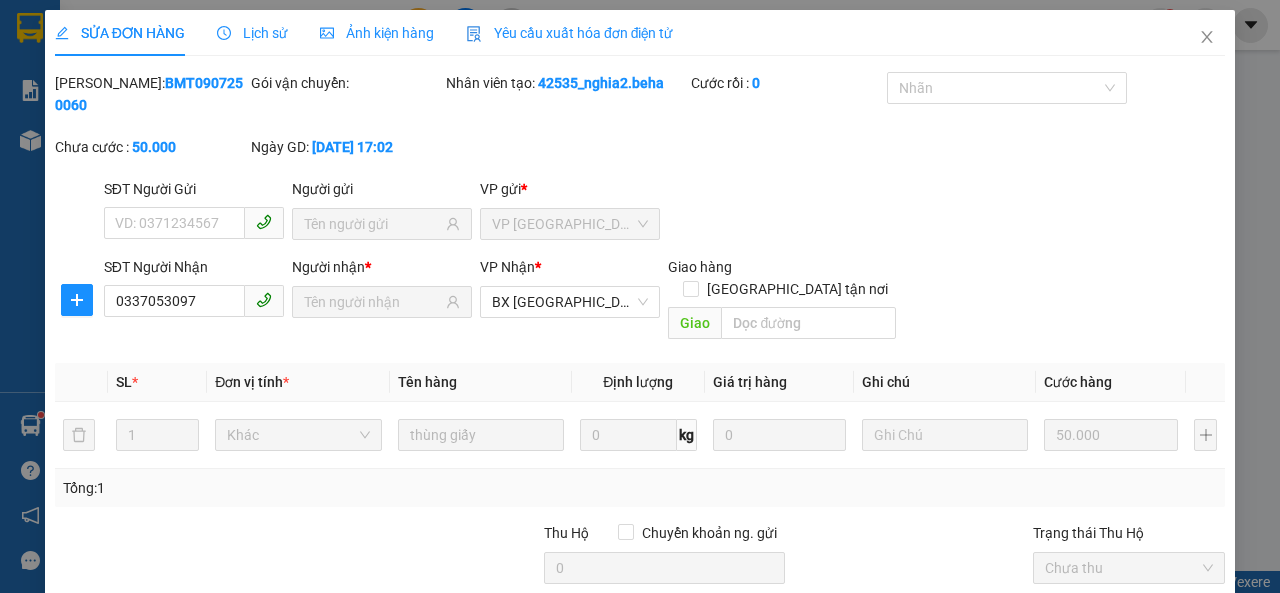 click on "Tại văn phòng" at bounding box center (1116, 655) 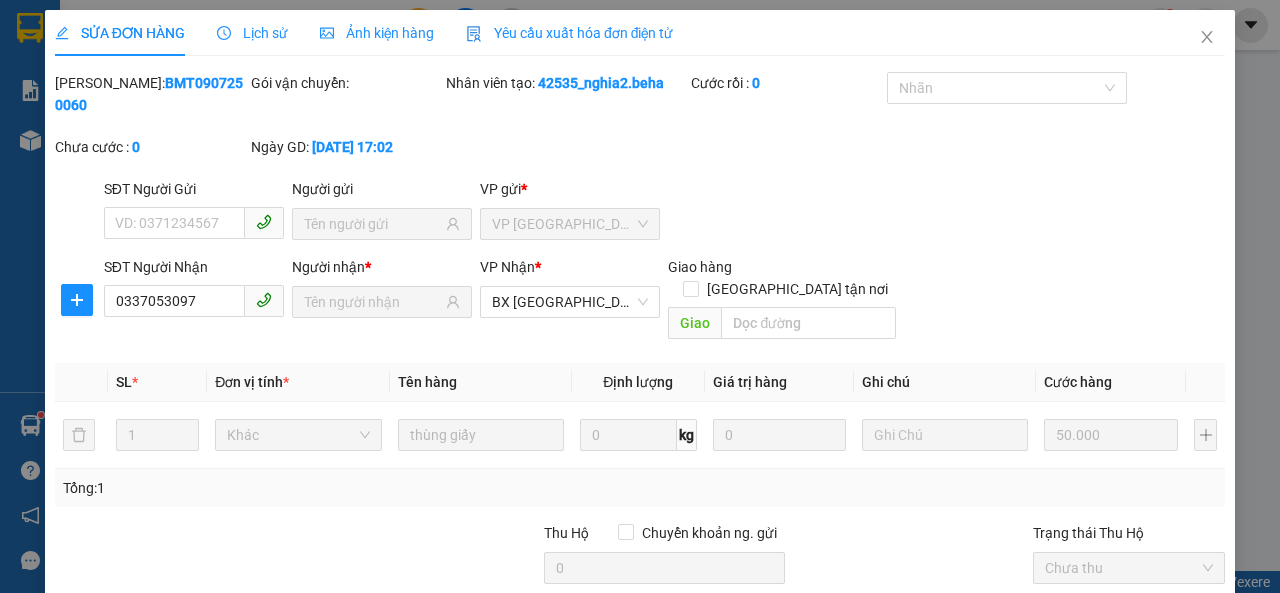 click on "Giao hàng" at bounding box center [724, 733] 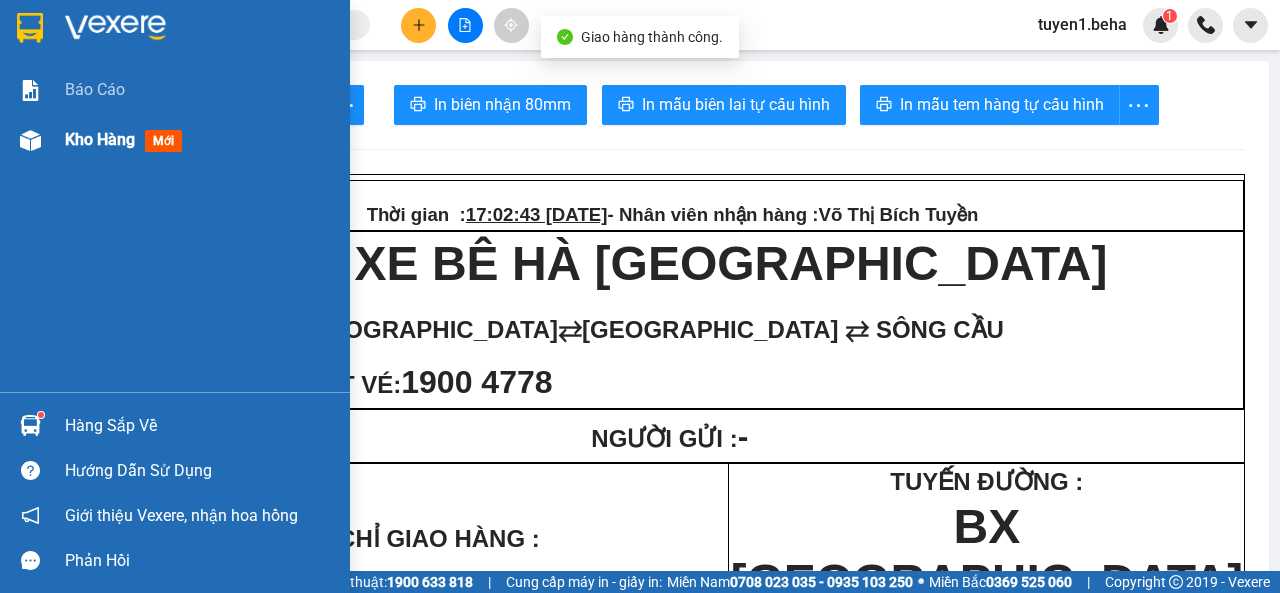 click on "Kho hàng" at bounding box center (100, 139) 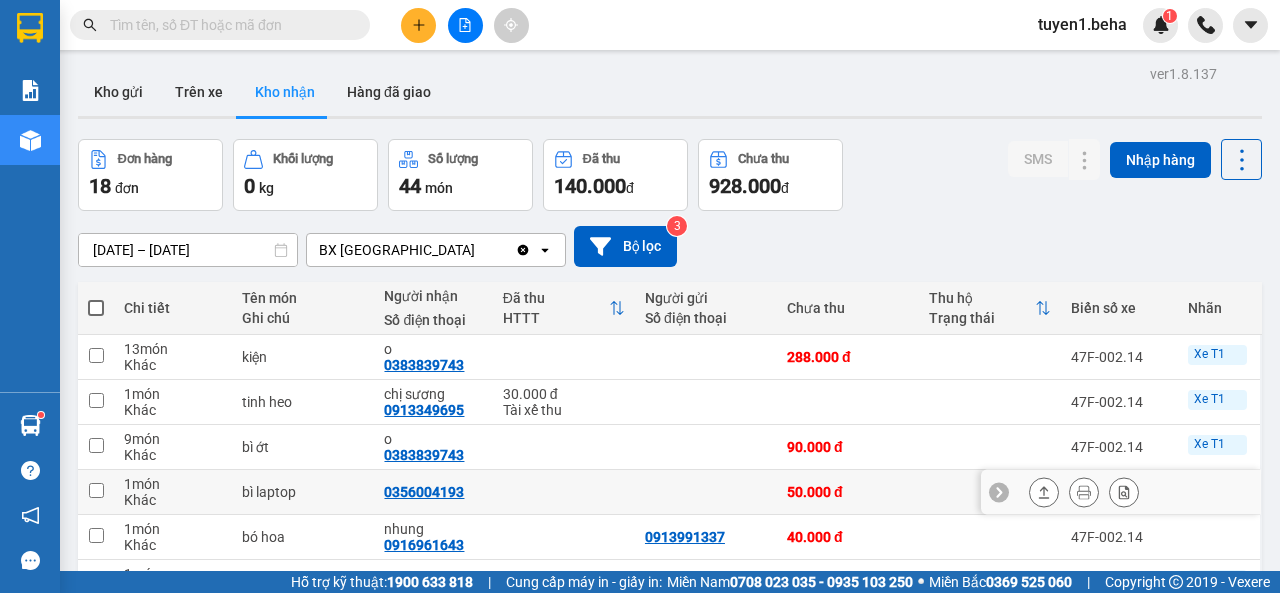 click on "1  món" at bounding box center (173, 484) 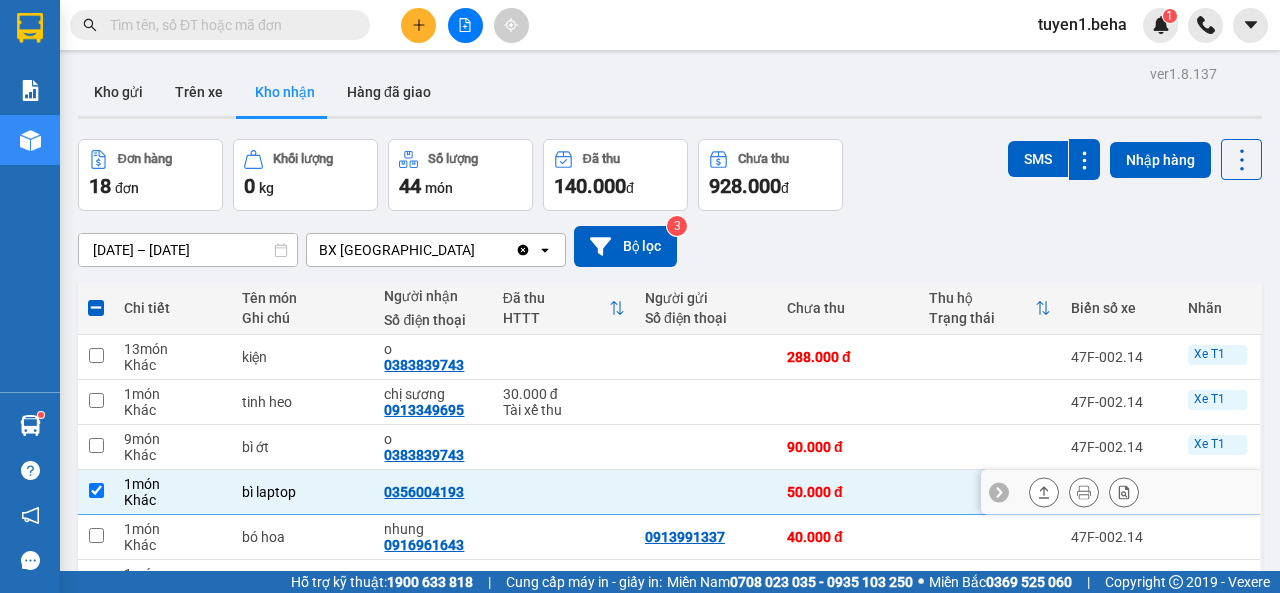 click at bounding box center (564, 492) 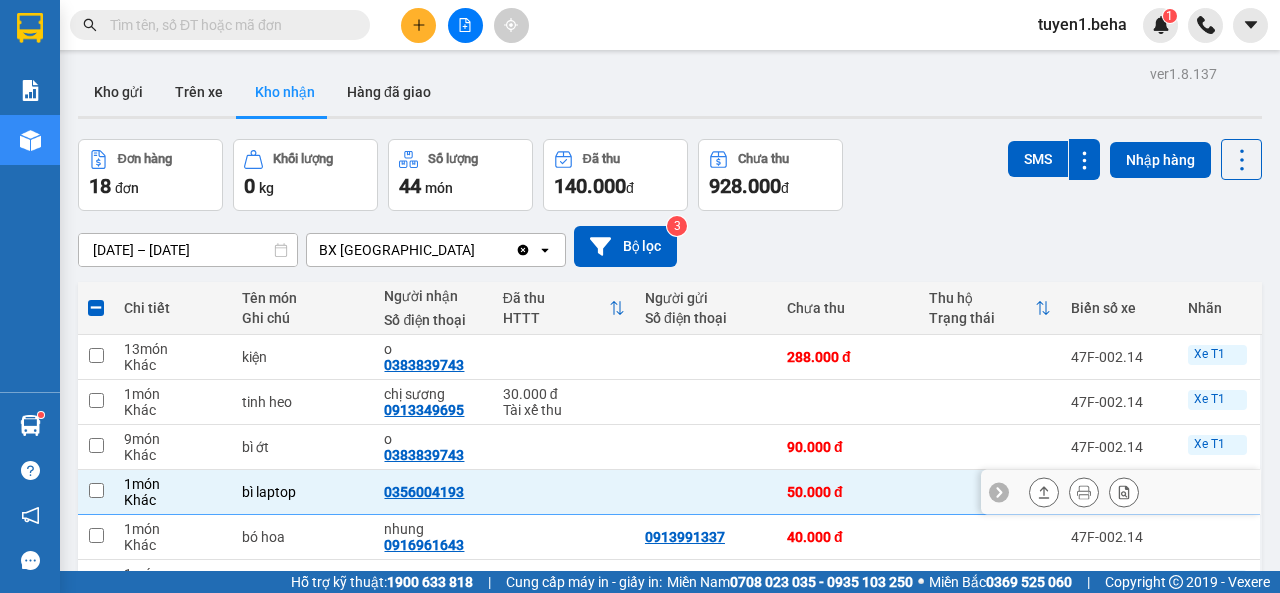 checkbox on "false" 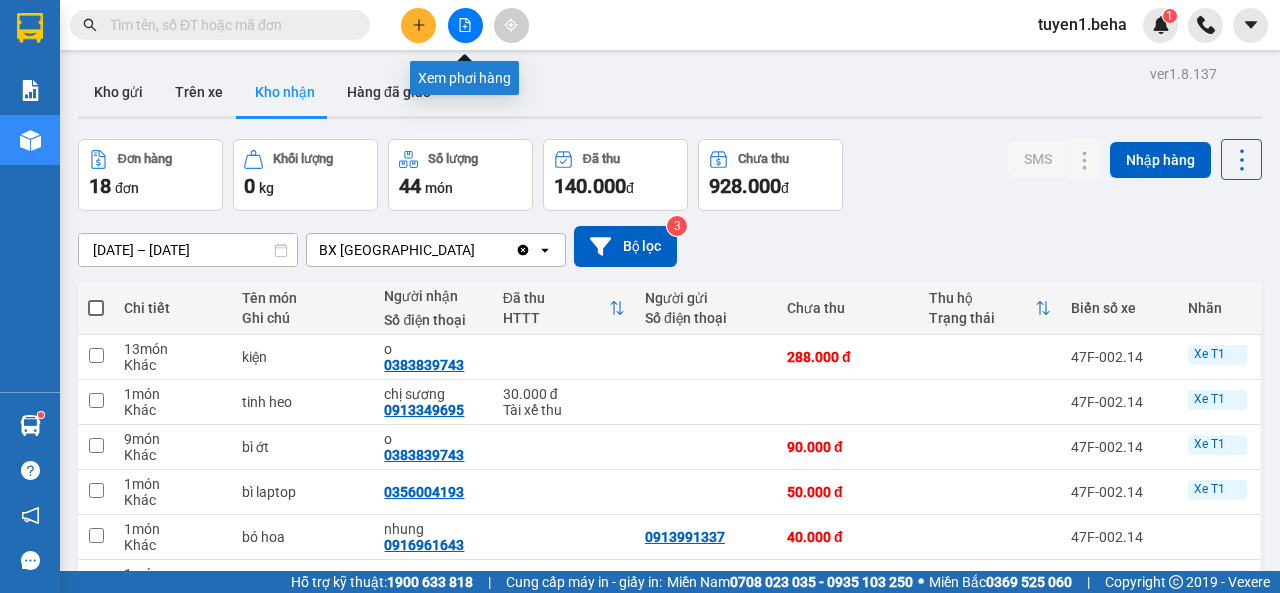 click at bounding box center (465, 25) 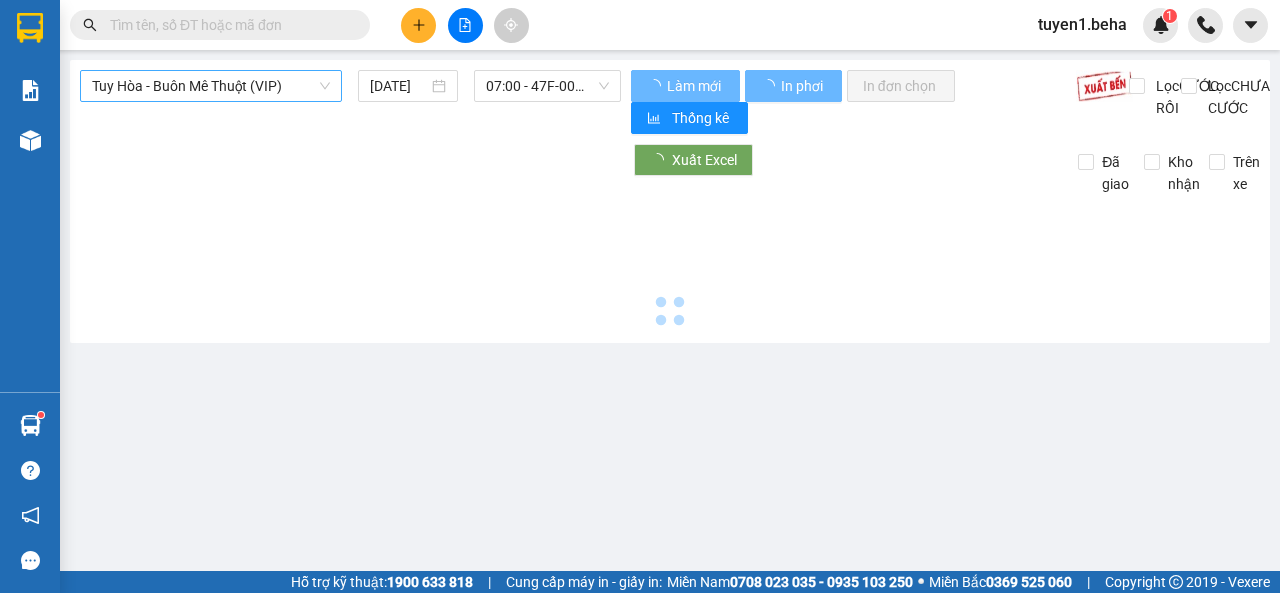 click on "Tuy Hòa - Buôn Mê Thuột (VIP)" at bounding box center [211, 86] 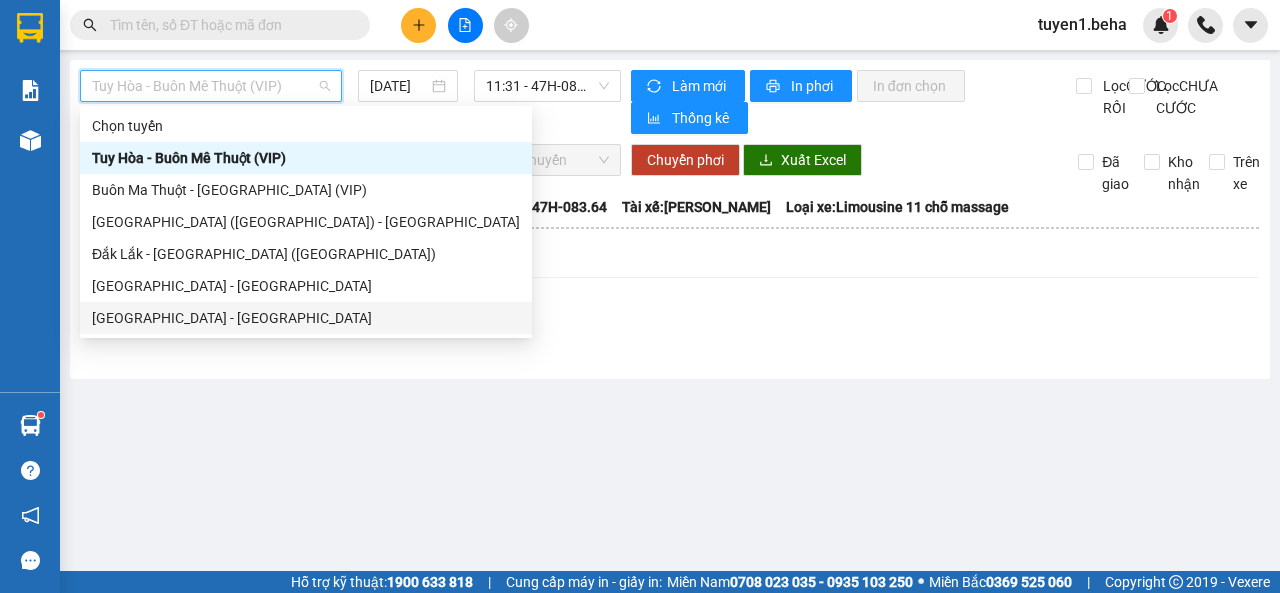 click on "[GEOGRAPHIC_DATA] - [GEOGRAPHIC_DATA]" at bounding box center (306, 318) 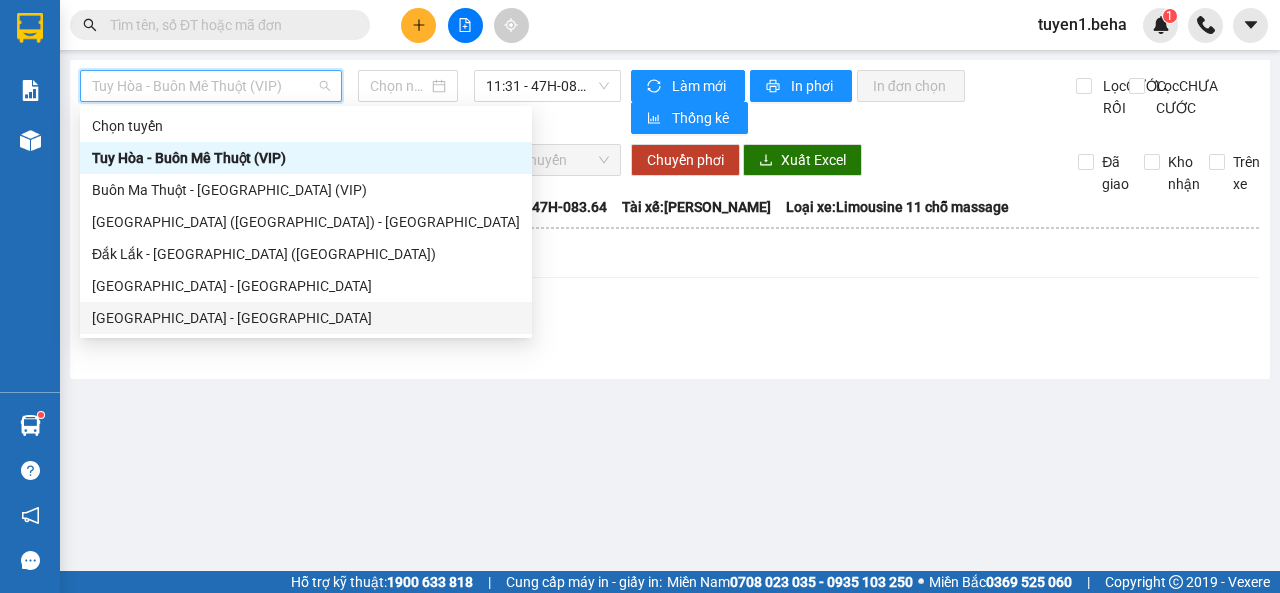 type on "[DATE]" 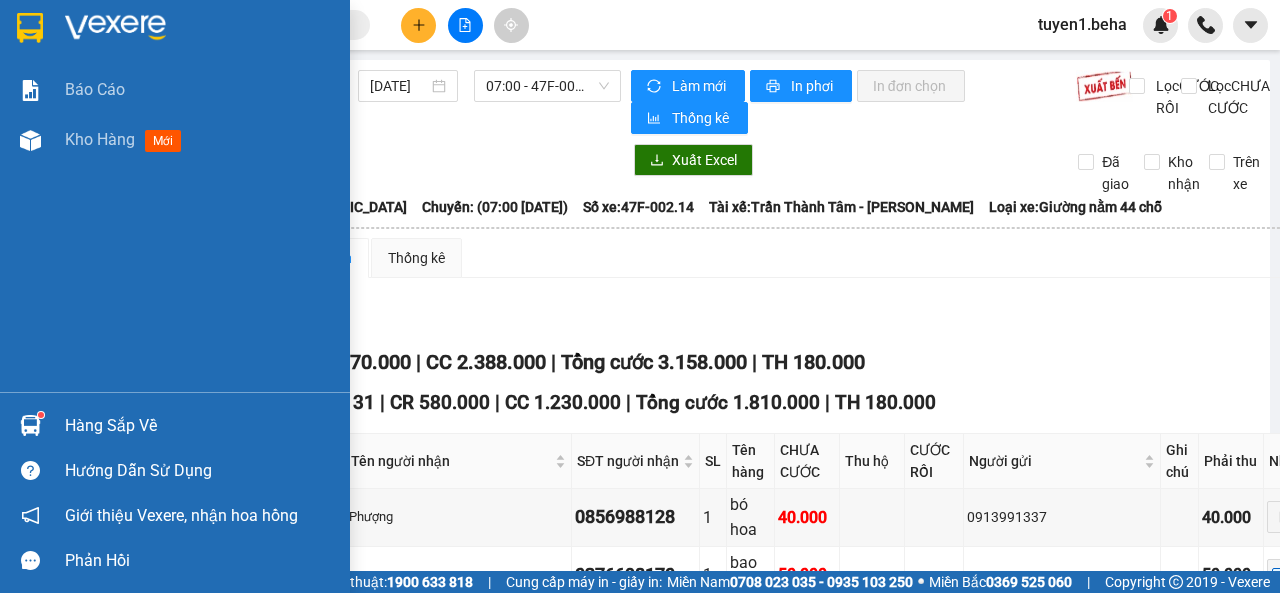 drag, startPoint x: 89, startPoint y: 146, endPoint x: 1279, endPoint y: 293, distance: 1199.045 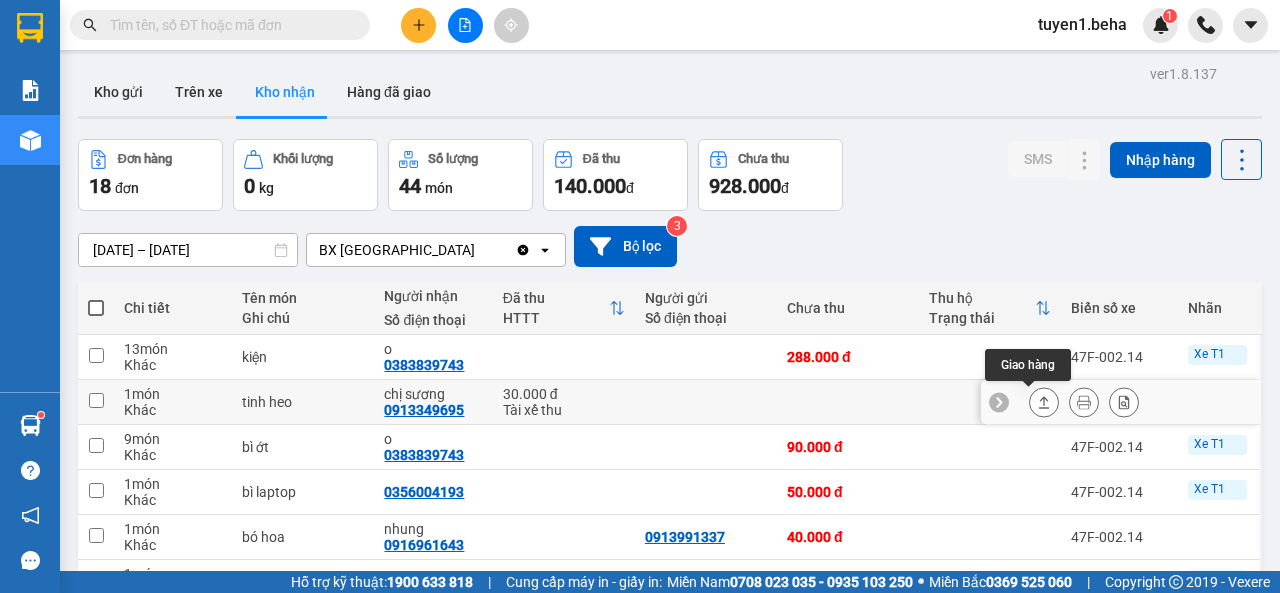 click 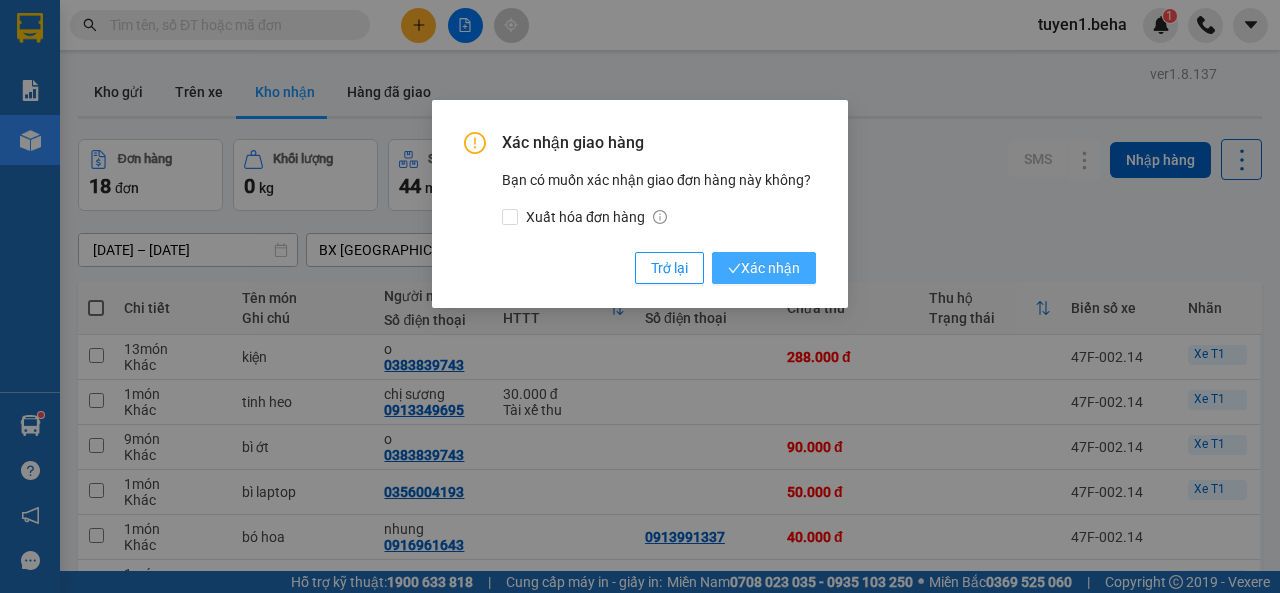 click on "Xác nhận" at bounding box center [764, 268] 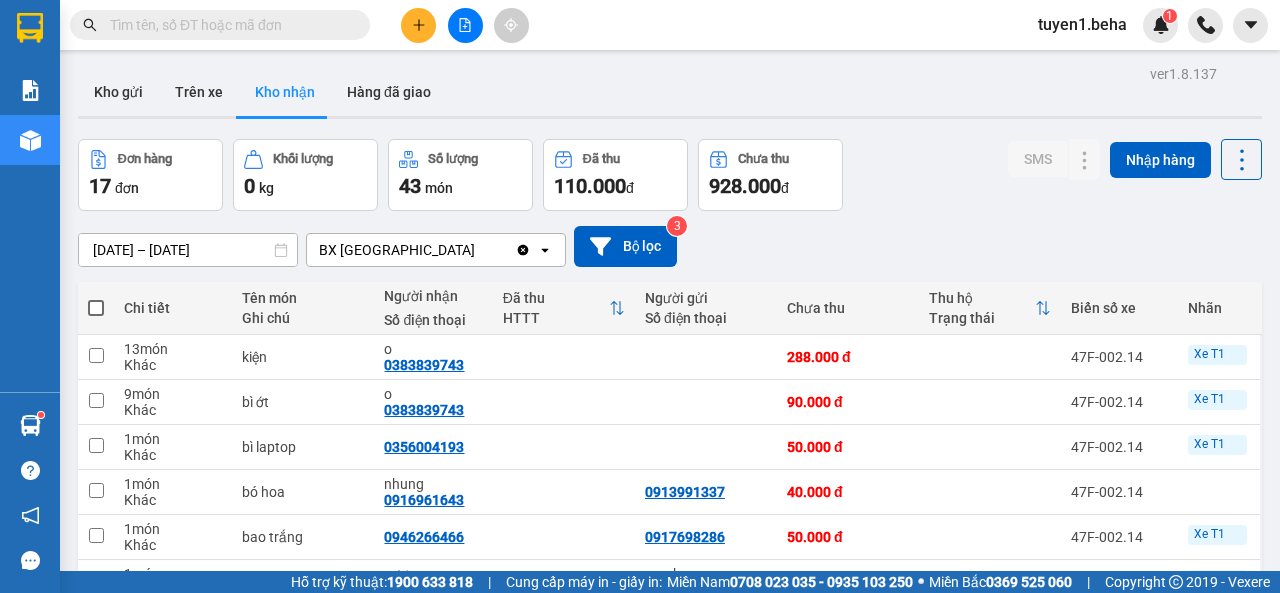 click 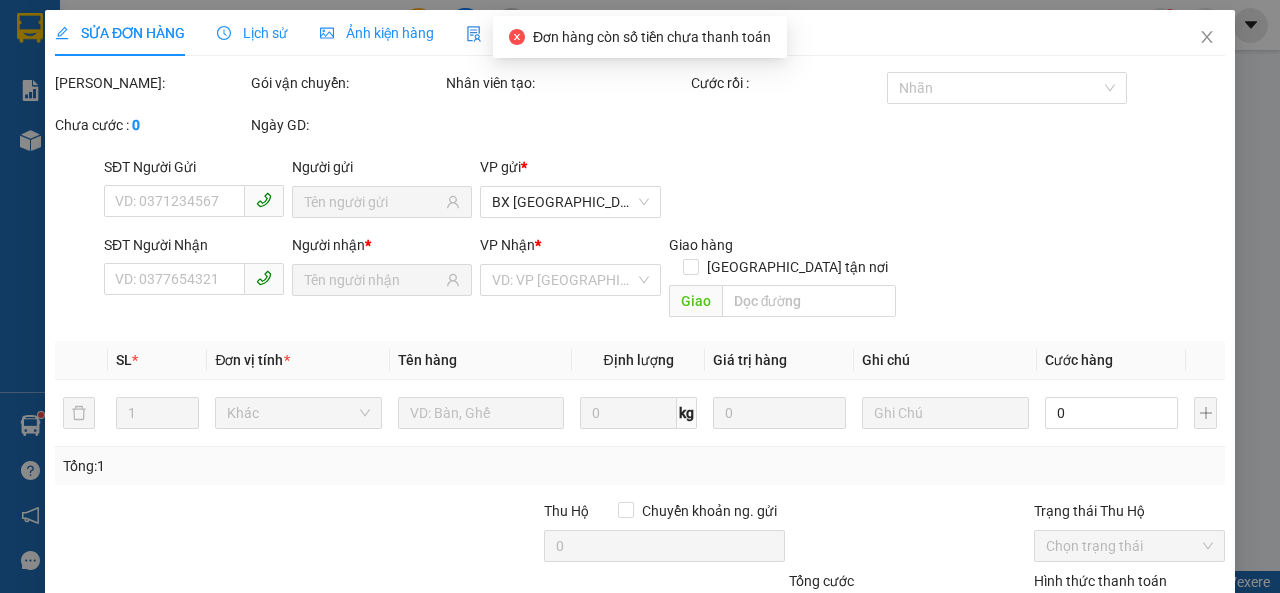 type on "0906201620" 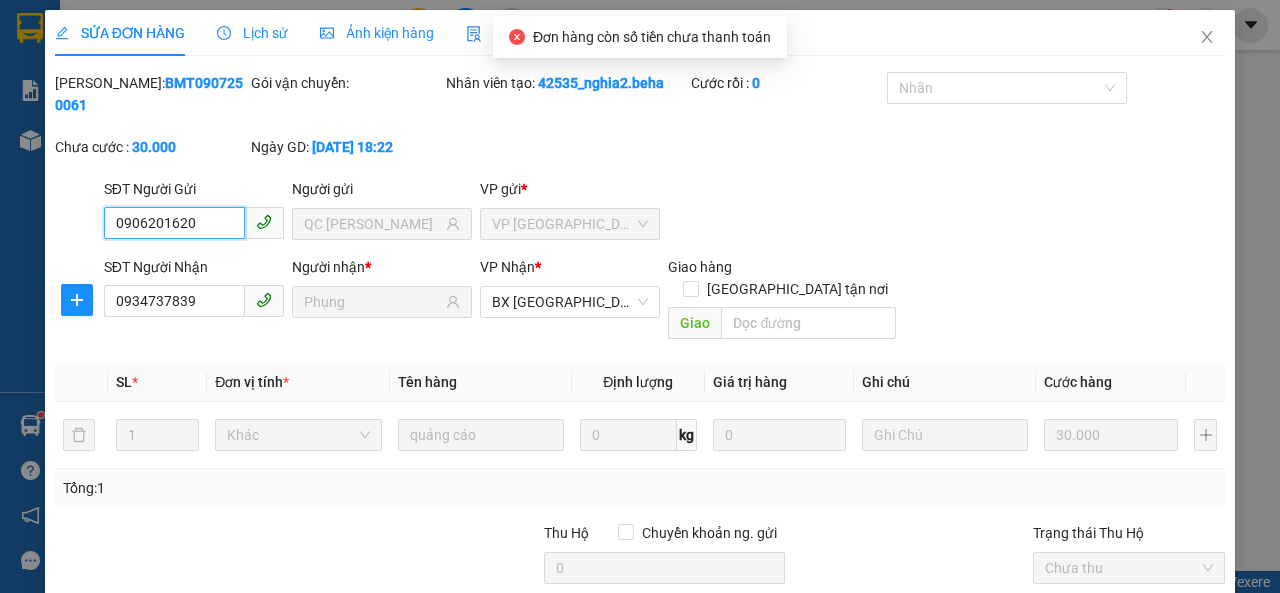 click on "Chọn HT Thanh Toán" at bounding box center [1129, 638] 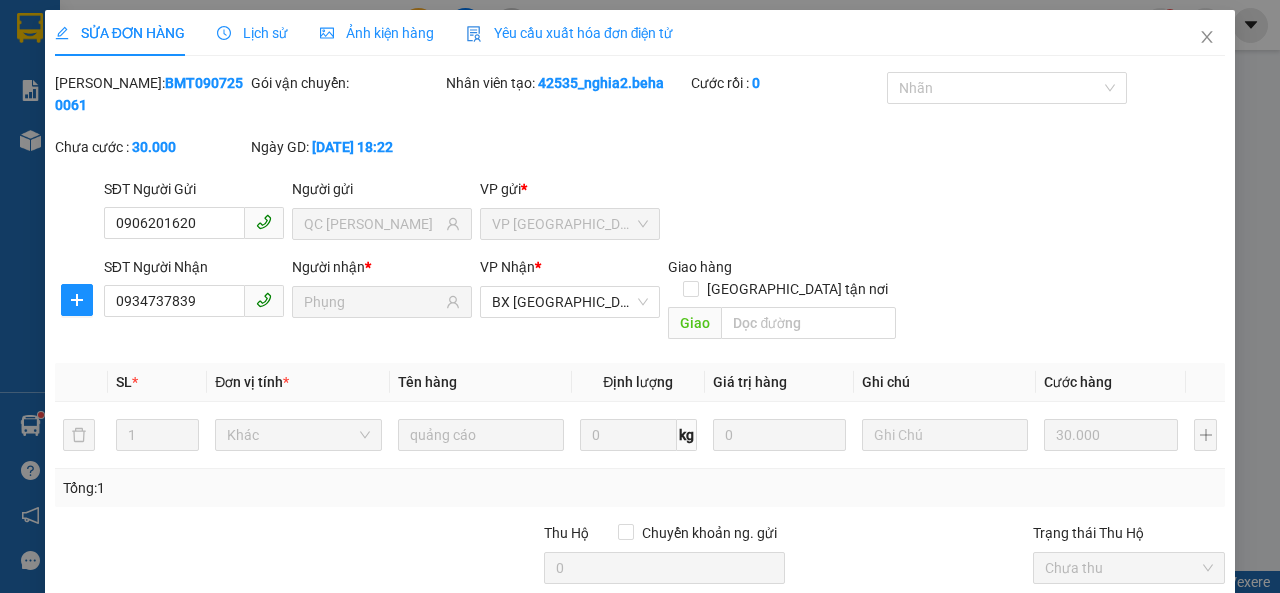 drag, startPoint x: 1076, startPoint y: 485, endPoint x: 904, endPoint y: 535, distance: 179.12007 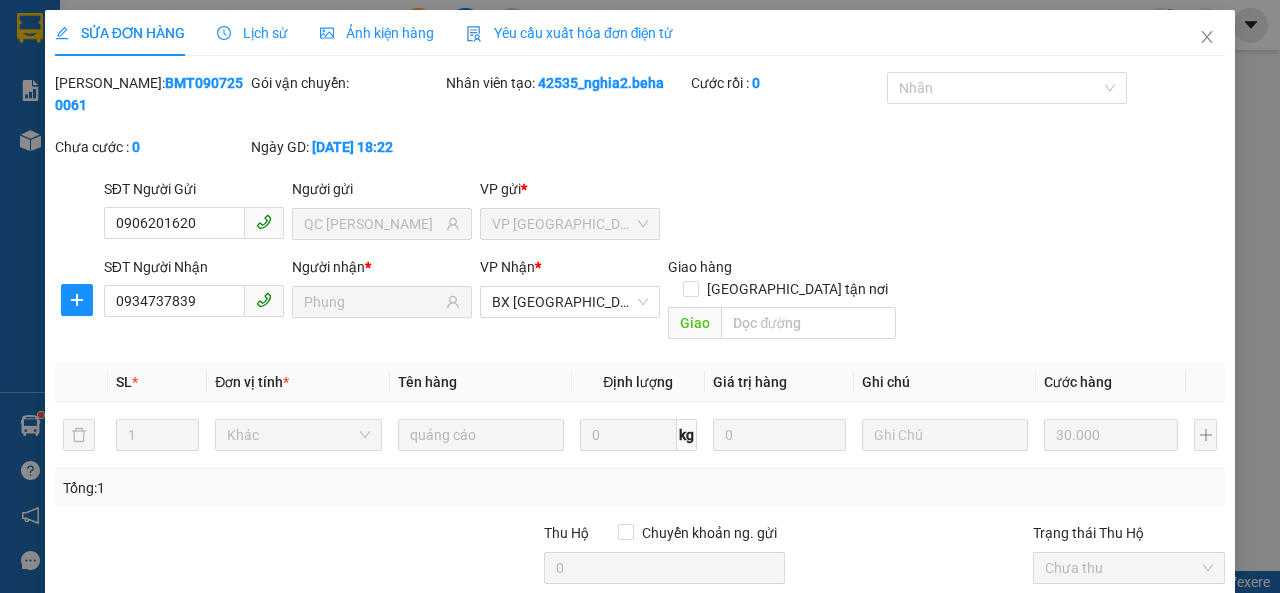 click on "Giao hàng" at bounding box center [724, 733] 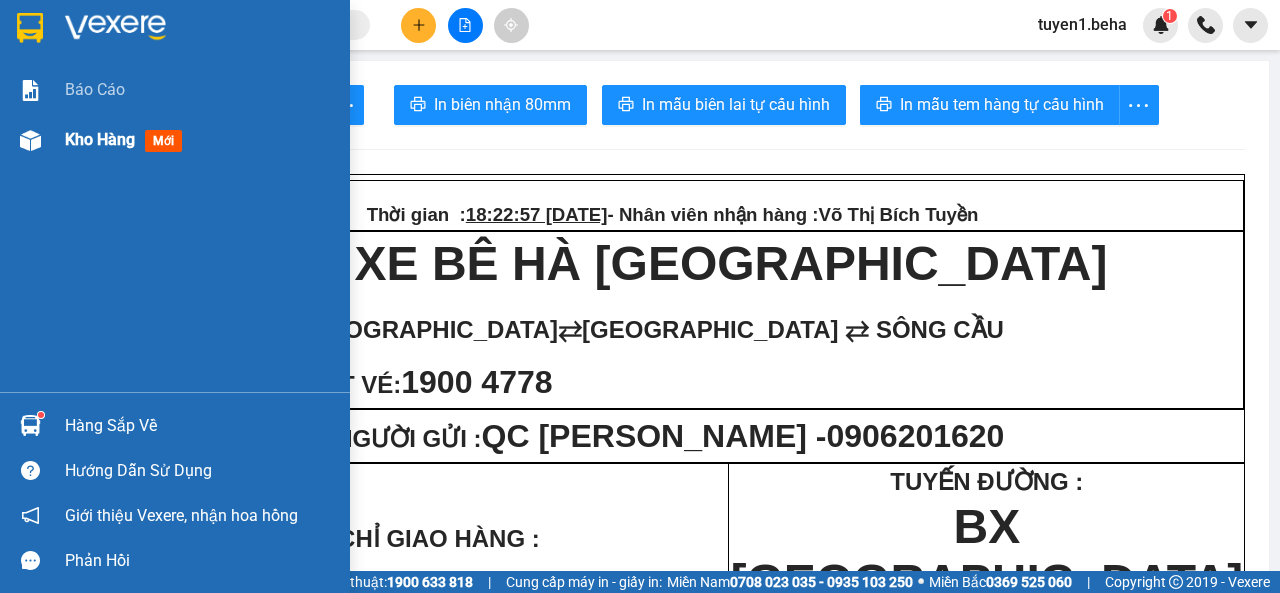click on "Kho hàng" at bounding box center (100, 139) 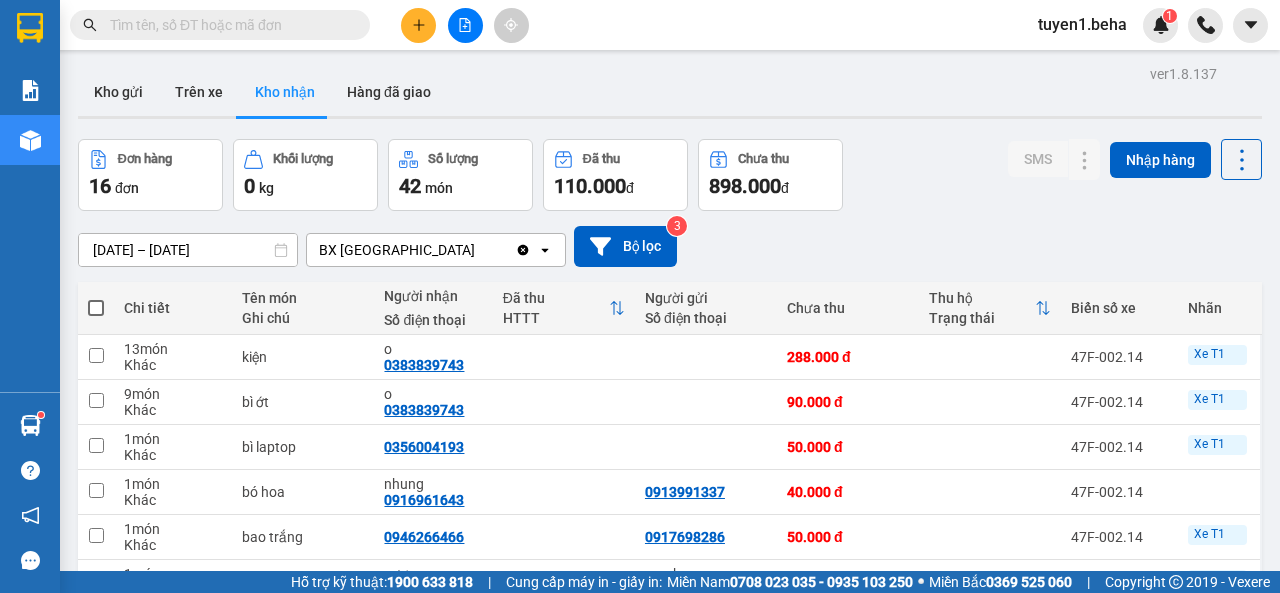 click 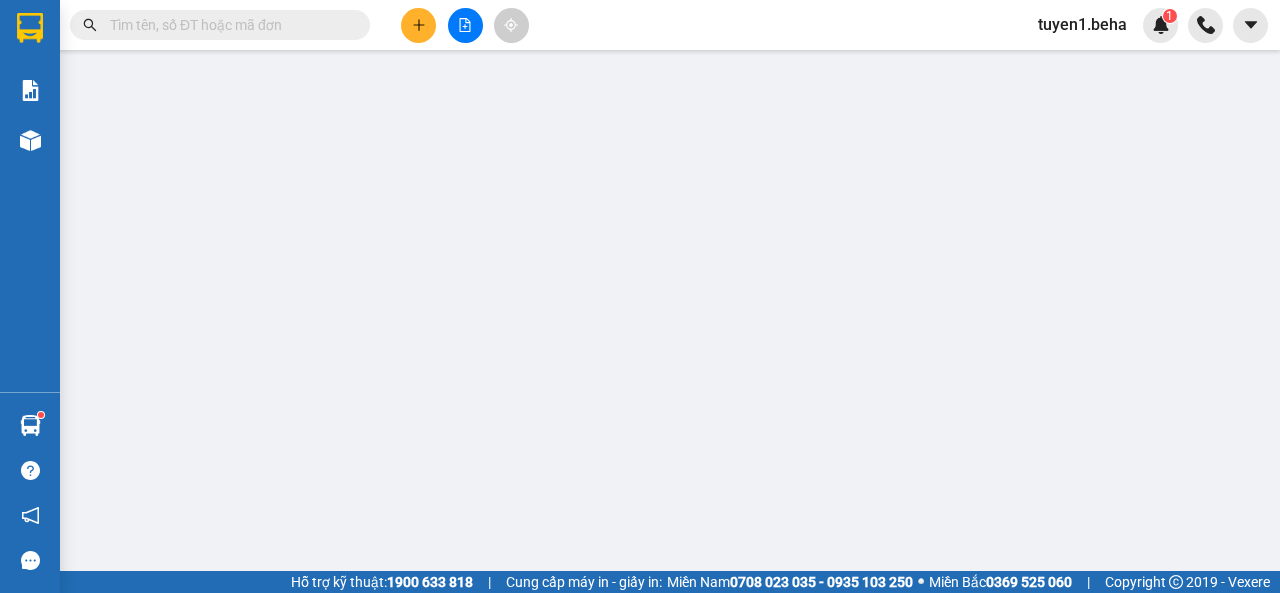 type on "0933766739" 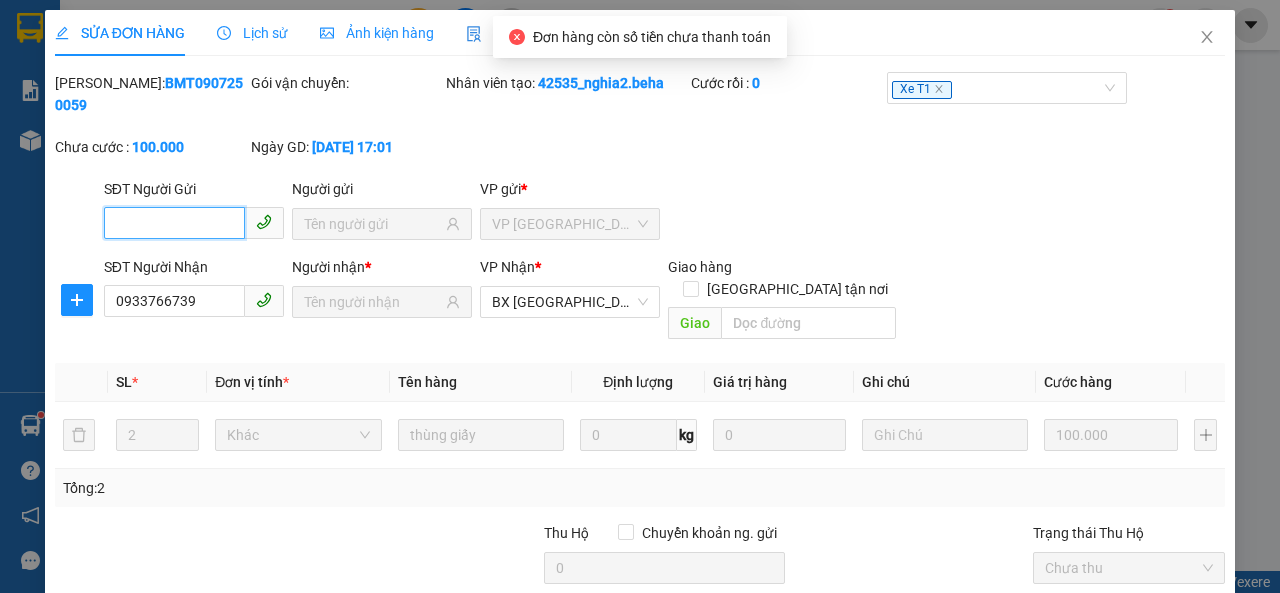 click on "Chọn HT Thanh Toán" at bounding box center (1129, 638) 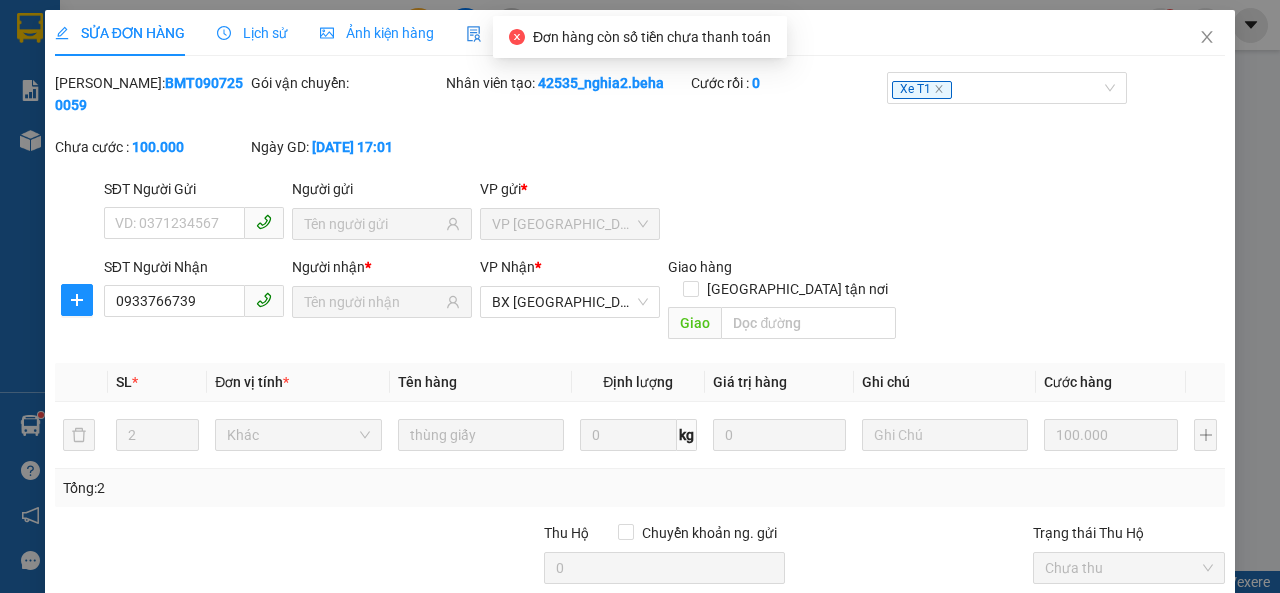click on "Tại văn phòng" at bounding box center [1116, 655] 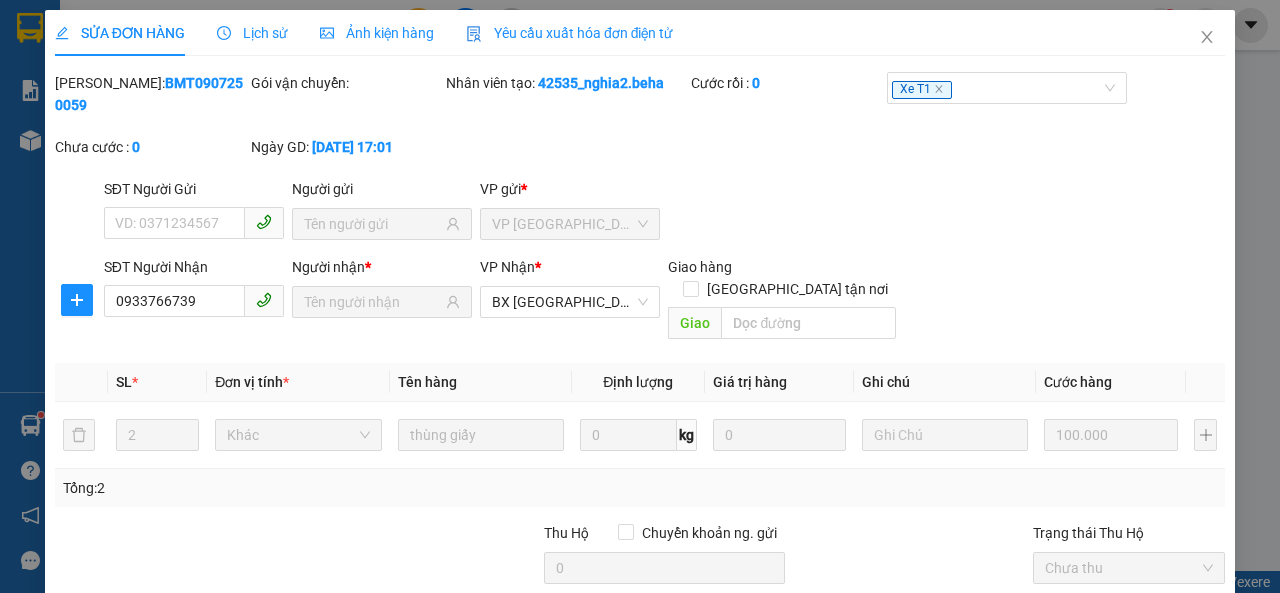 click on "Giao hàng" at bounding box center (713, 733) 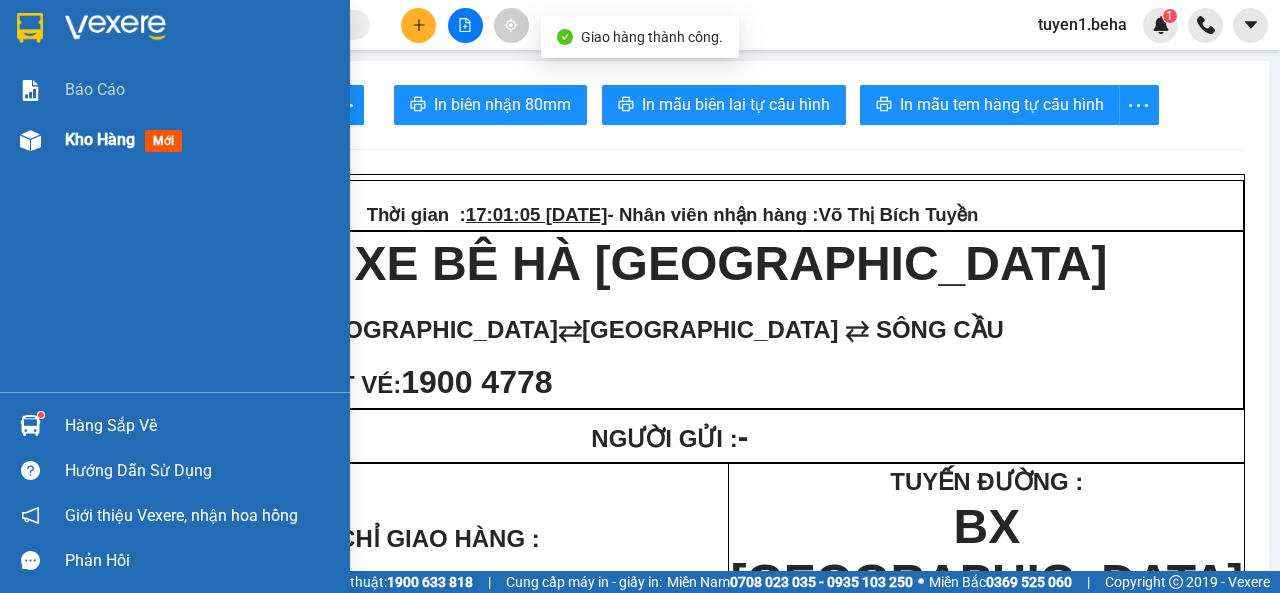 click on "Kho hàng" at bounding box center (100, 139) 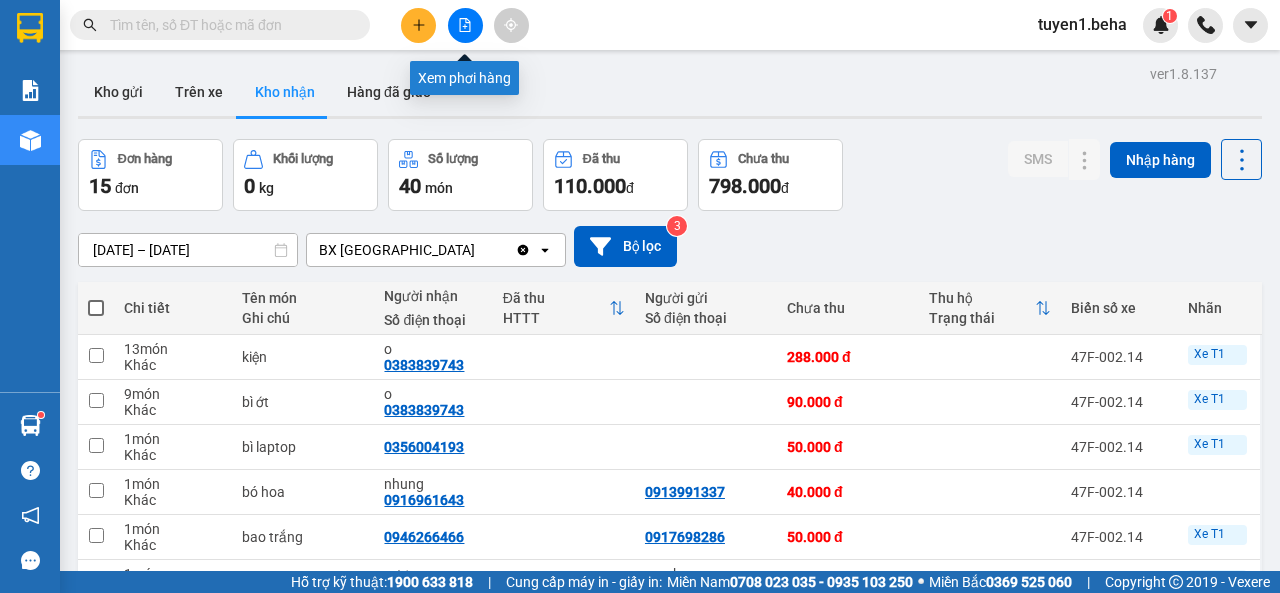 click at bounding box center (465, 25) 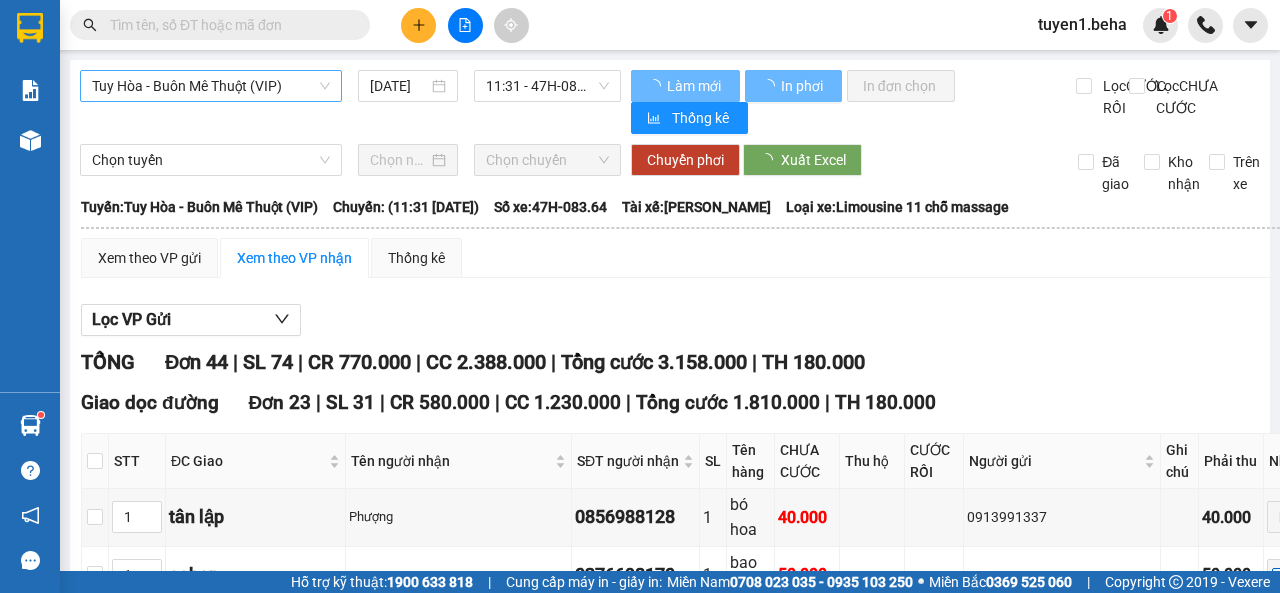 click on "Tuy Hòa - Buôn Mê Thuột (VIP)" at bounding box center (211, 86) 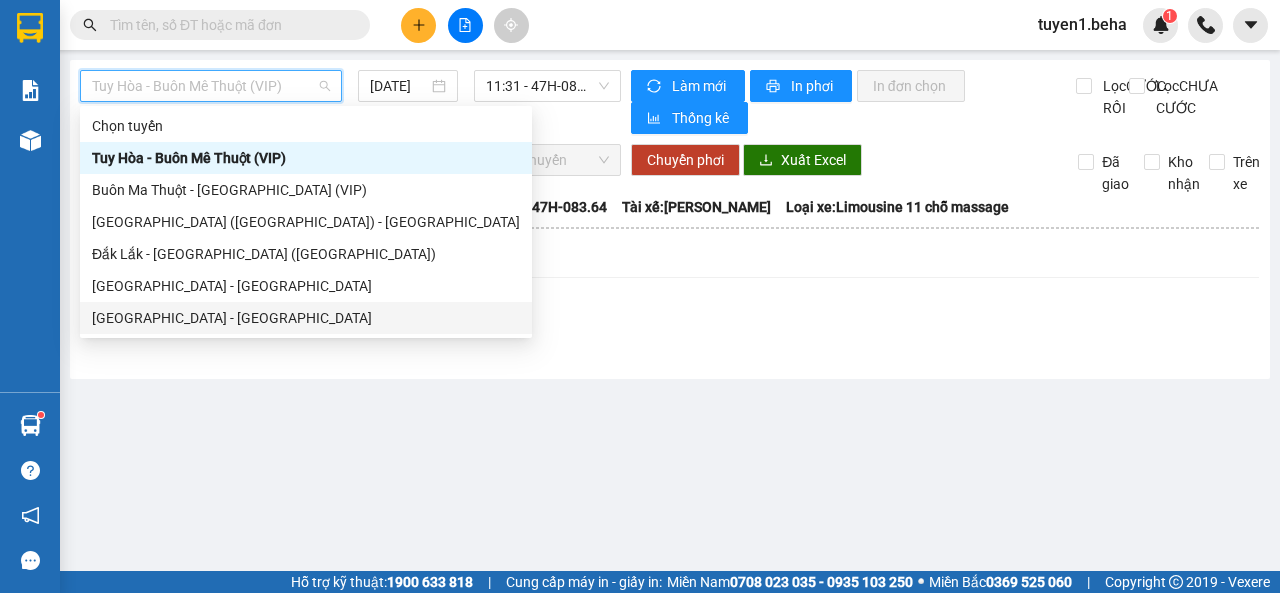 click on "[GEOGRAPHIC_DATA] - [GEOGRAPHIC_DATA]" at bounding box center (306, 318) 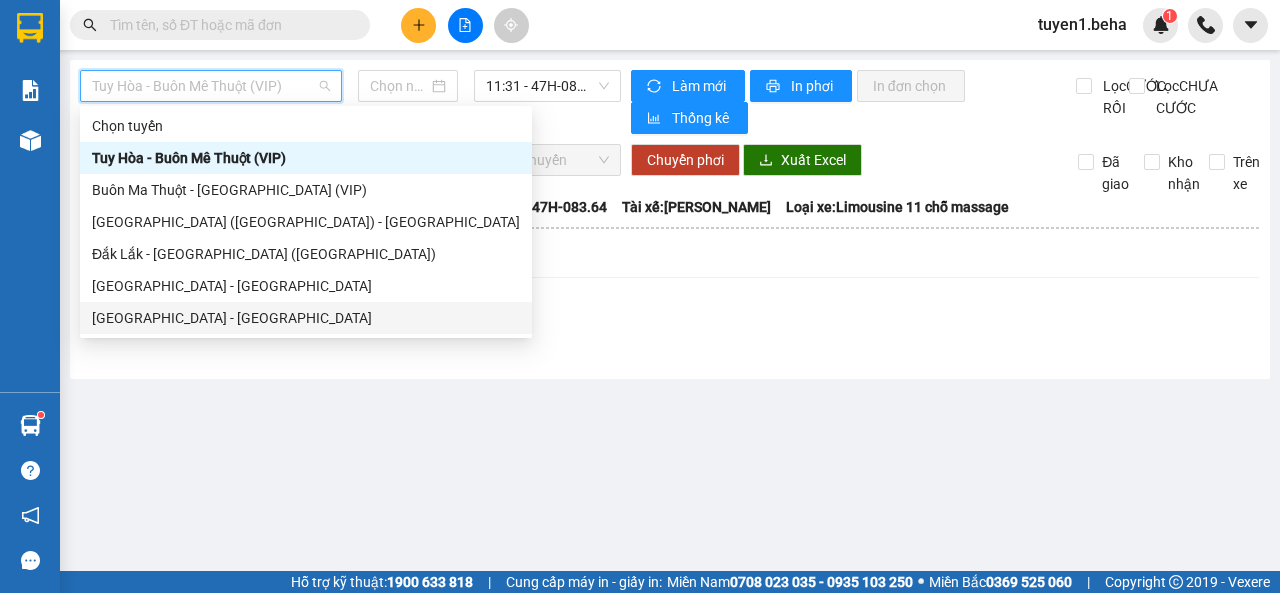 type on "[DATE]" 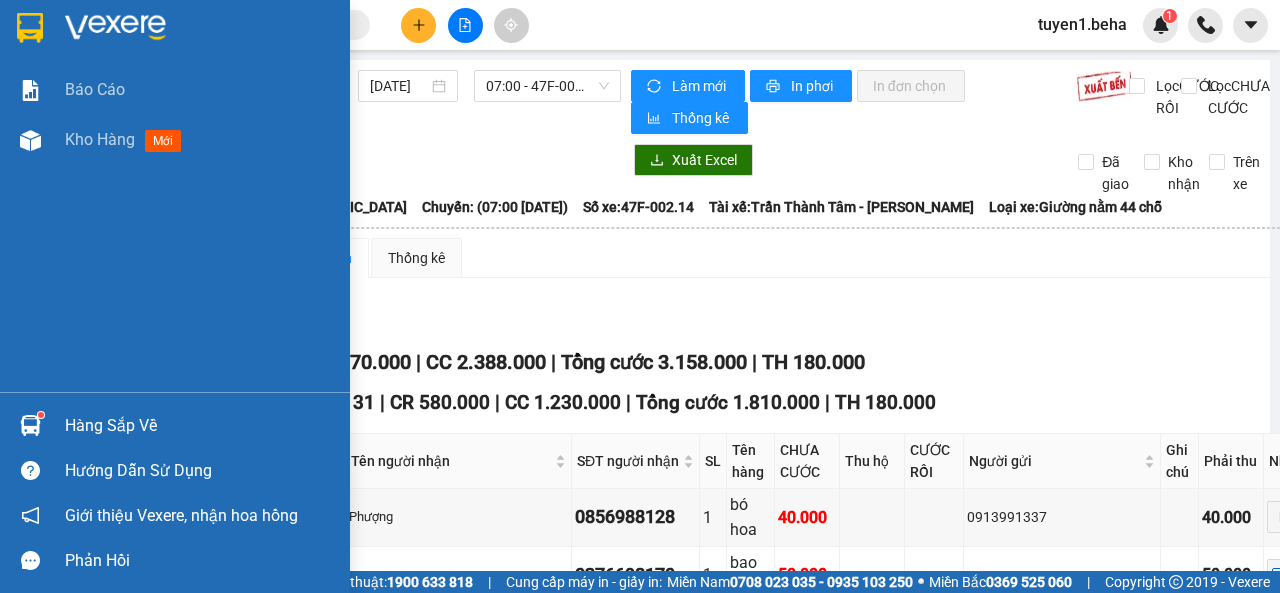 click on "Báo cáo     Kho hàng mới" at bounding box center [175, 228] 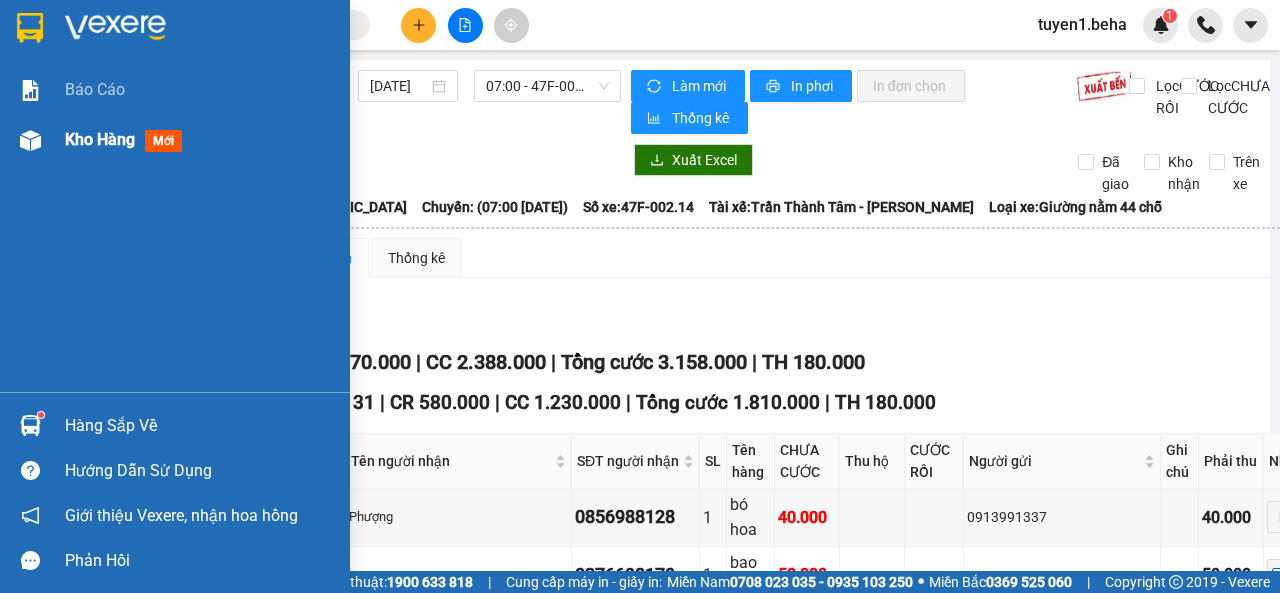 click on "Kho hàng" at bounding box center (100, 139) 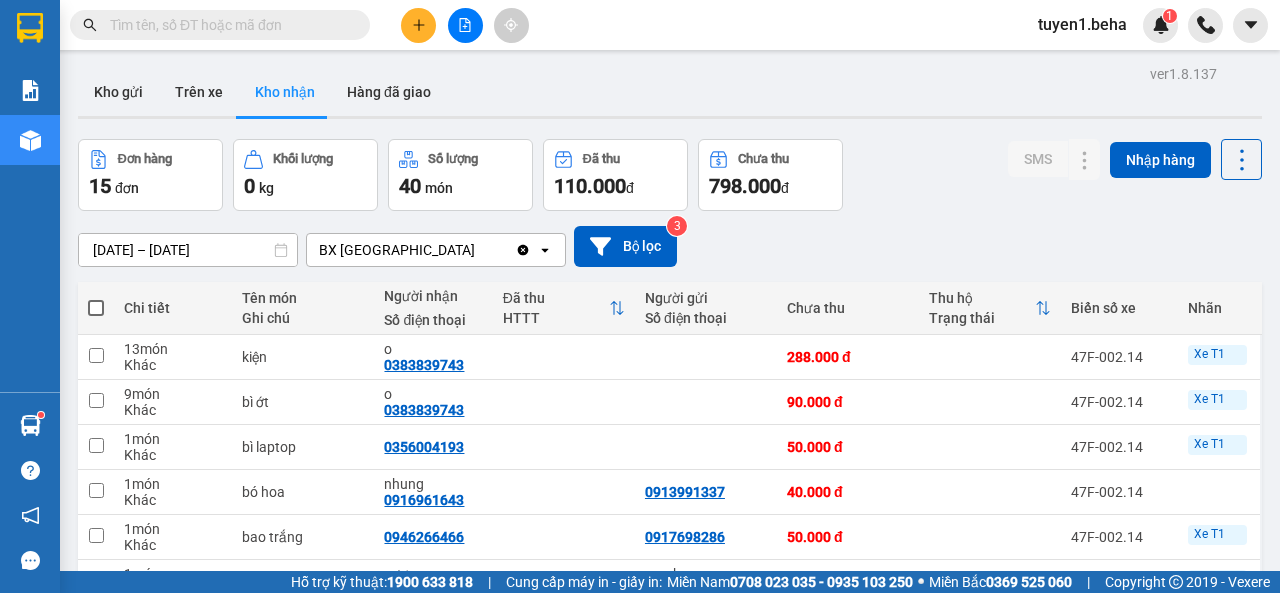 click 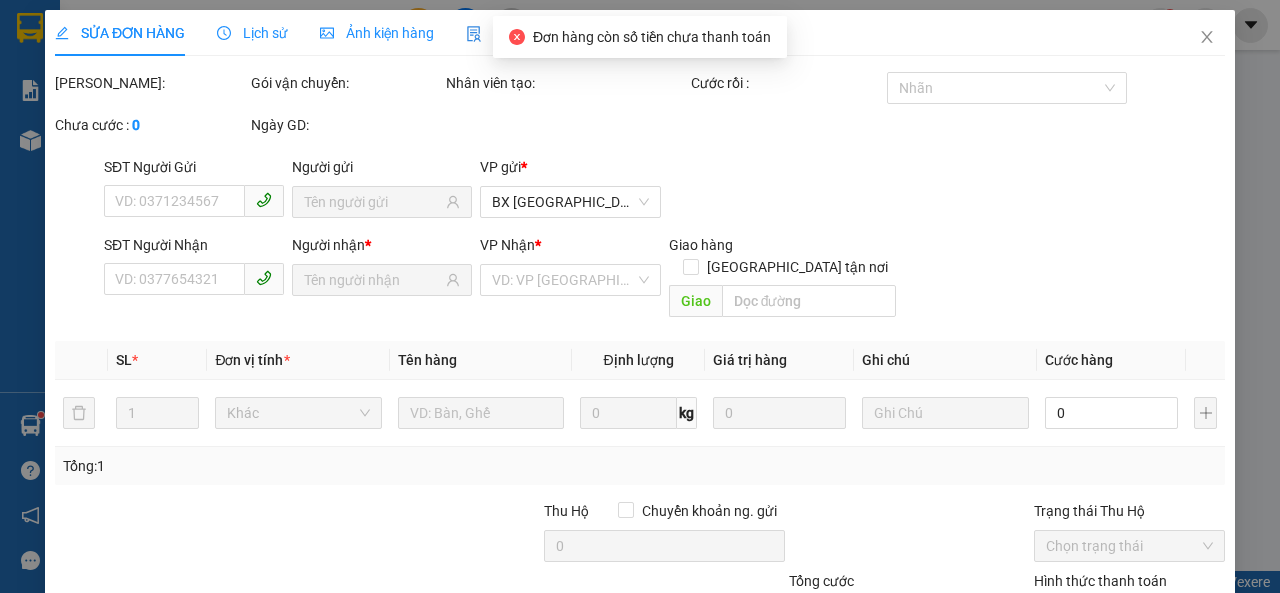type on "0914843615" 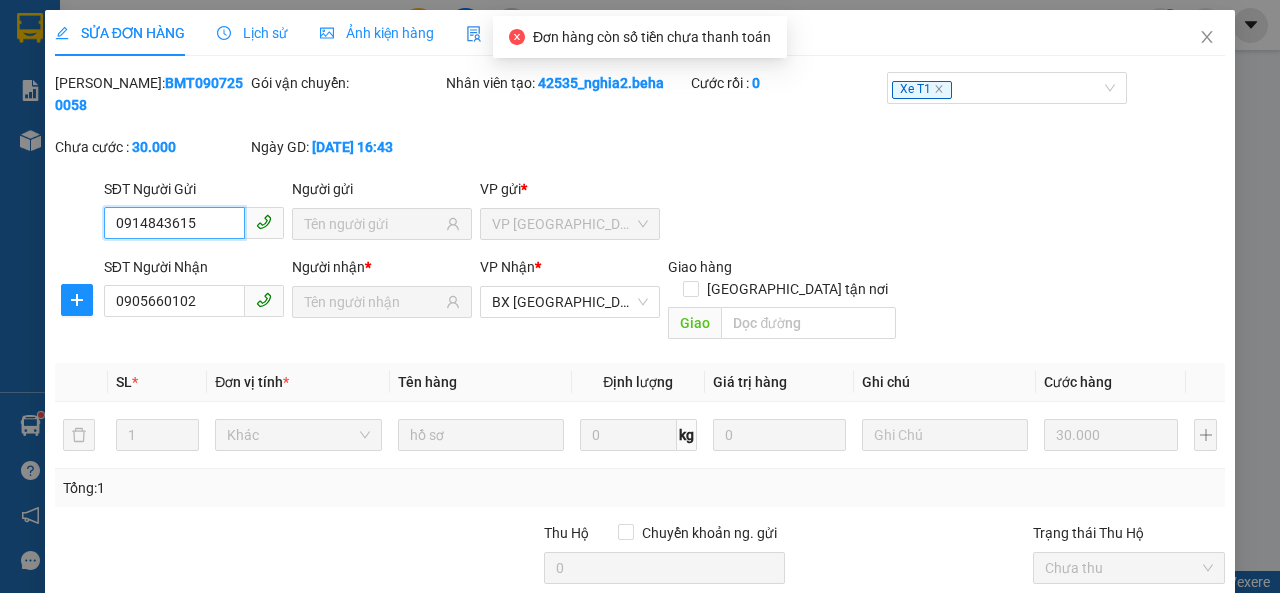 drag, startPoint x: 1093, startPoint y: 461, endPoint x: 978, endPoint y: 494, distance: 119.64113 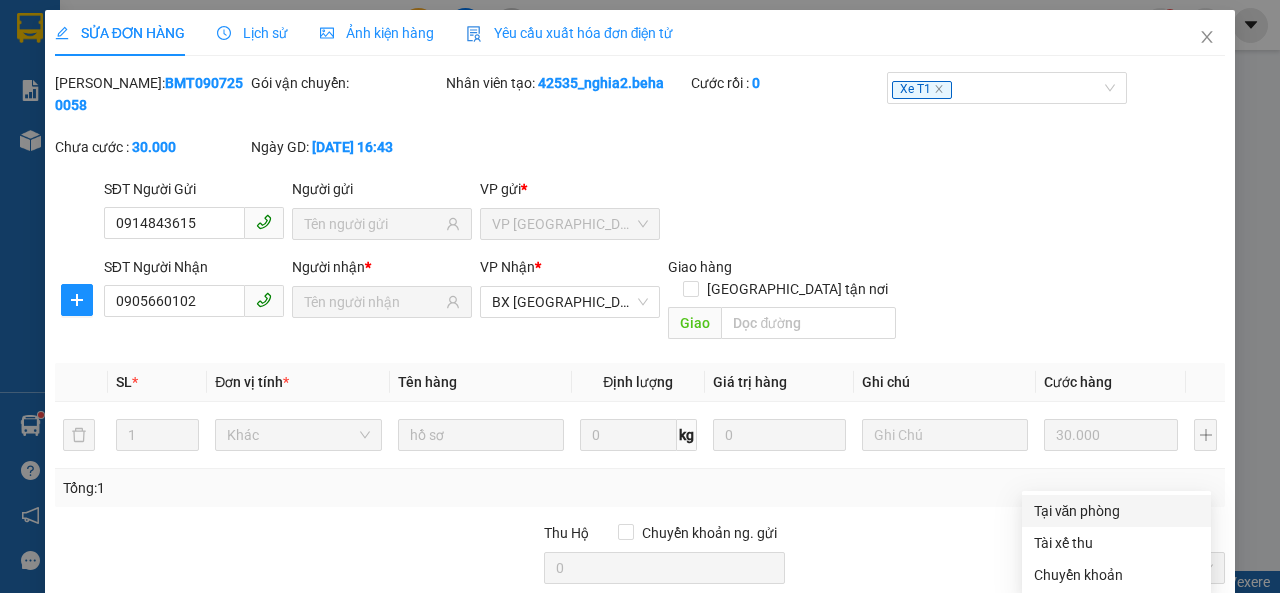 drag, startPoint x: 1082, startPoint y: 369, endPoint x: 1068, endPoint y: 373, distance: 14.56022 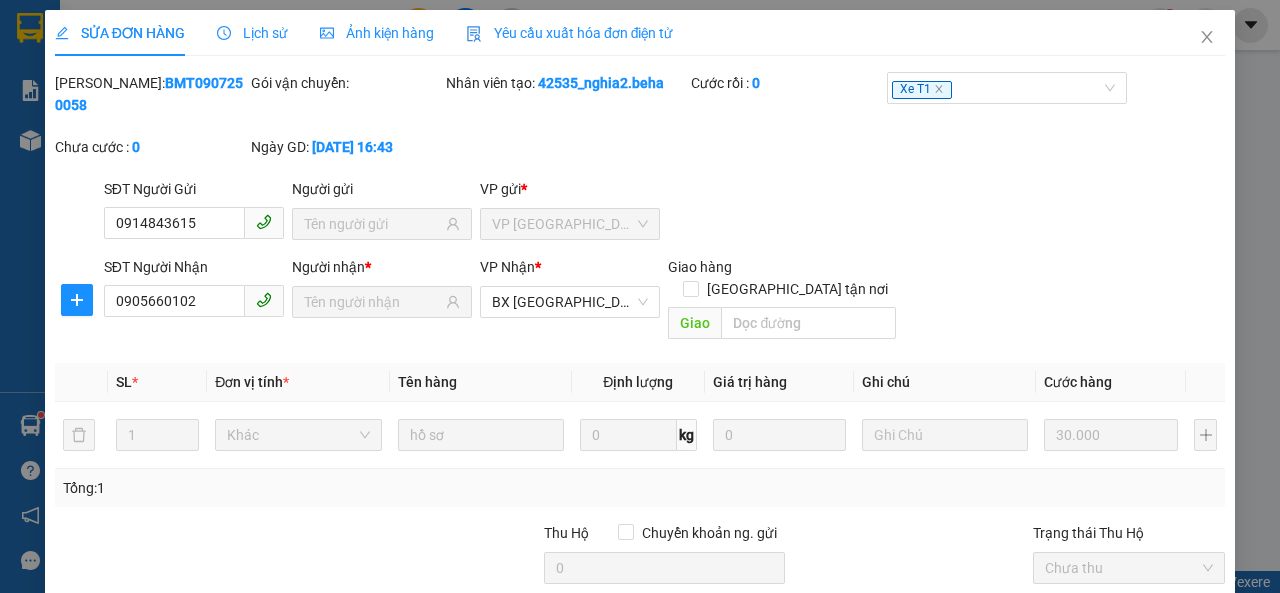 click on "Giao hàng" at bounding box center (724, 733) 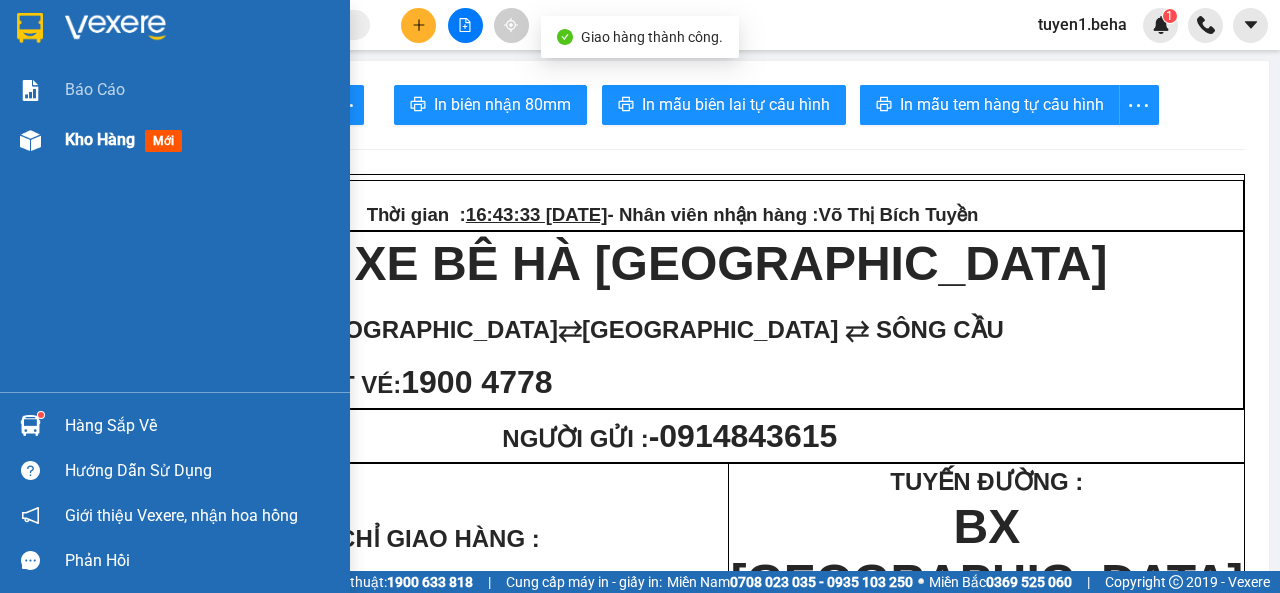 click on "Kho hàng" at bounding box center (100, 139) 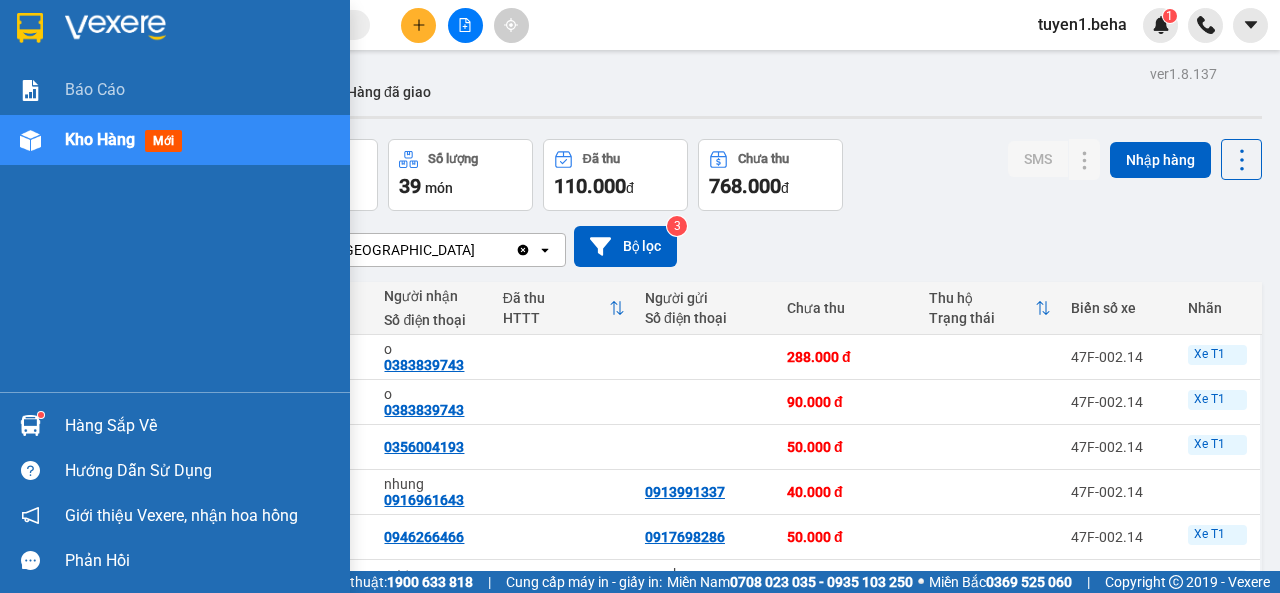 click on "Báo cáo     Kho hàng mới" at bounding box center [175, 228] 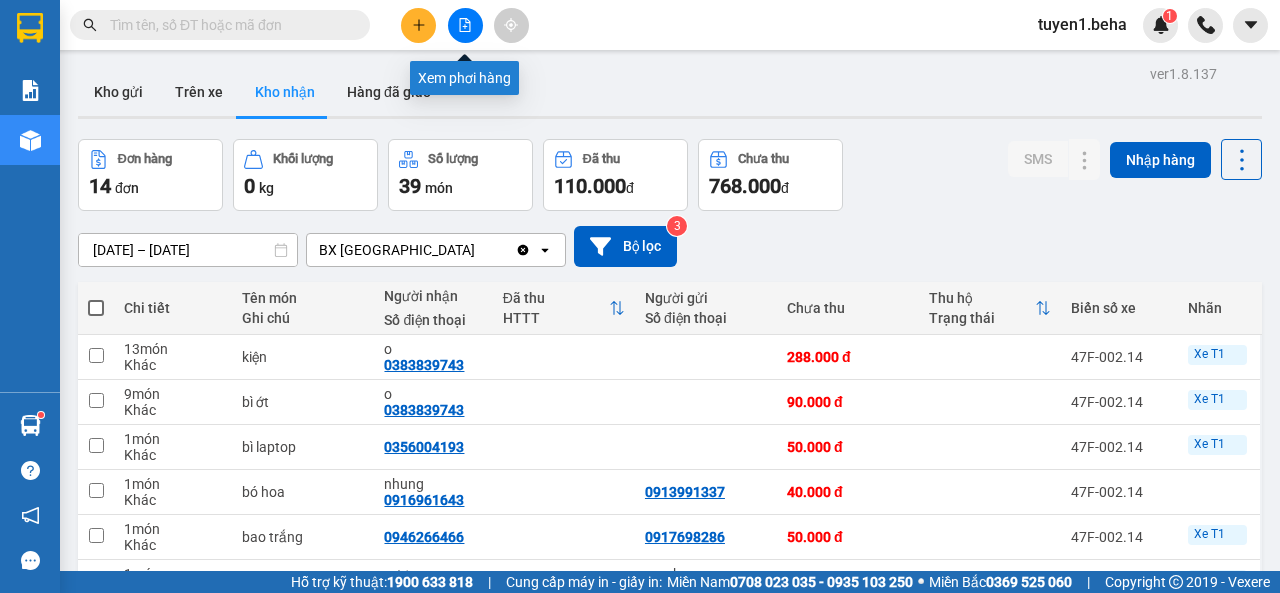 click 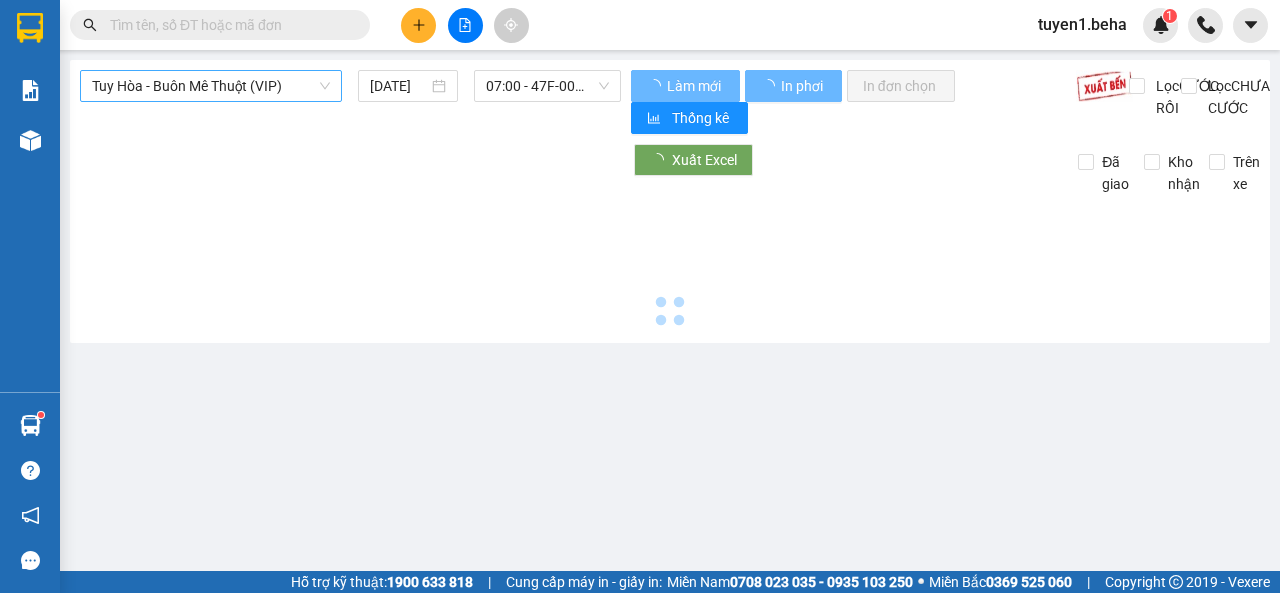 click on "Tuy Hòa - Buôn Mê Thuột (VIP)" at bounding box center (211, 86) 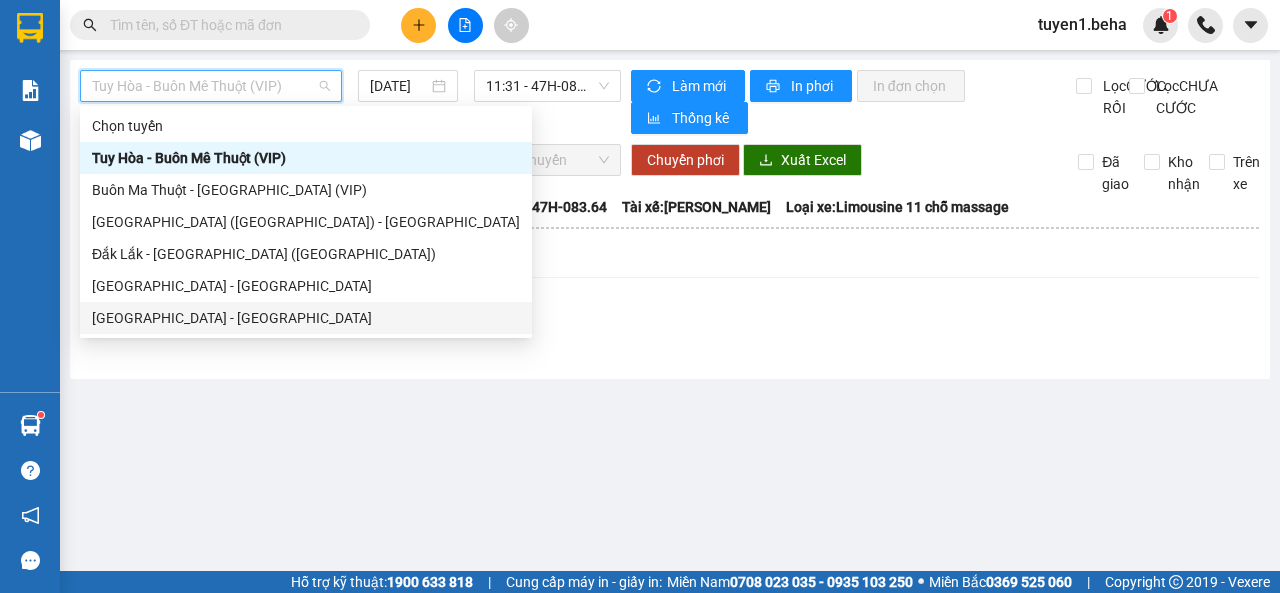 click on "[GEOGRAPHIC_DATA] - [GEOGRAPHIC_DATA]" at bounding box center [306, 318] 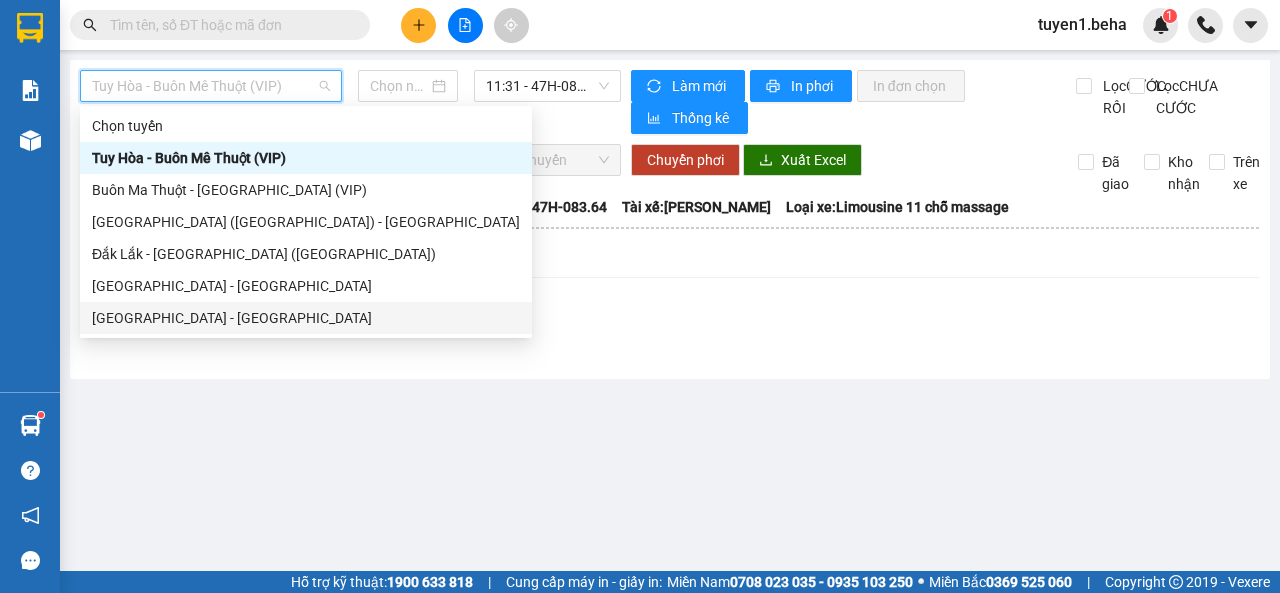 type on "[DATE]" 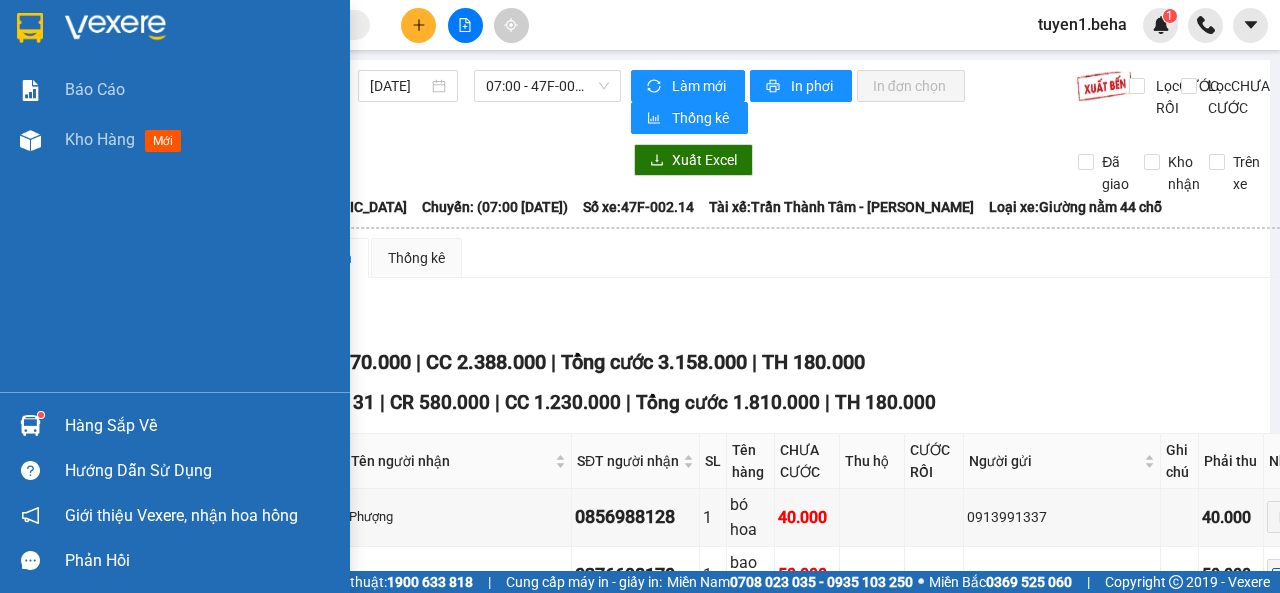 click on "Báo cáo     Kho hàng mới" at bounding box center (175, 228) 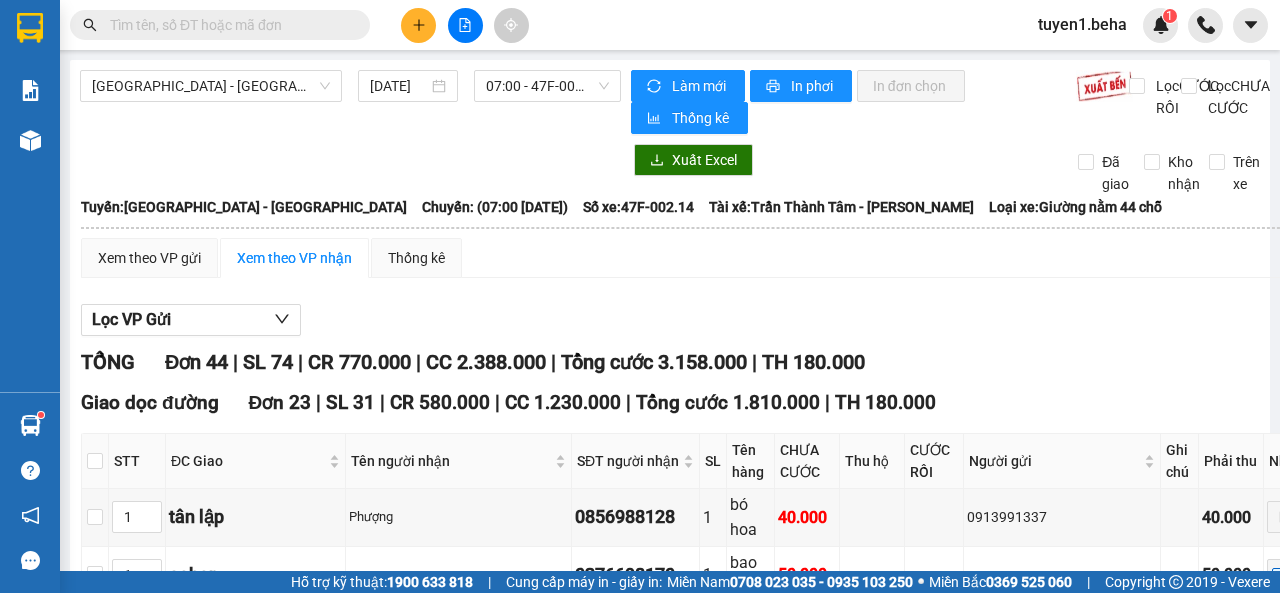 click at bounding box center [229, 2719] 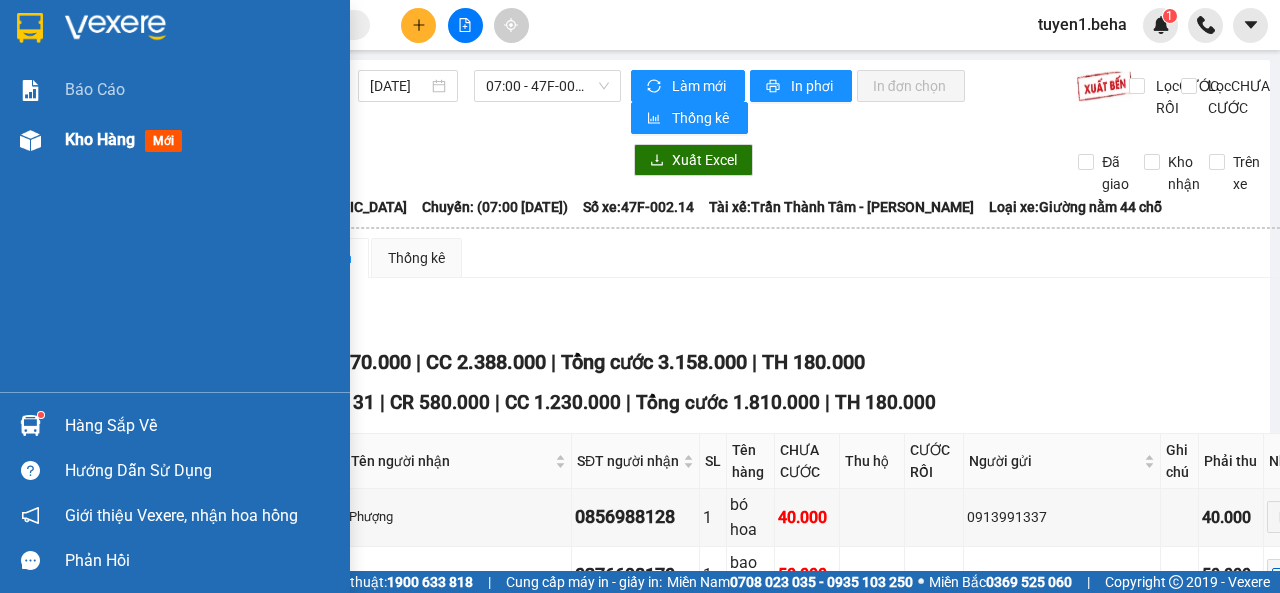 click on "Kho hàng" at bounding box center (100, 139) 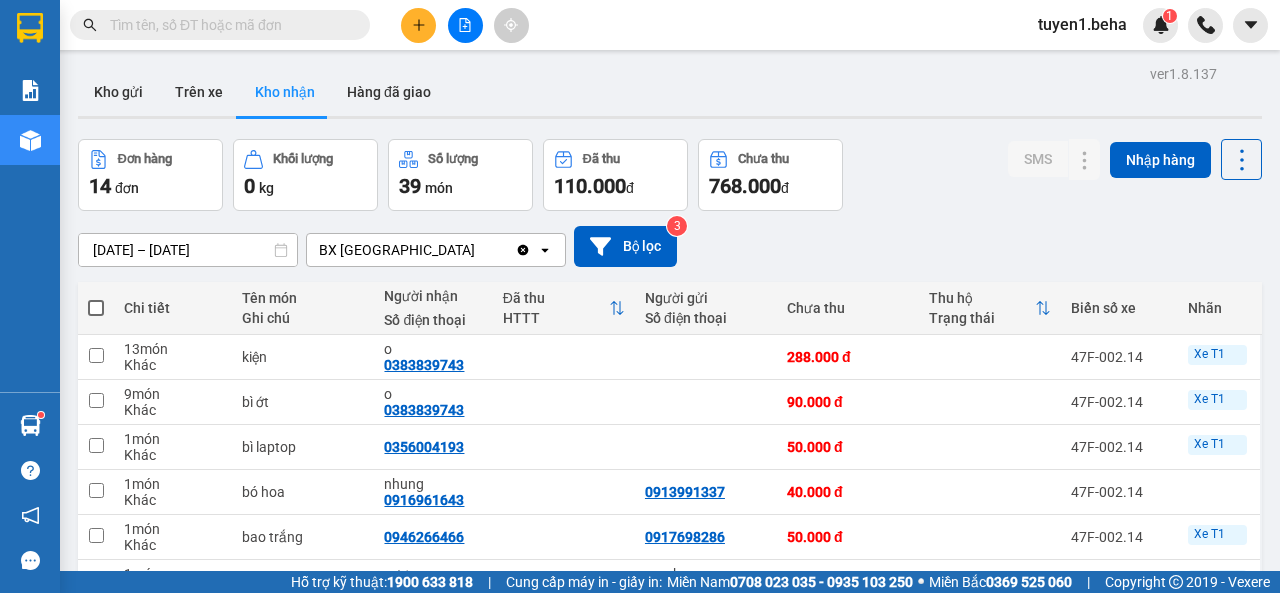 click on "1 100 / trang open" at bounding box center (670, 997) 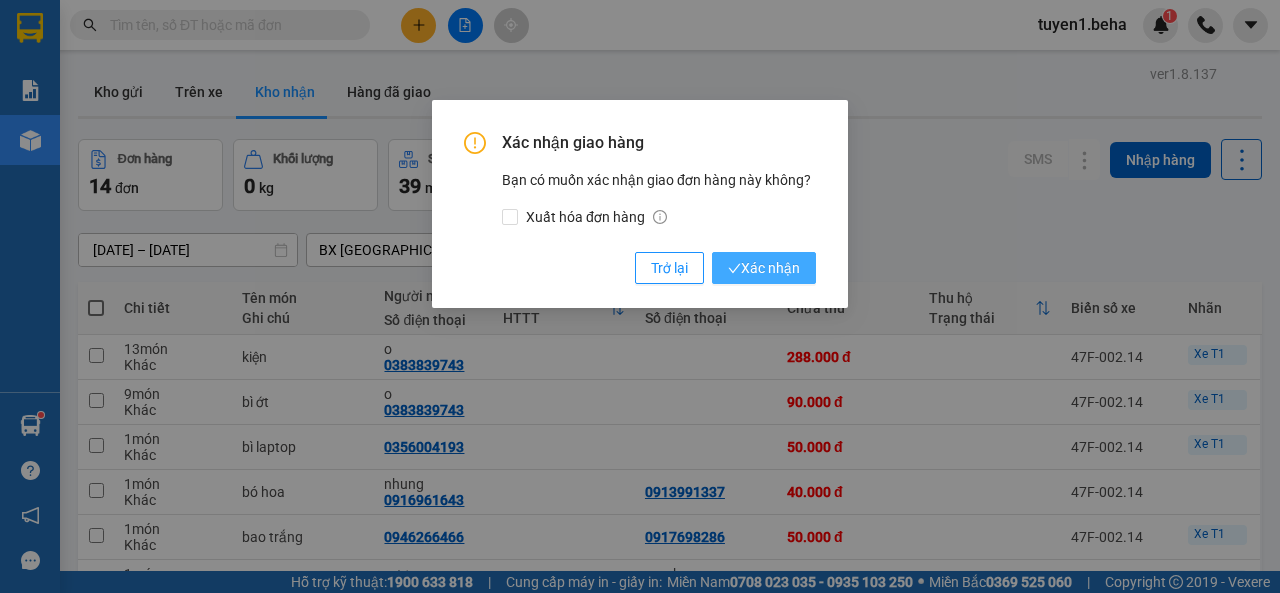 click on "Xác nhận" at bounding box center [764, 268] 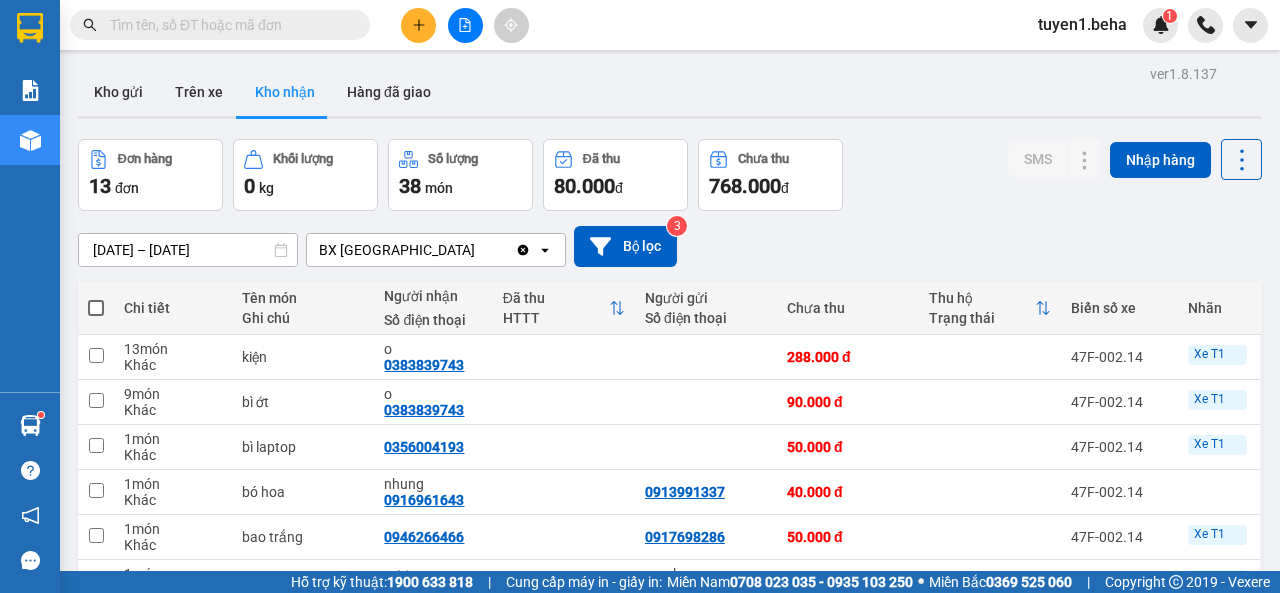click on "1 100 / trang open" at bounding box center (670, 952) 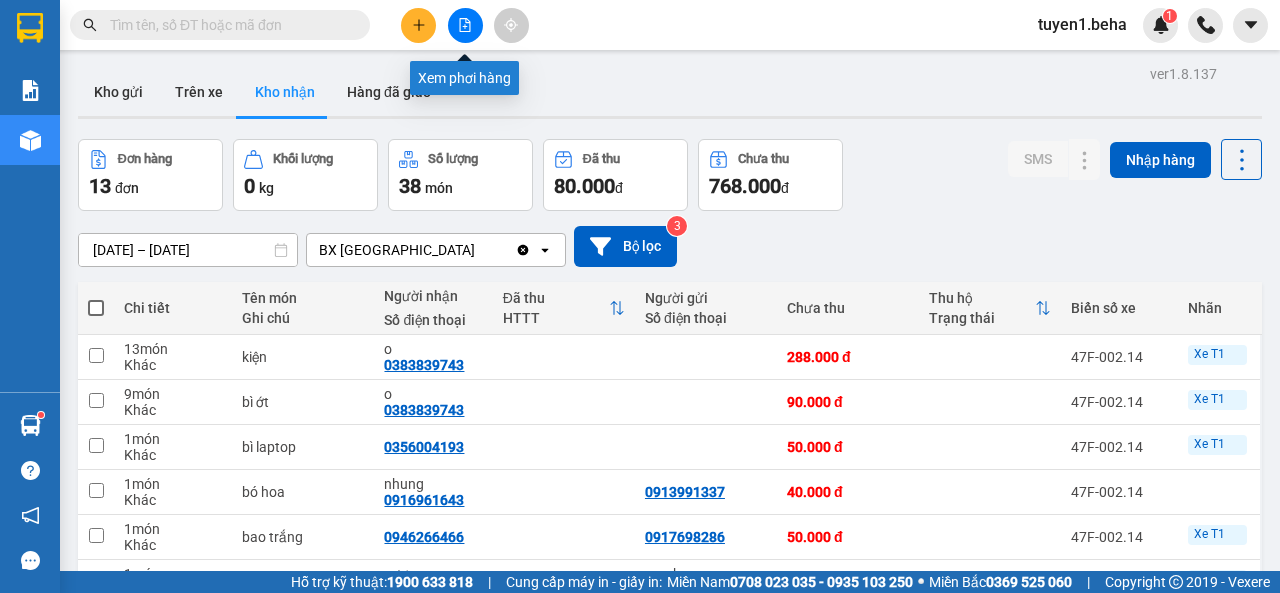 drag, startPoint x: 469, startPoint y: 36, endPoint x: 326, endPoint y: 50, distance: 143.68369 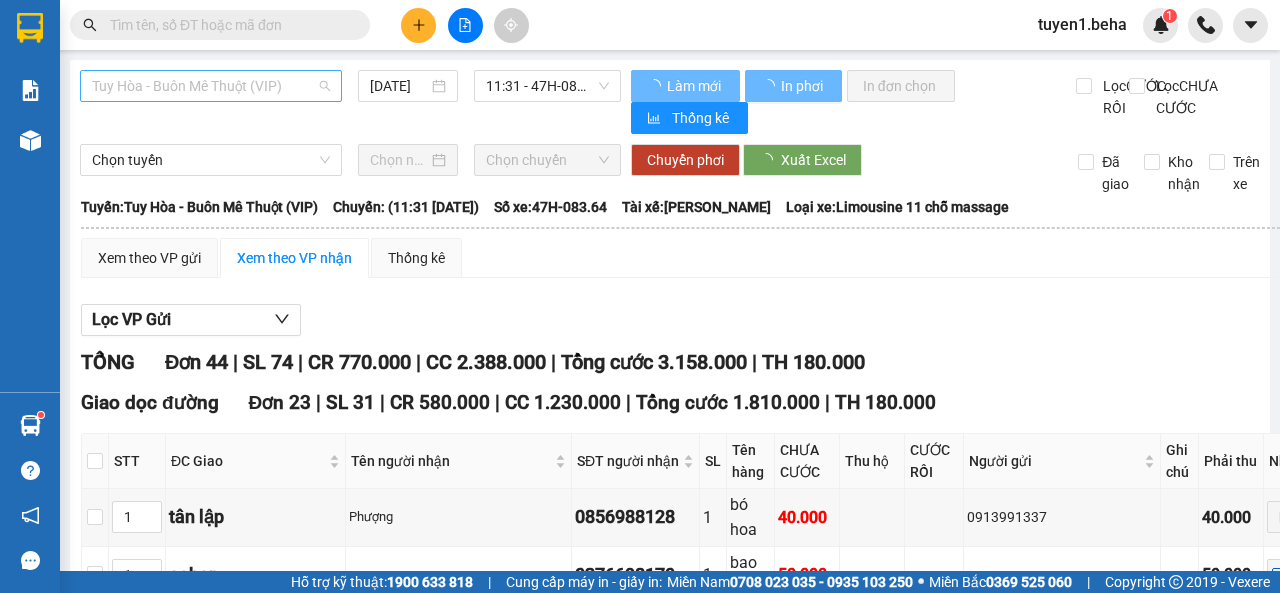 click on "Tuy Hòa - Buôn Mê Thuột (VIP)" at bounding box center (211, 86) 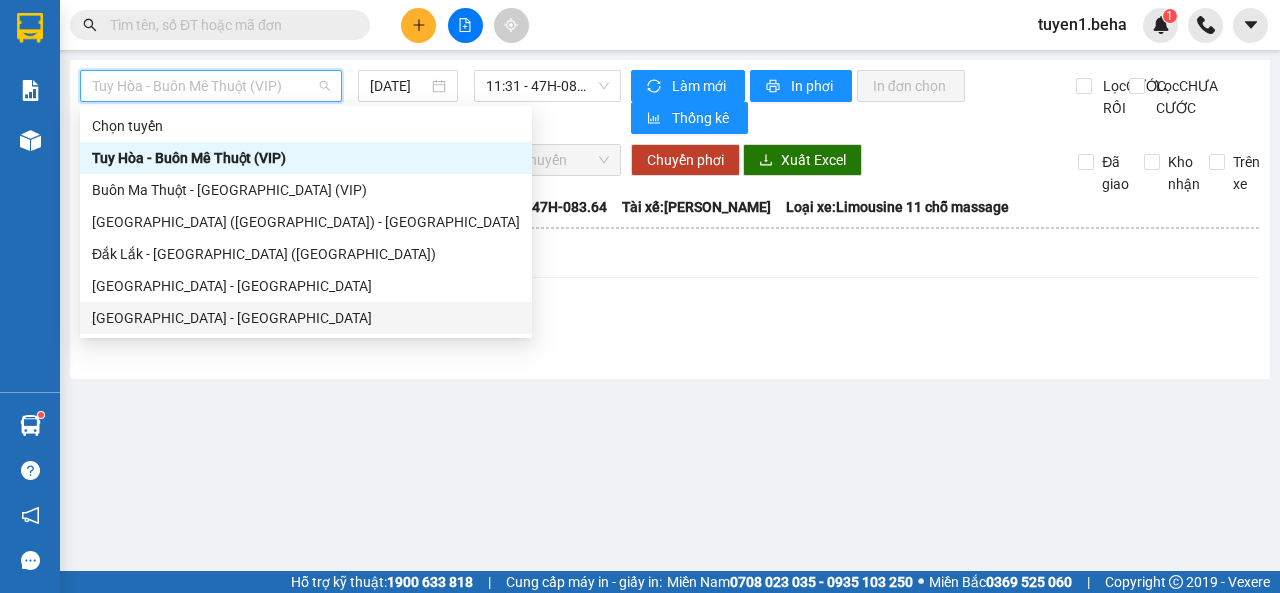 click on "[GEOGRAPHIC_DATA] - [GEOGRAPHIC_DATA]" at bounding box center [306, 318] 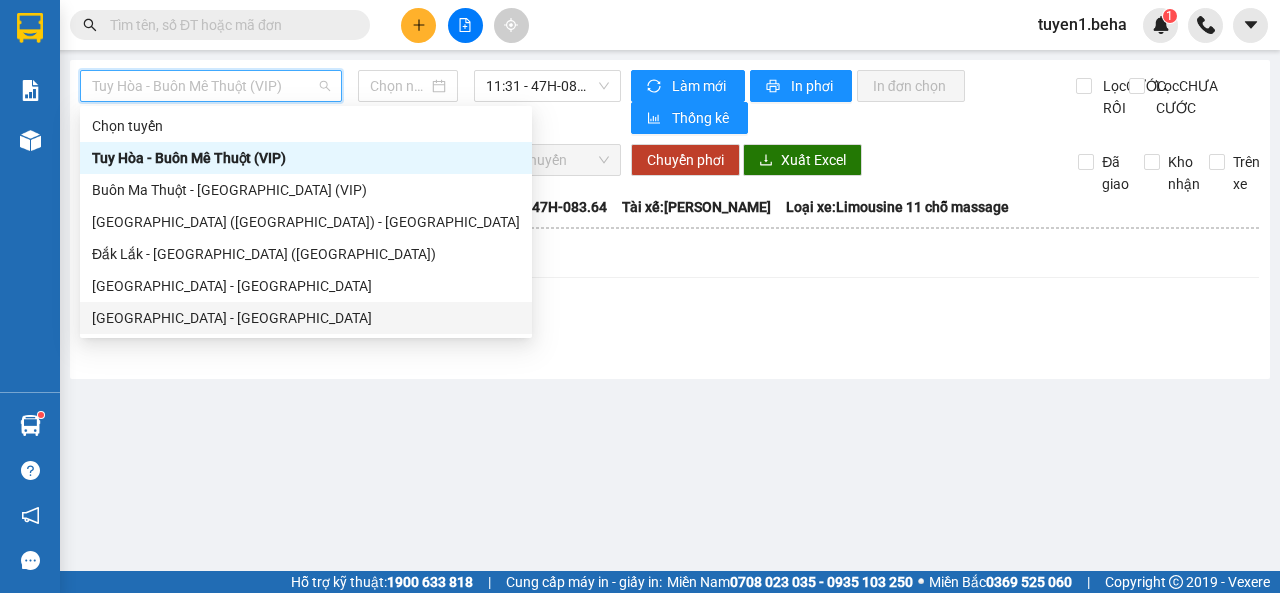 type on "[DATE]" 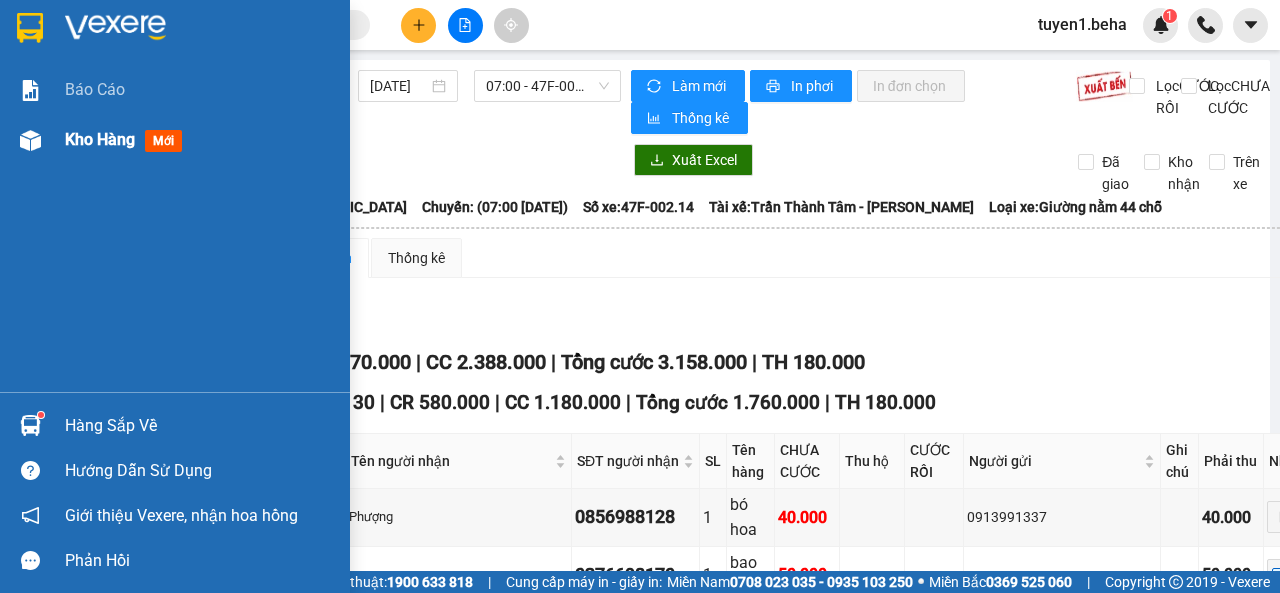 click on "Kho hàng" at bounding box center [100, 139] 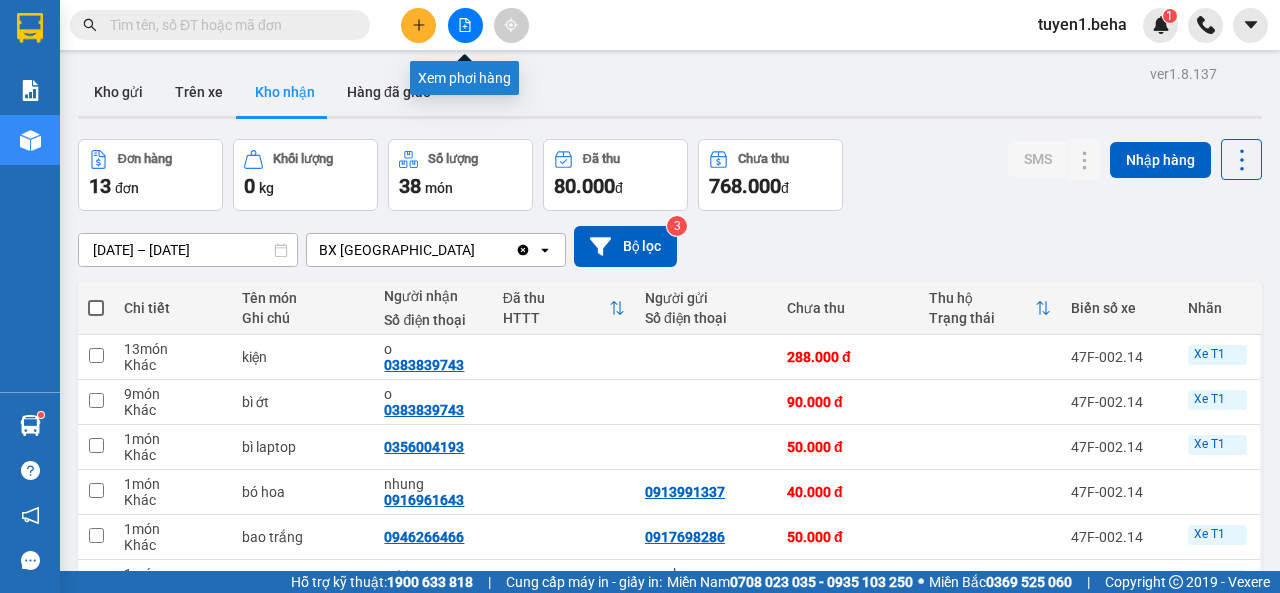 click at bounding box center [465, 25] 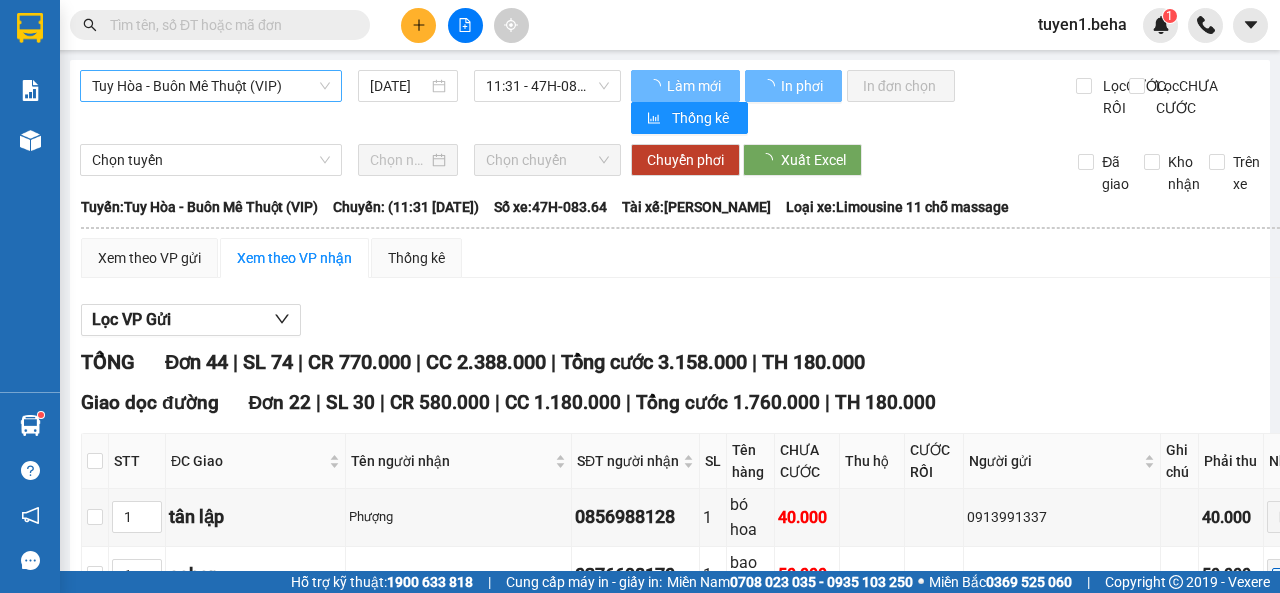 click on "Tuy Hòa - Buôn Mê Thuột (VIP)" at bounding box center (211, 86) 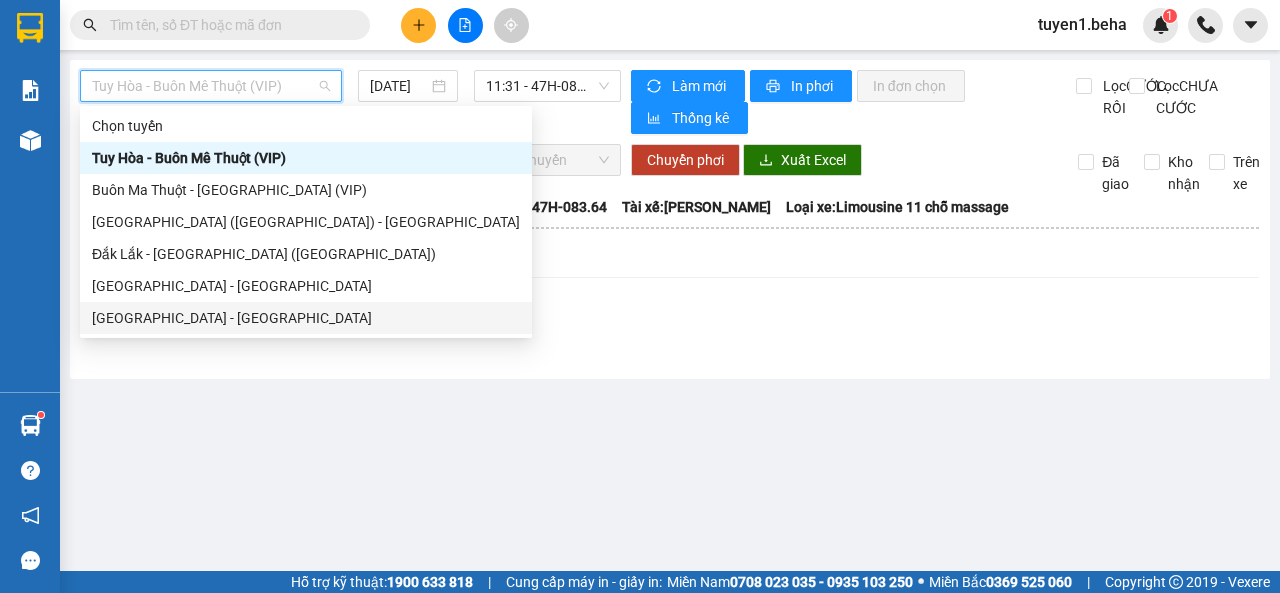 click on "[GEOGRAPHIC_DATA] - [GEOGRAPHIC_DATA]" at bounding box center [306, 318] 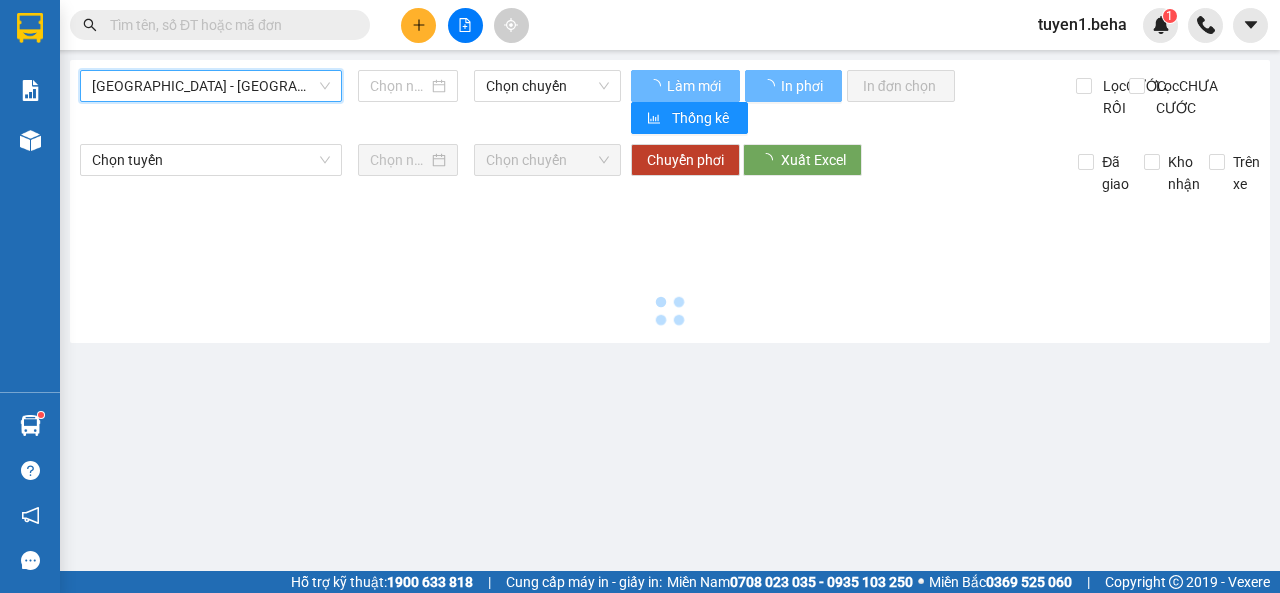 type on "[DATE]" 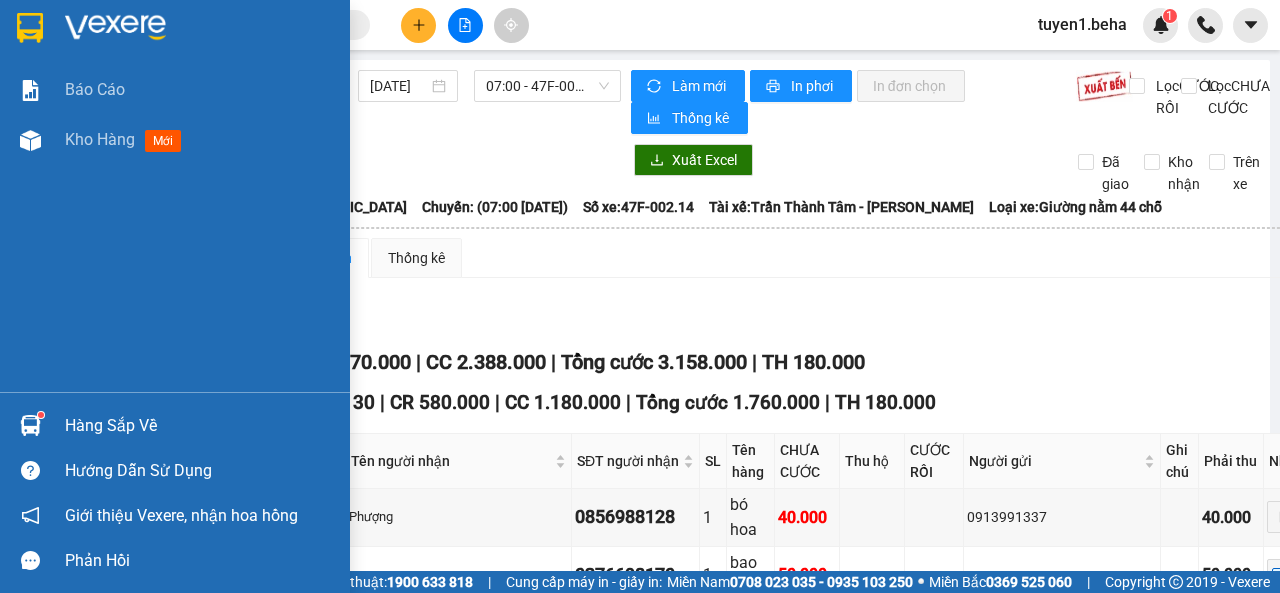 click on "Báo cáo     Kho hàng mới" at bounding box center [175, 228] 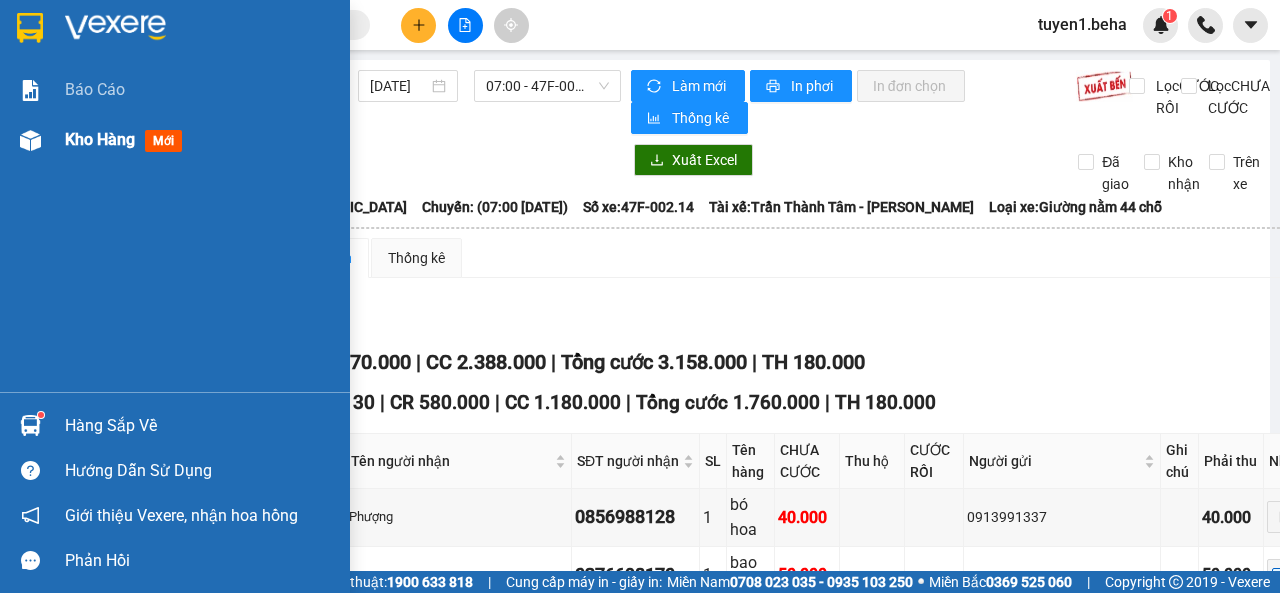 click on "Kho hàng" at bounding box center (100, 139) 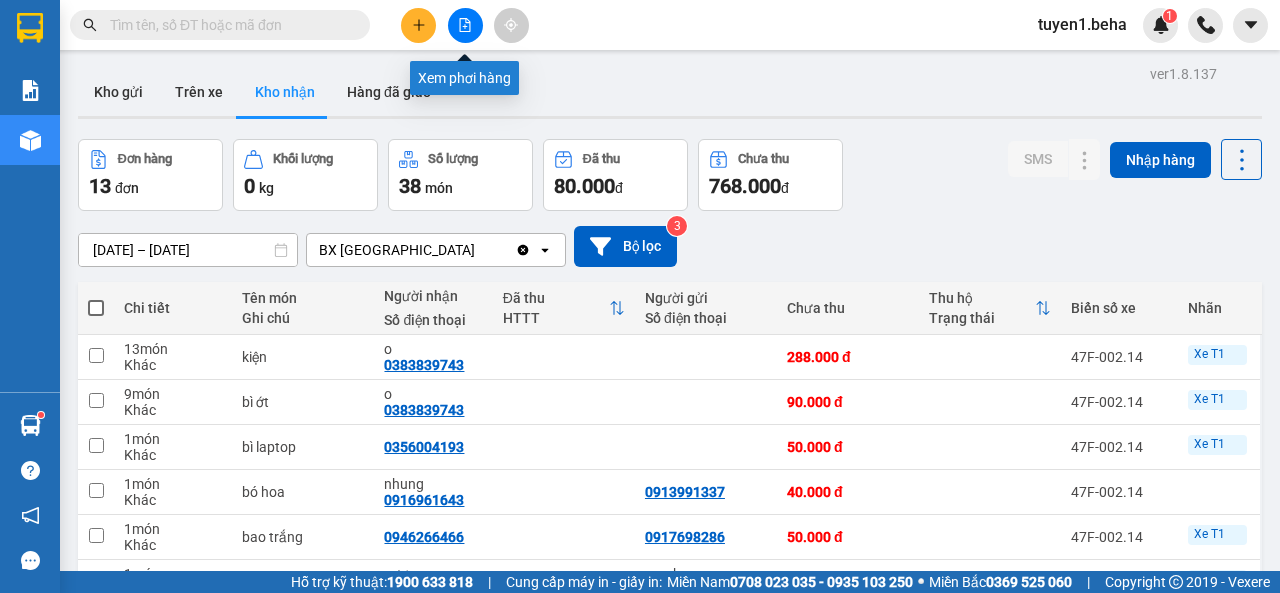 click 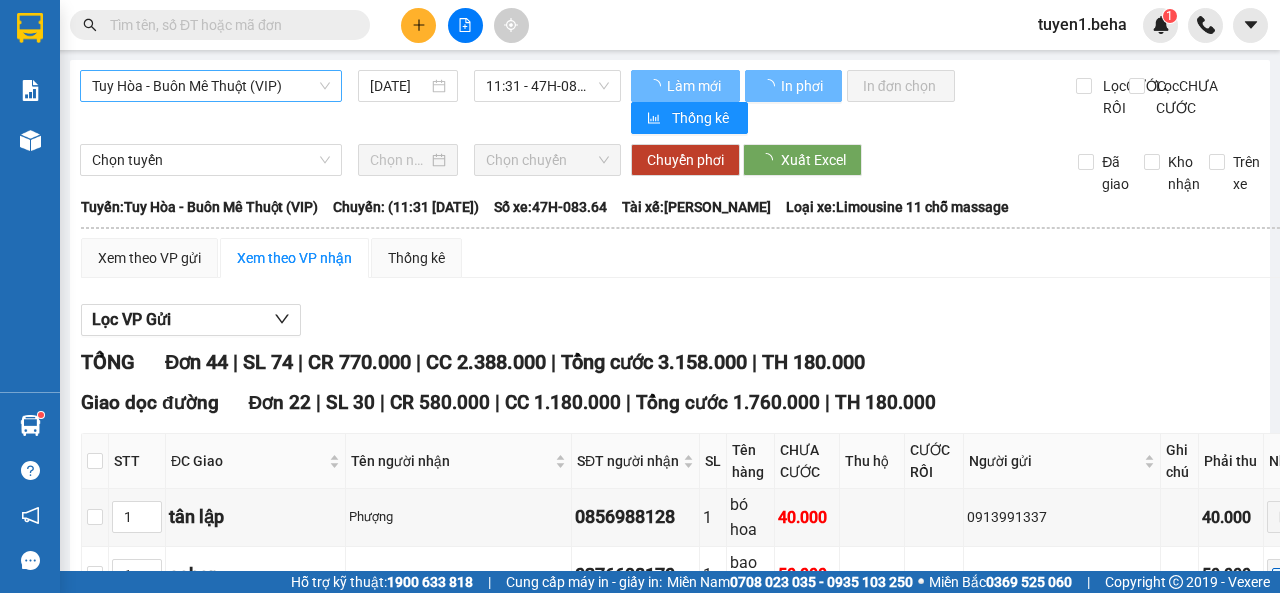 click on "Tuy Hòa - Buôn Mê Thuột (VIP)" at bounding box center [211, 86] 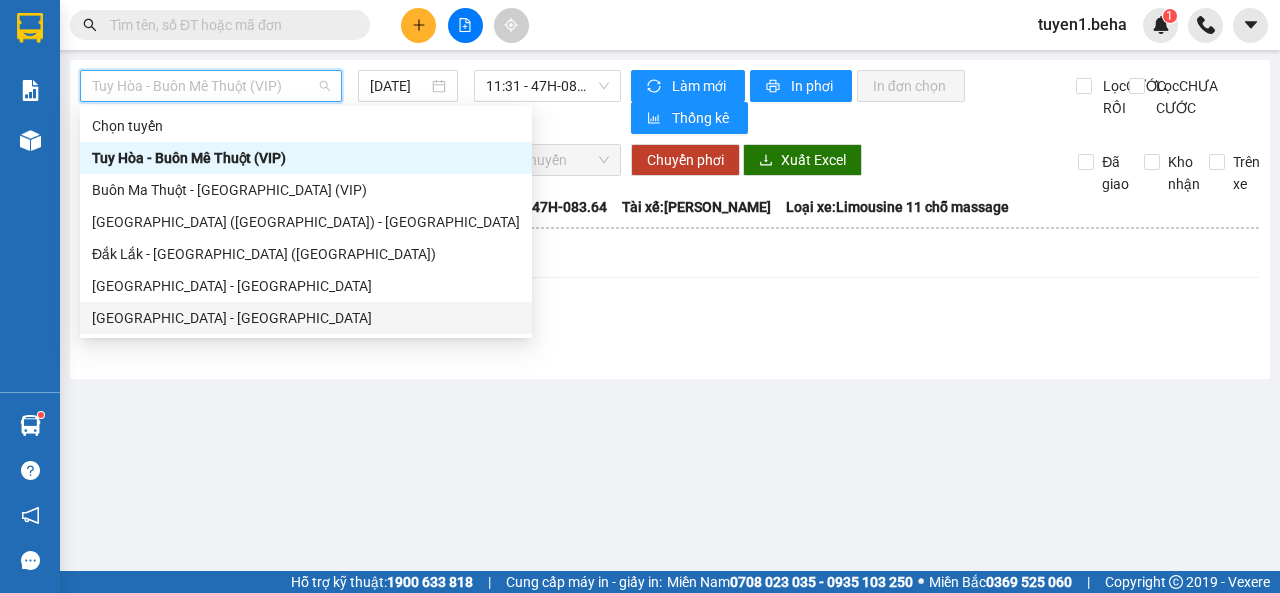 click on "[GEOGRAPHIC_DATA] - [GEOGRAPHIC_DATA]" at bounding box center [306, 318] 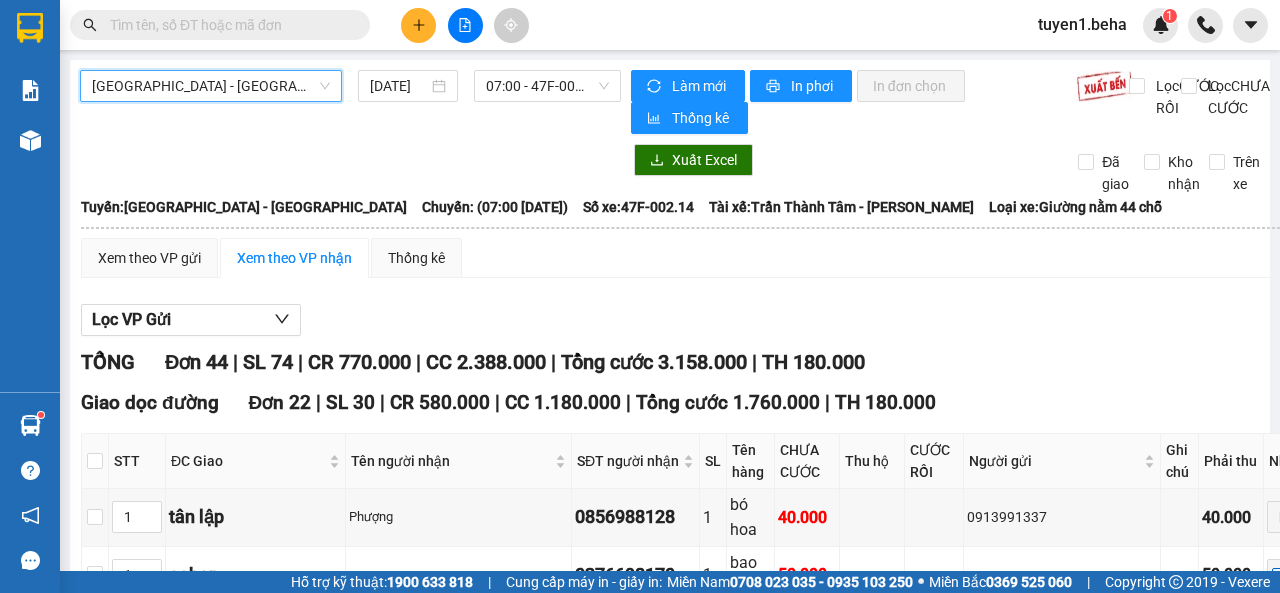 click at bounding box center [107, 1935] 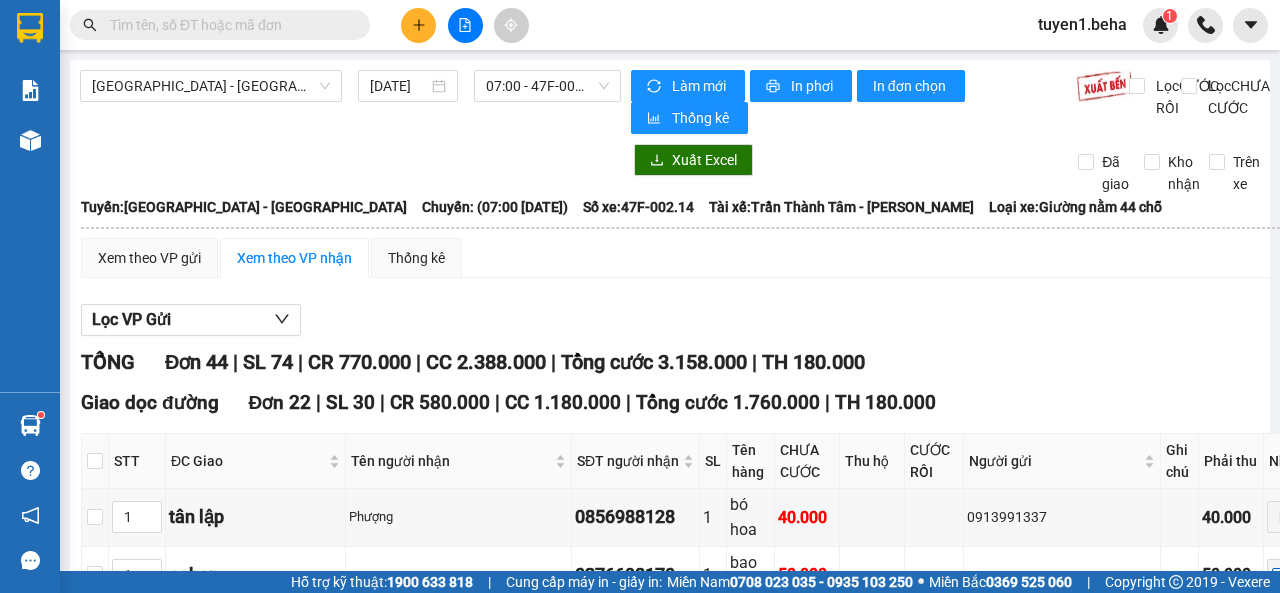 click on "Nhập kho nhận" at bounding box center [393, 2766] 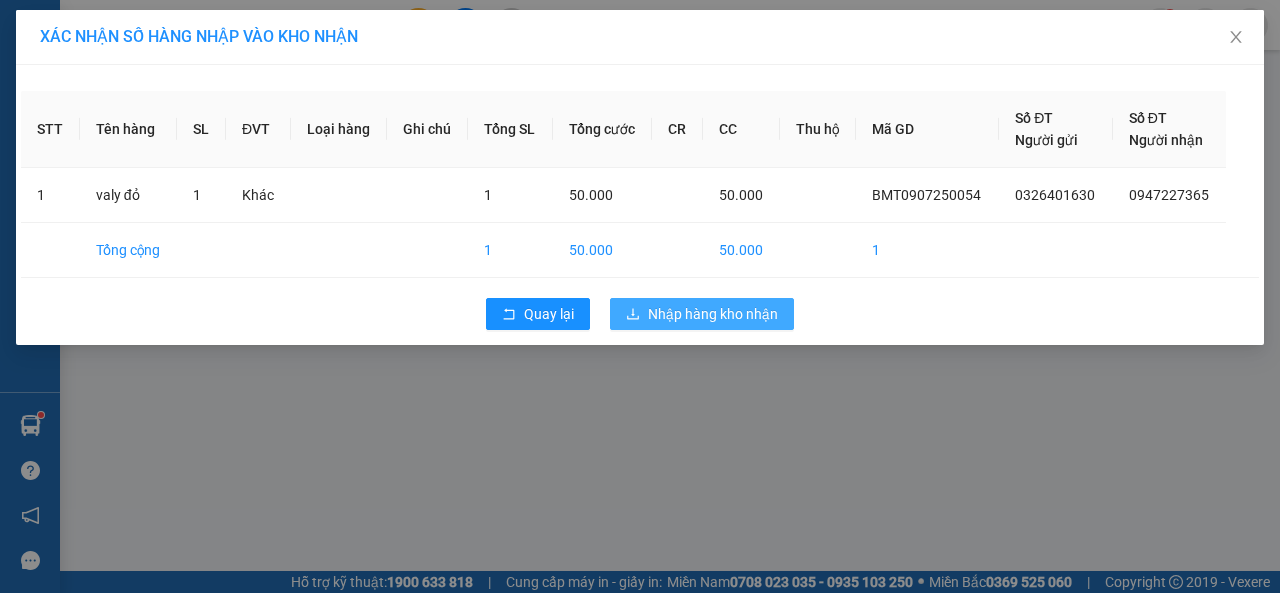 click on "Nhập hàng kho nhận" at bounding box center [713, 314] 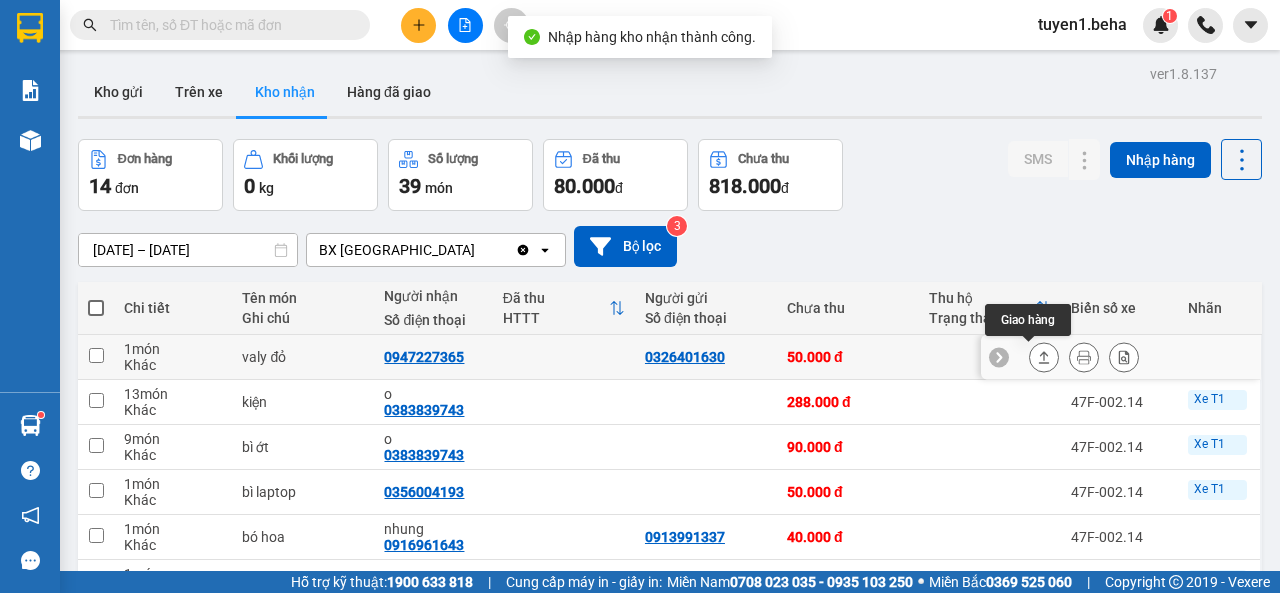 click 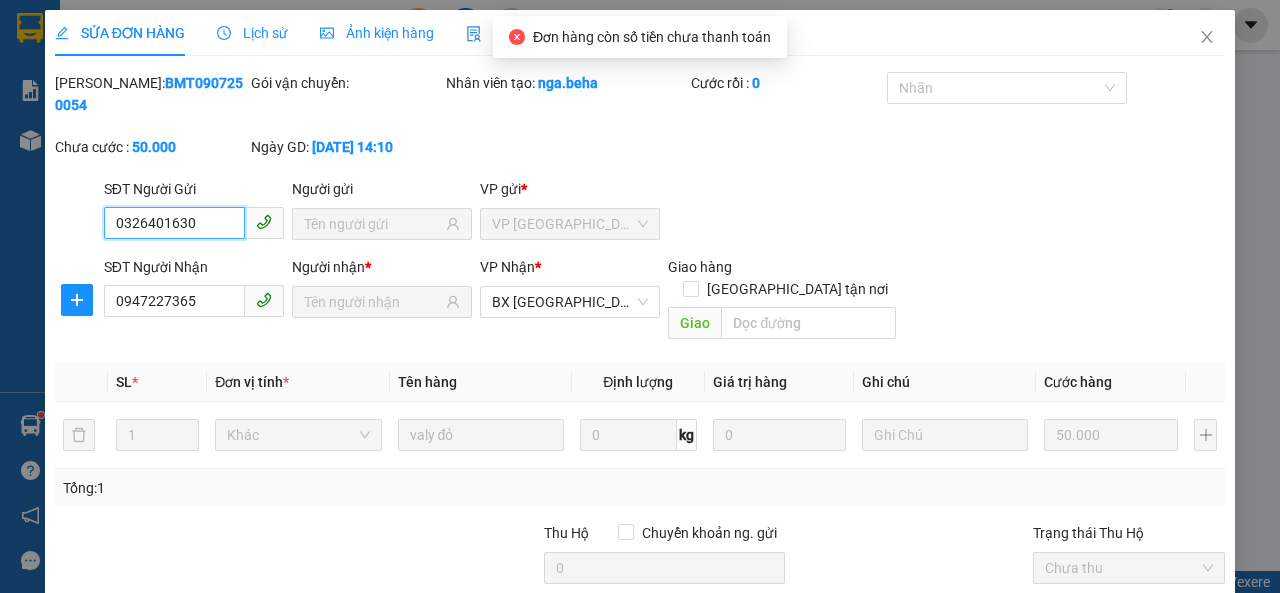 drag, startPoint x: 1076, startPoint y: 445, endPoint x: 1046, endPoint y: 447, distance: 30.066593 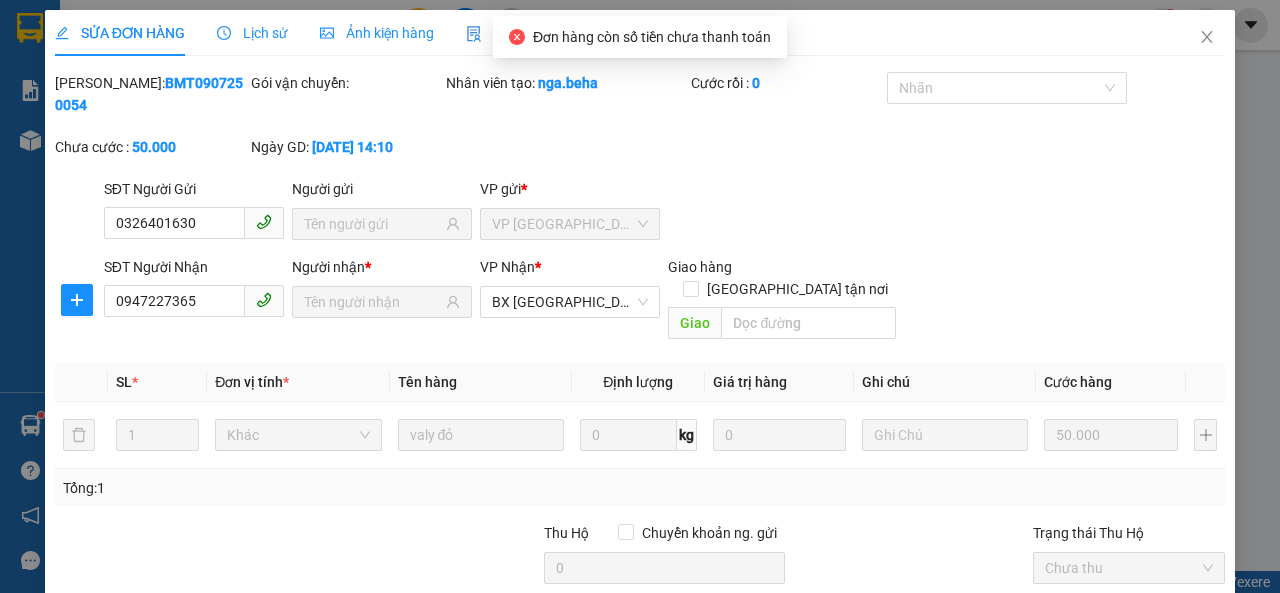 drag, startPoint x: 1046, startPoint y: 491, endPoint x: 1020, endPoint y: 491, distance: 26 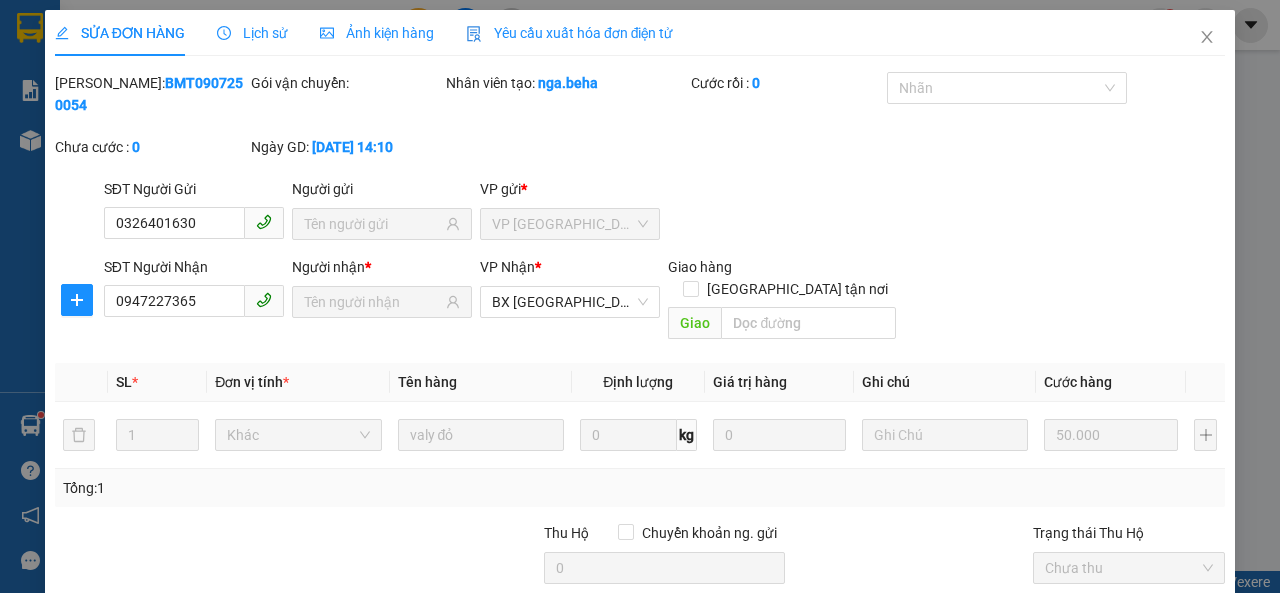 drag, startPoint x: 729, startPoint y: 535, endPoint x: 716, endPoint y: 522, distance: 18.384777 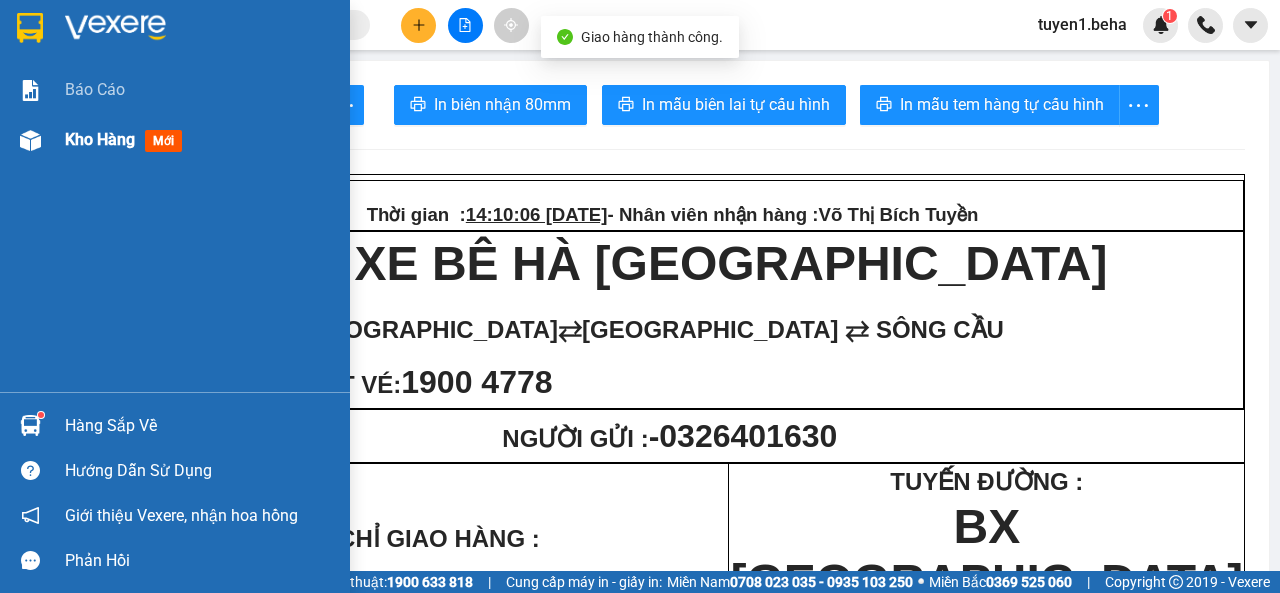 click on "Kho hàng" at bounding box center (100, 139) 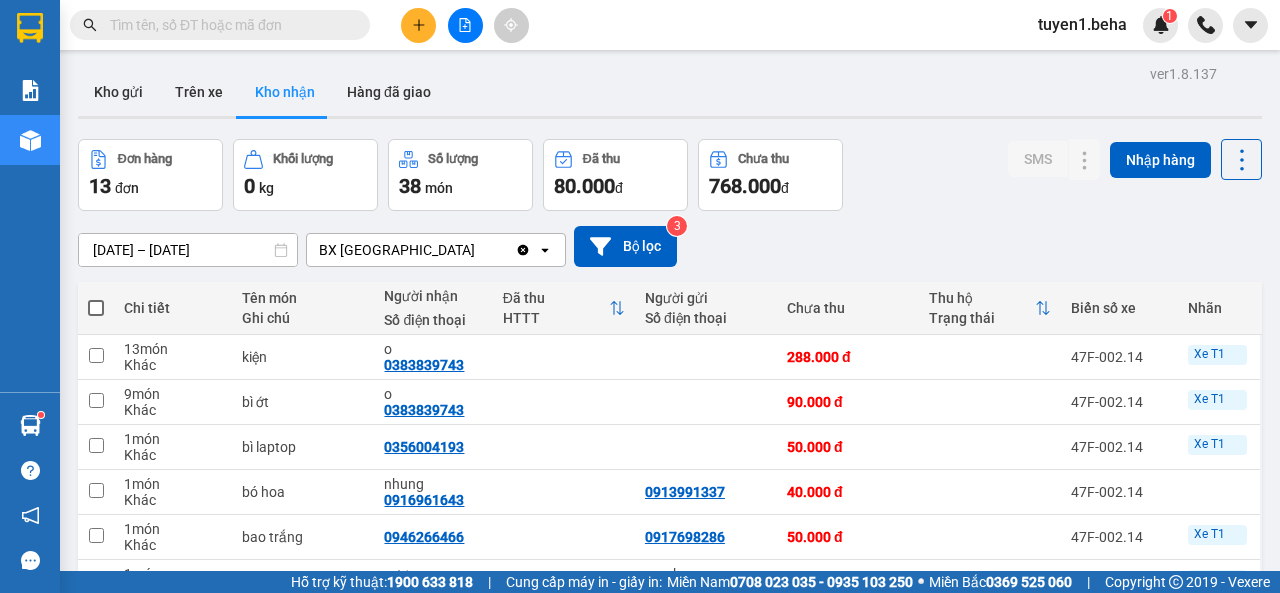 scroll, scrollTop: 400, scrollLeft: 0, axis: vertical 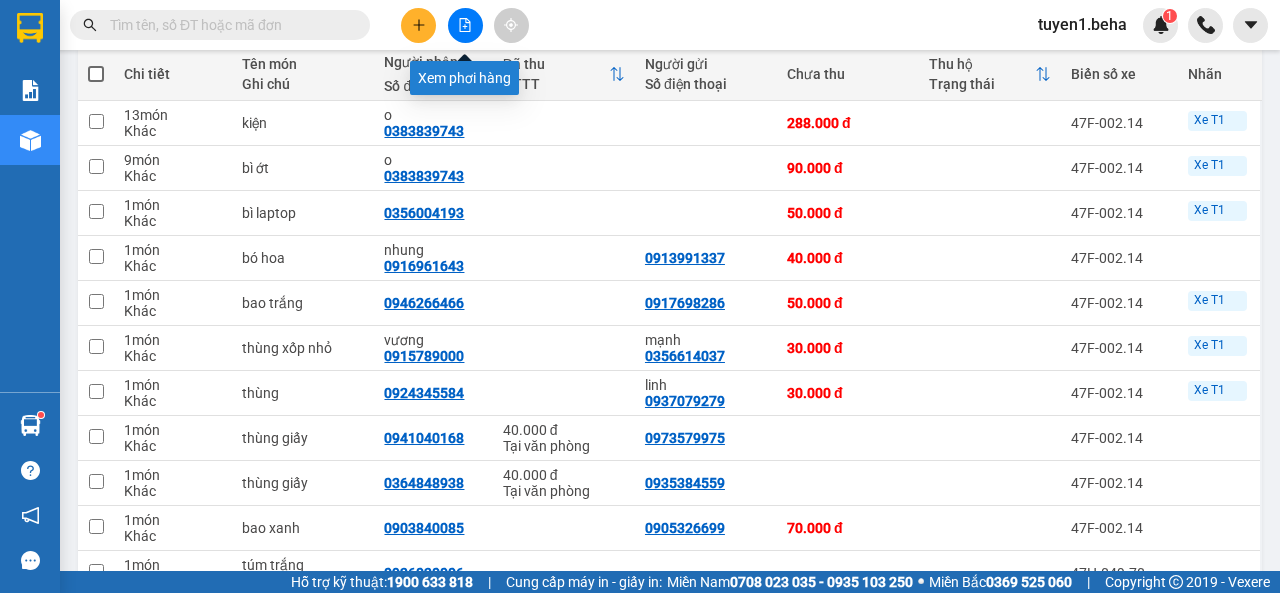 click at bounding box center [465, 25] 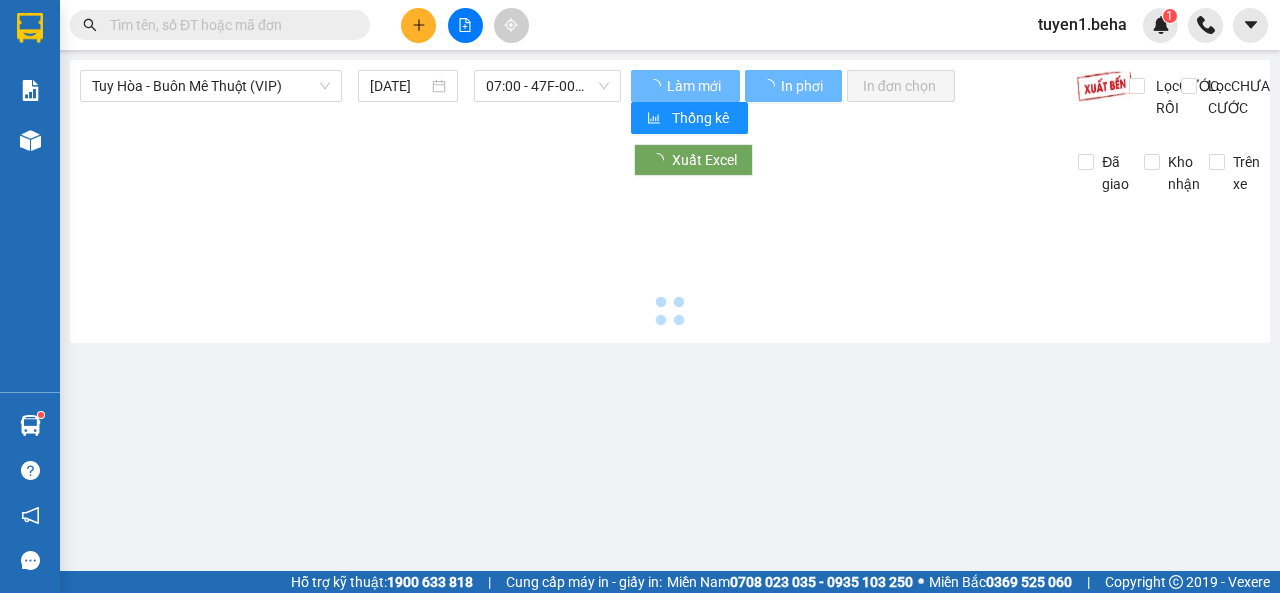 scroll, scrollTop: 0, scrollLeft: 0, axis: both 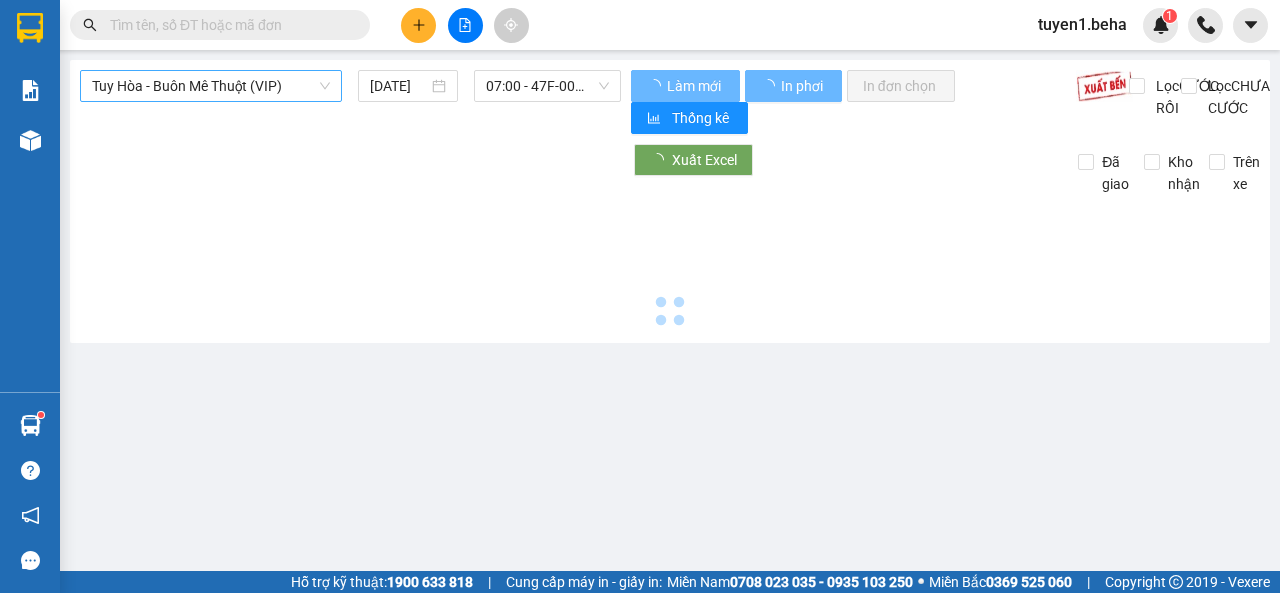 click on "Tuy Hòa - Buôn Mê Thuột (VIP)" at bounding box center [211, 86] 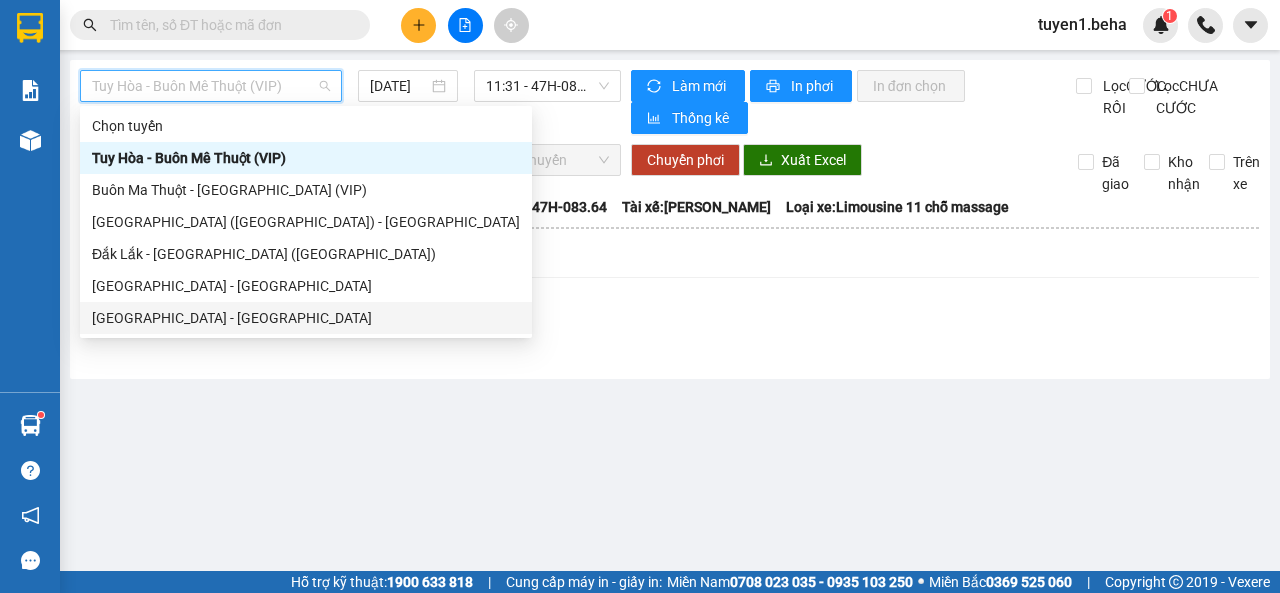 click on "[GEOGRAPHIC_DATA] - [GEOGRAPHIC_DATA]" at bounding box center [306, 318] 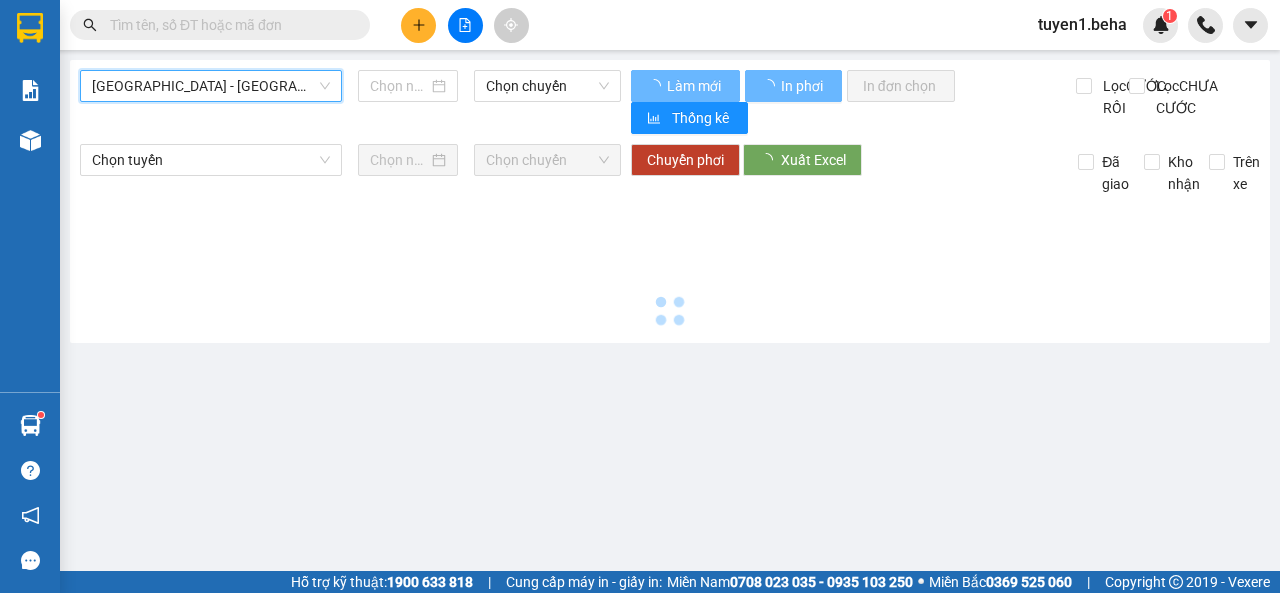 type on "[DATE]" 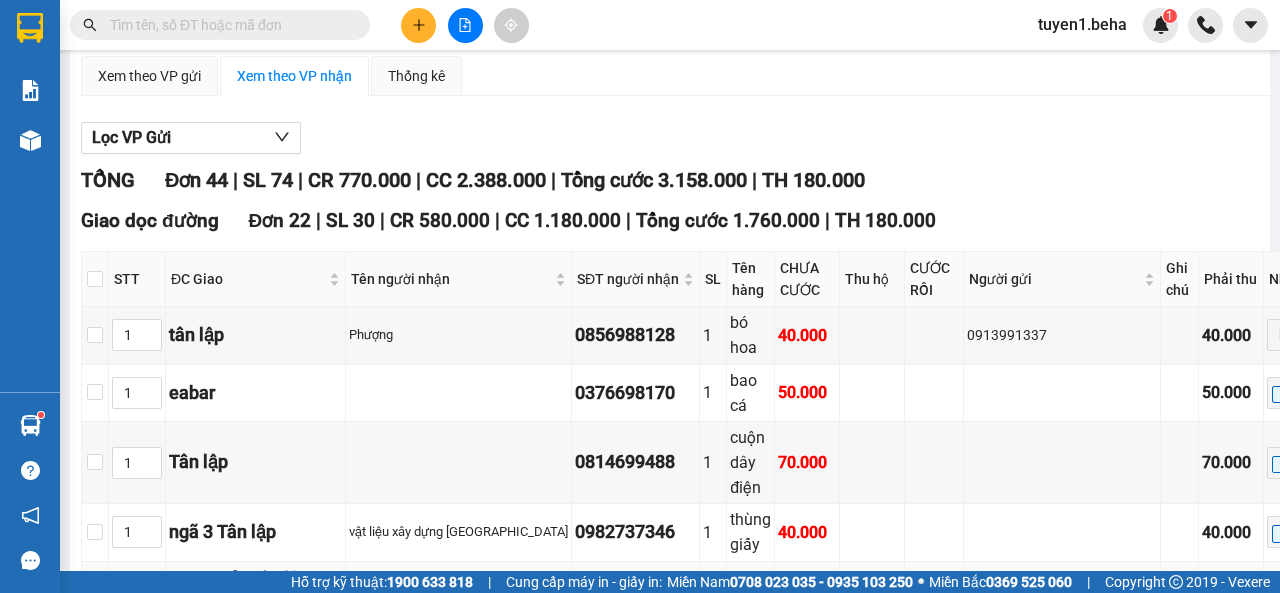 scroll, scrollTop: 181, scrollLeft: 0, axis: vertical 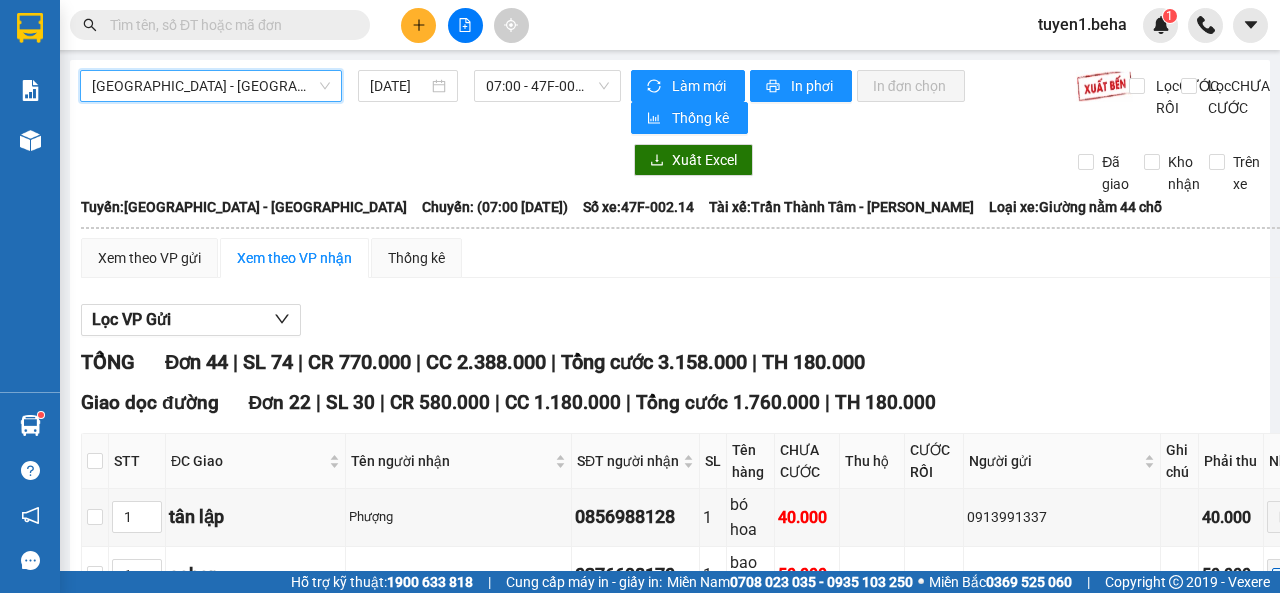 click on "[GEOGRAPHIC_DATA] - [GEOGRAPHIC_DATA]" at bounding box center [211, 86] 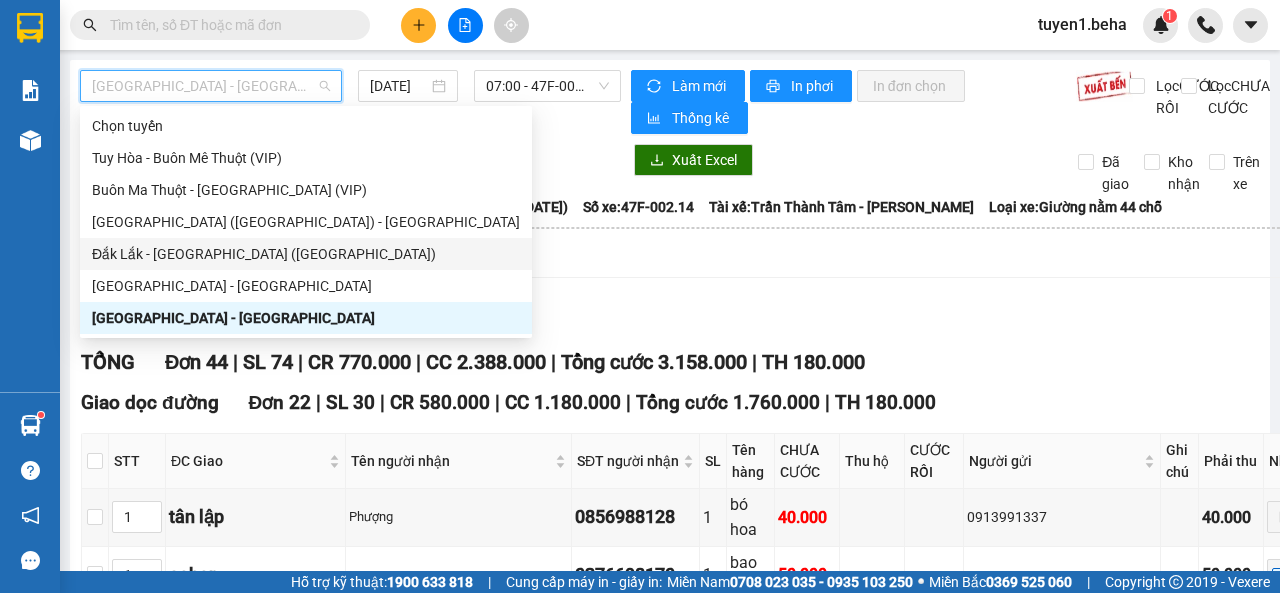 click on "Đắk Lắk - [GEOGRAPHIC_DATA] ([GEOGRAPHIC_DATA])" at bounding box center (306, 254) 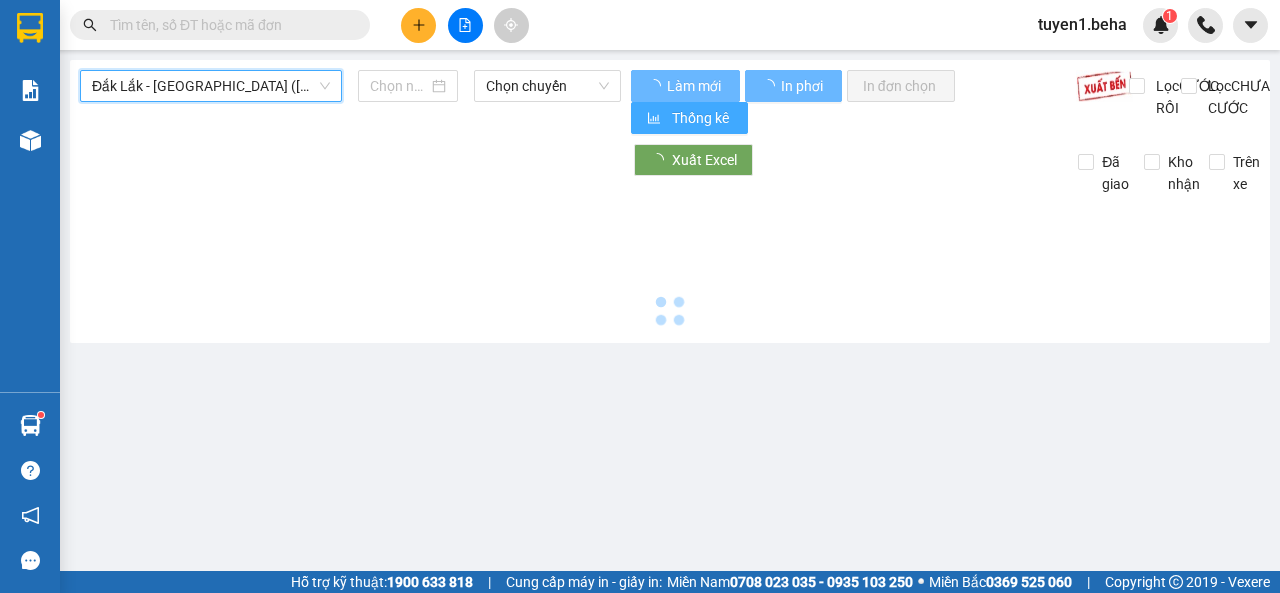 type on "[DATE]" 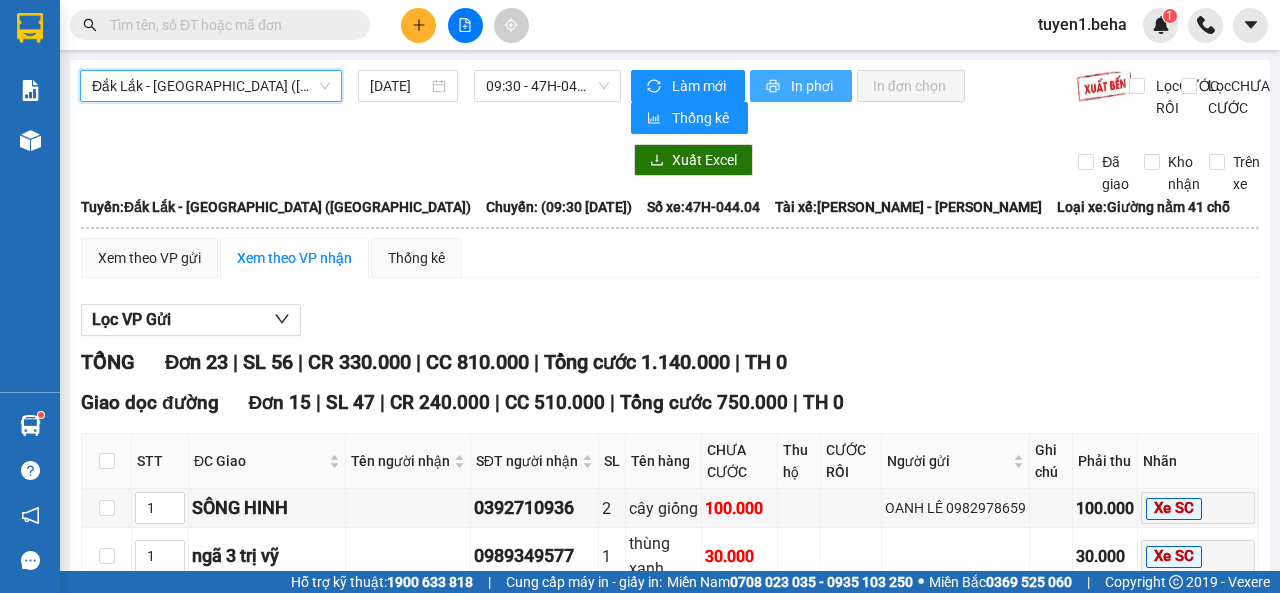 click on "In phơi" at bounding box center (813, 86) 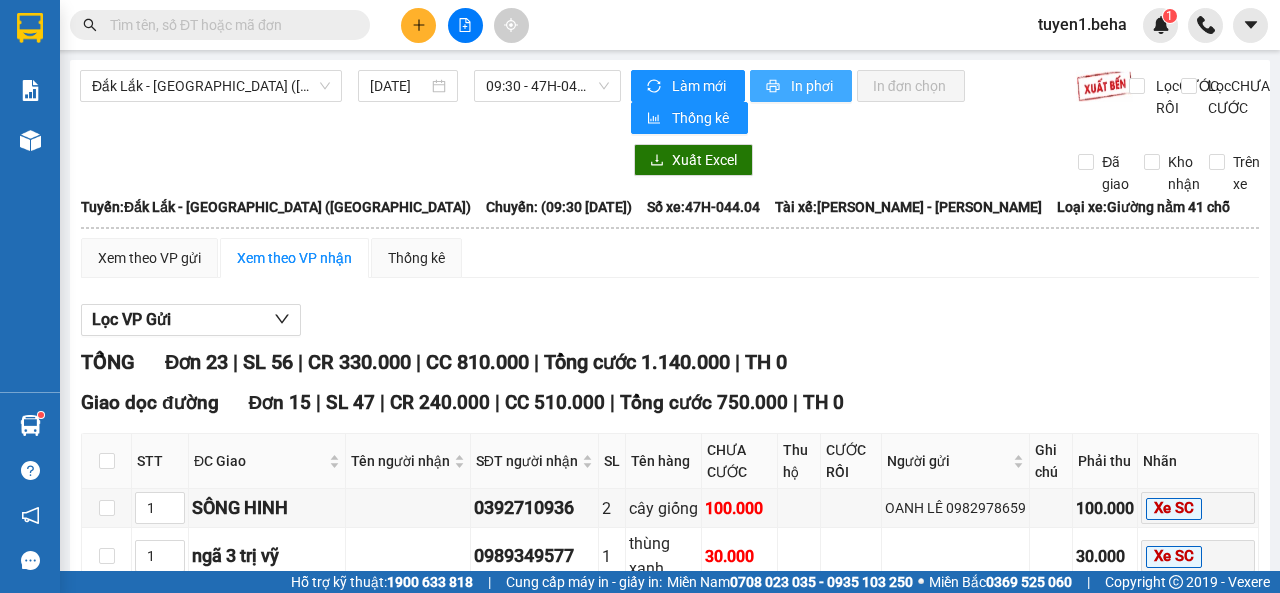 scroll, scrollTop: 0, scrollLeft: 0, axis: both 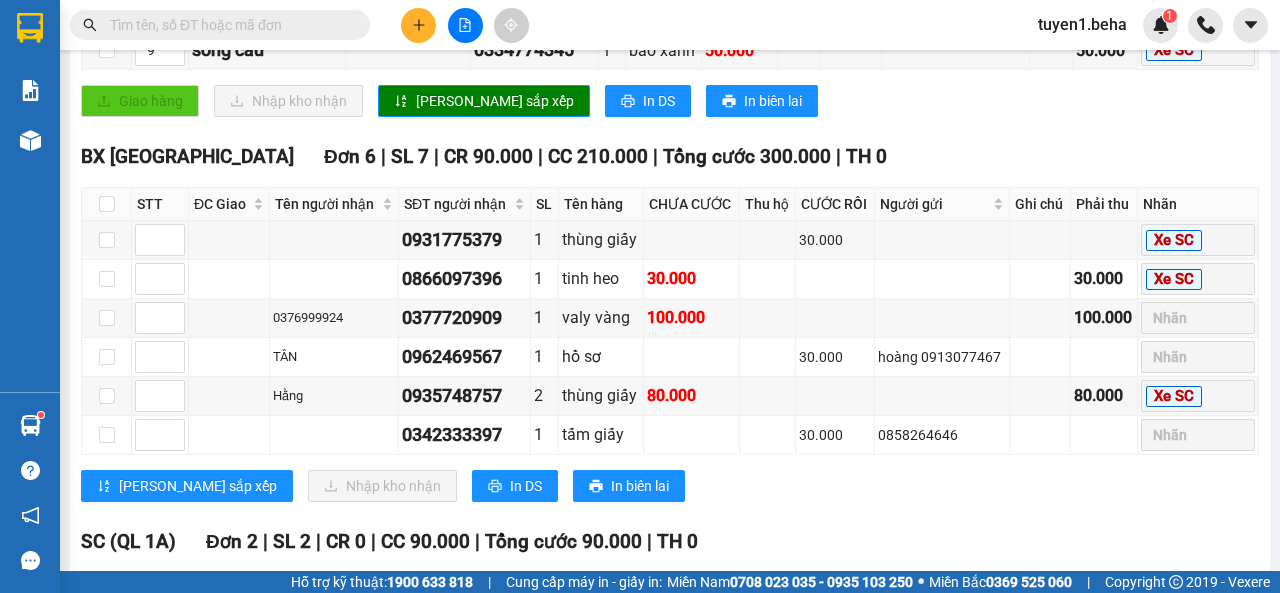 click on "[PERSON_NAME] sắp xếp Nhập kho nhận In DS In biên lai" at bounding box center [670, 486] 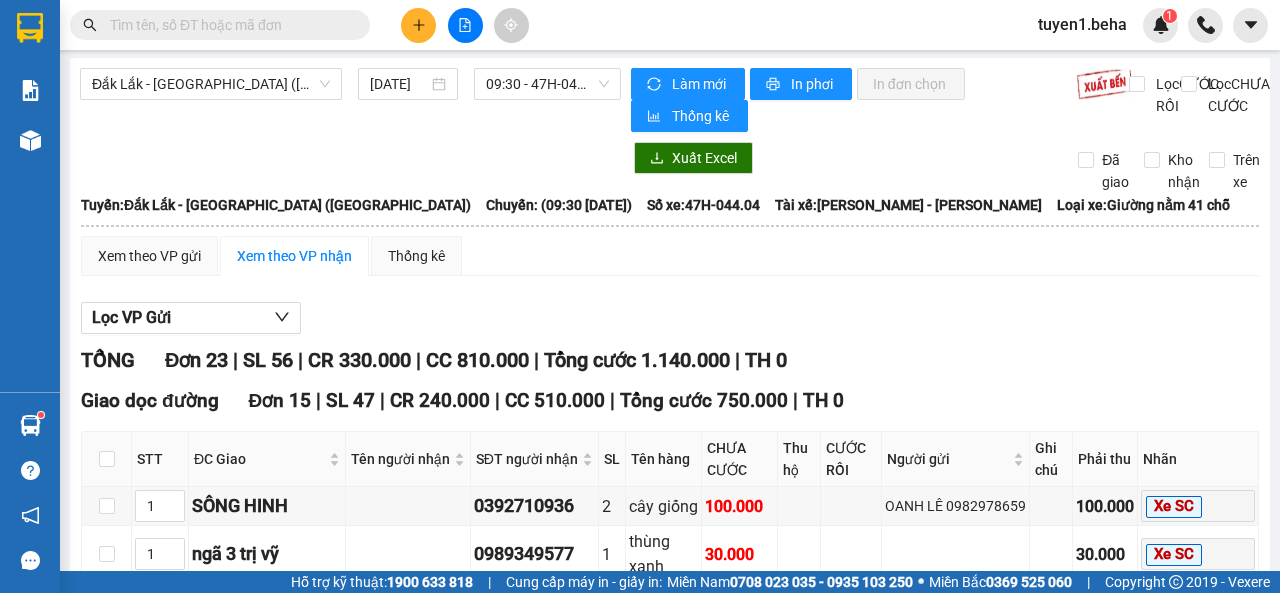 scroll, scrollTop: 0, scrollLeft: 0, axis: both 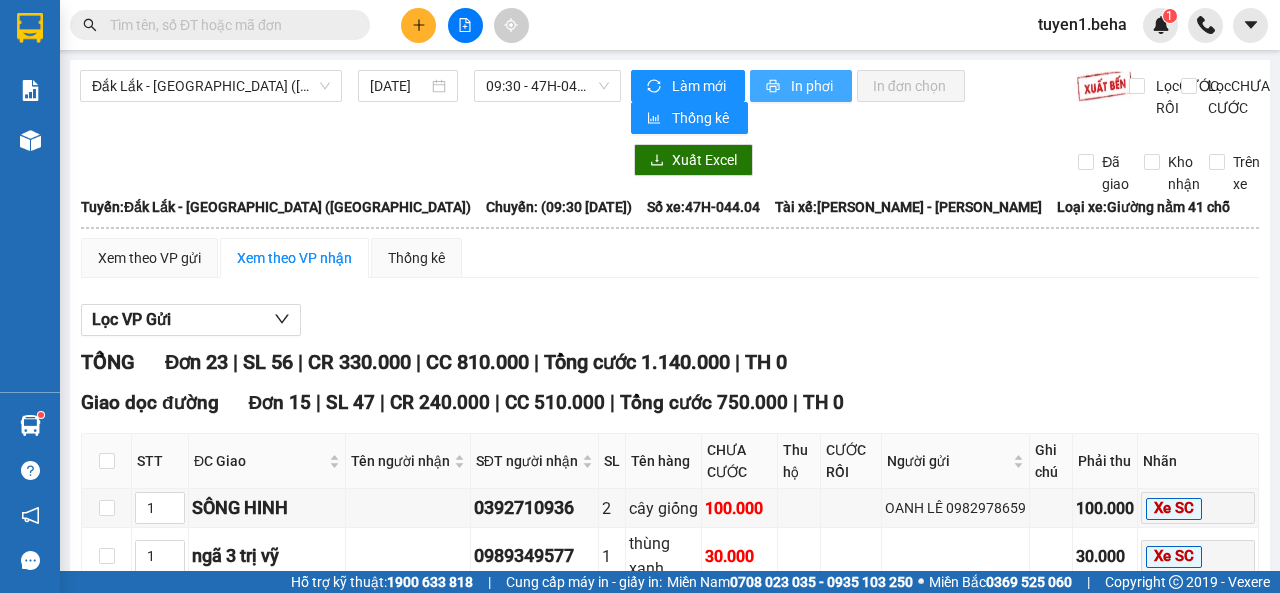 click on "In phơi" at bounding box center (813, 86) 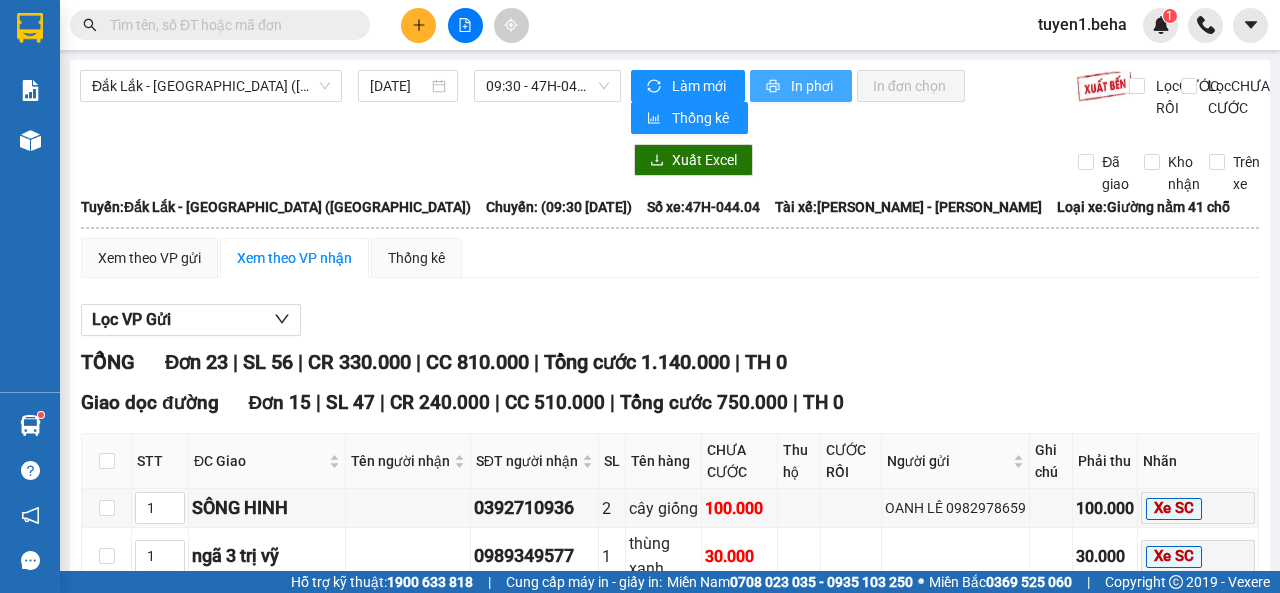 scroll, scrollTop: 0, scrollLeft: 0, axis: both 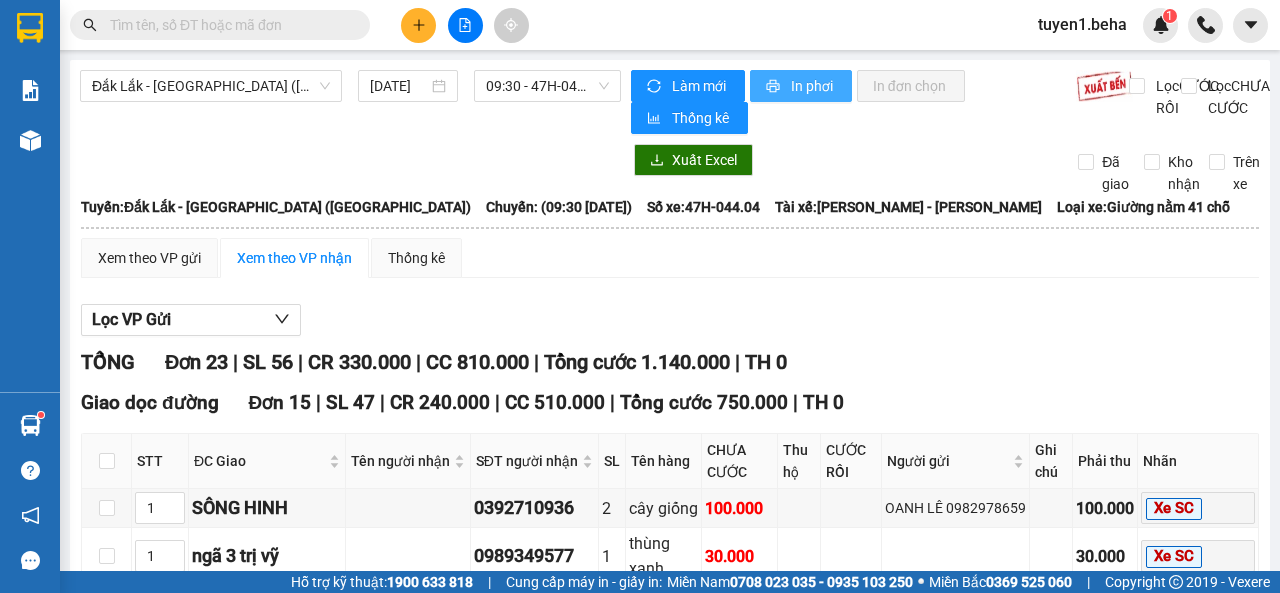 click on "In phơi" at bounding box center [813, 86] 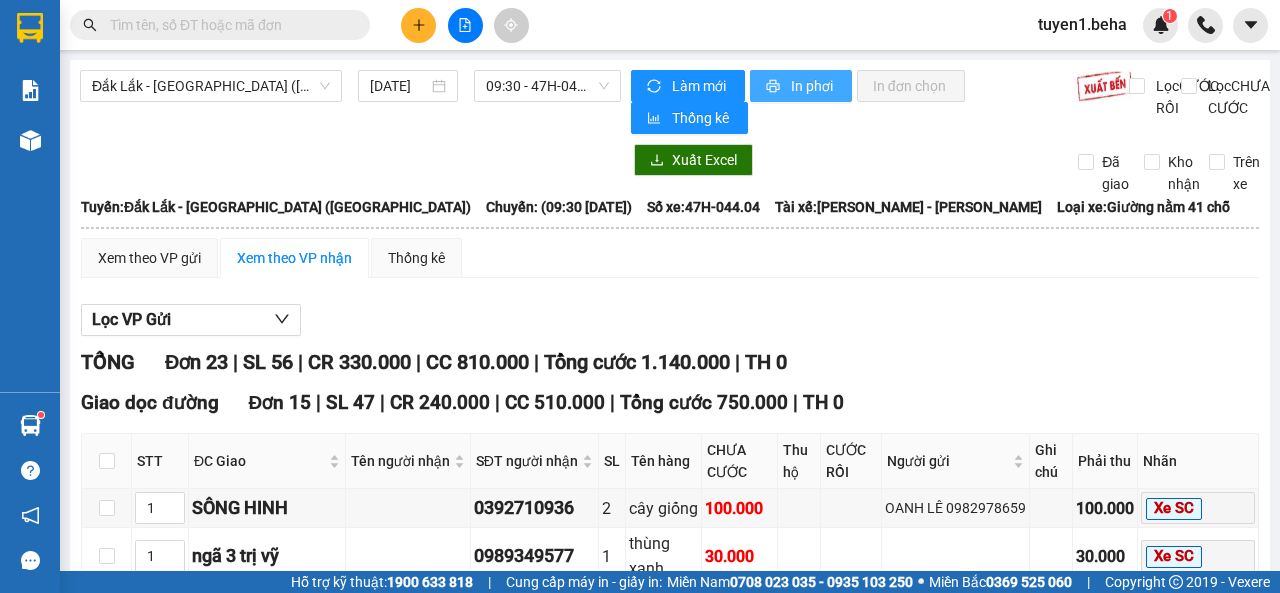 scroll, scrollTop: 0, scrollLeft: 0, axis: both 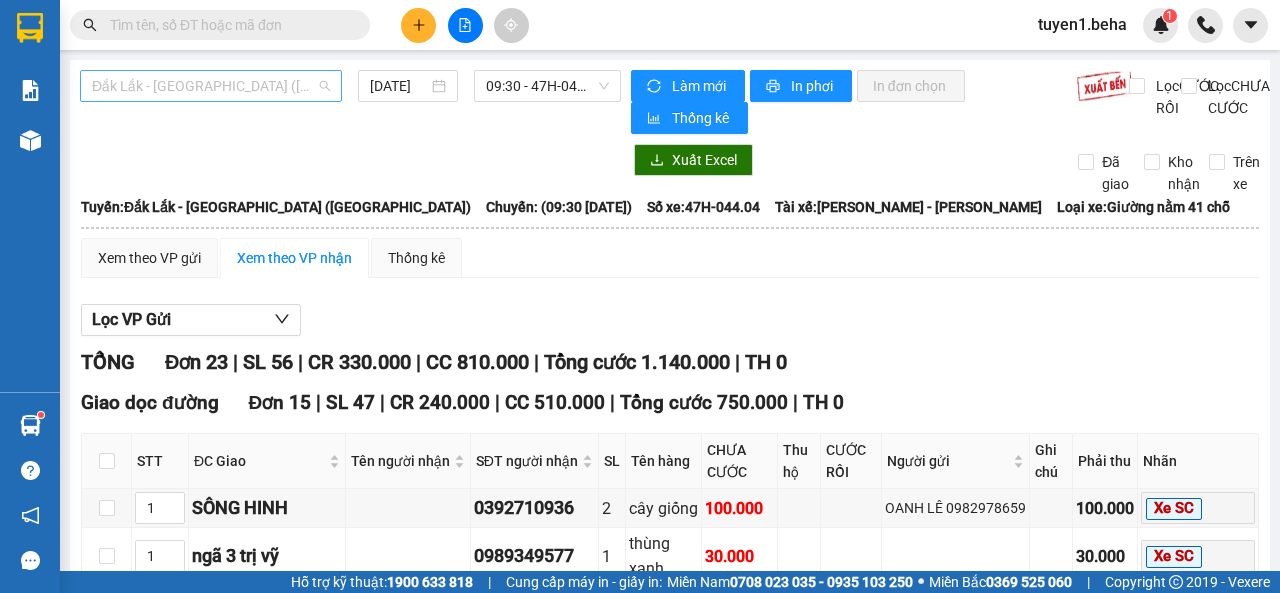 click on "Đắk Lắk - [GEOGRAPHIC_DATA] ([GEOGRAPHIC_DATA])" at bounding box center (211, 86) 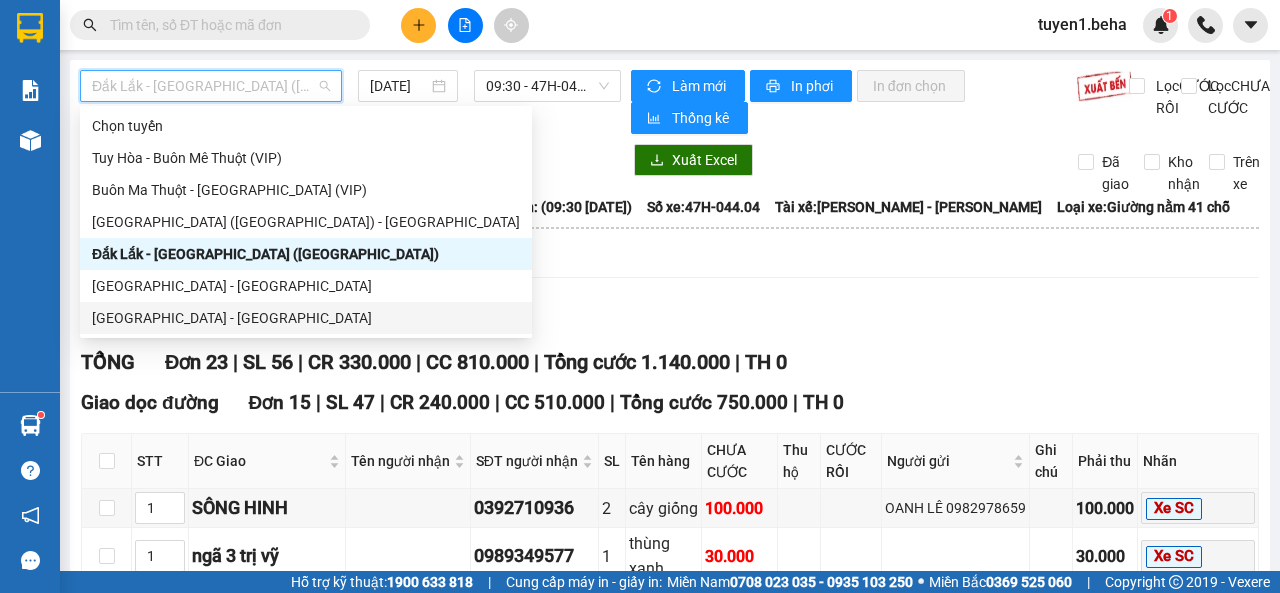 click on "[GEOGRAPHIC_DATA] - [GEOGRAPHIC_DATA]" at bounding box center [306, 318] 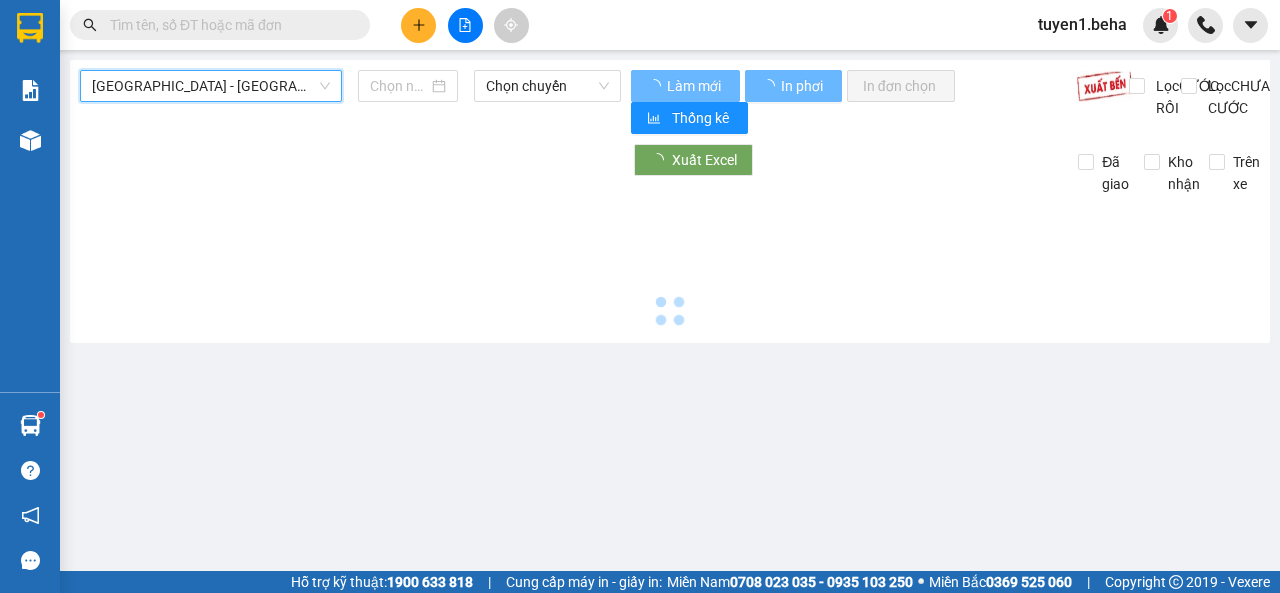 type on "[DATE]" 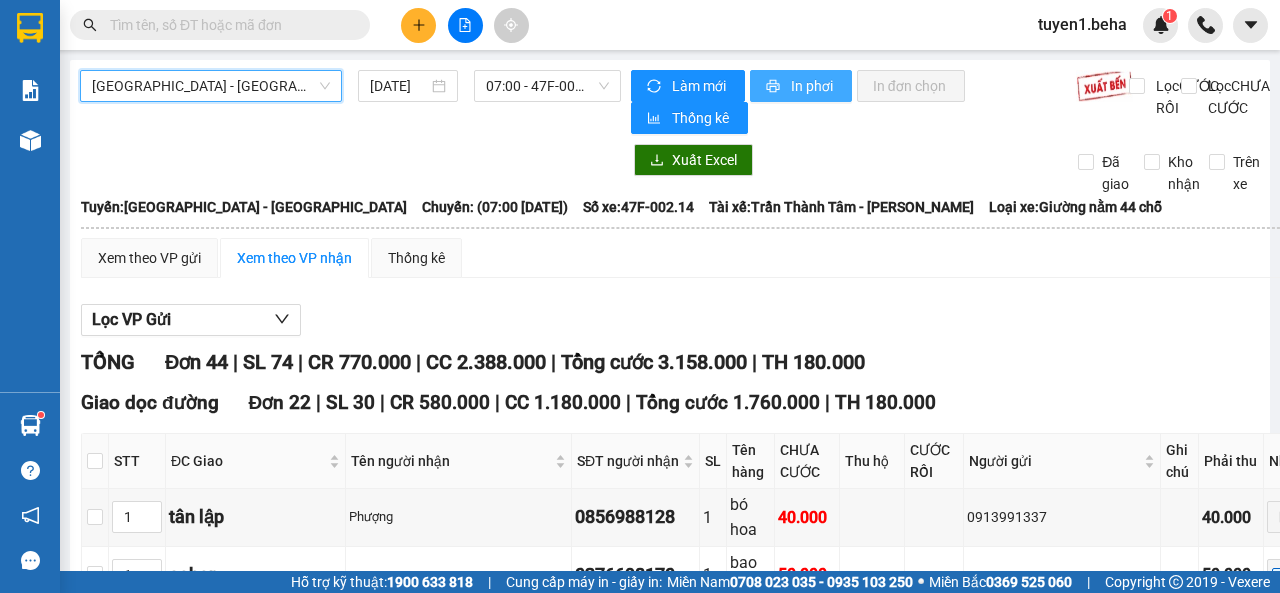 click on "In phơi" at bounding box center (813, 86) 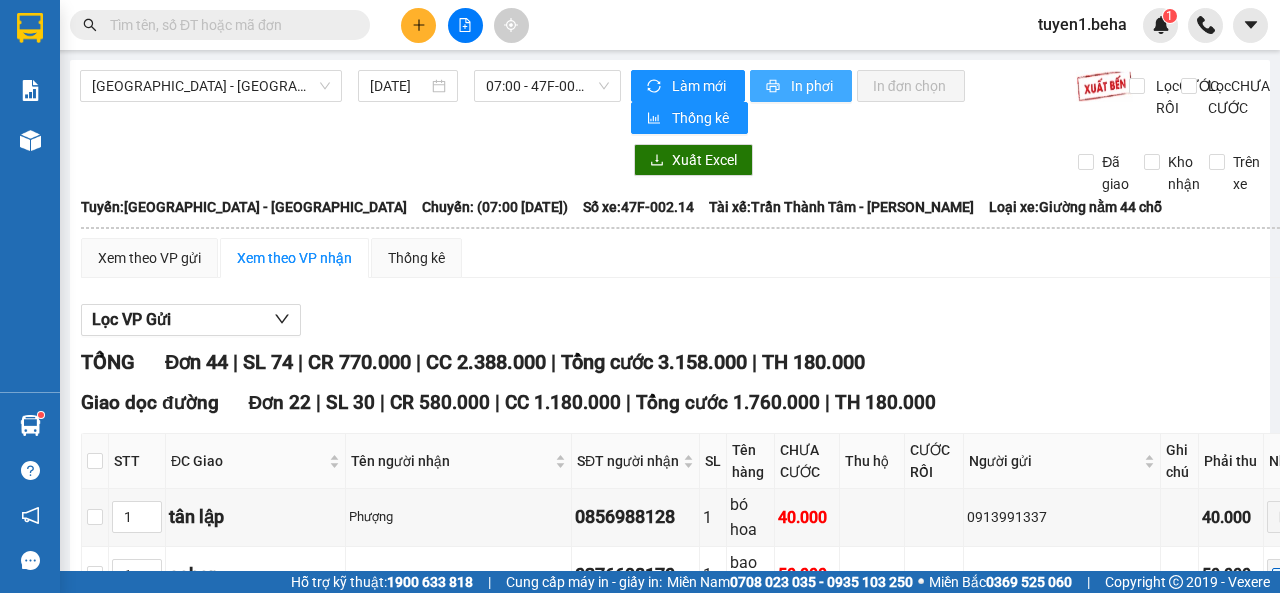 scroll, scrollTop: 0, scrollLeft: 0, axis: both 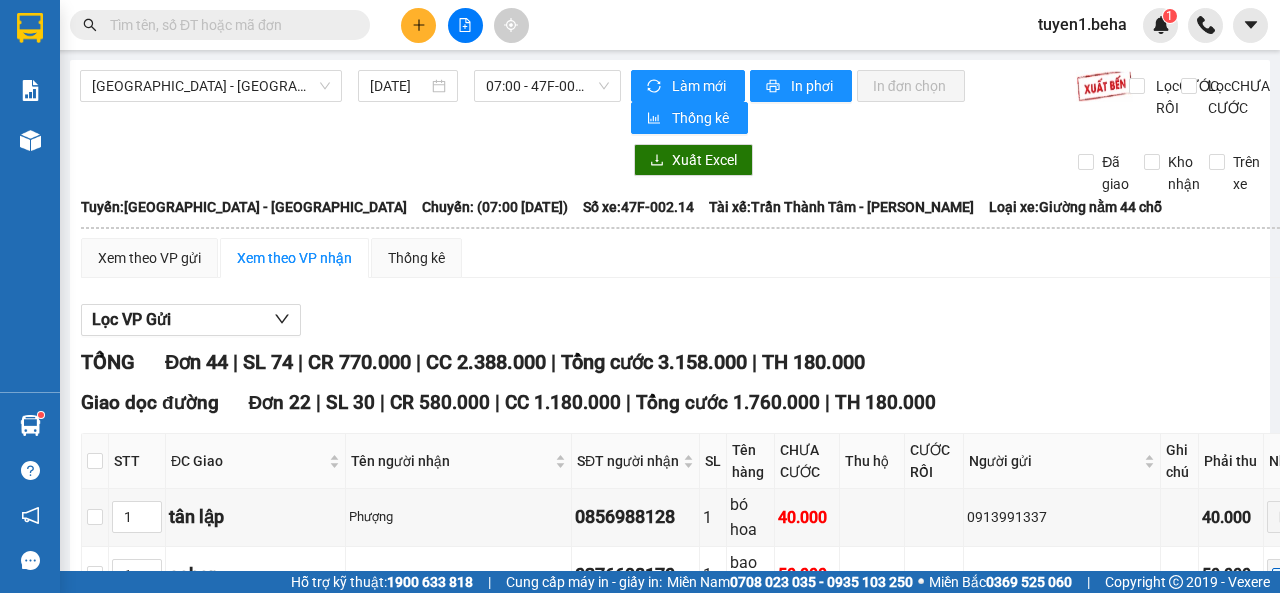 click on "[GEOGRAPHIC_DATA] - [GEOGRAPHIC_DATA] [DATE] 07:00     - 47F-002.14" at bounding box center (350, 102) 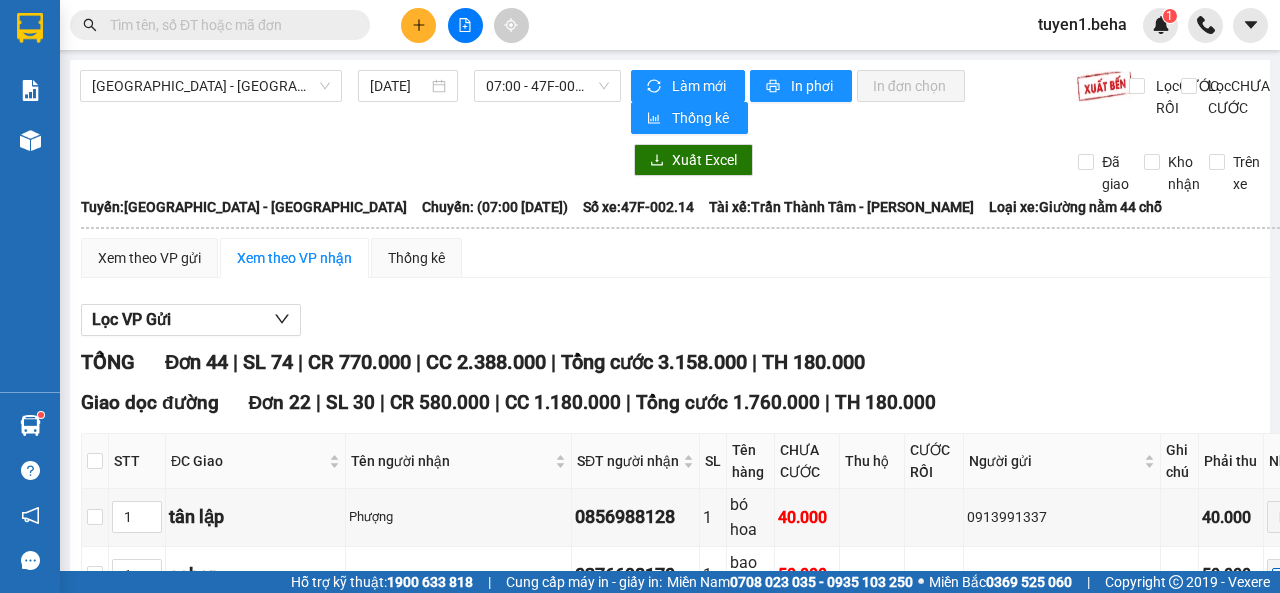 drag, startPoint x: 273, startPoint y: 68, endPoint x: 236, endPoint y: 103, distance: 50.931328 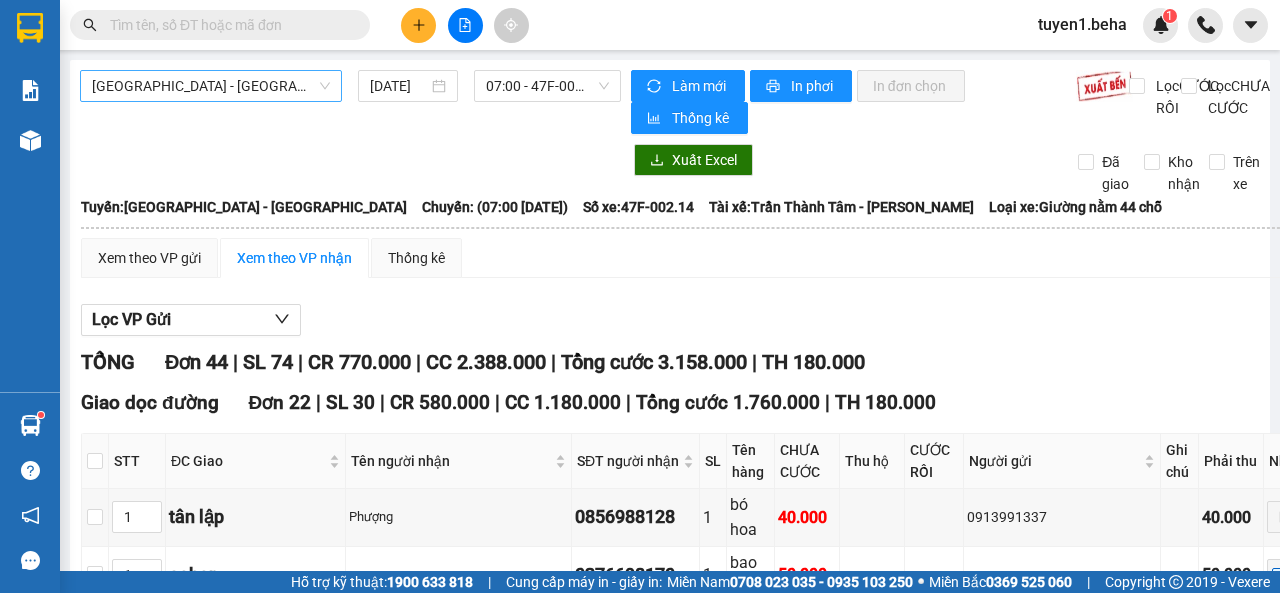 click on "[GEOGRAPHIC_DATA] - [GEOGRAPHIC_DATA]" at bounding box center (211, 86) 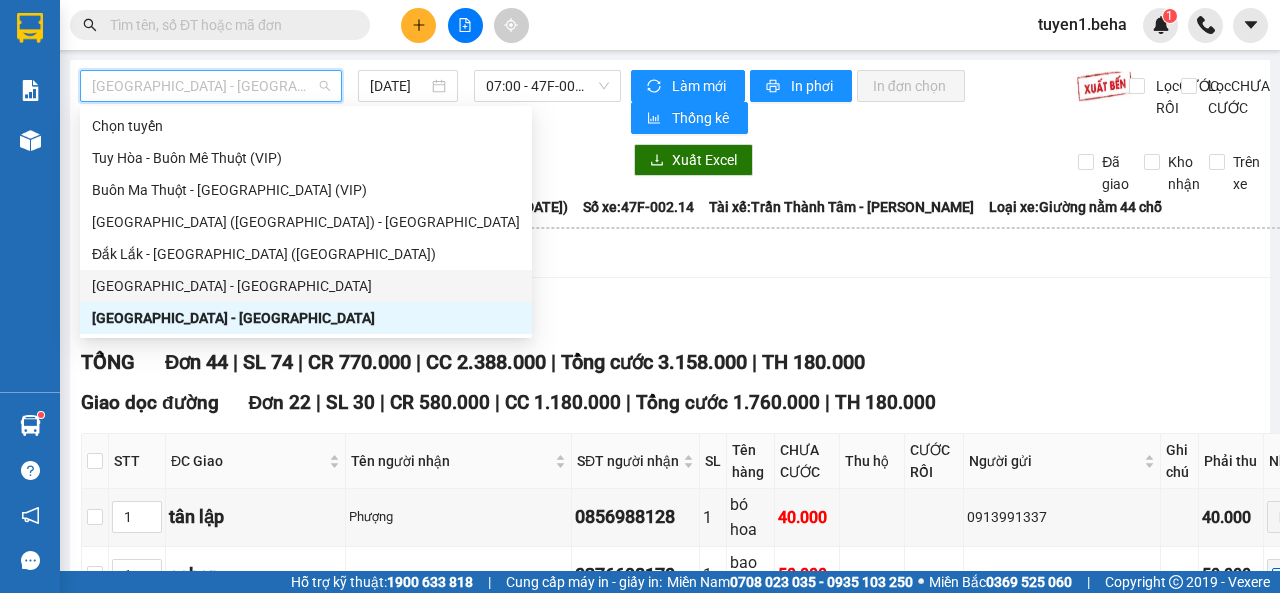 click on "[GEOGRAPHIC_DATA] - [GEOGRAPHIC_DATA]" at bounding box center [306, 286] 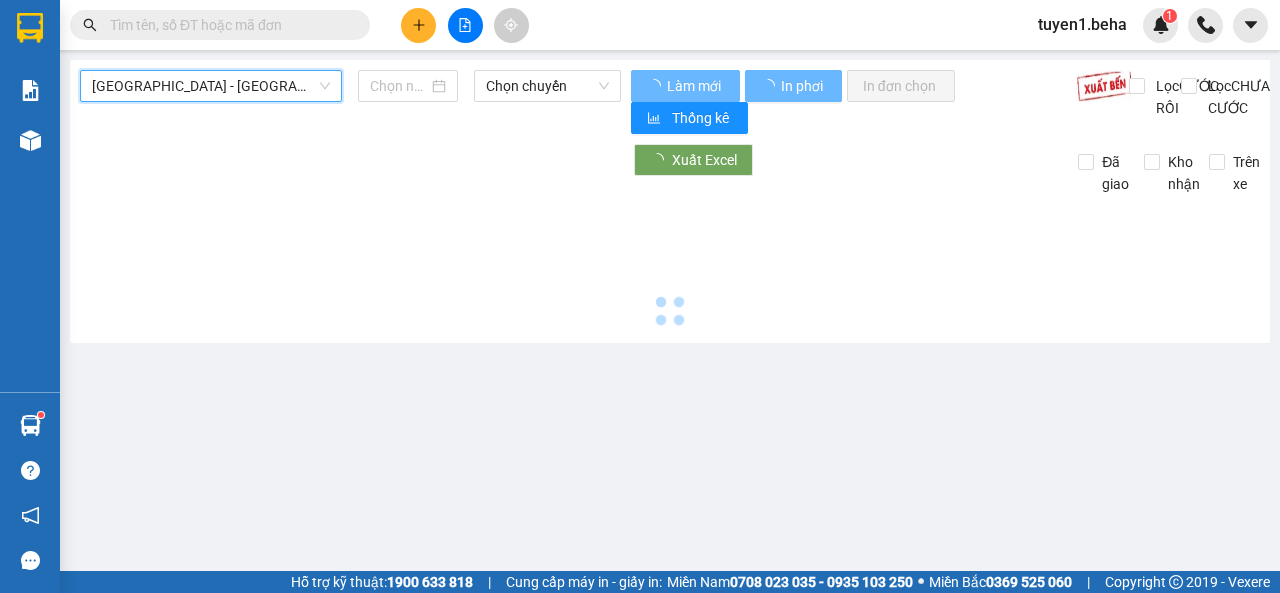 type on "[DATE]" 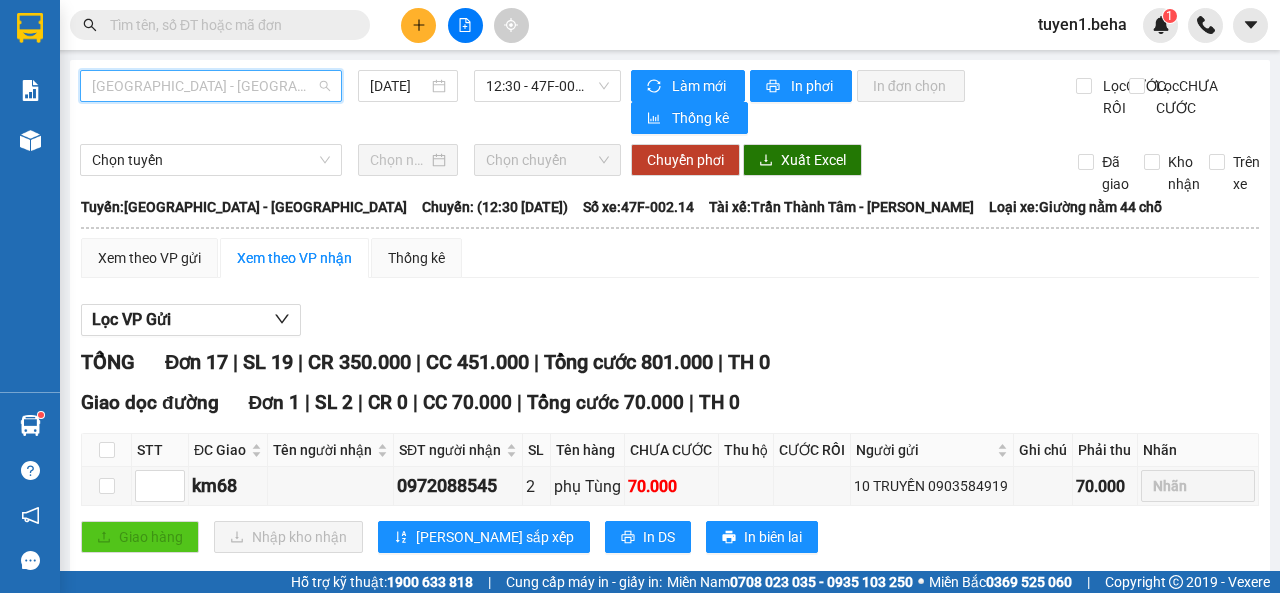 click on "[GEOGRAPHIC_DATA] - [GEOGRAPHIC_DATA]" at bounding box center [211, 86] 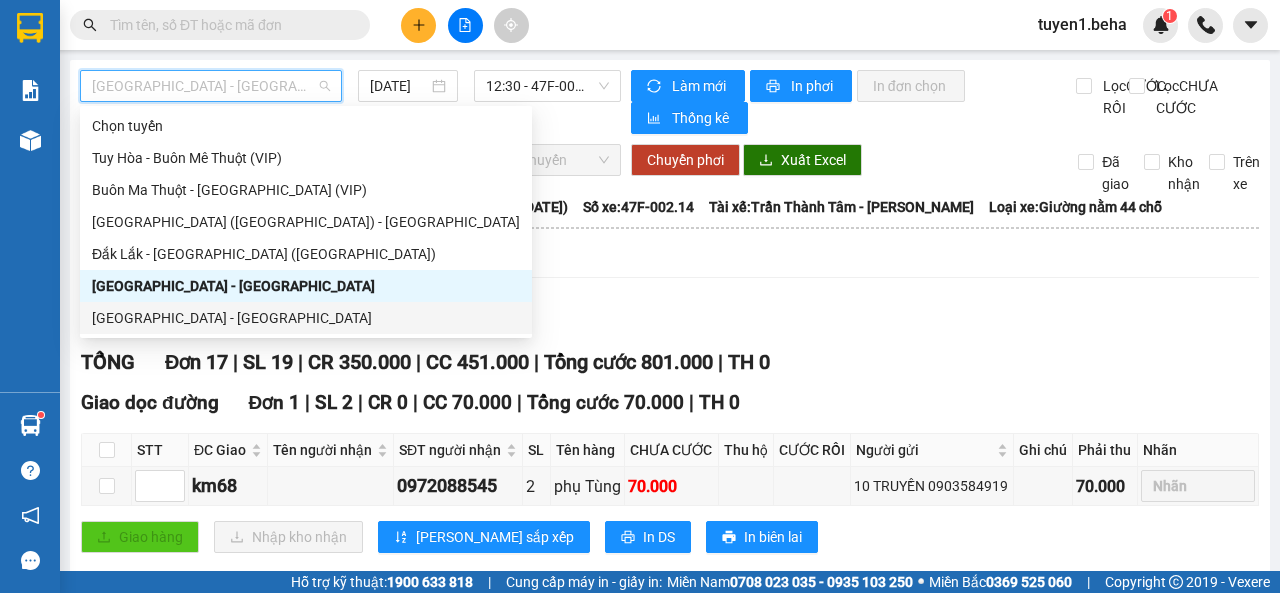 click on "[GEOGRAPHIC_DATA] - [GEOGRAPHIC_DATA]" at bounding box center [306, 318] 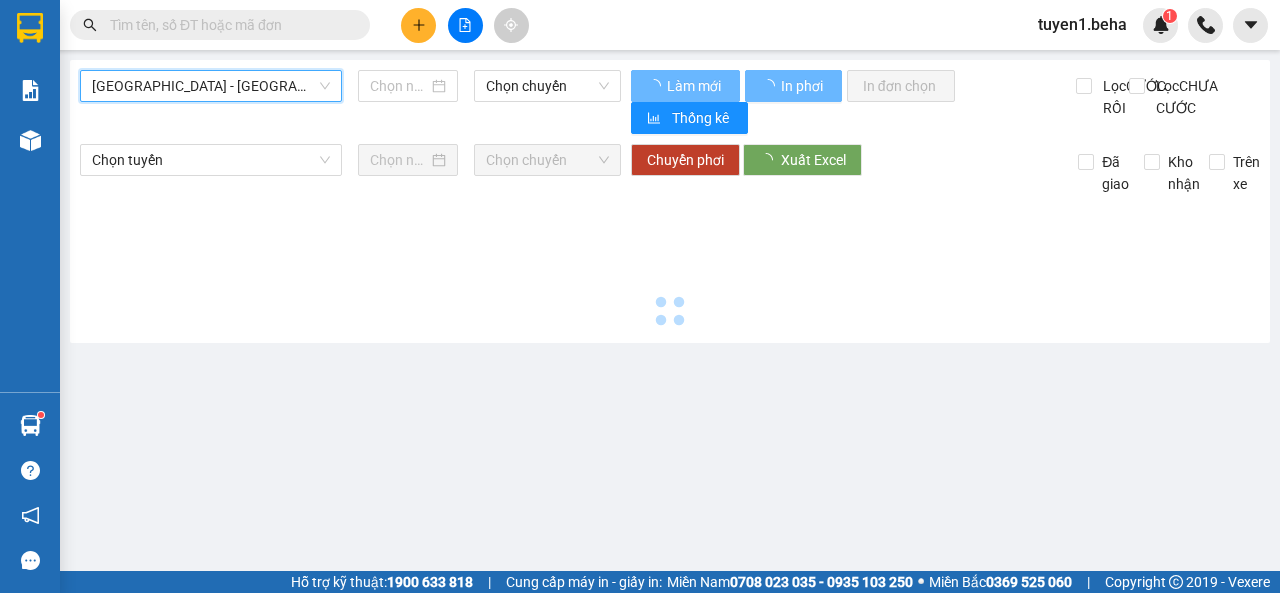 type on "[DATE]" 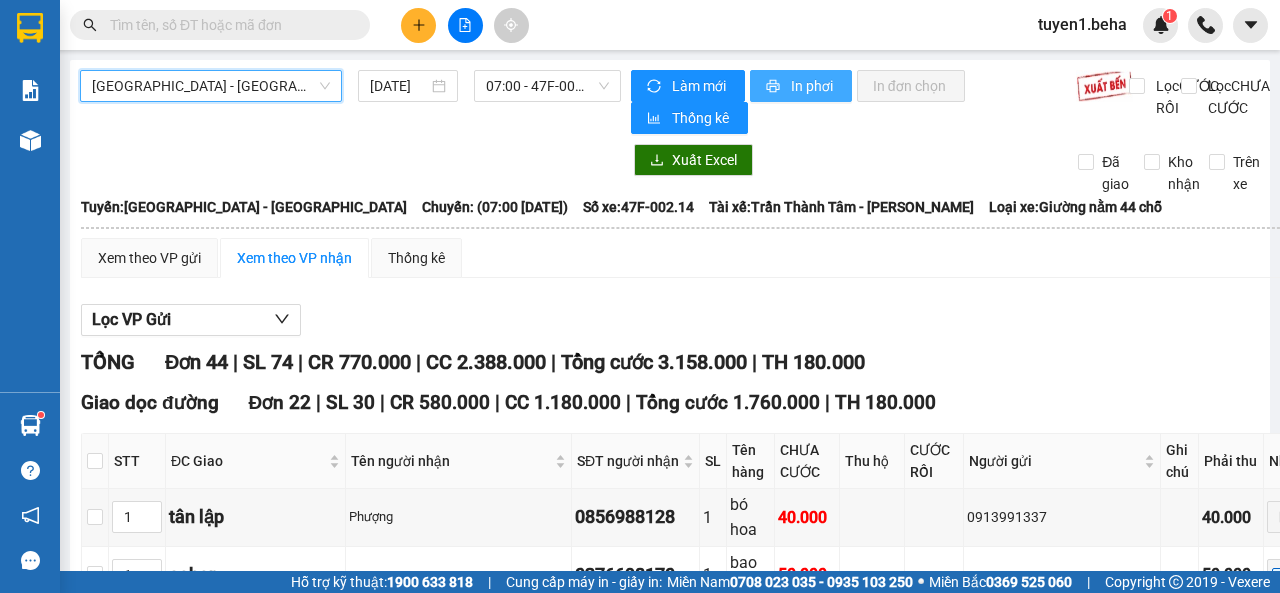 click on "In phơi" at bounding box center [813, 86] 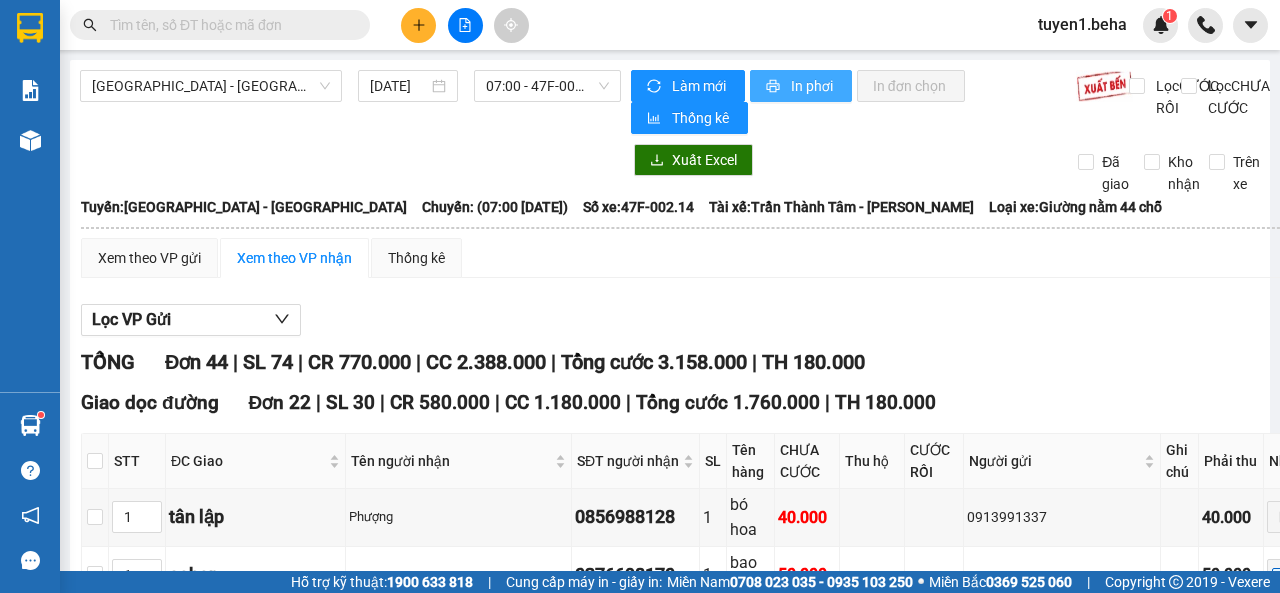scroll, scrollTop: 0, scrollLeft: 0, axis: both 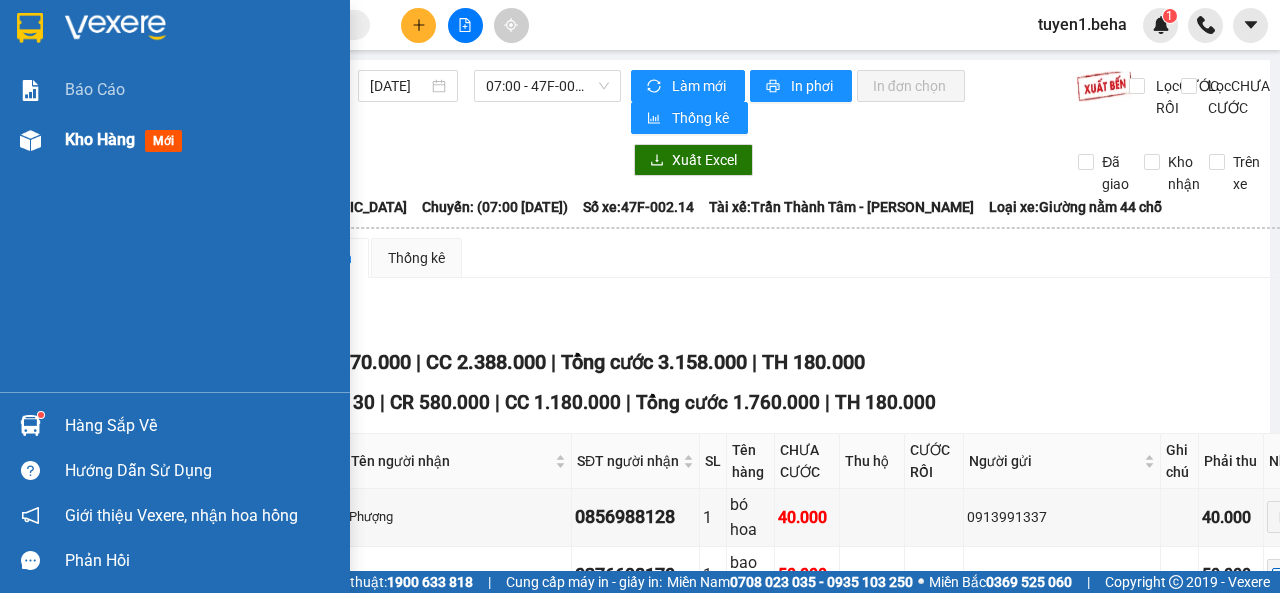 click on "Kho hàng" at bounding box center (100, 139) 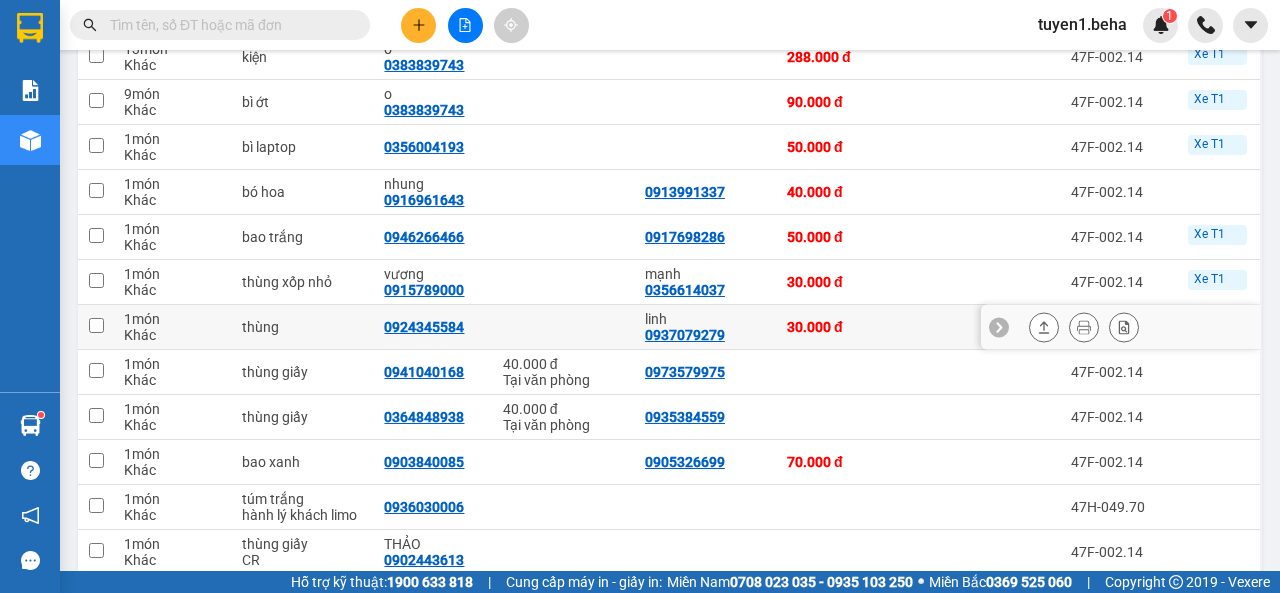 scroll, scrollTop: 200, scrollLeft: 0, axis: vertical 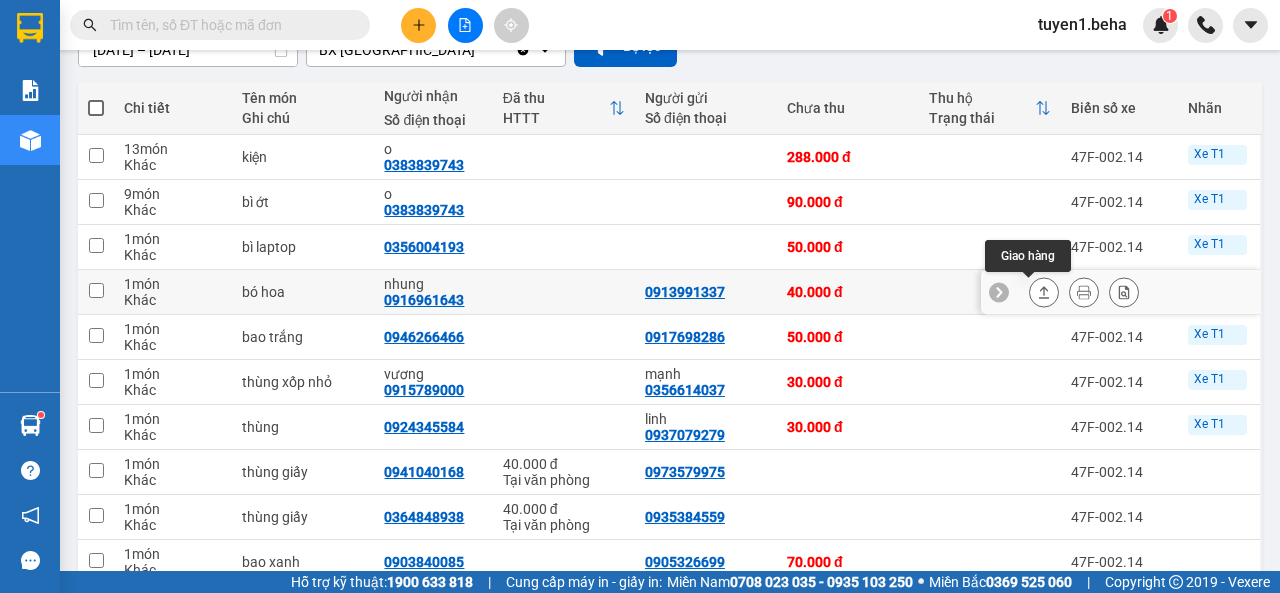 click 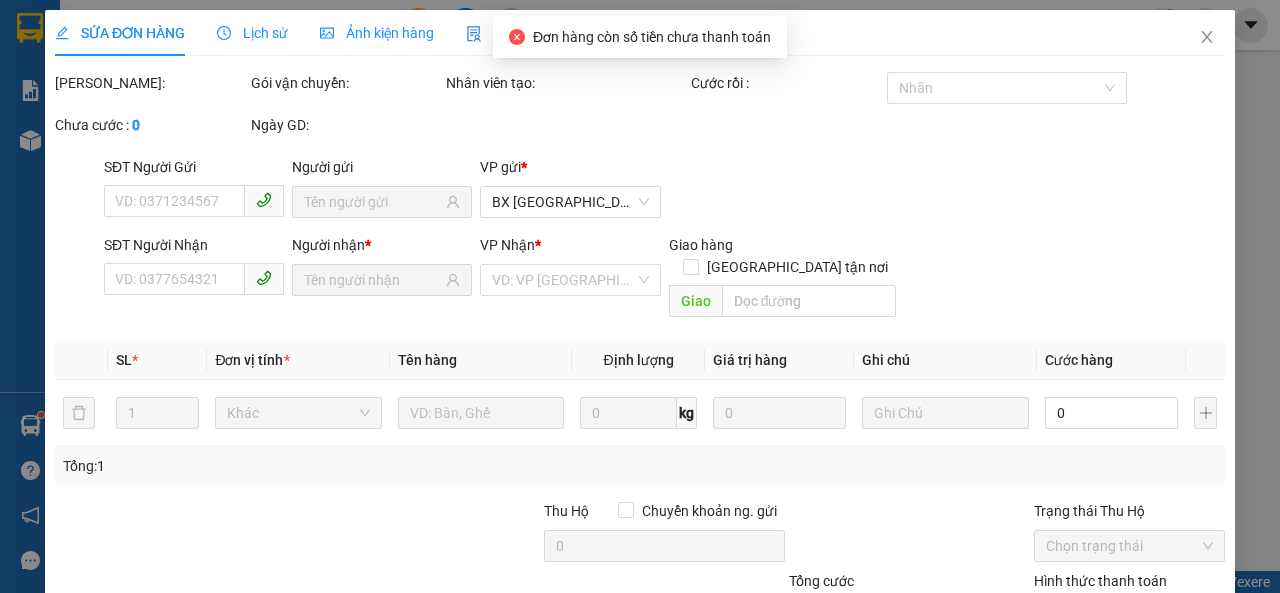 type on "0913991337" 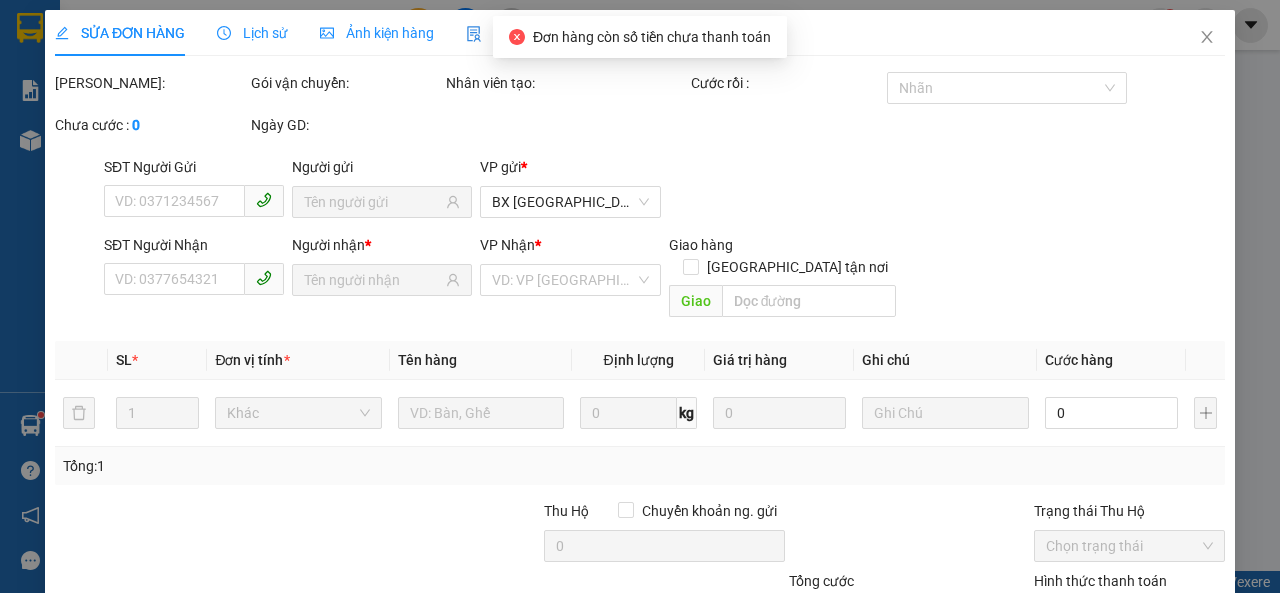 type on "0916961643" 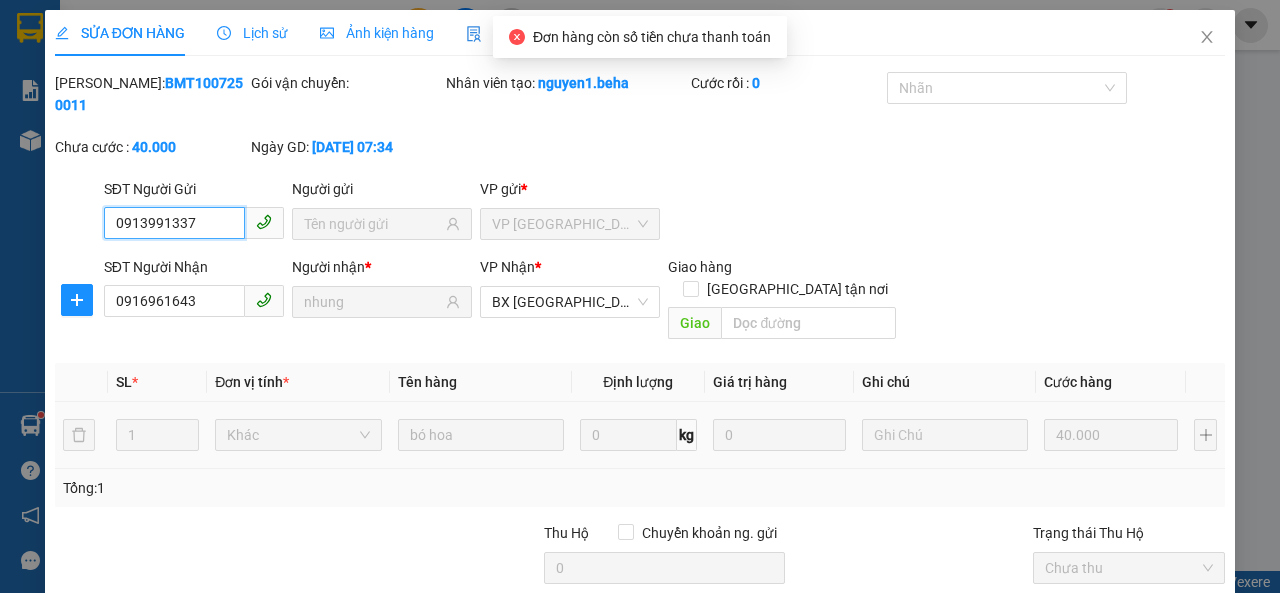 scroll, scrollTop: 171, scrollLeft: 0, axis: vertical 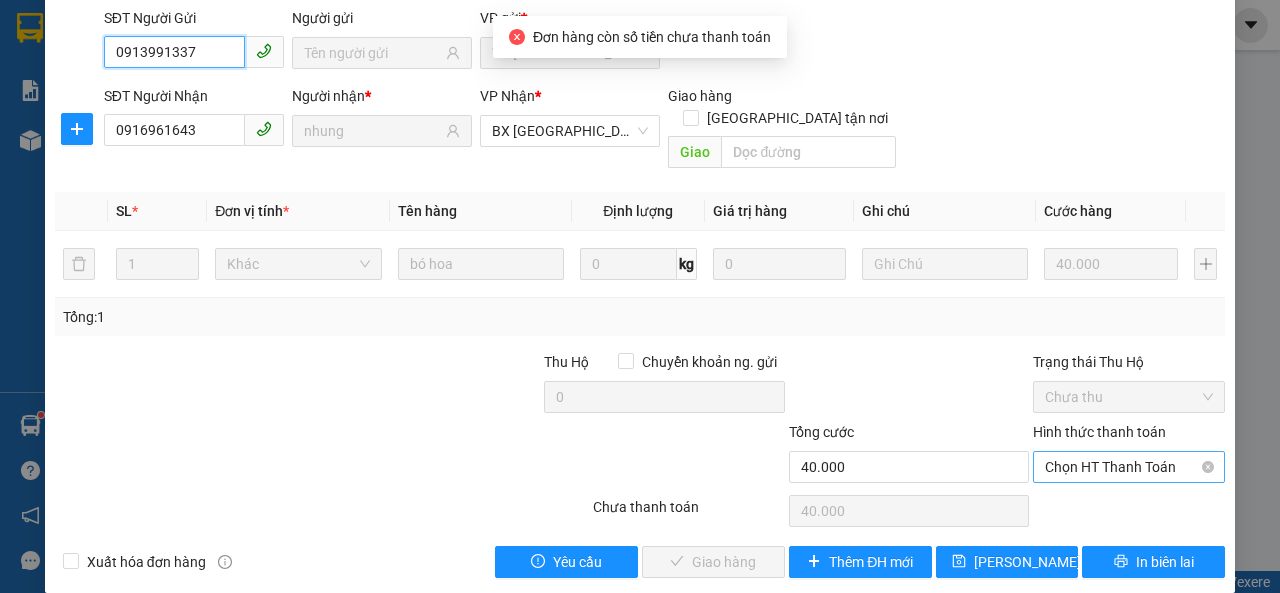 click on "Chọn HT Thanh Toán" at bounding box center (1129, 467) 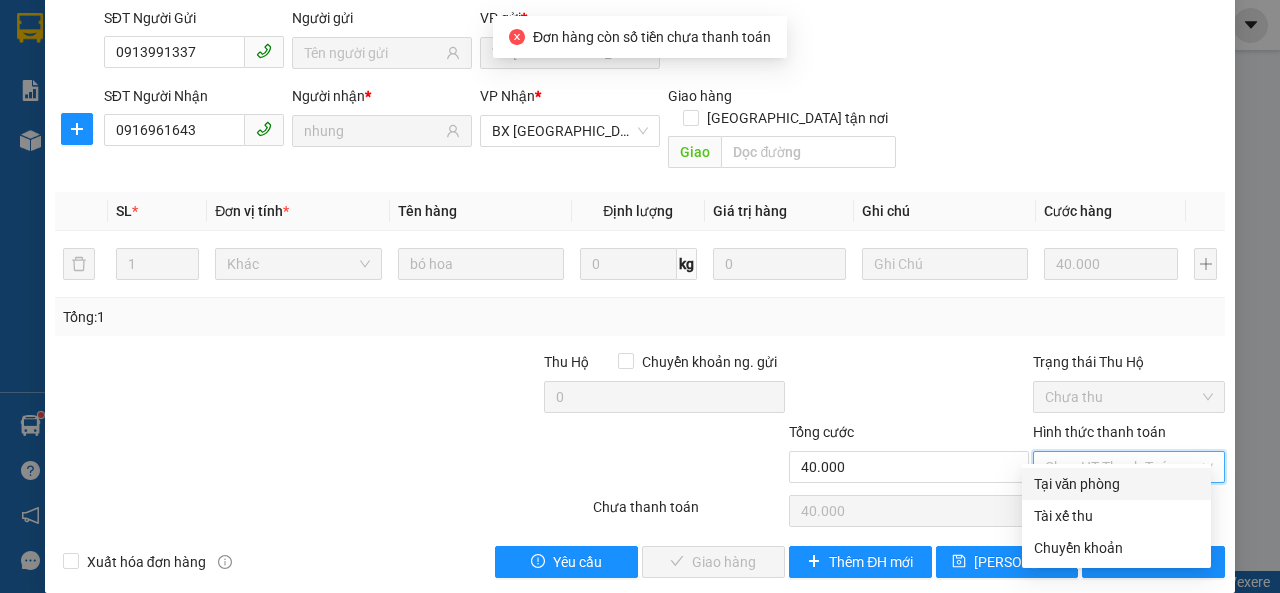 drag, startPoint x: 1082, startPoint y: 489, endPoint x: 815, endPoint y: 513, distance: 268.07648 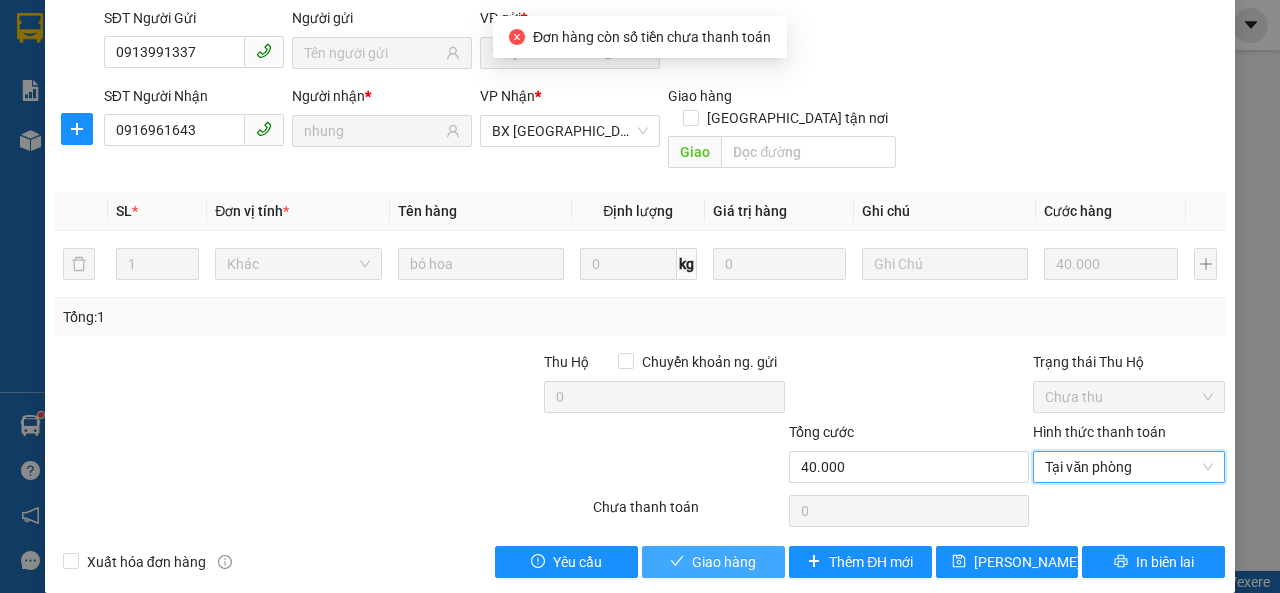 drag, startPoint x: 701, startPoint y: 543, endPoint x: 678, endPoint y: 515, distance: 36.23534 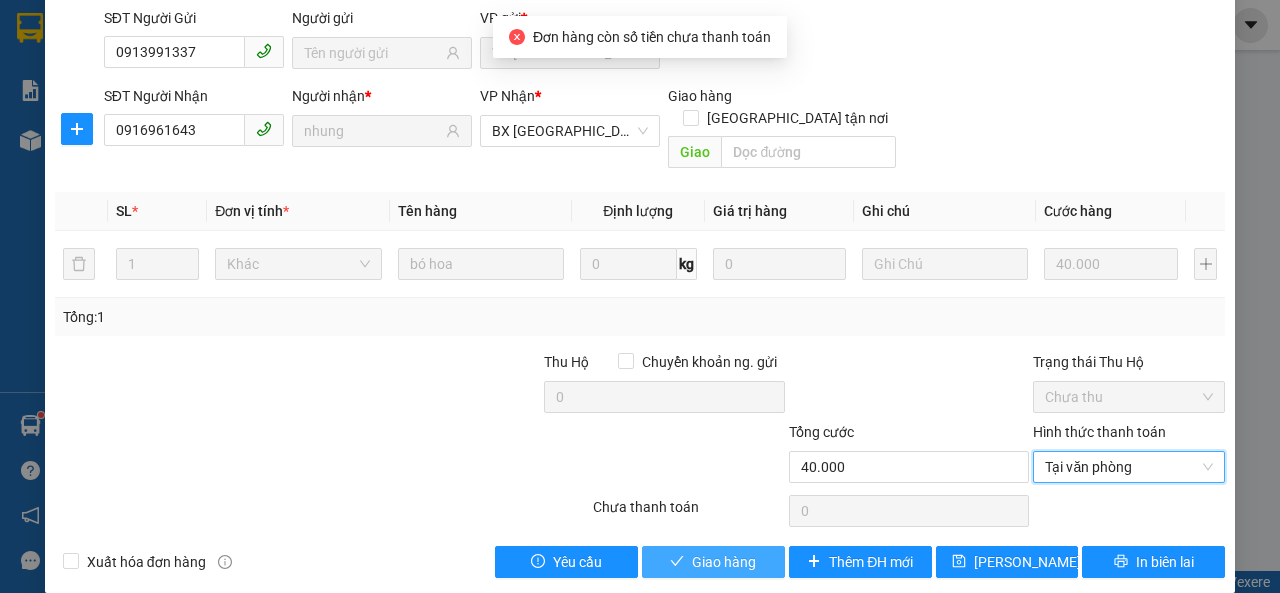 click on "Giao hàng" at bounding box center [724, 562] 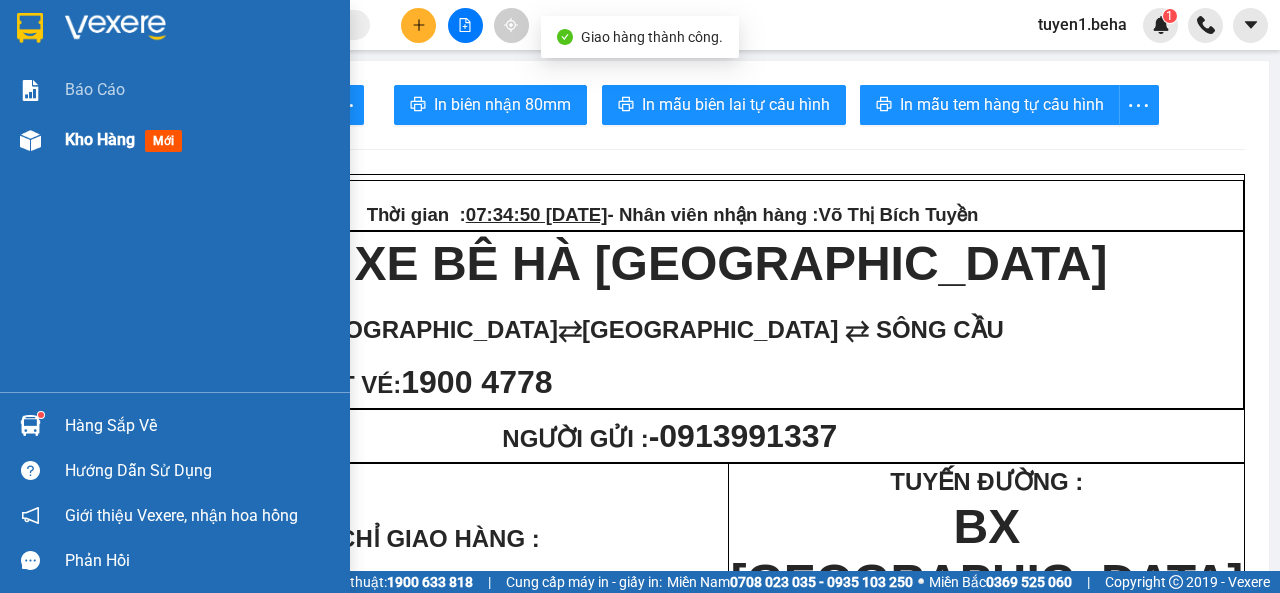 click on "Kho hàng" at bounding box center (100, 139) 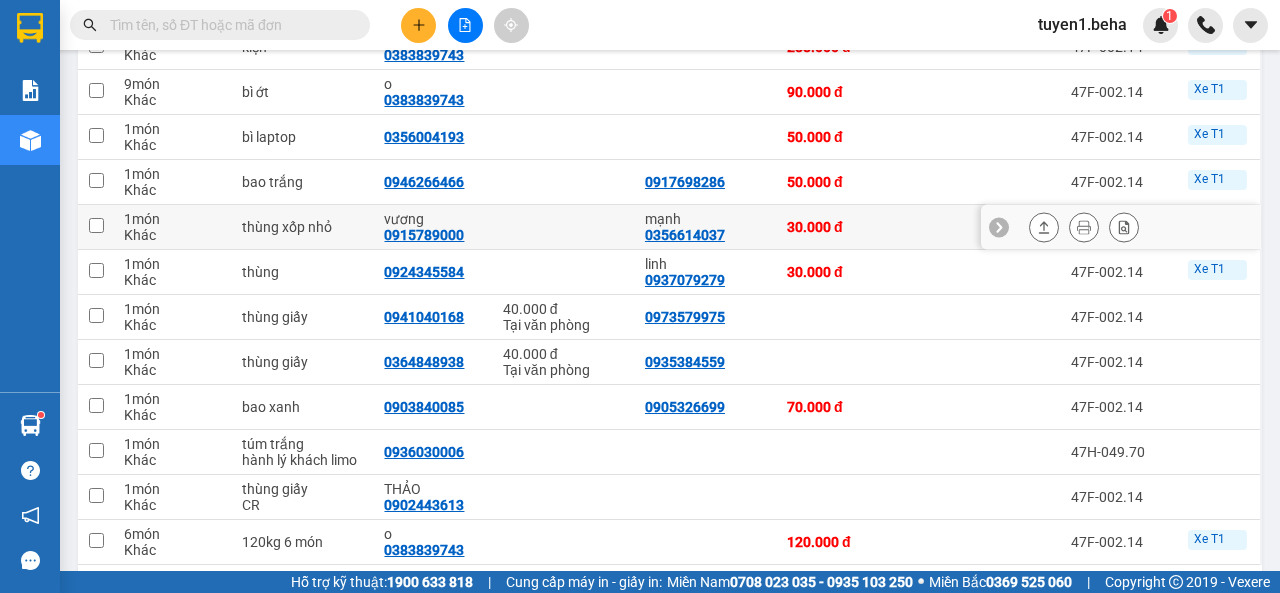 scroll, scrollTop: 88, scrollLeft: 0, axis: vertical 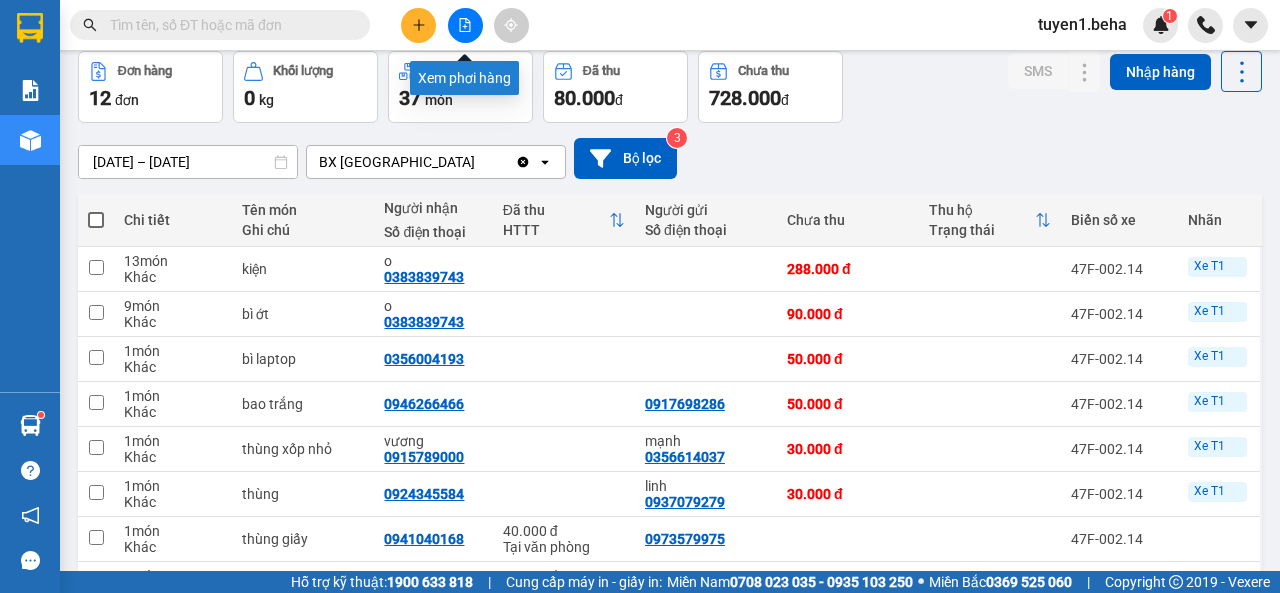 click at bounding box center [465, 25] 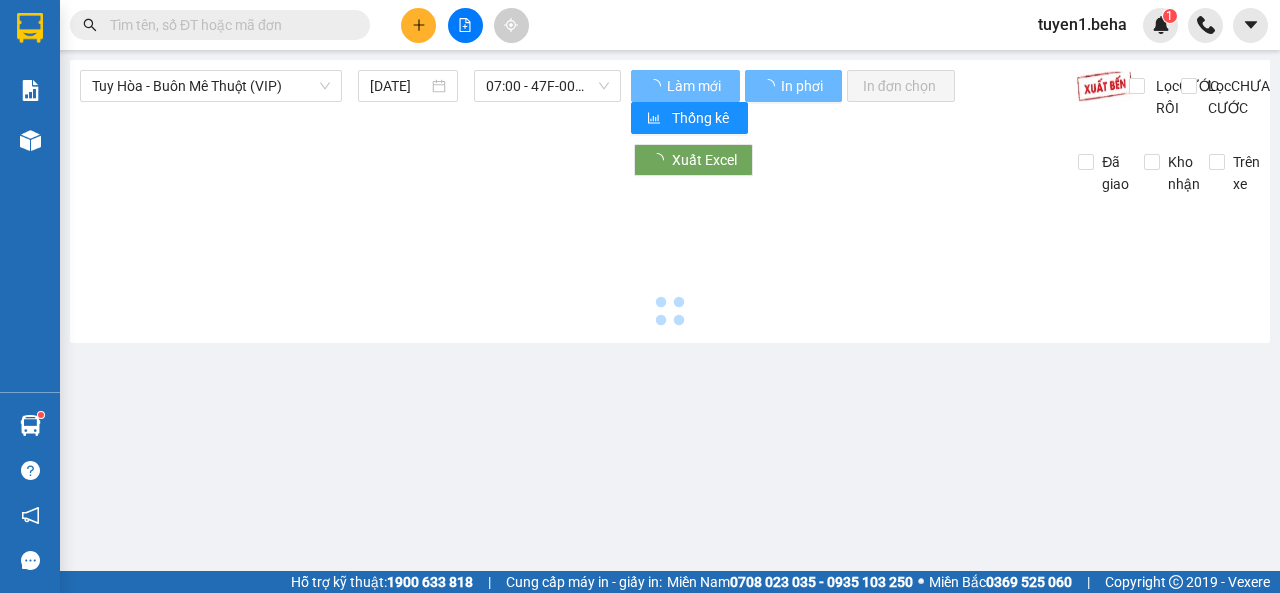 scroll, scrollTop: 0, scrollLeft: 0, axis: both 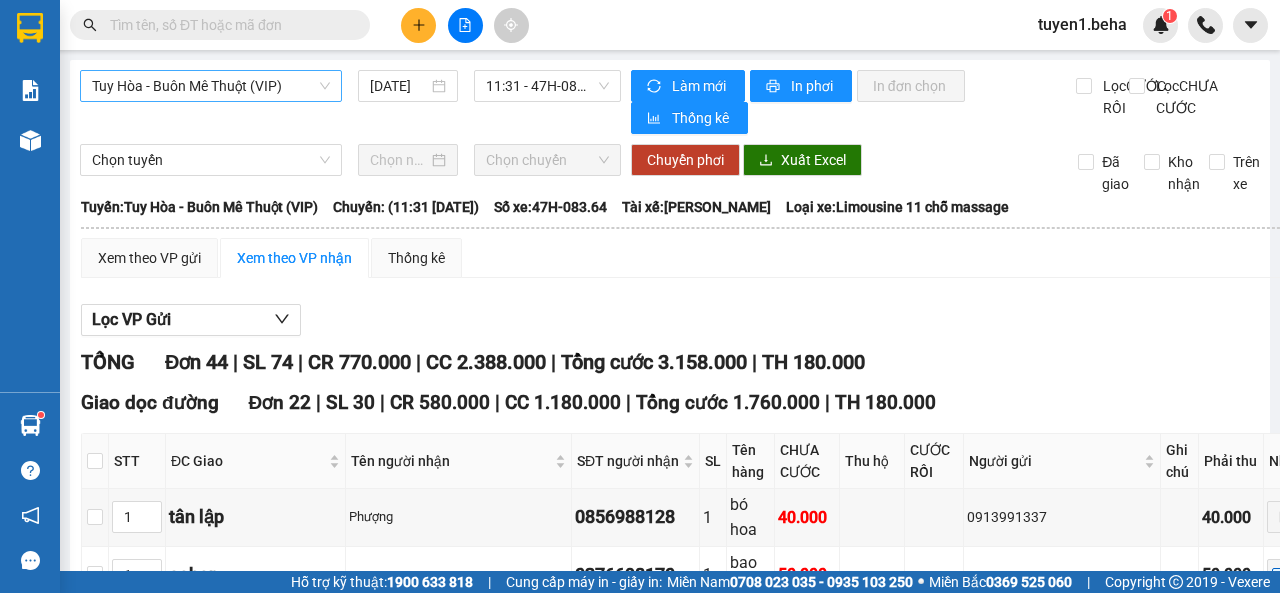 click on "Tuy Hòa - Buôn Mê Thuột (VIP)" at bounding box center (211, 86) 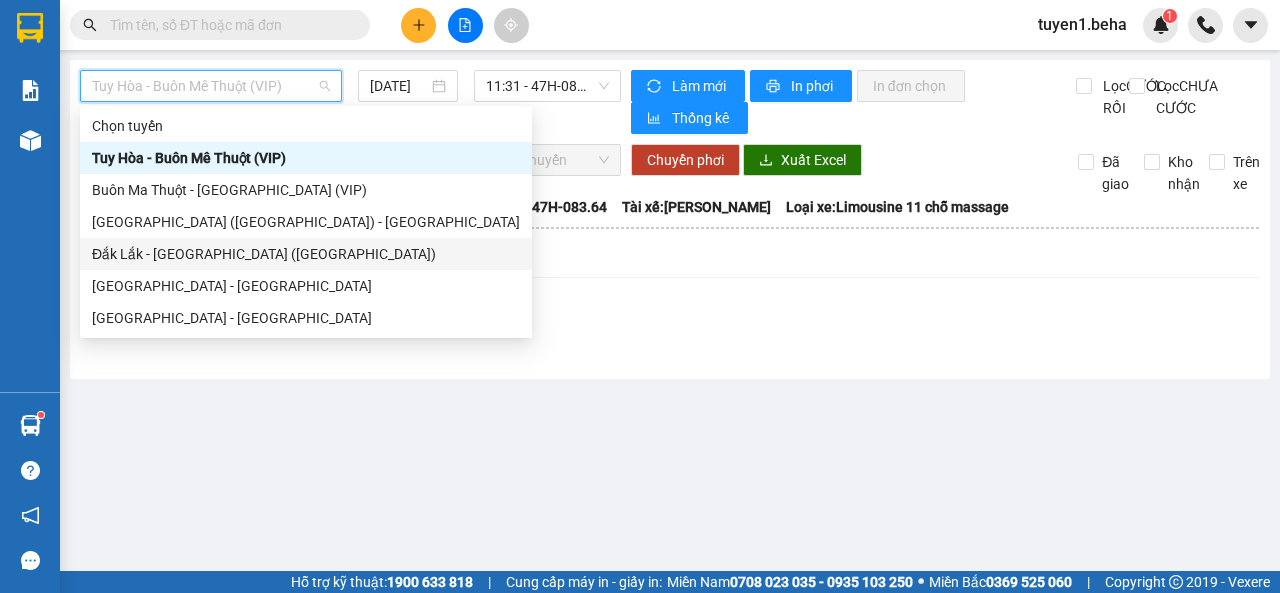 click on "Đắk Lắk - [GEOGRAPHIC_DATA] ([GEOGRAPHIC_DATA])" at bounding box center [306, 254] 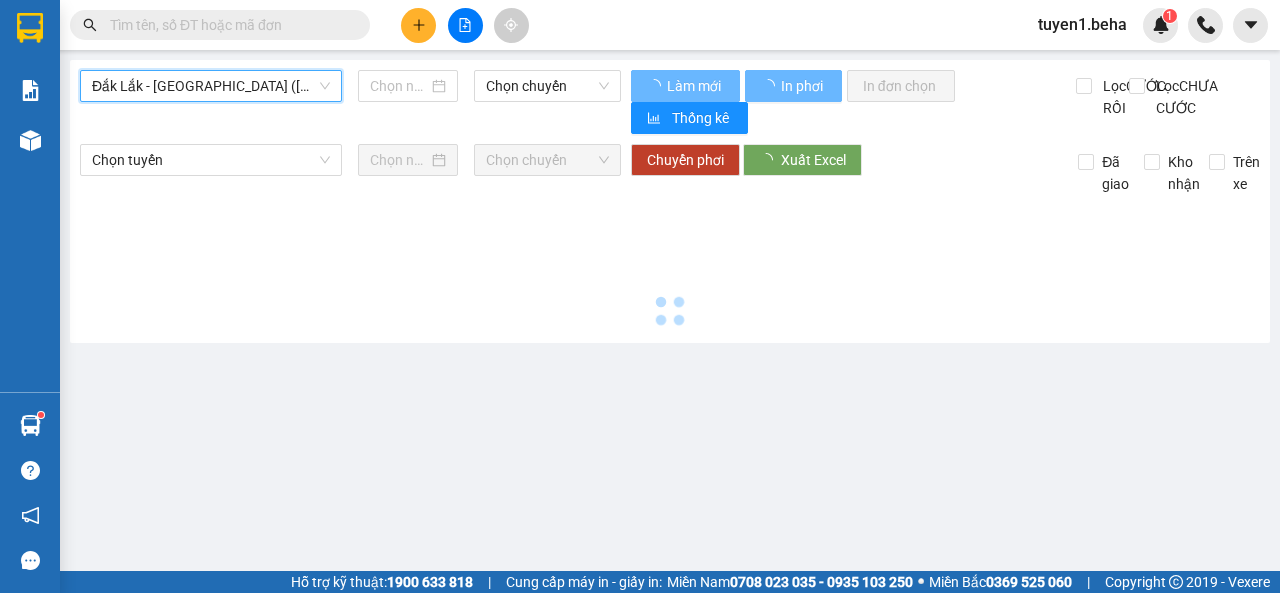 type on "[DATE]" 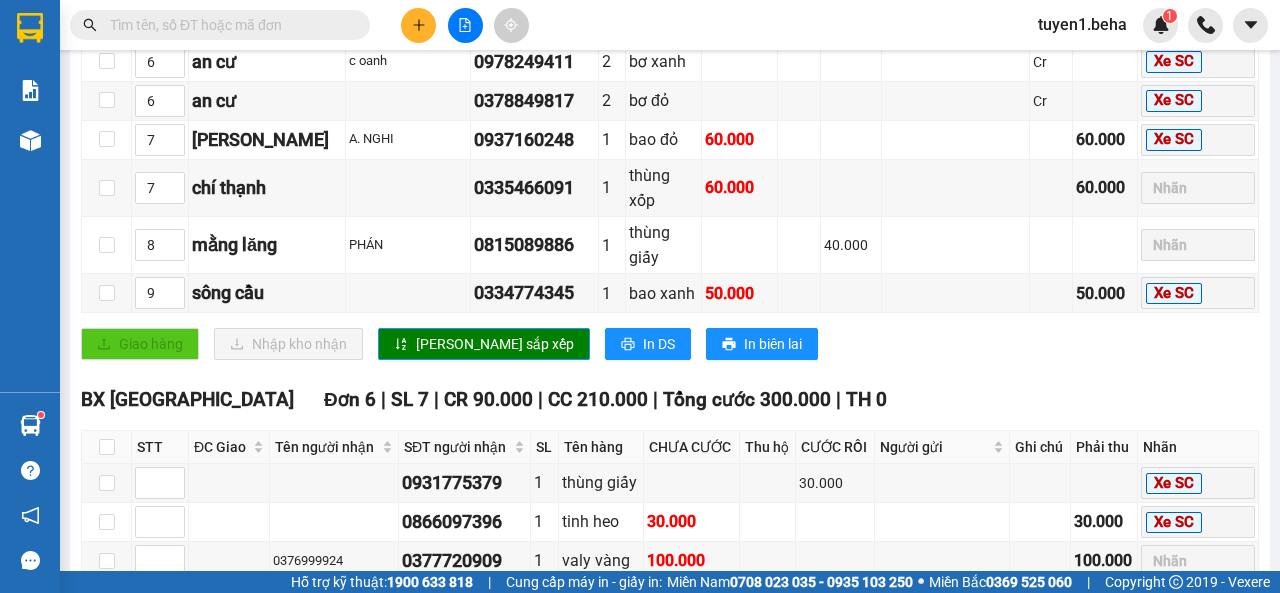scroll, scrollTop: 1100, scrollLeft: 0, axis: vertical 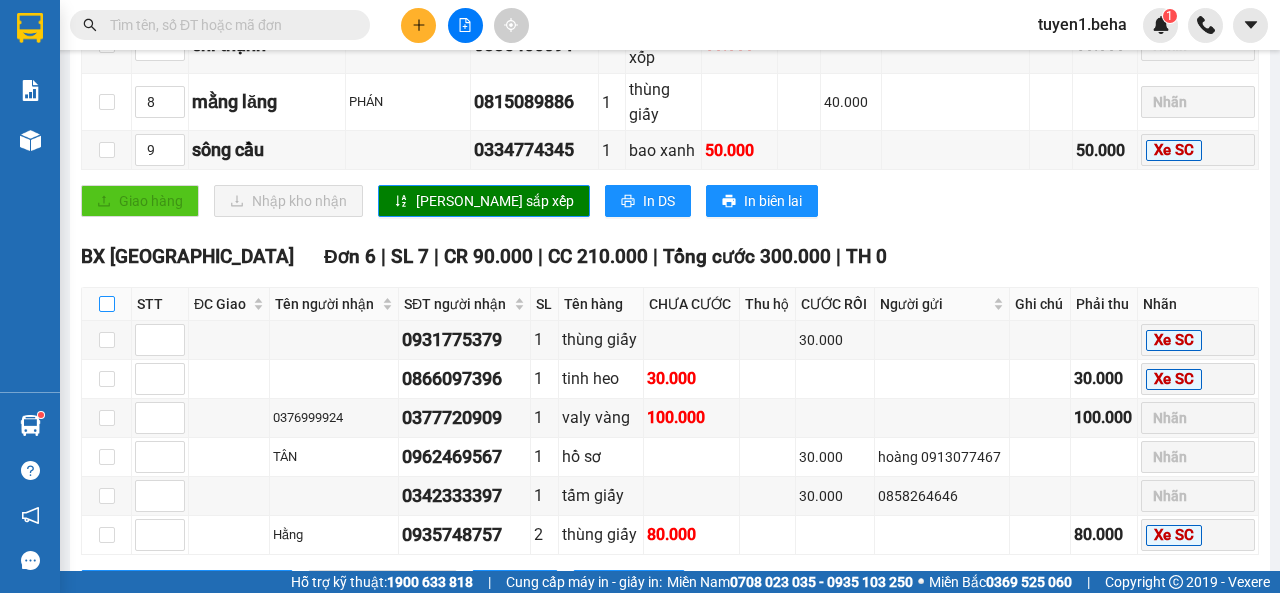 click at bounding box center [107, 304] 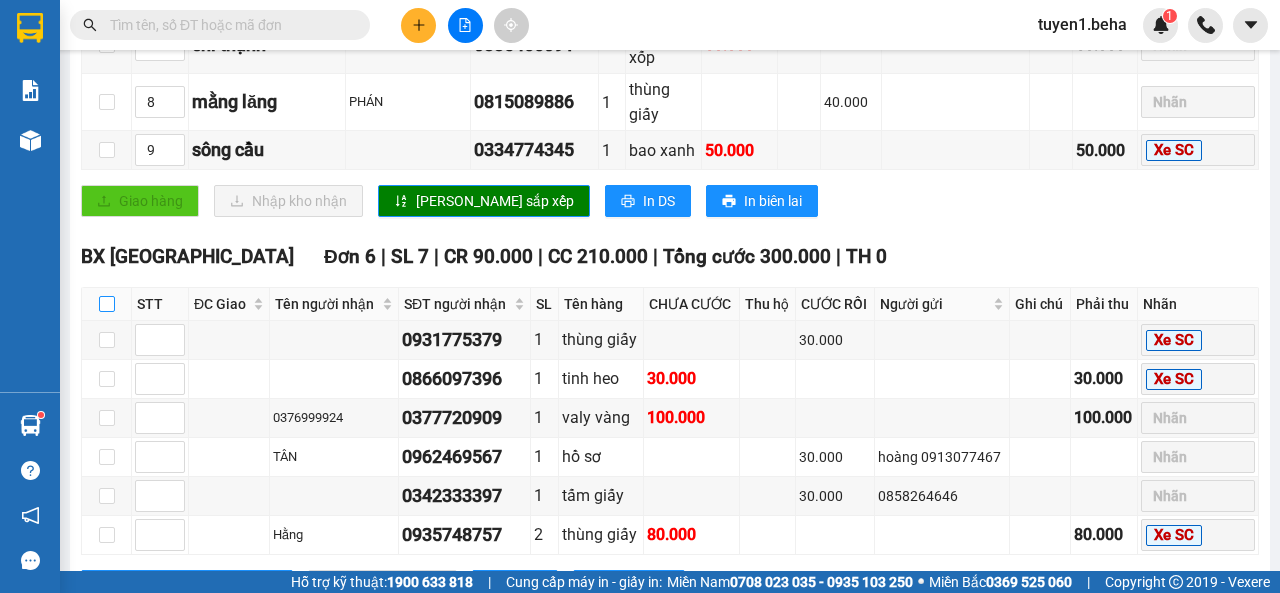 checkbox on "true" 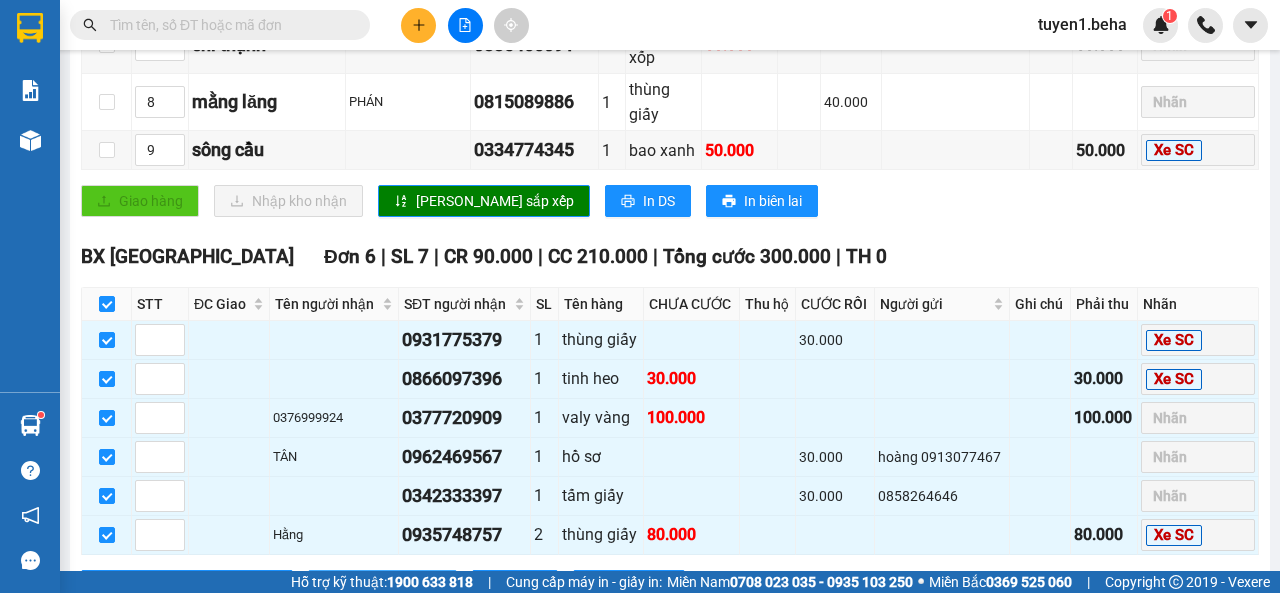 click on "Nhập kho nhận" at bounding box center (393, 586) 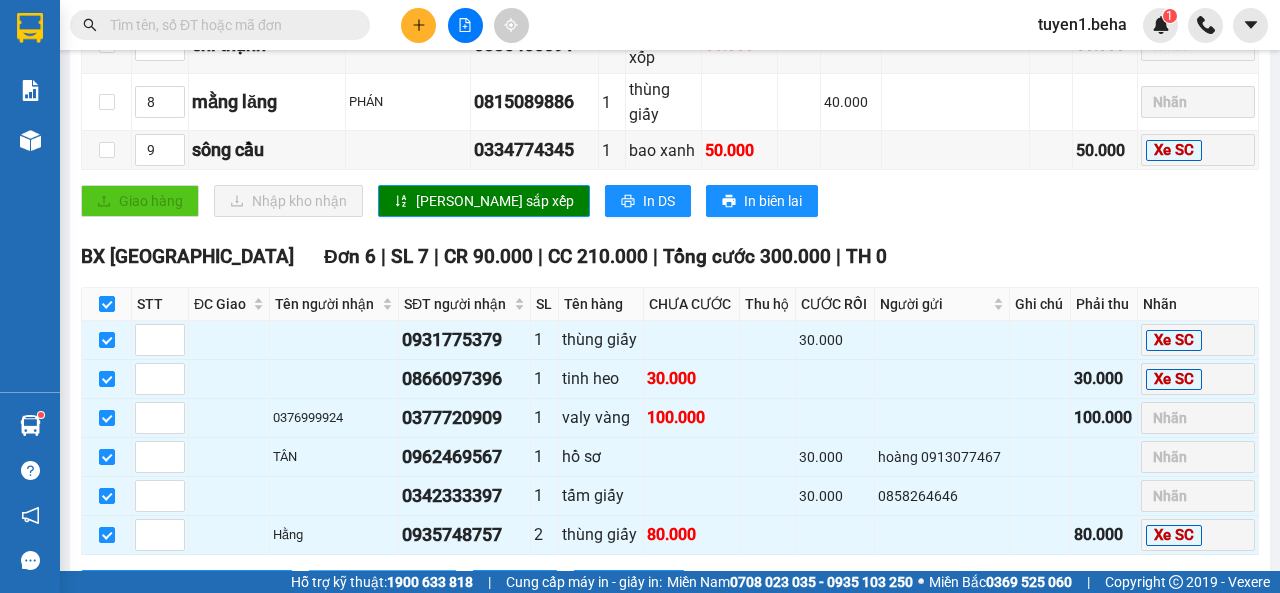 scroll, scrollTop: 0, scrollLeft: 0, axis: both 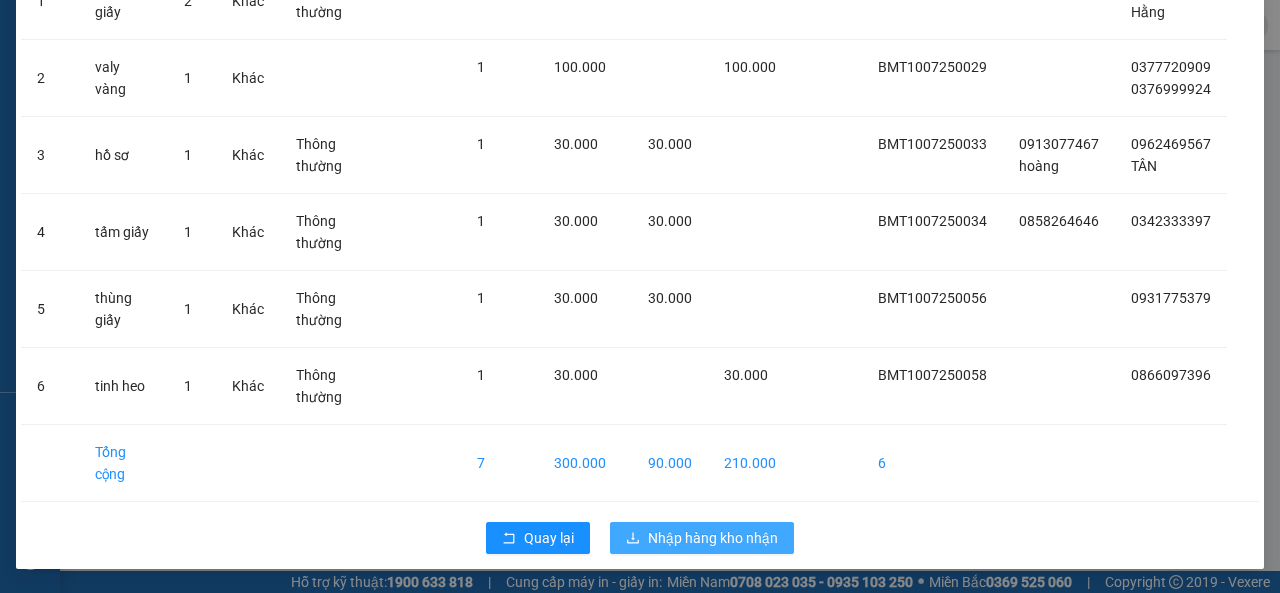click on "Nhập hàng kho nhận" at bounding box center (702, 538) 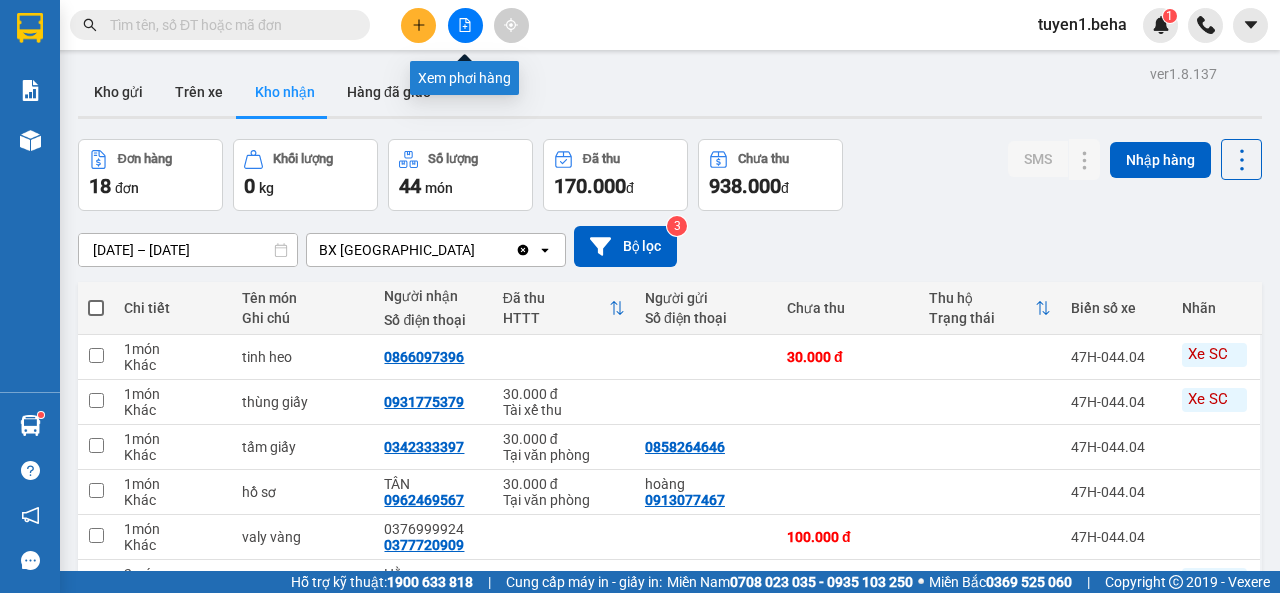 click 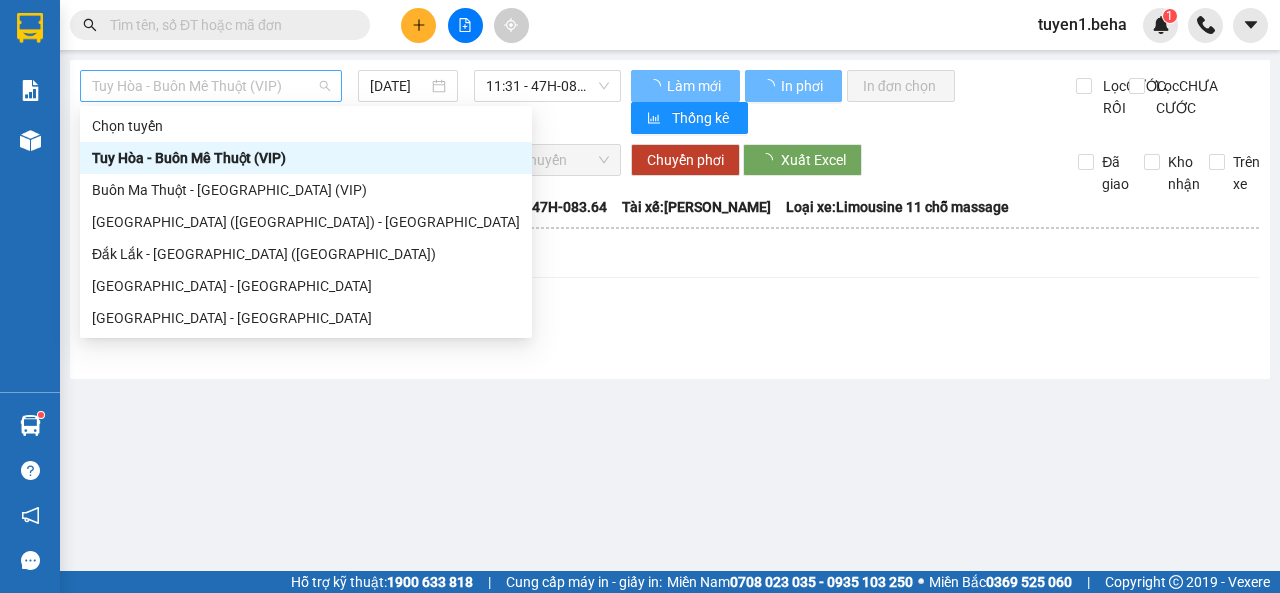 click on "Tuy Hòa - Buôn Mê Thuột (VIP)" at bounding box center (211, 86) 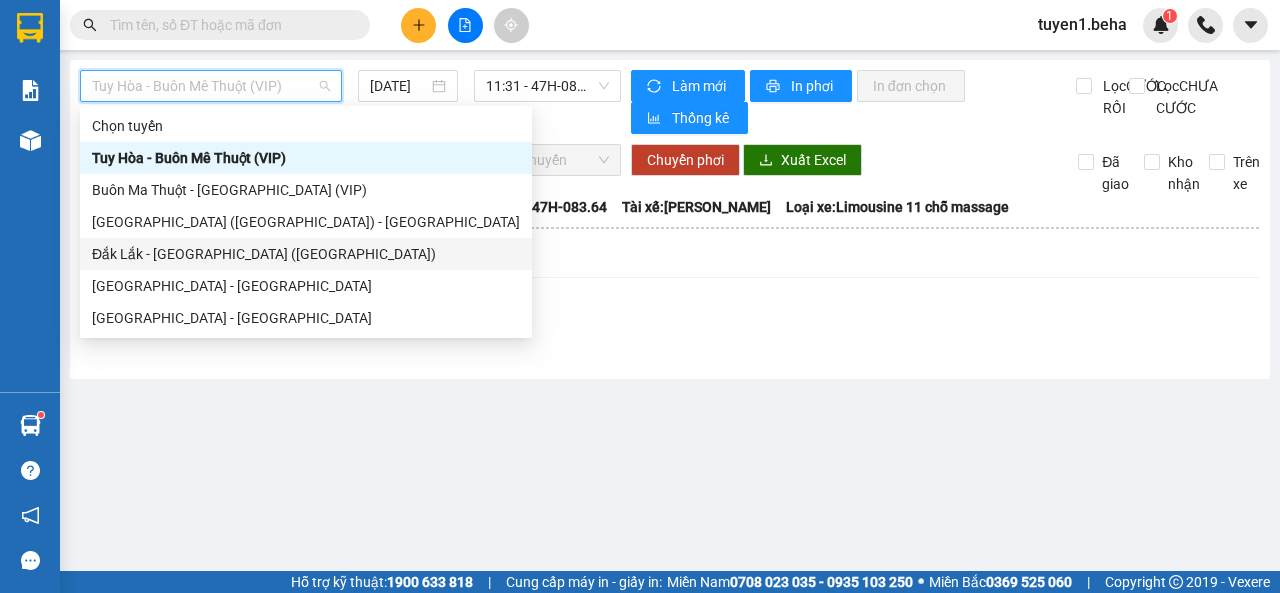 click on "Đắk Lắk - [GEOGRAPHIC_DATA] ([GEOGRAPHIC_DATA])" at bounding box center [306, 254] 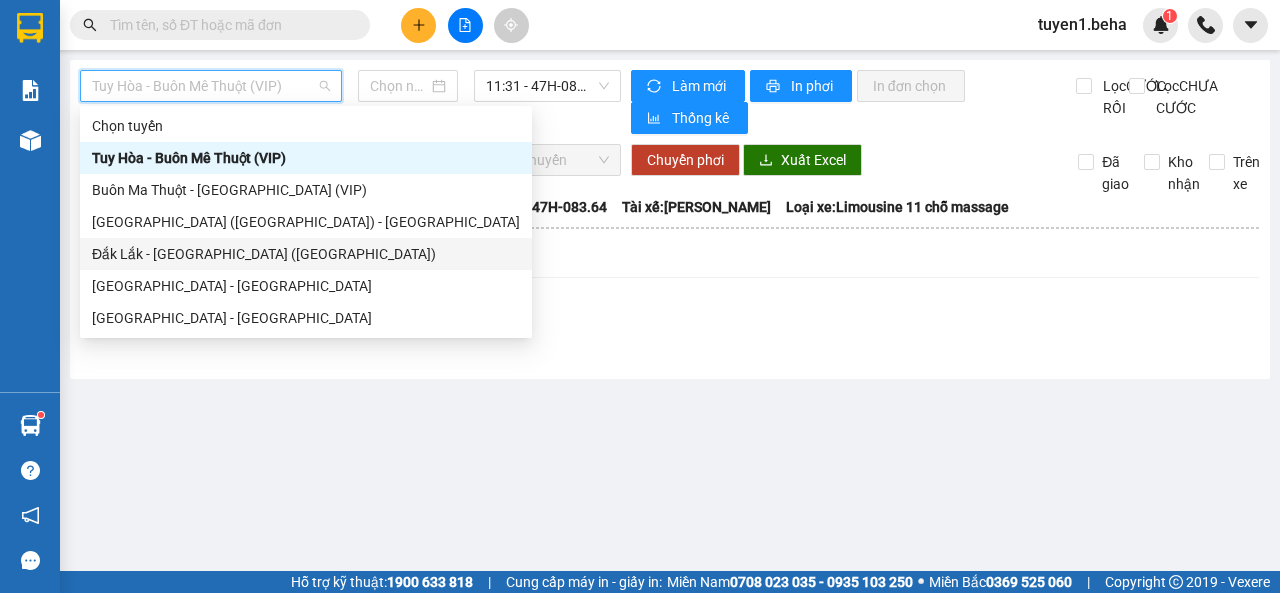 type on "[DATE]" 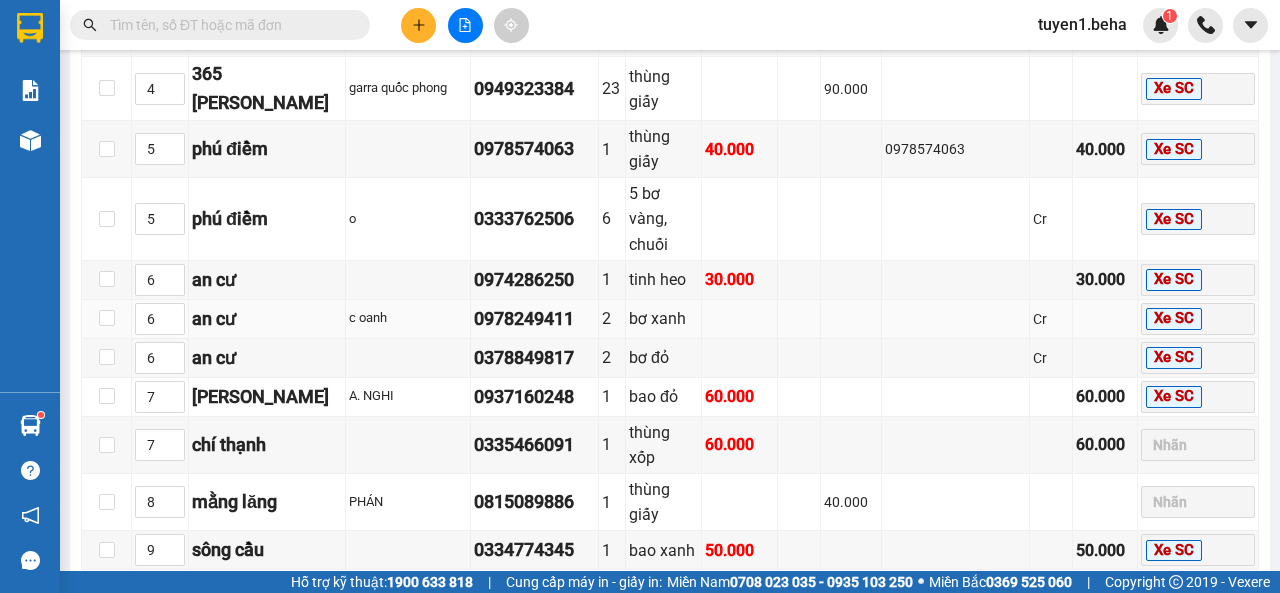 scroll, scrollTop: 76, scrollLeft: 0, axis: vertical 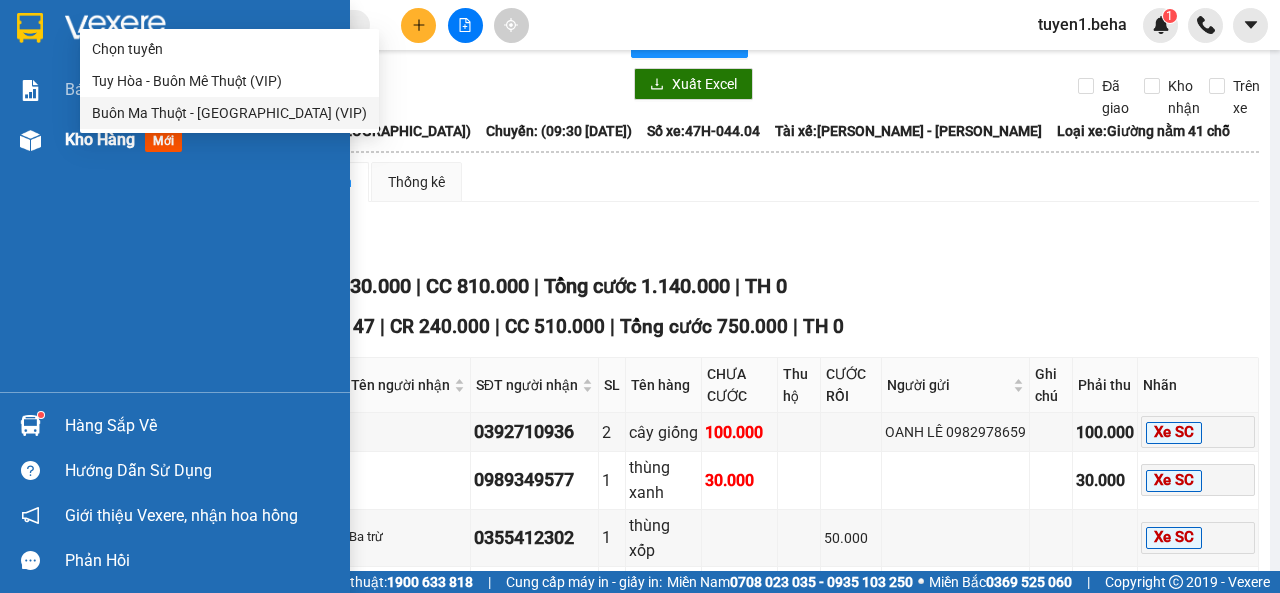 type on "ơ" 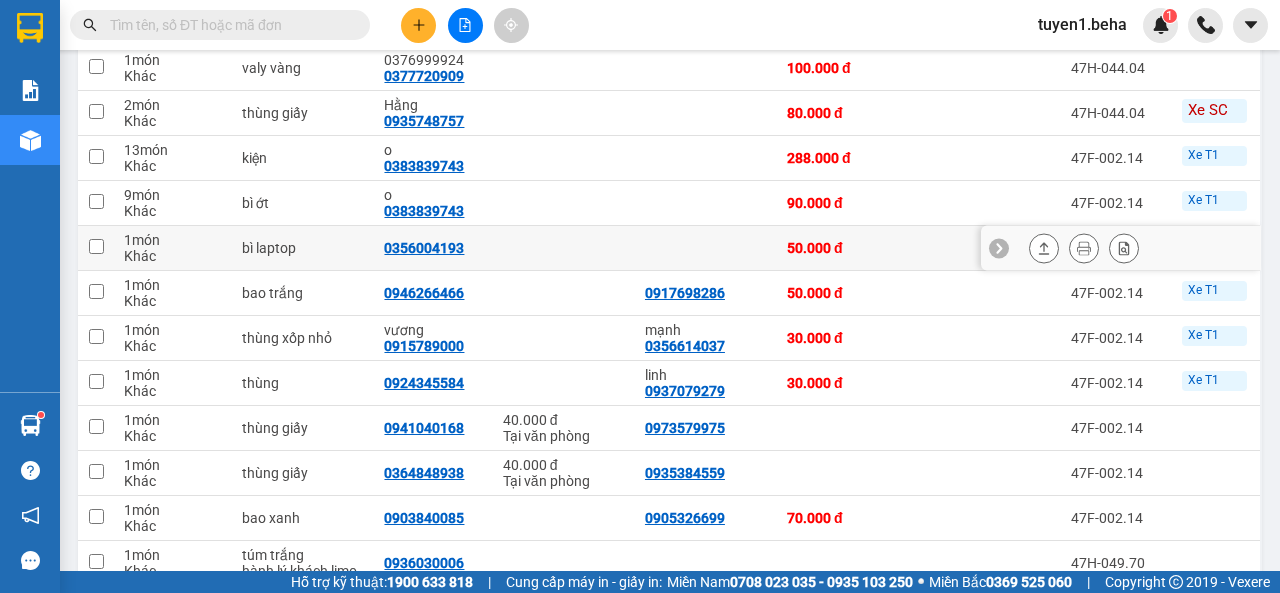 scroll, scrollTop: 500, scrollLeft: 0, axis: vertical 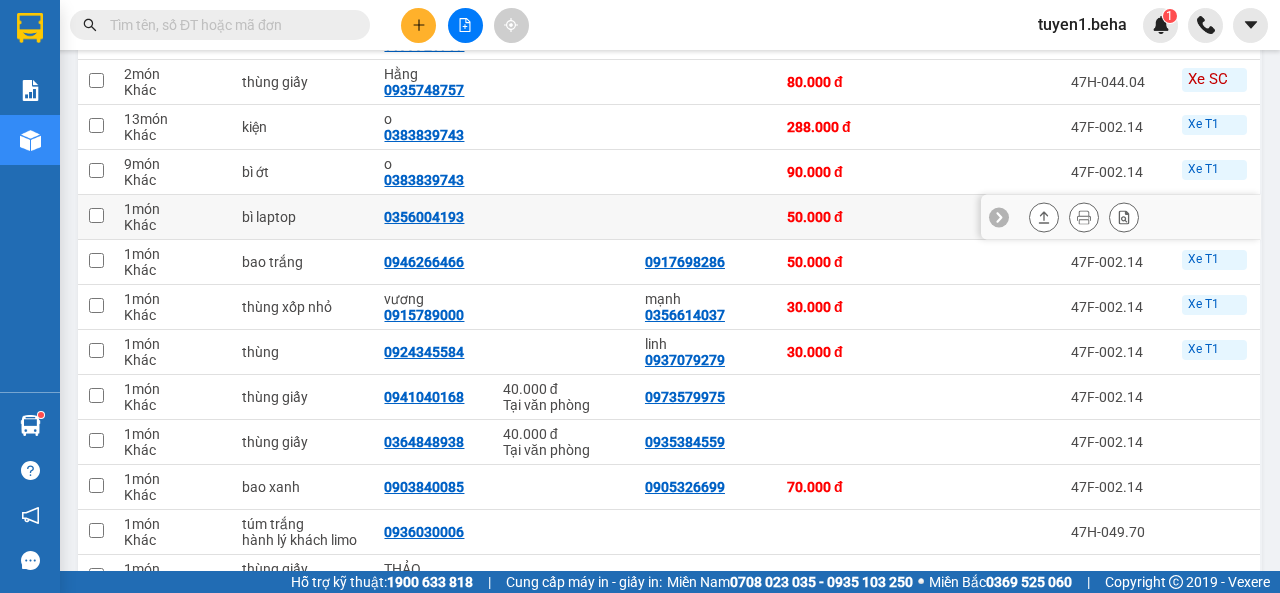 click on "1  món" at bounding box center [173, 209] 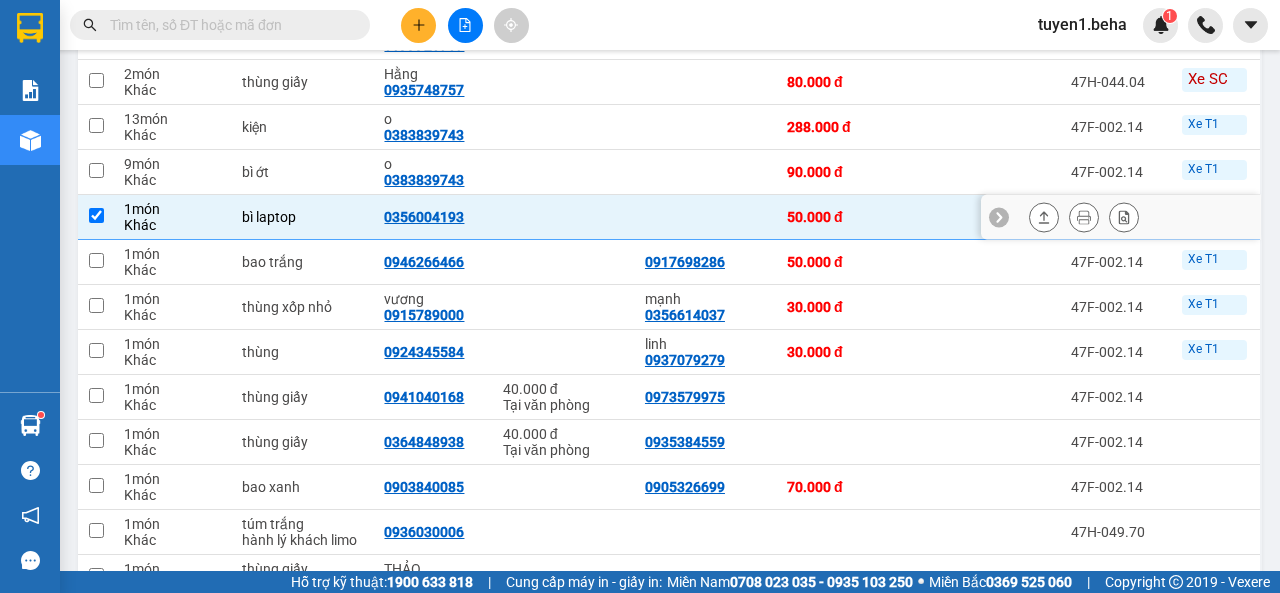 click on "1  món" at bounding box center [173, 209] 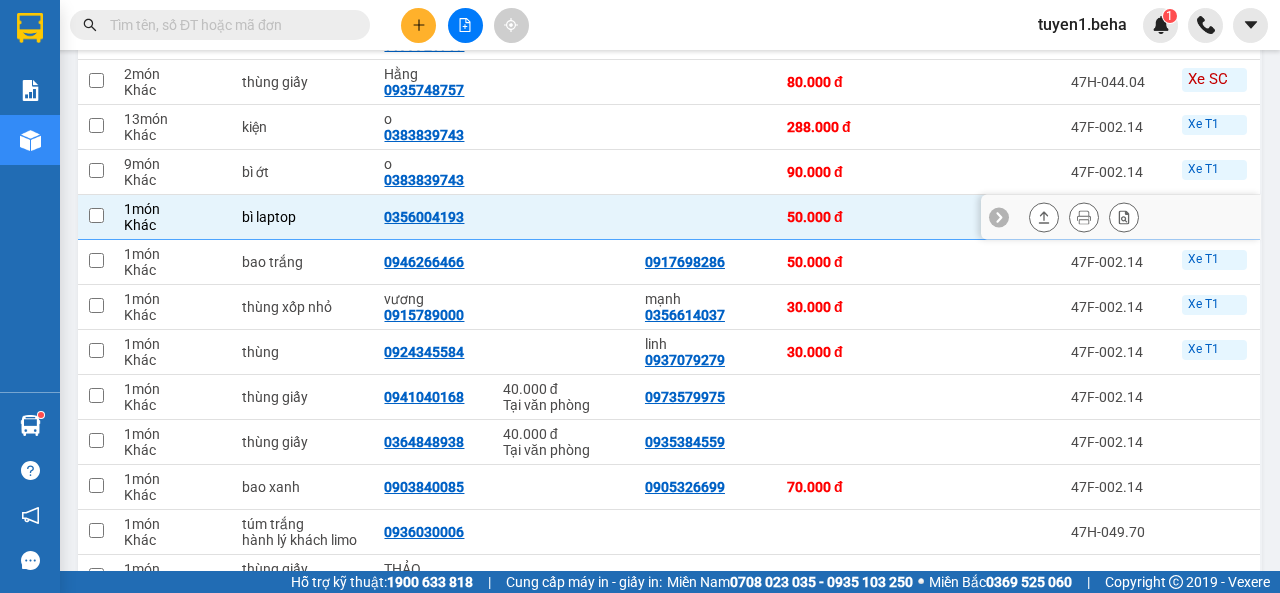 checkbox on "false" 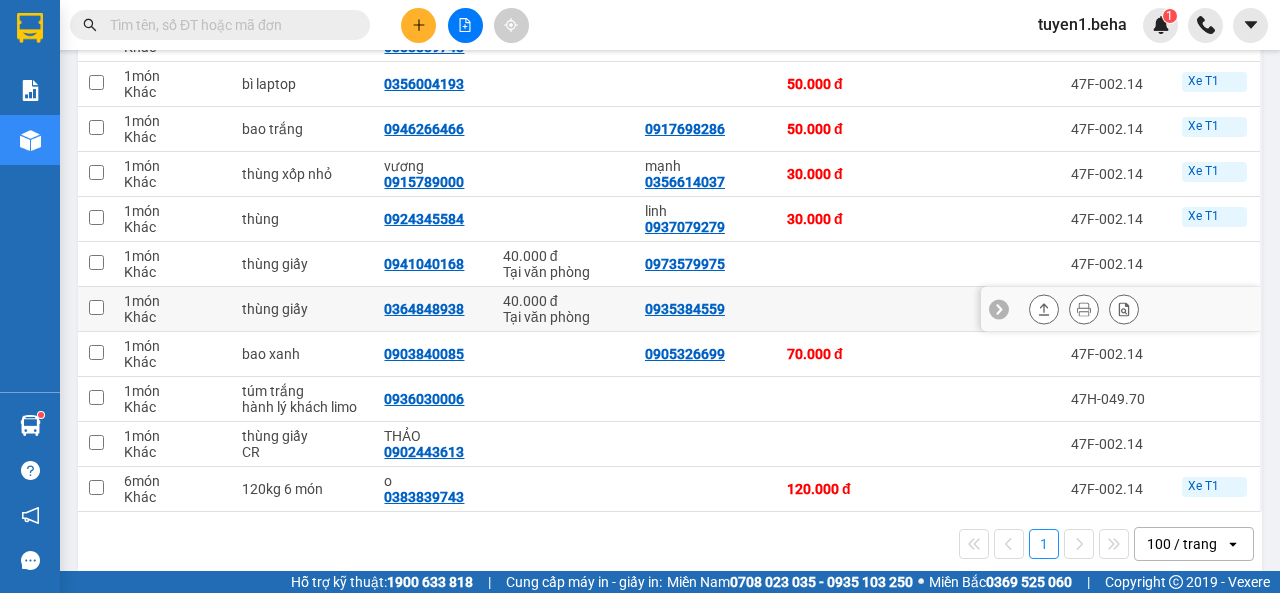 scroll, scrollTop: 660, scrollLeft: 0, axis: vertical 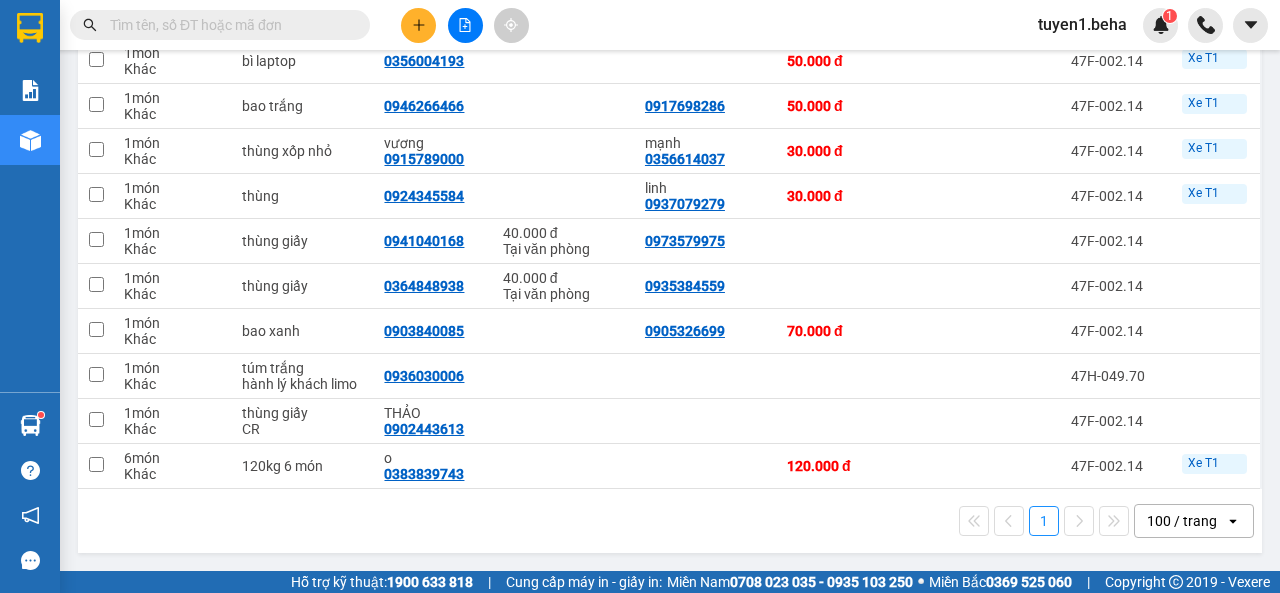 click on "1 100 / trang open" at bounding box center [670, 521] 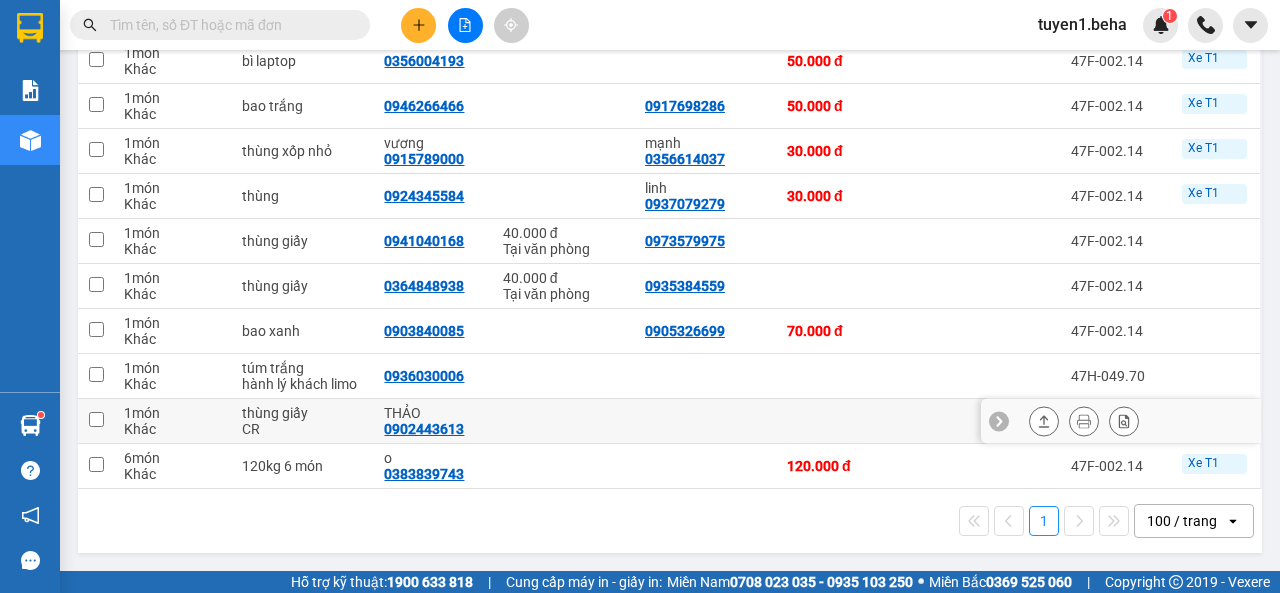 scroll, scrollTop: 560, scrollLeft: 0, axis: vertical 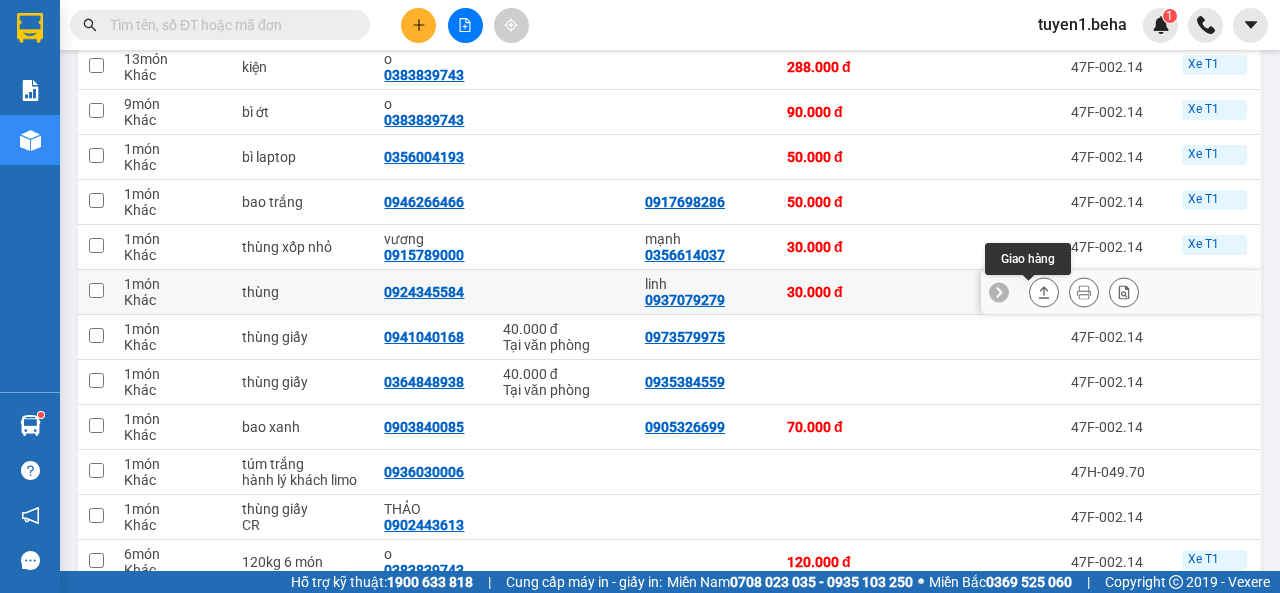click 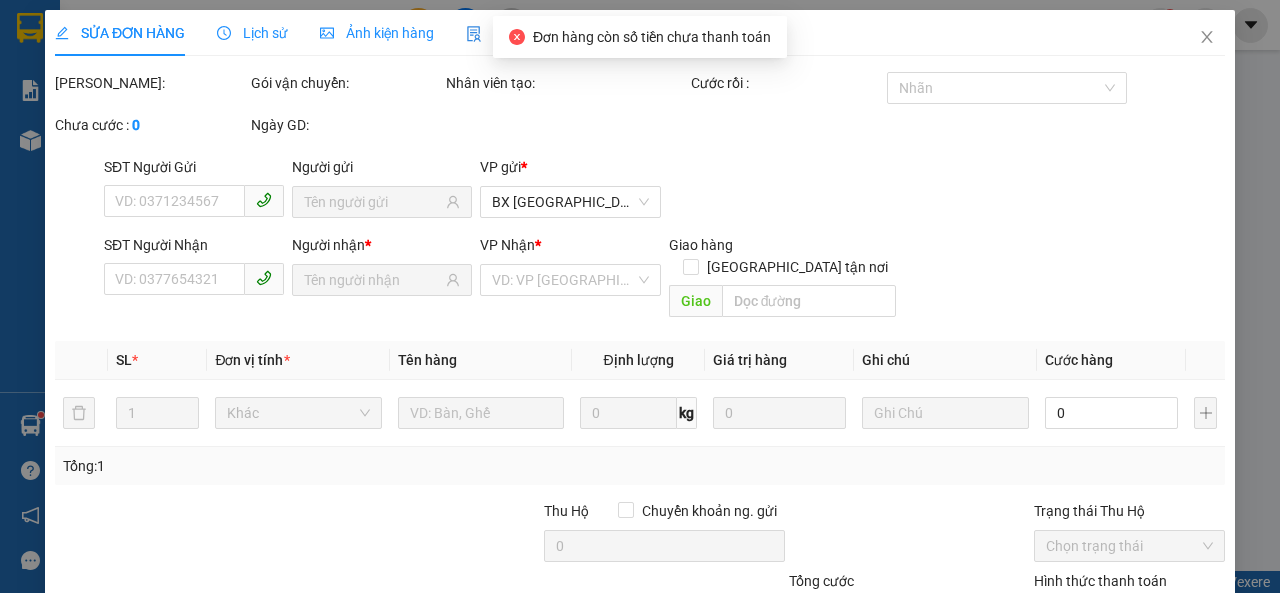 scroll, scrollTop: 0, scrollLeft: 0, axis: both 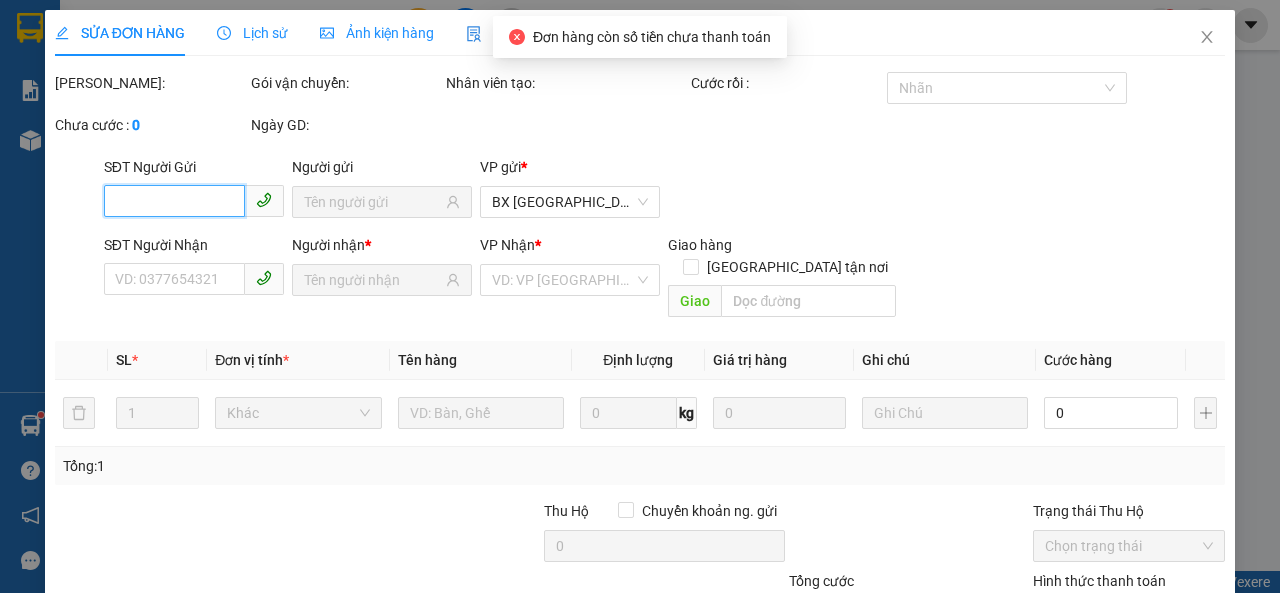 type on "0937079279" 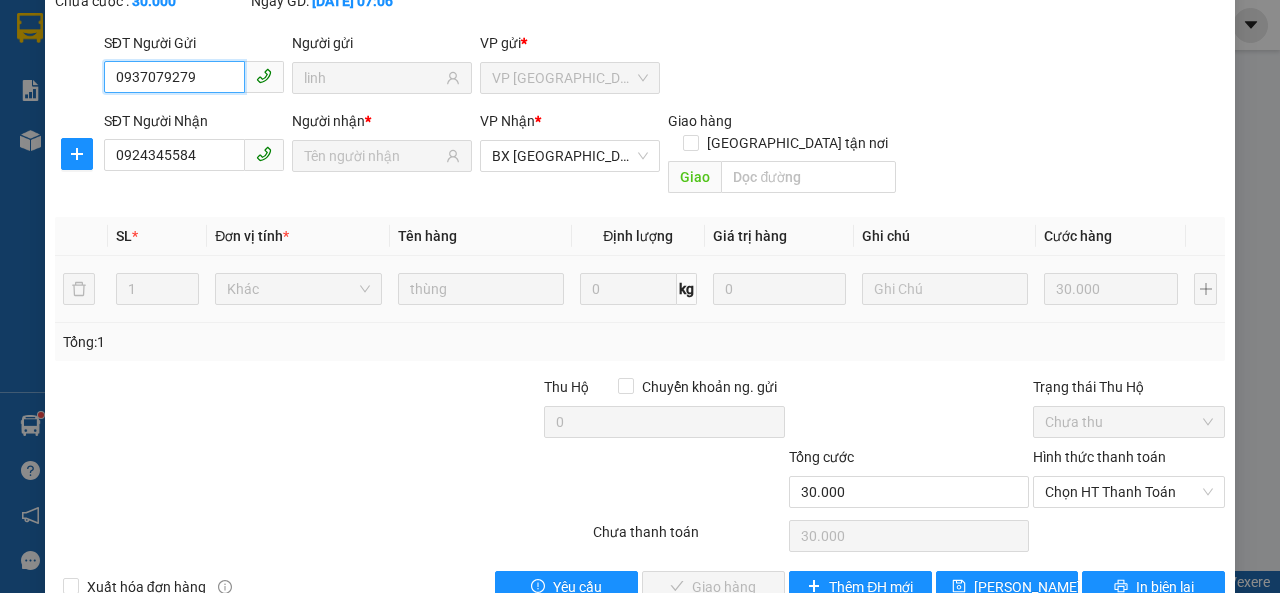 scroll, scrollTop: 171, scrollLeft: 0, axis: vertical 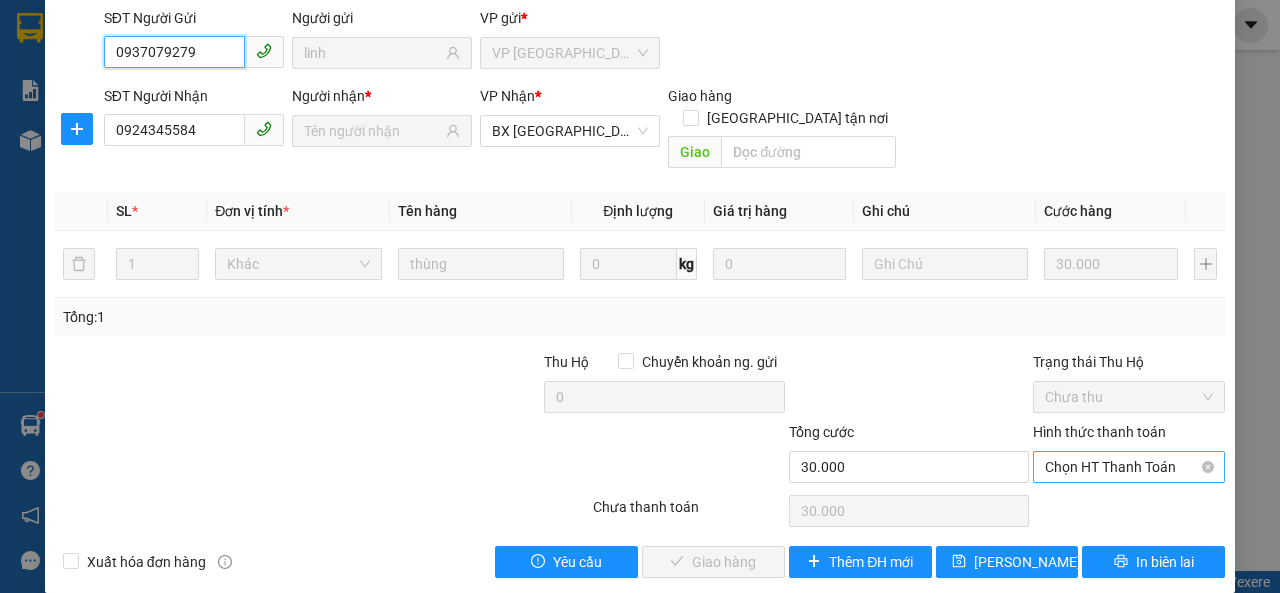 click on "Chọn HT Thanh Toán" at bounding box center [1129, 467] 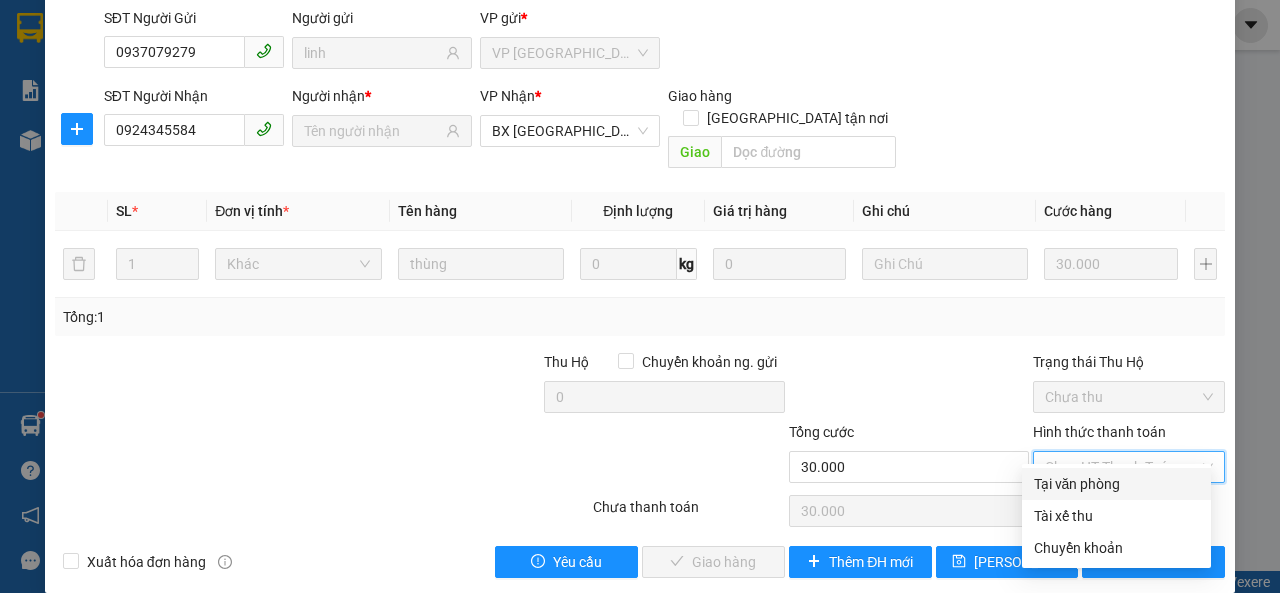 click on "Tại văn phòng" at bounding box center (1116, 484) 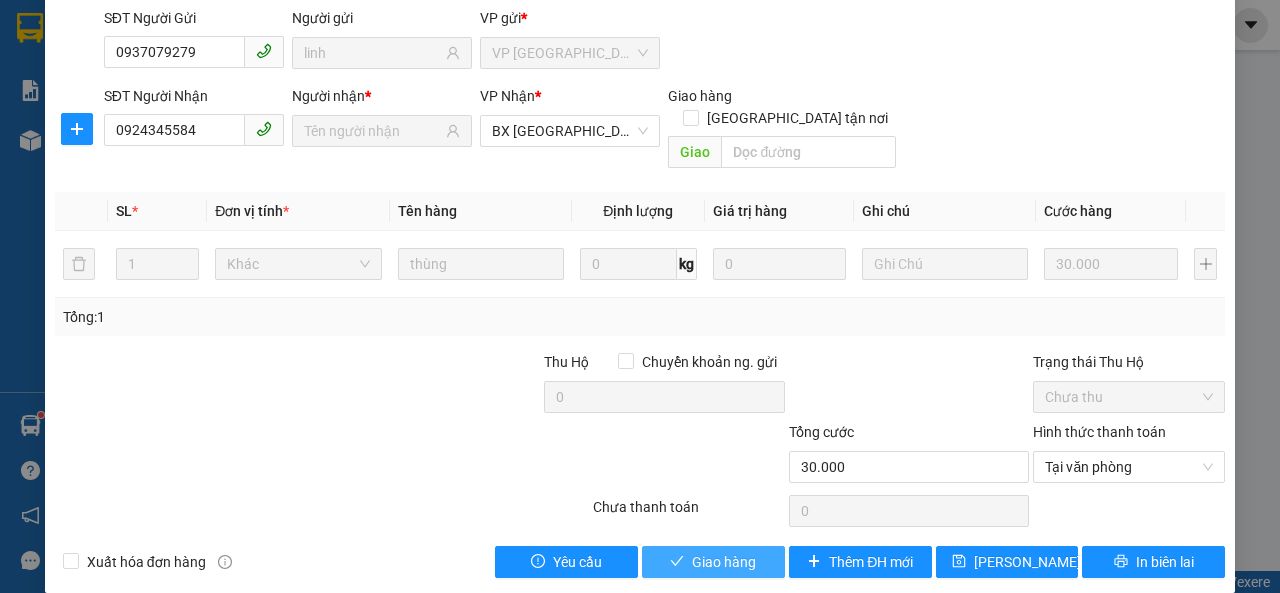 click on "Giao hàng" at bounding box center (713, 562) 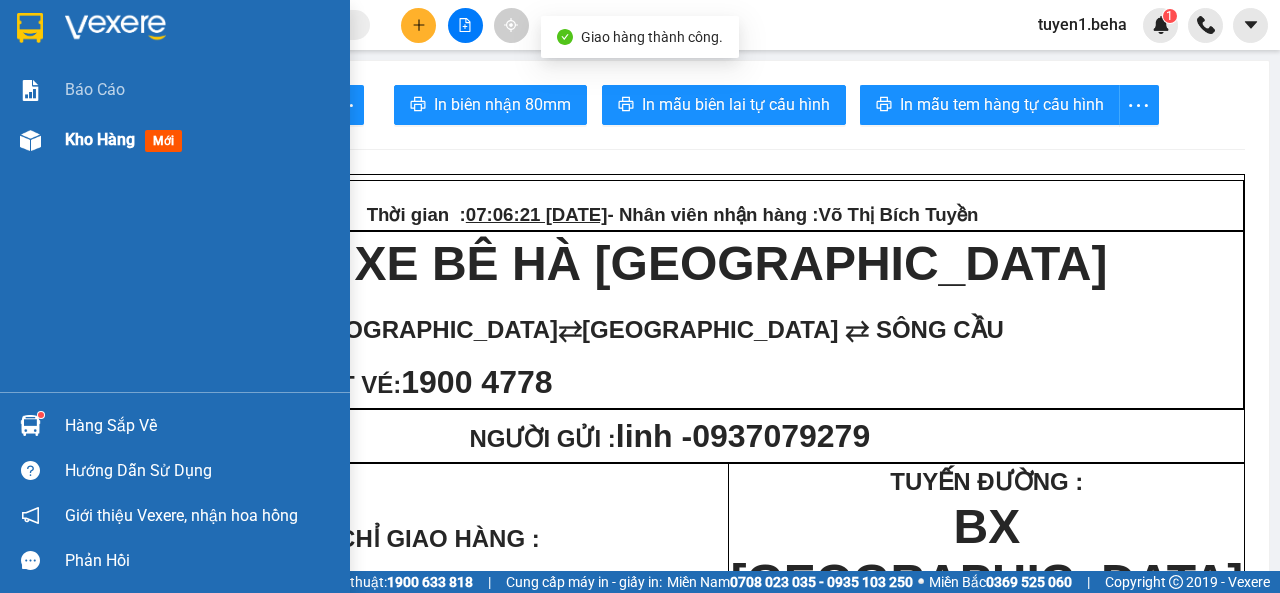 click on "Kho hàng" at bounding box center (100, 139) 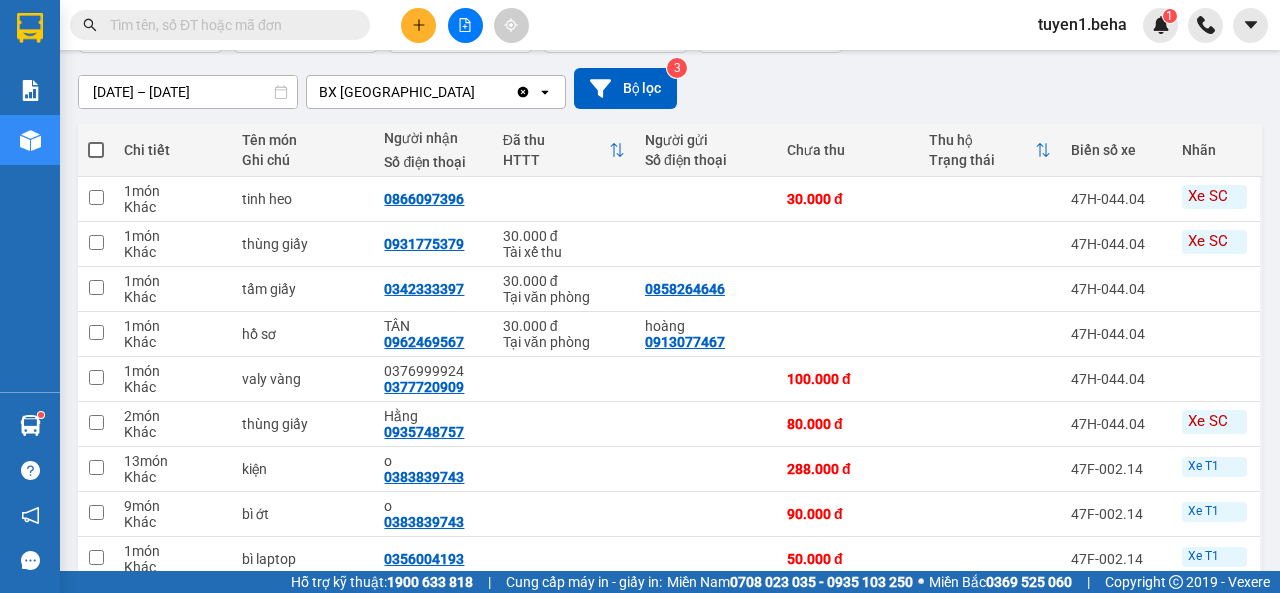scroll, scrollTop: 0, scrollLeft: 0, axis: both 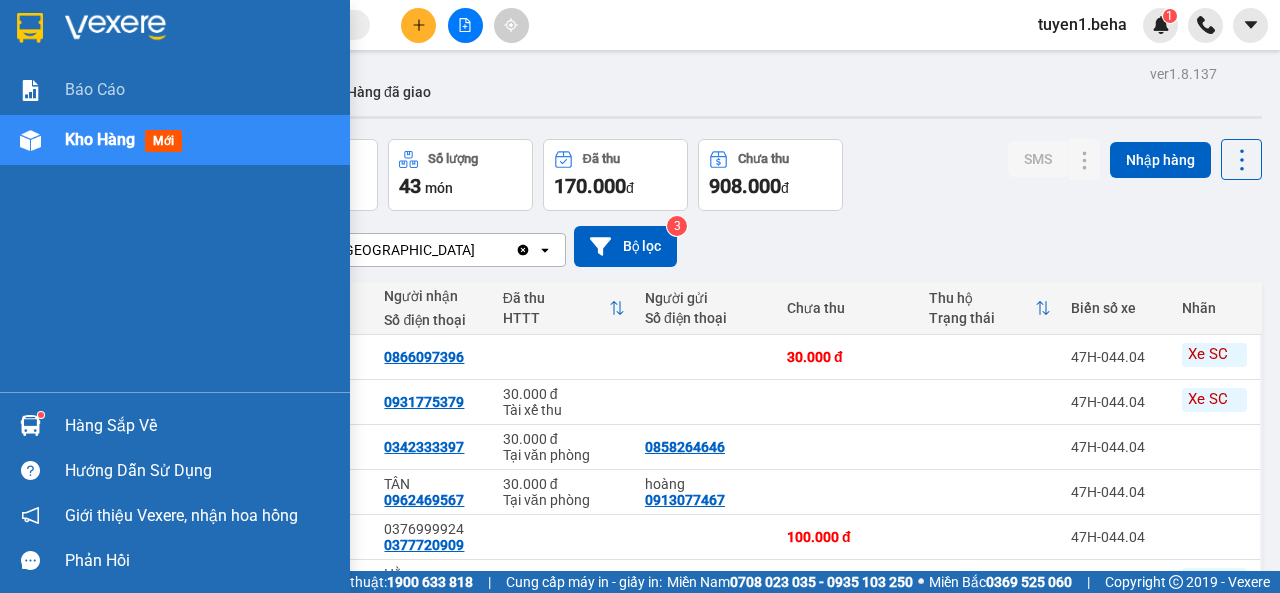 click on "Kho hàng" at bounding box center (100, 139) 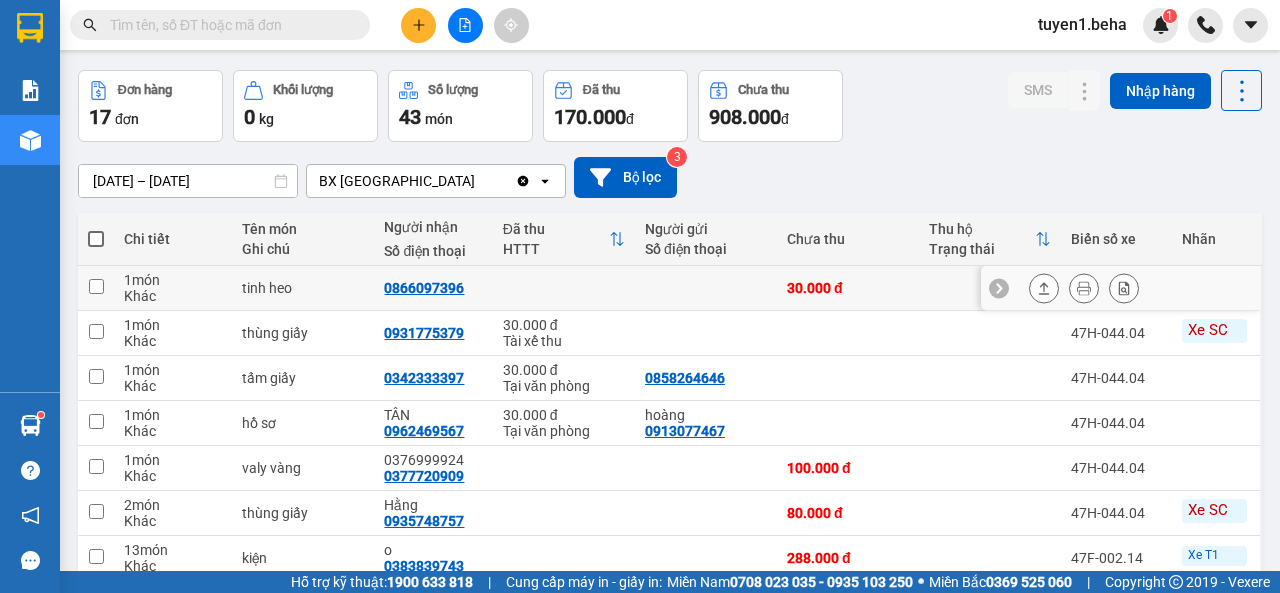 scroll, scrollTop: 100, scrollLeft: 0, axis: vertical 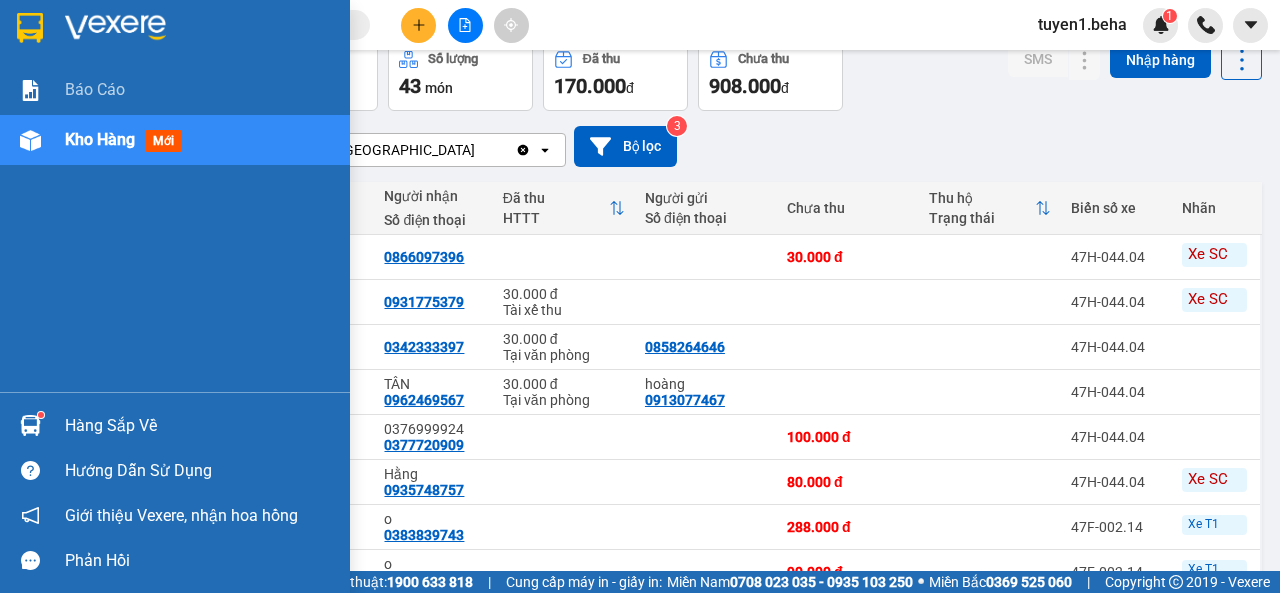 click on "Kho hàng" at bounding box center [100, 139] 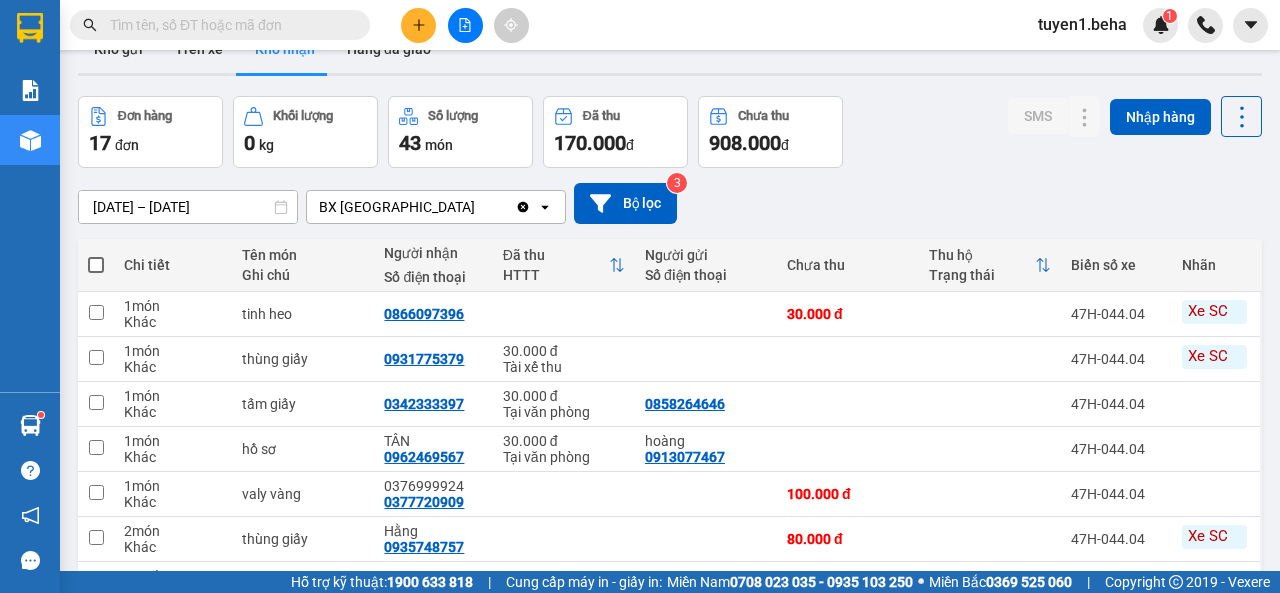 scroll, scrollTop: 0, scrollLeft: 0, axis: both 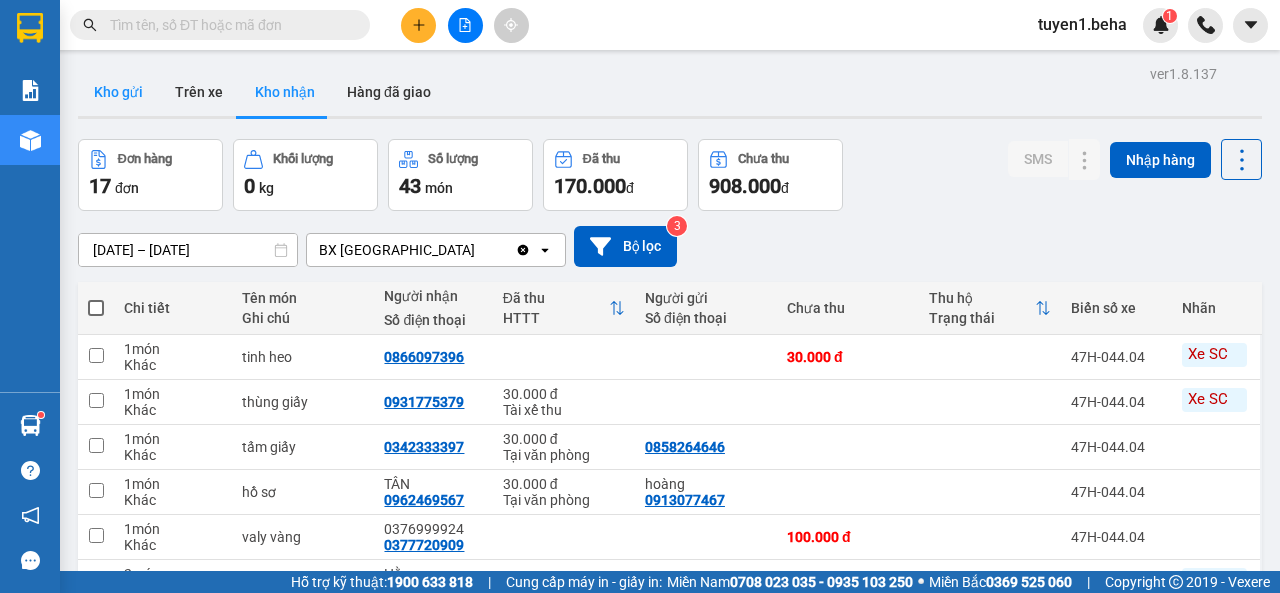 click on "Kho gửi" at bounding box center [118, 92] 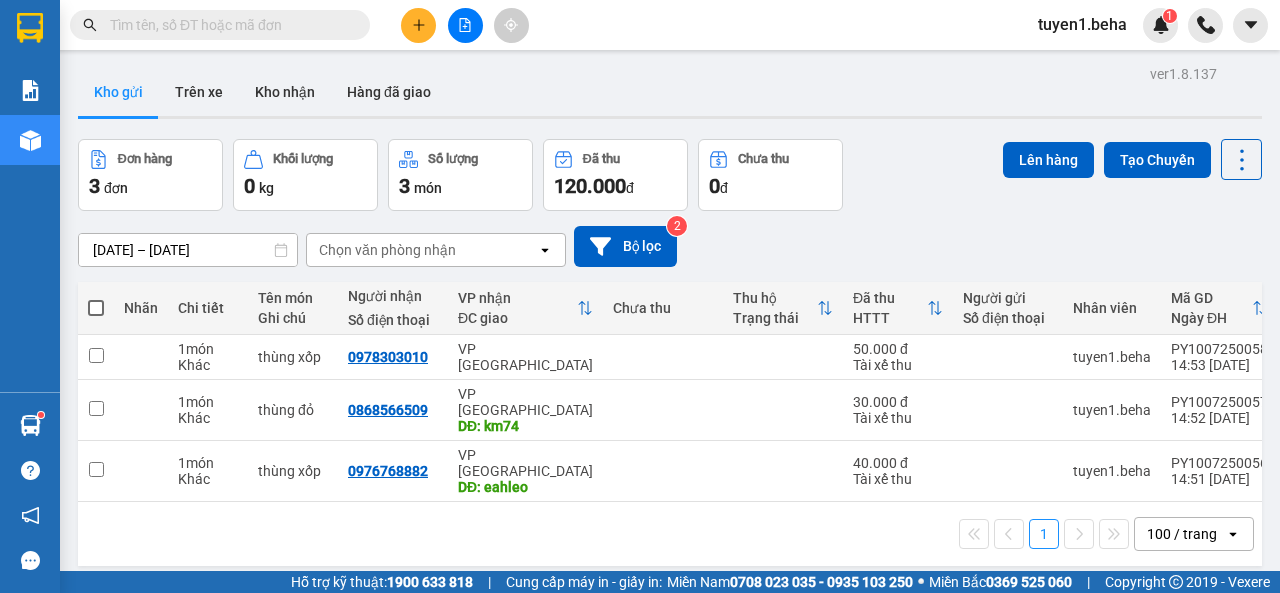 click at bounding box center (96, 308) 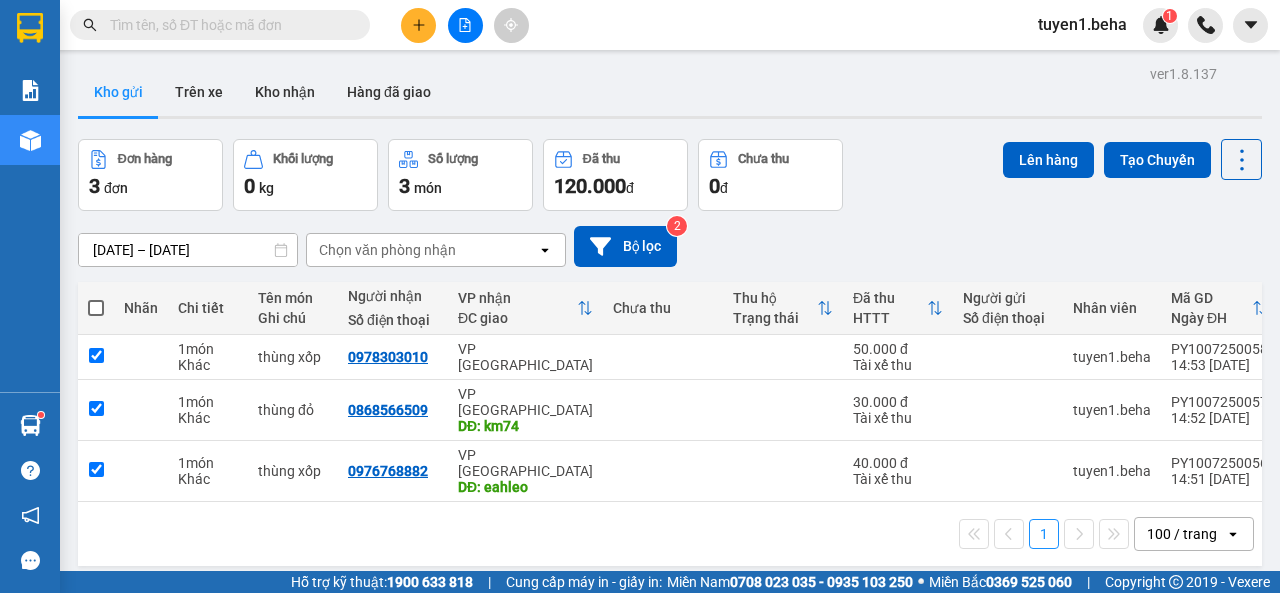 checkbox on "true" 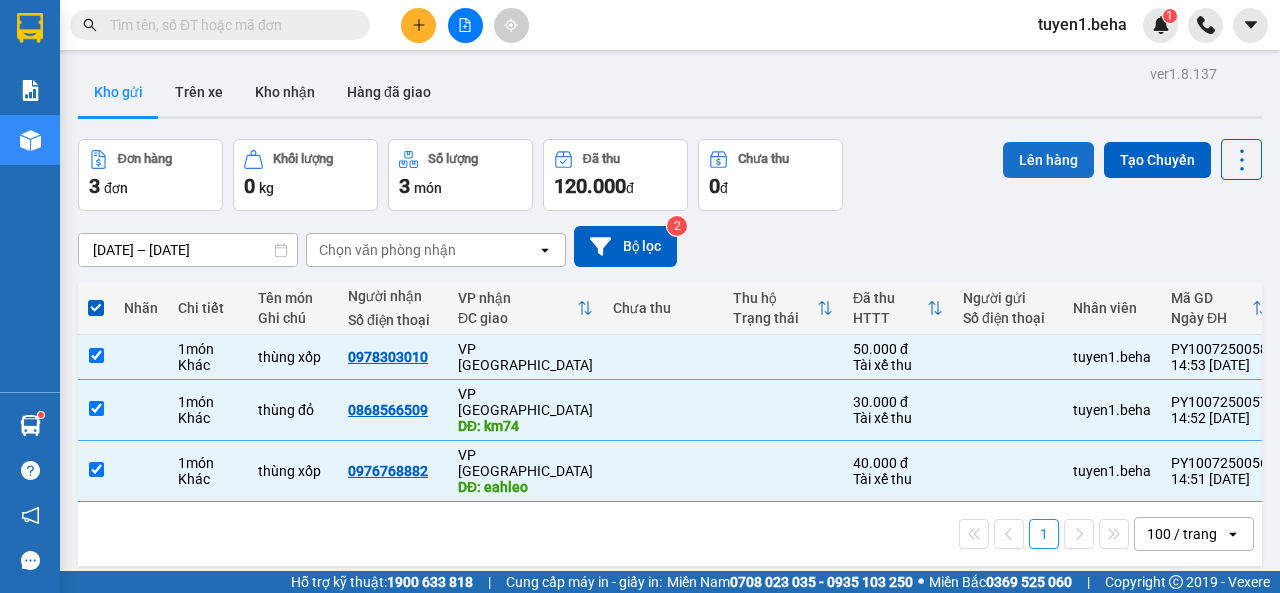 click on "Lên hàng" at bounding box center [1048, 160] 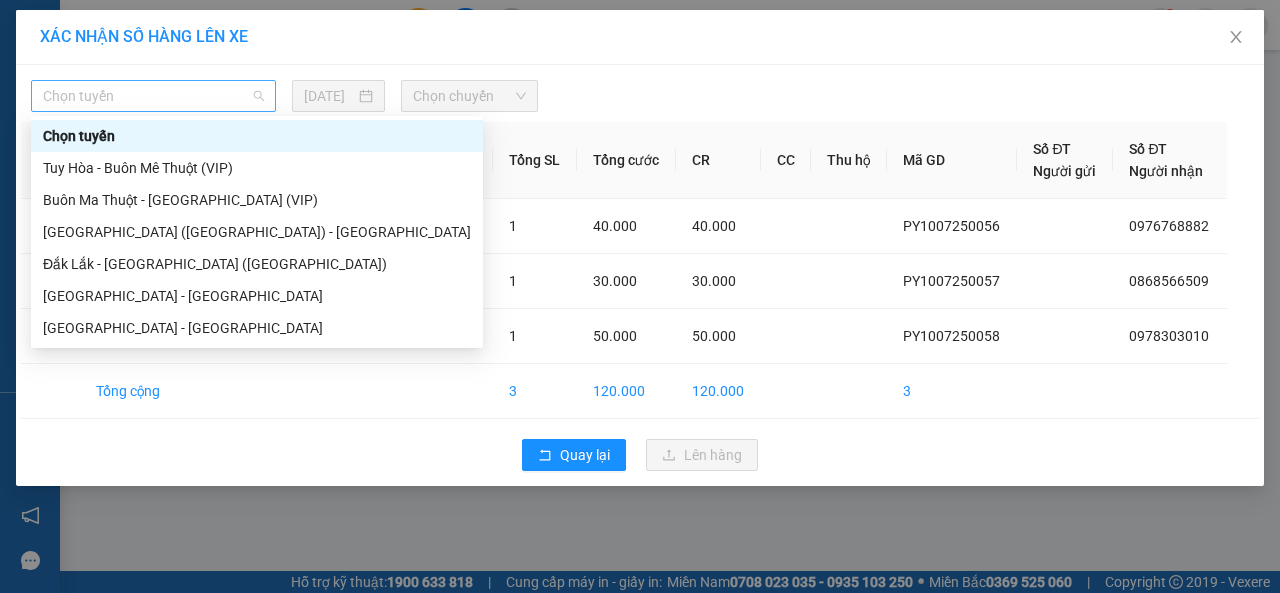 click on "Chọn tuyến" at bounding box center [153, 96] 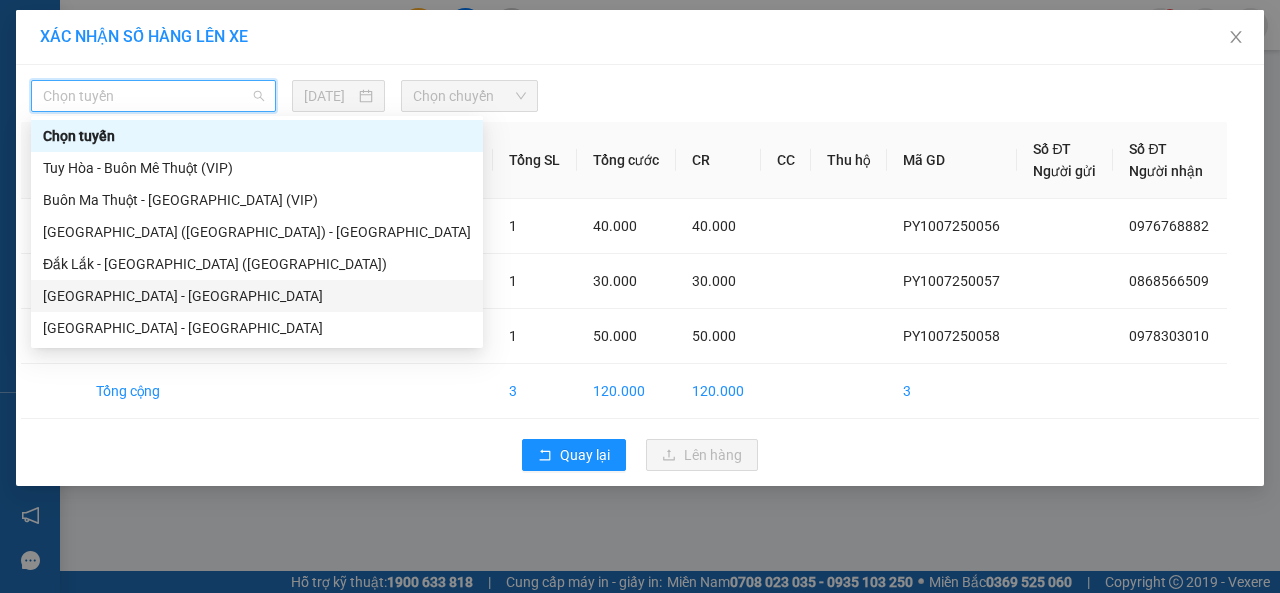 click on "[GEOGRAPHIC_DATA] - [GEOGRAPHIC_DATA]" at bounding box center [257, 296] 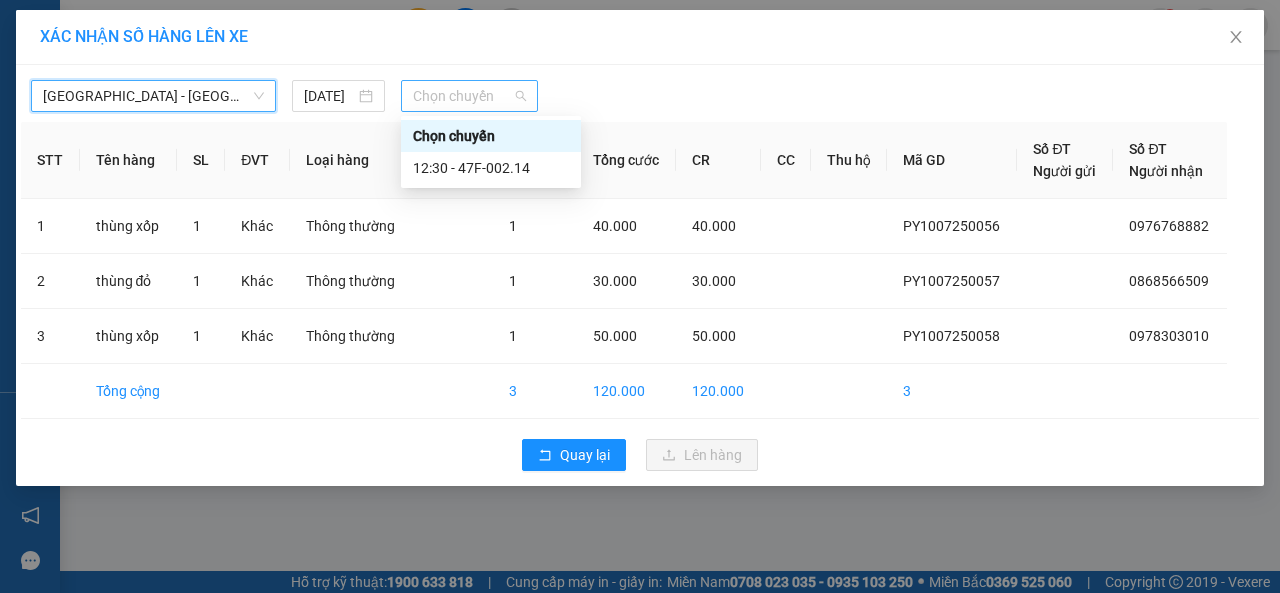 click on "Chọn chuyến" at bounding box center (469, 96) 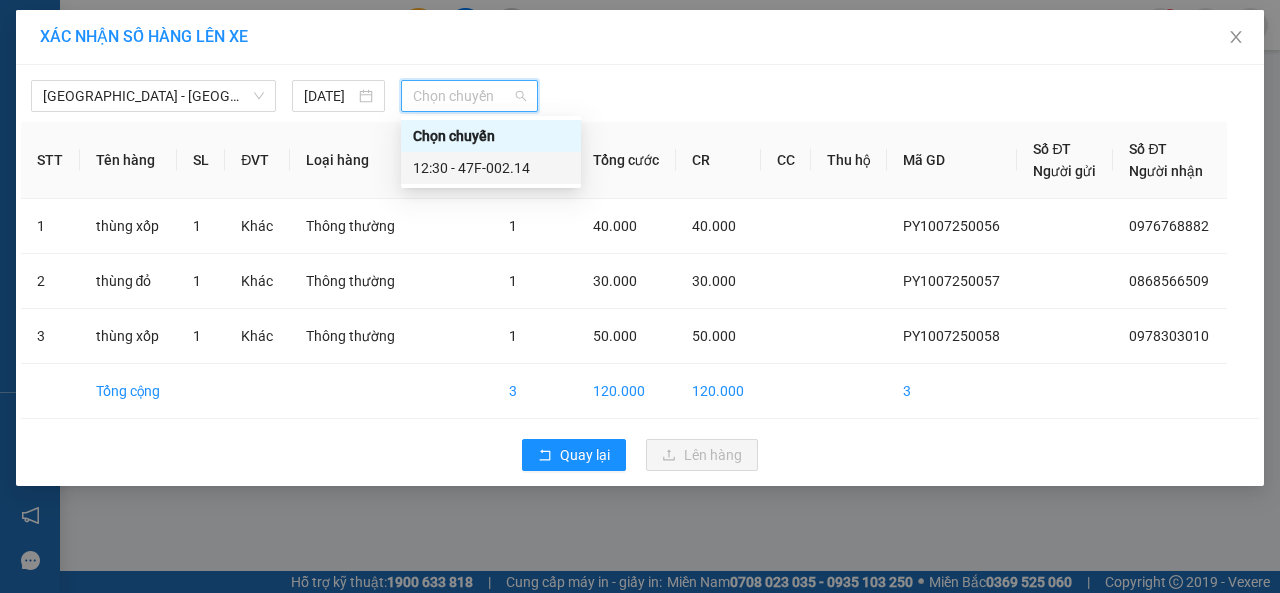 click on "12:30     - 47F-002.14" at bounding box center (491, 168) 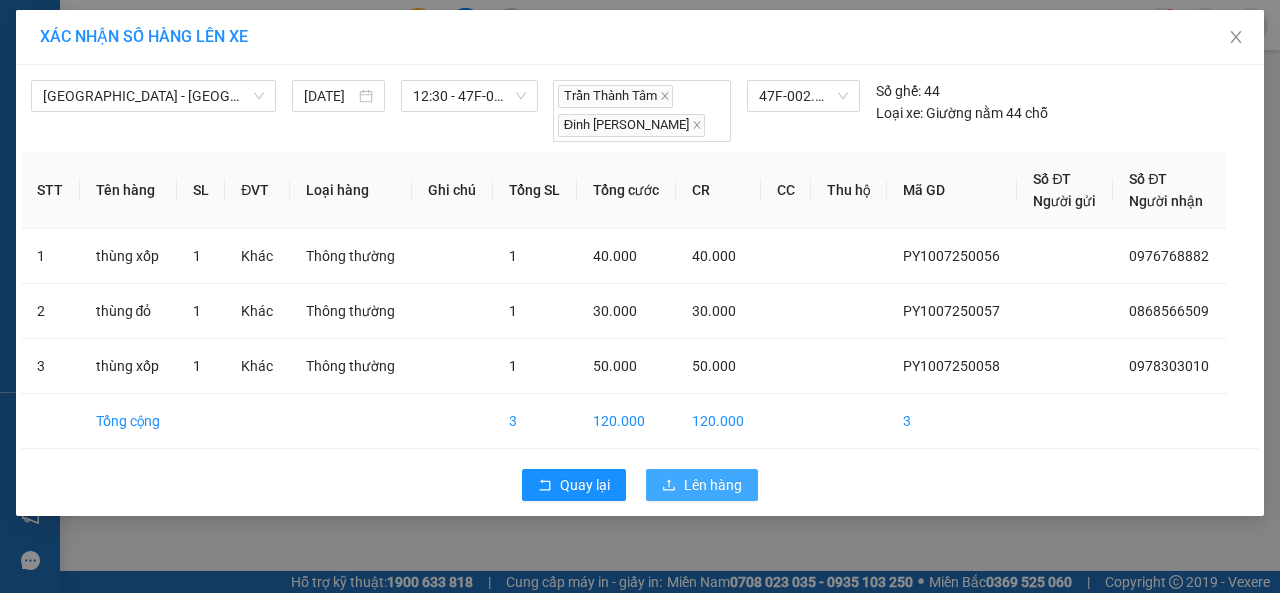 click on "Lên hàng" at bounding box center [713, 485] 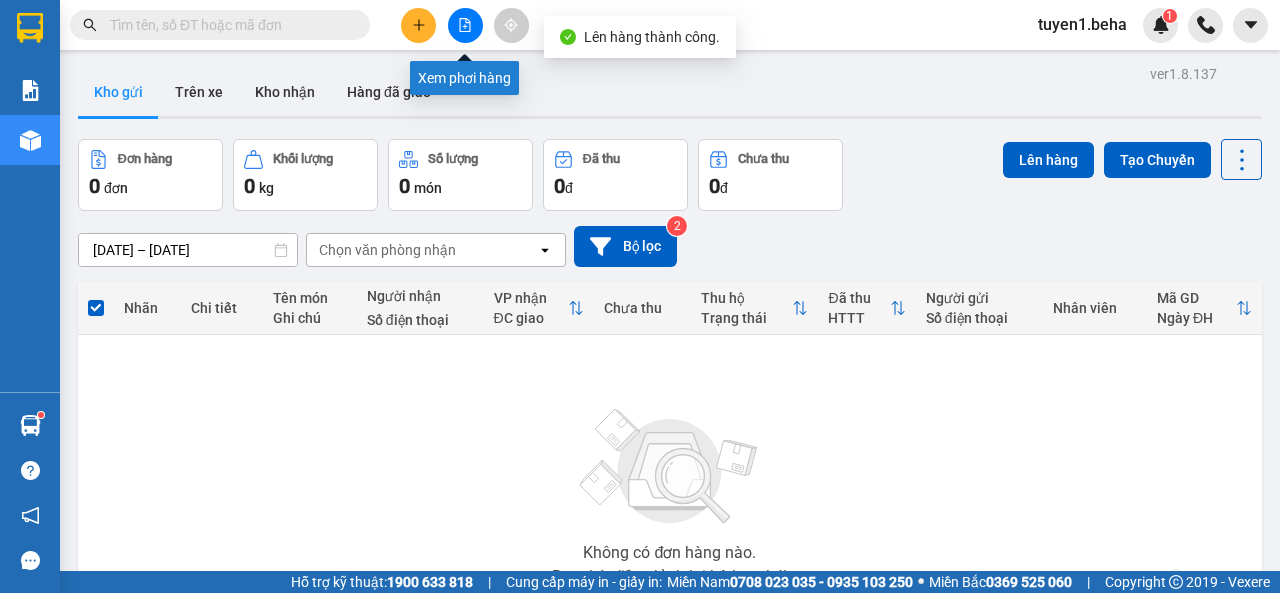 click at bounding box center (465, 25) 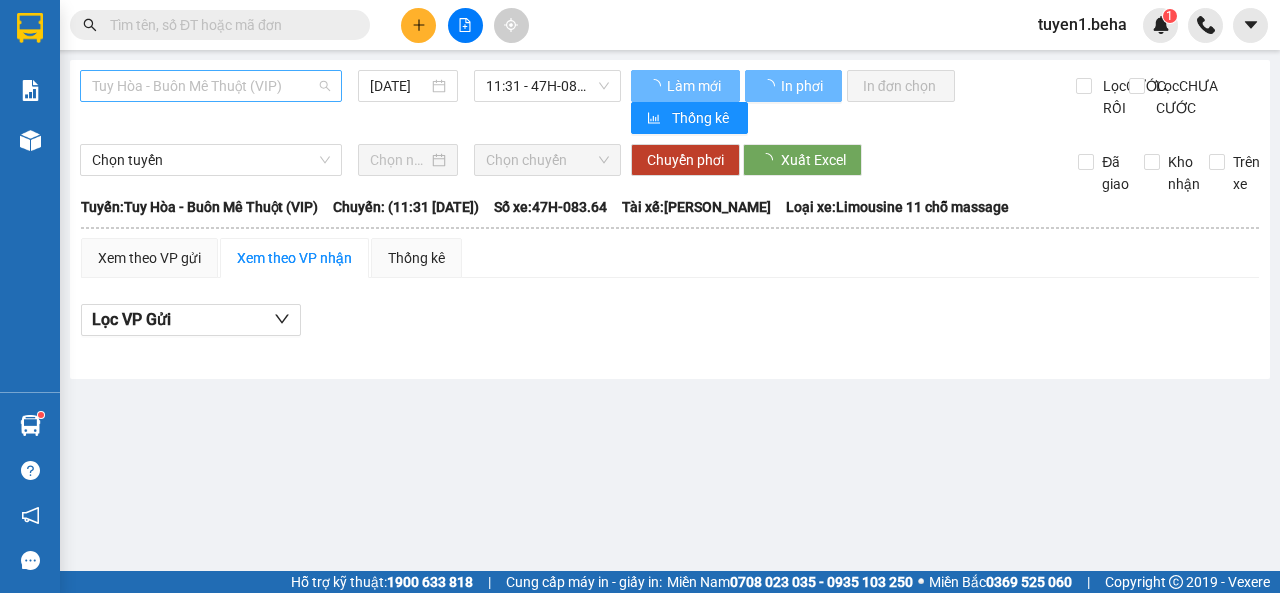 click on "Tuy Hòa - Buôn Mê Thuột (VIP)" at bounding box center [211, 86] 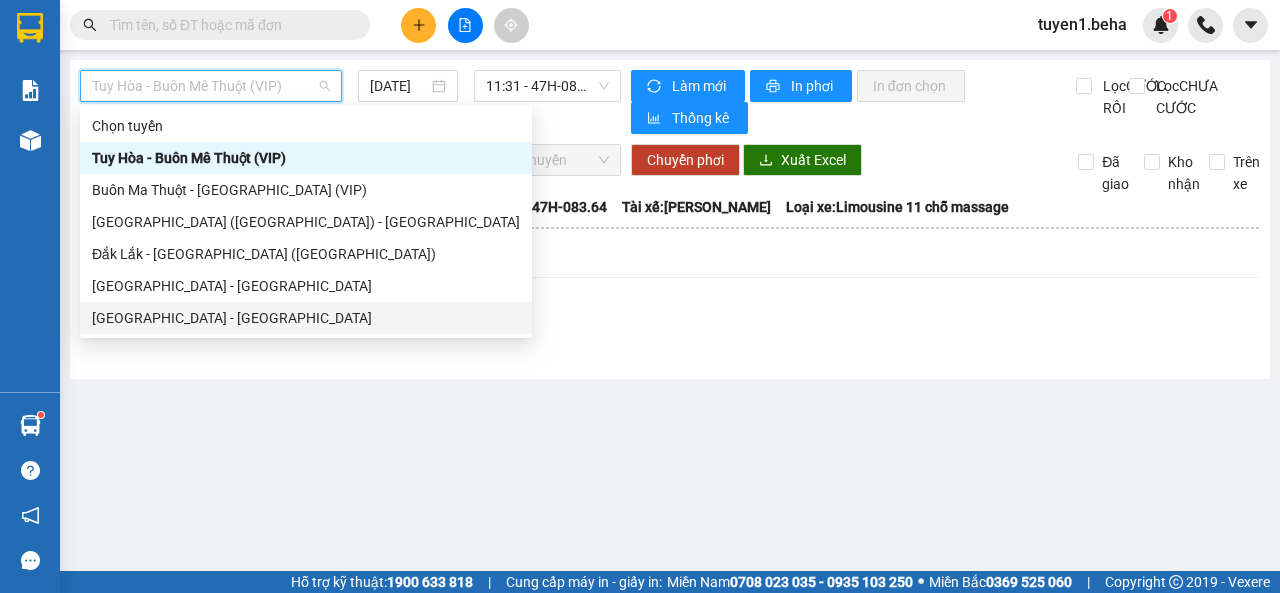 click on "[GEOGRAPHIC_DATA] - [GEOGRAPHIC_DATA]" at bounding box center (306, 318) 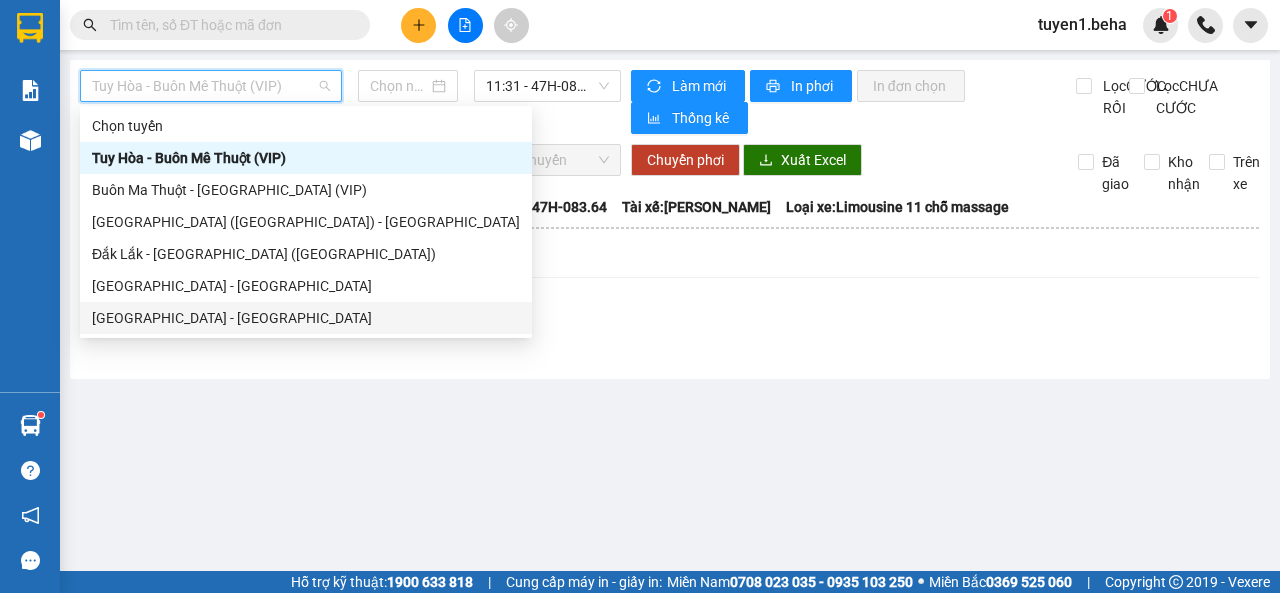 type on "[DATE]" 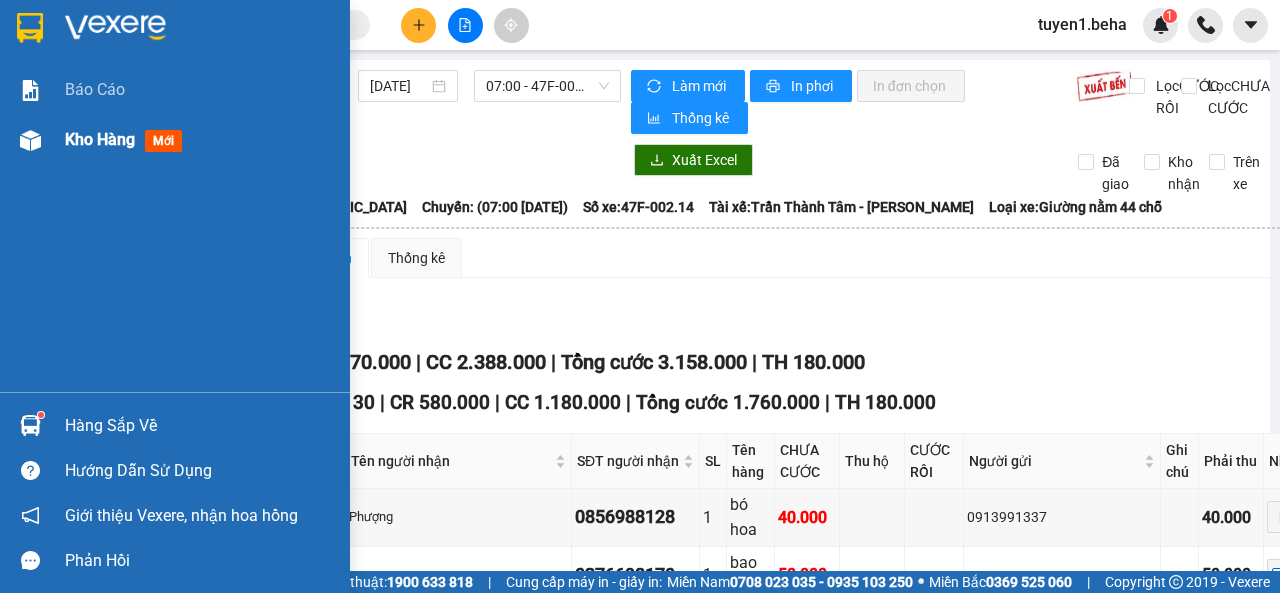 click on "Kho hàng" at bounding box center [100, 139] 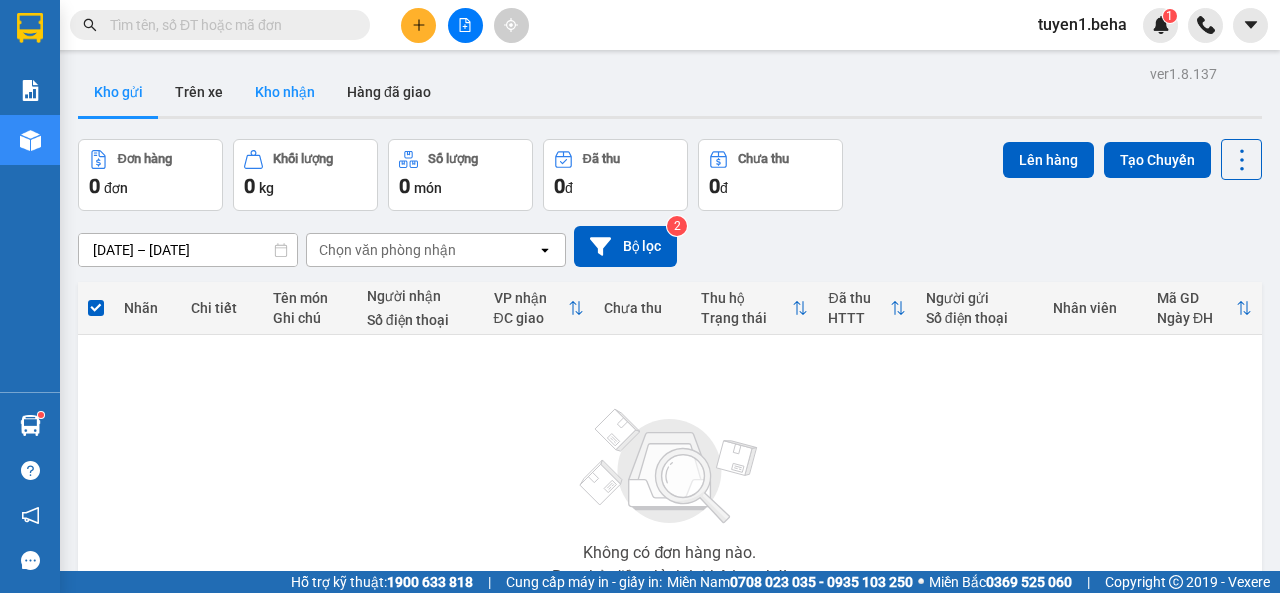 click on "Kho nhận" at bounding box center (285, 92) 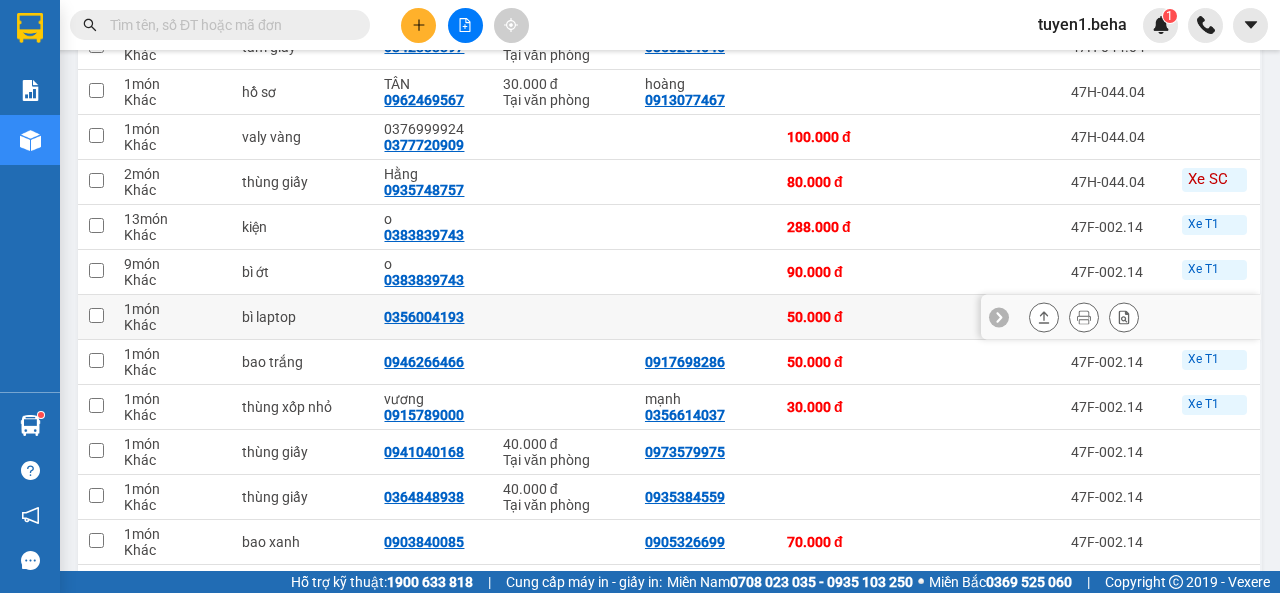 scroll, scrollTop: 500, scrollLeft: 0, axis: vertical 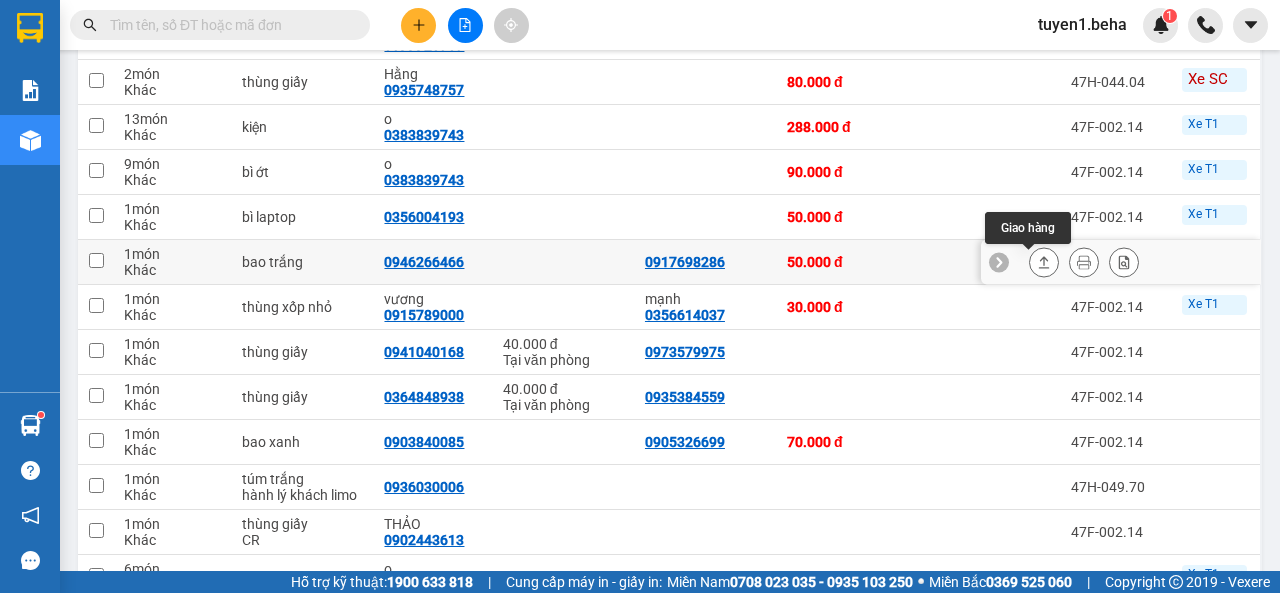 click at bounding box center [1044, 262] 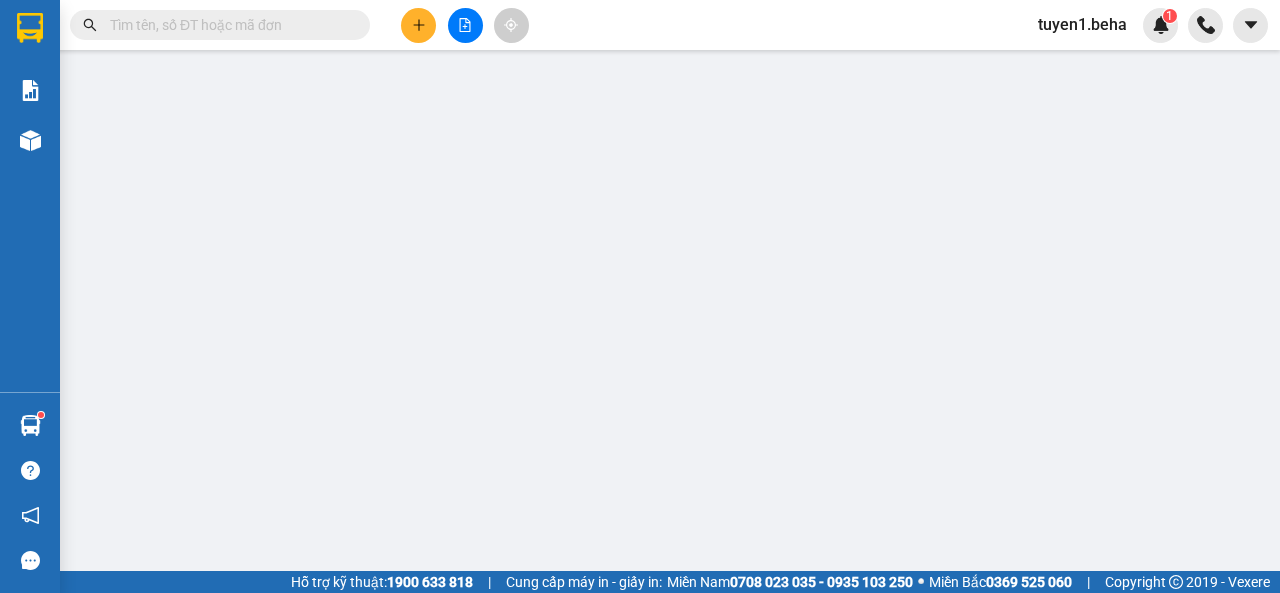 scroll, scrollTop: 0, scrollLeft: 0, axis: both 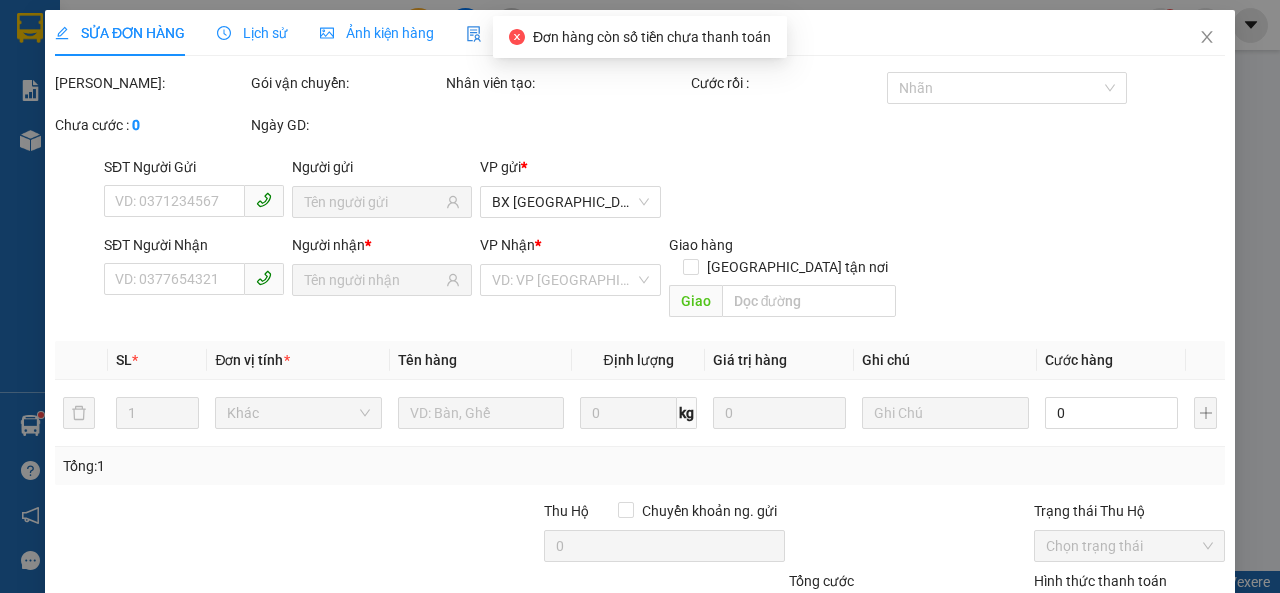type on "0917698286" 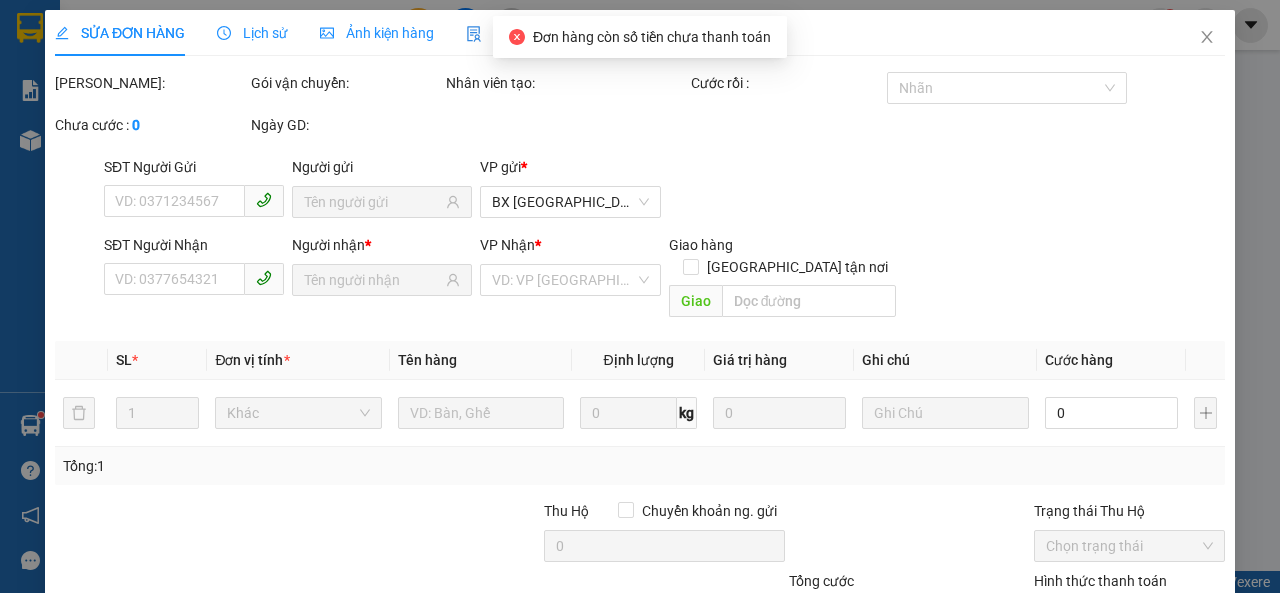 type on "0946266466" 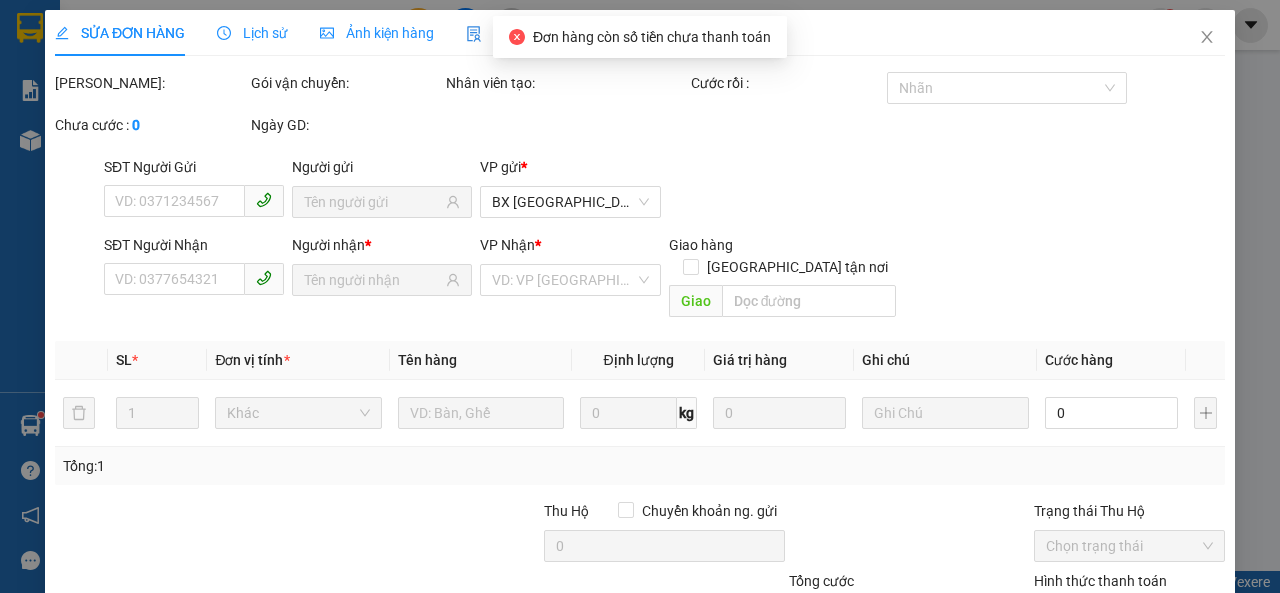 type on "50.000" 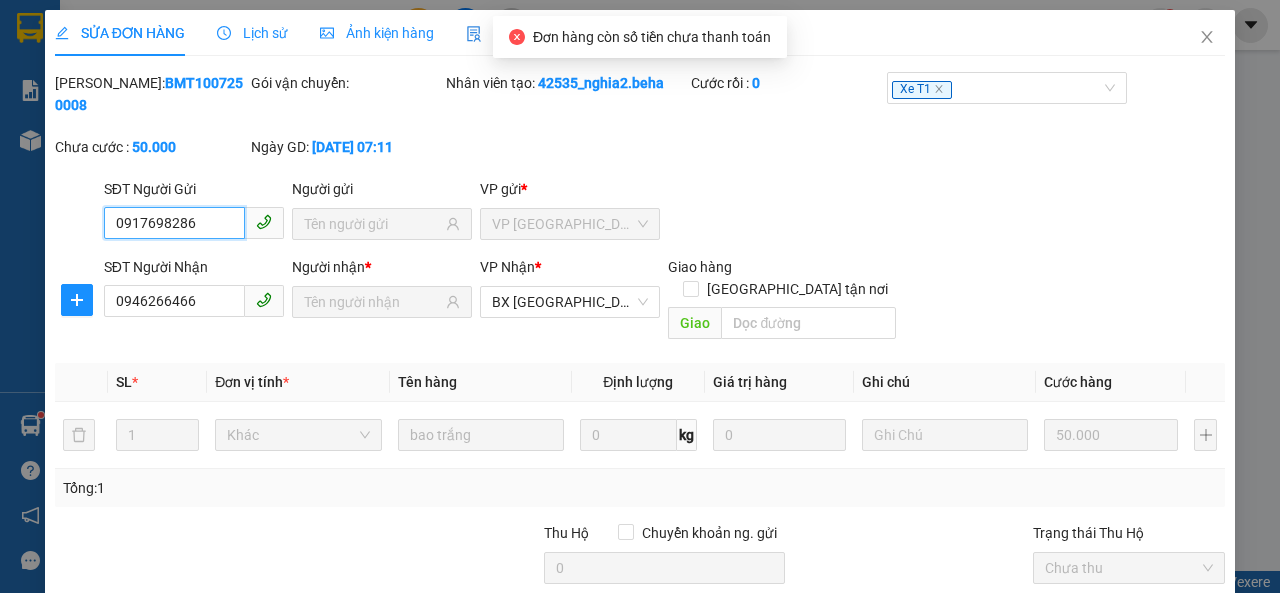 scroll, scrollTop: 147, scrollLeft: 0, axis: vertical 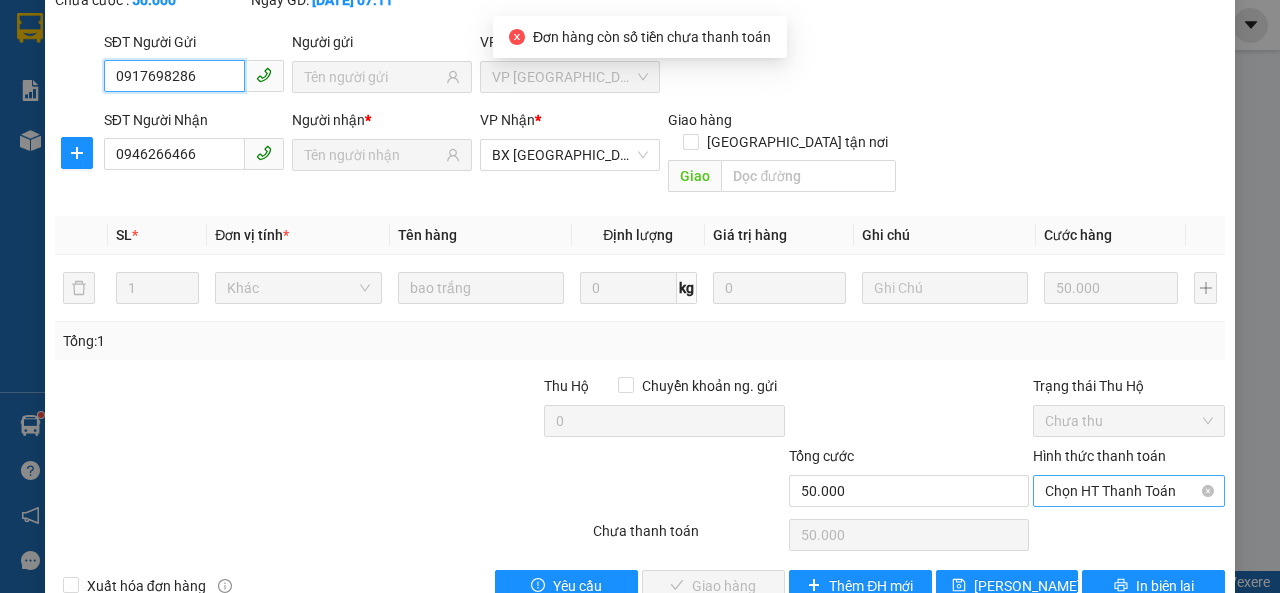 click on "Chọn HT Thanh Toán" at bounding box center (1129, 491) 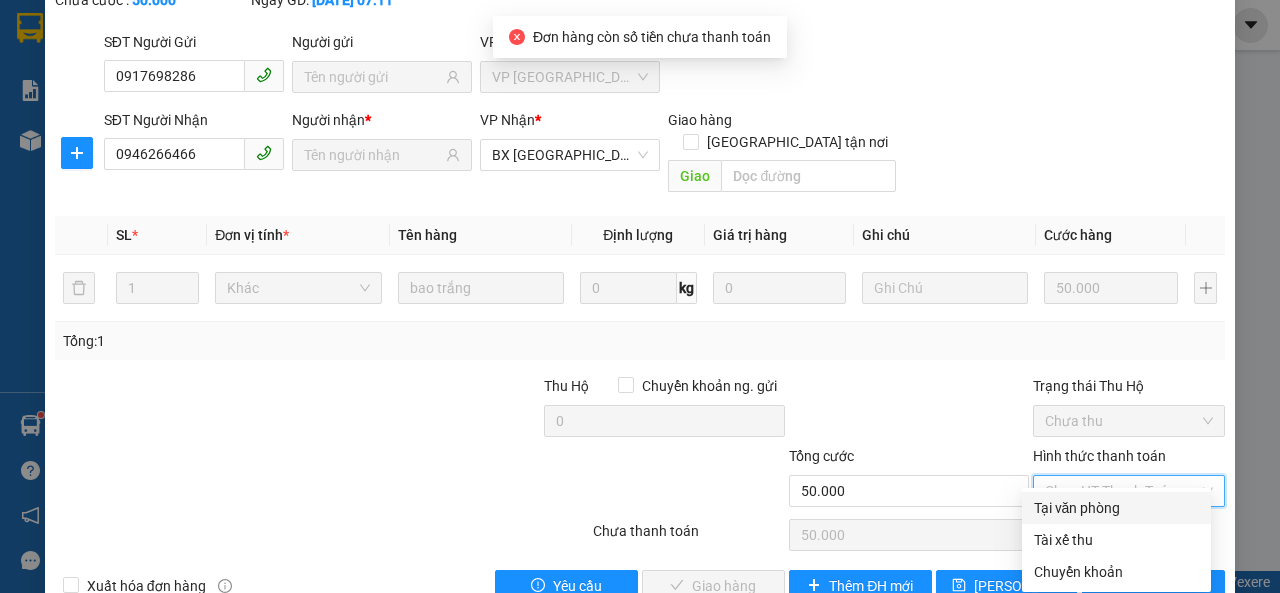 drag, startPoint x: 1066, startPoint y: 509, endPoint x: 1052, endPoint y: 505, distance: 14.56022 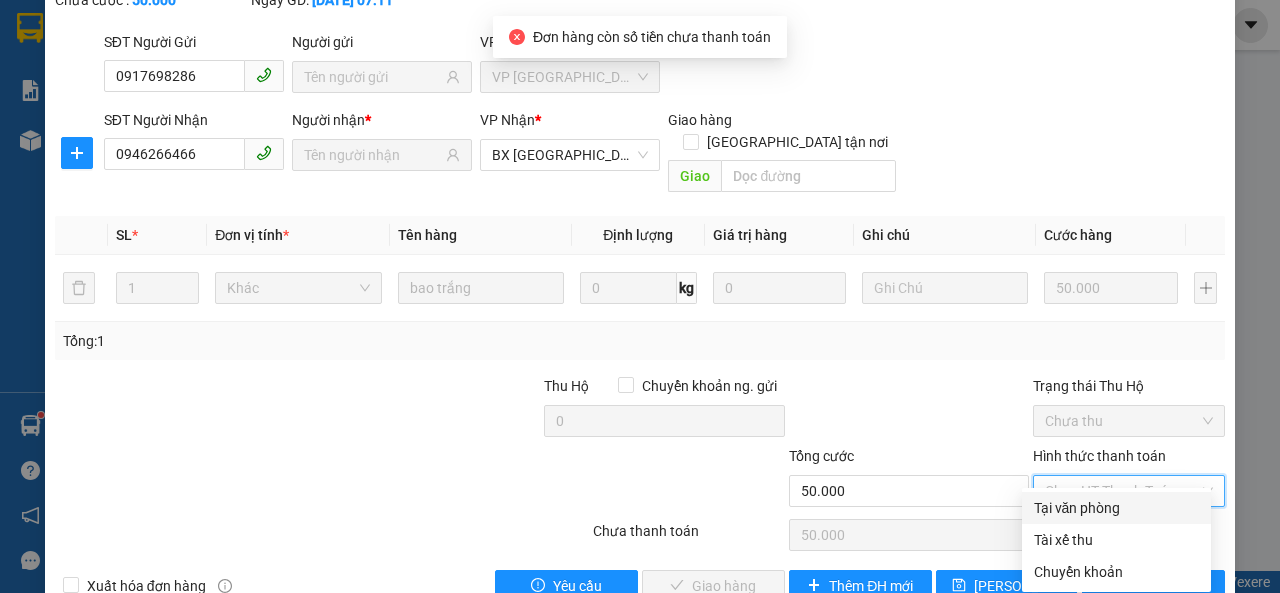 type on "0" 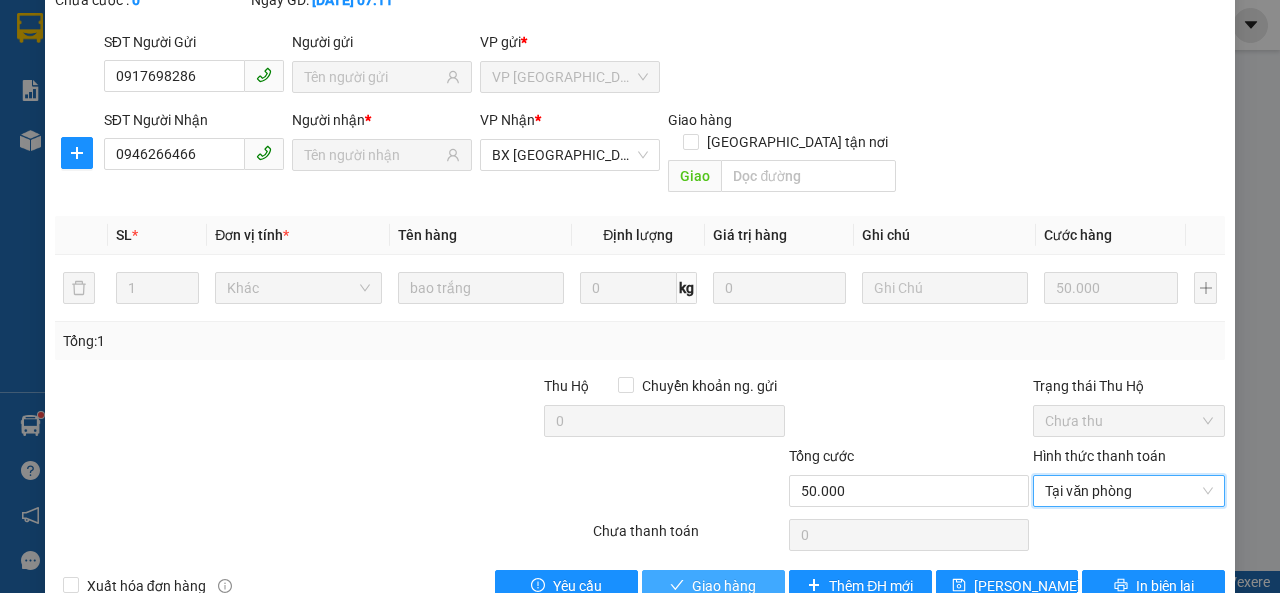 click 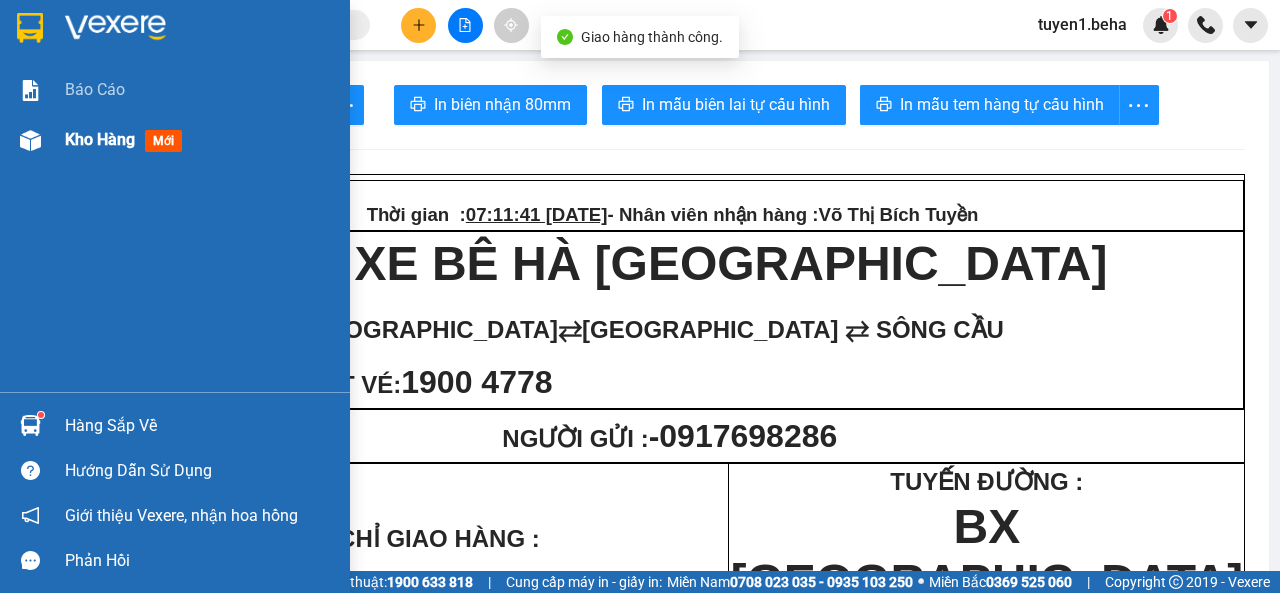 click on "Kho hàng" at bounding box center [100, 139] 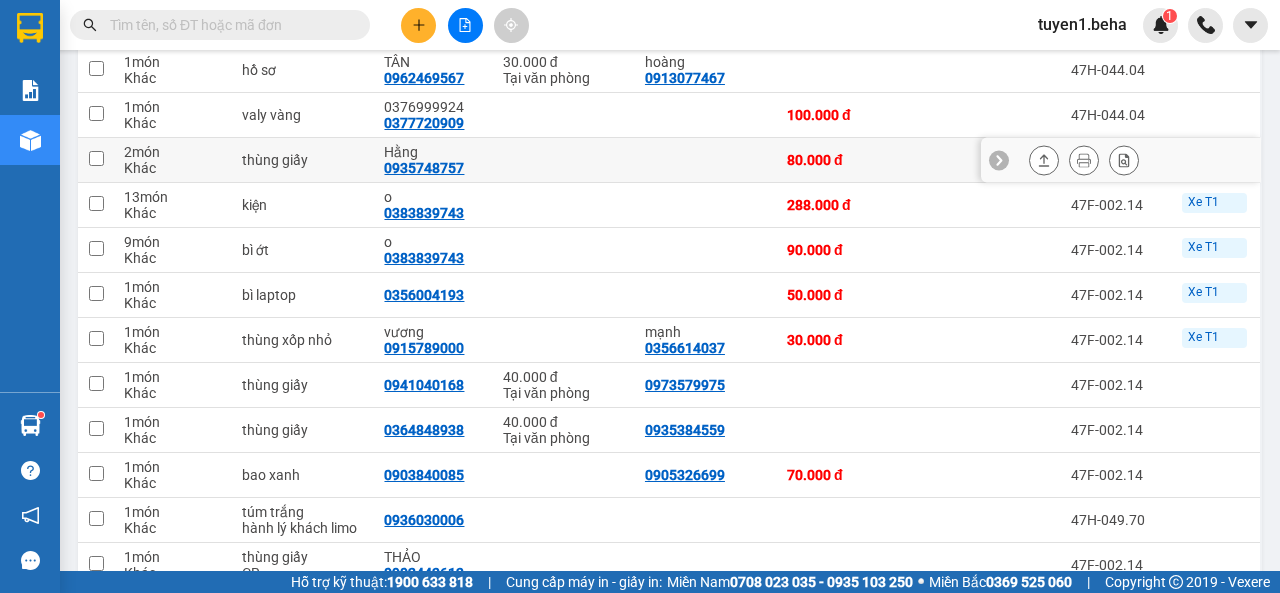 scroll, scrollTop: 170, scrollLeft: 0, axis: vertical 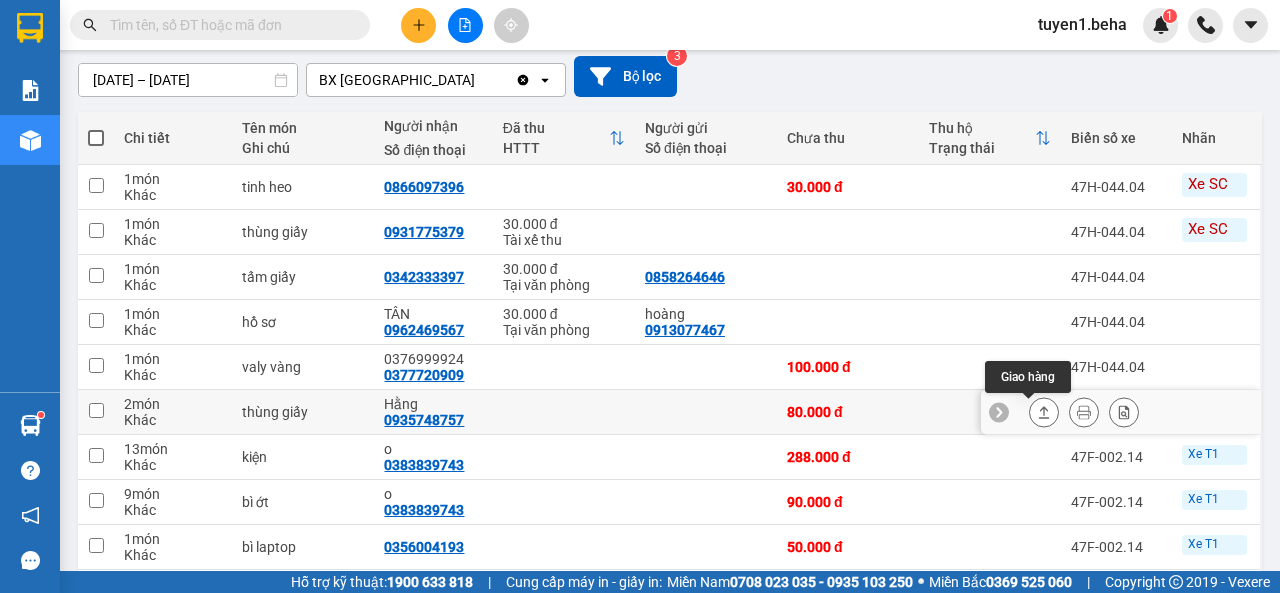 click 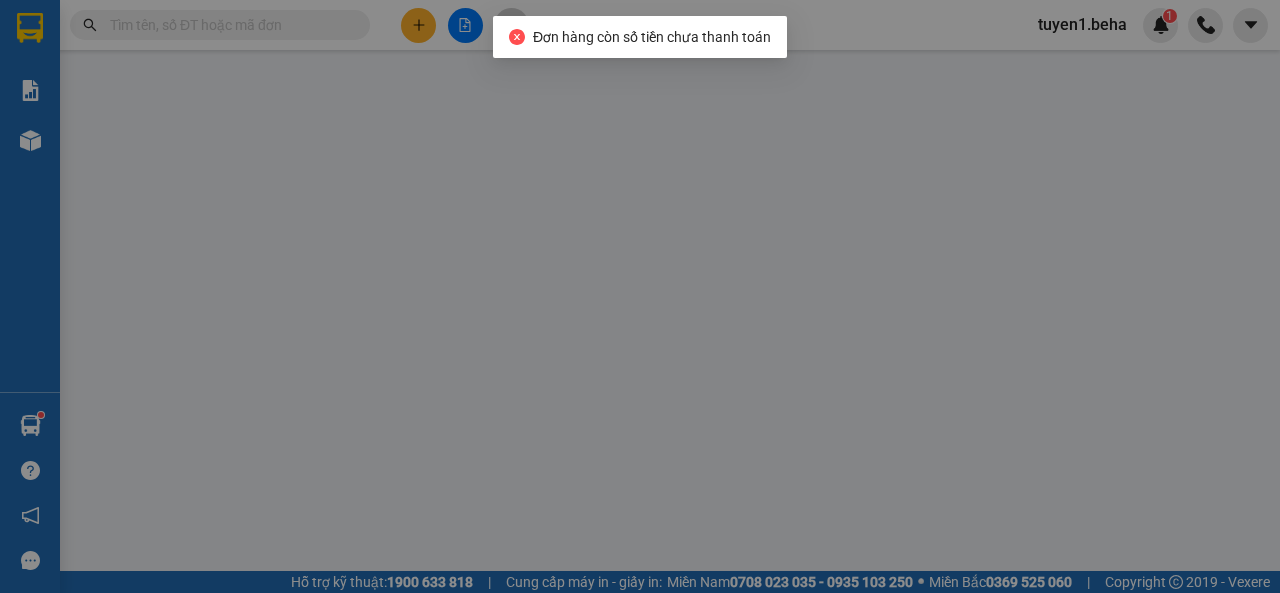 scroll, scrollTop: 0, scrollLeft: 0, axis: both 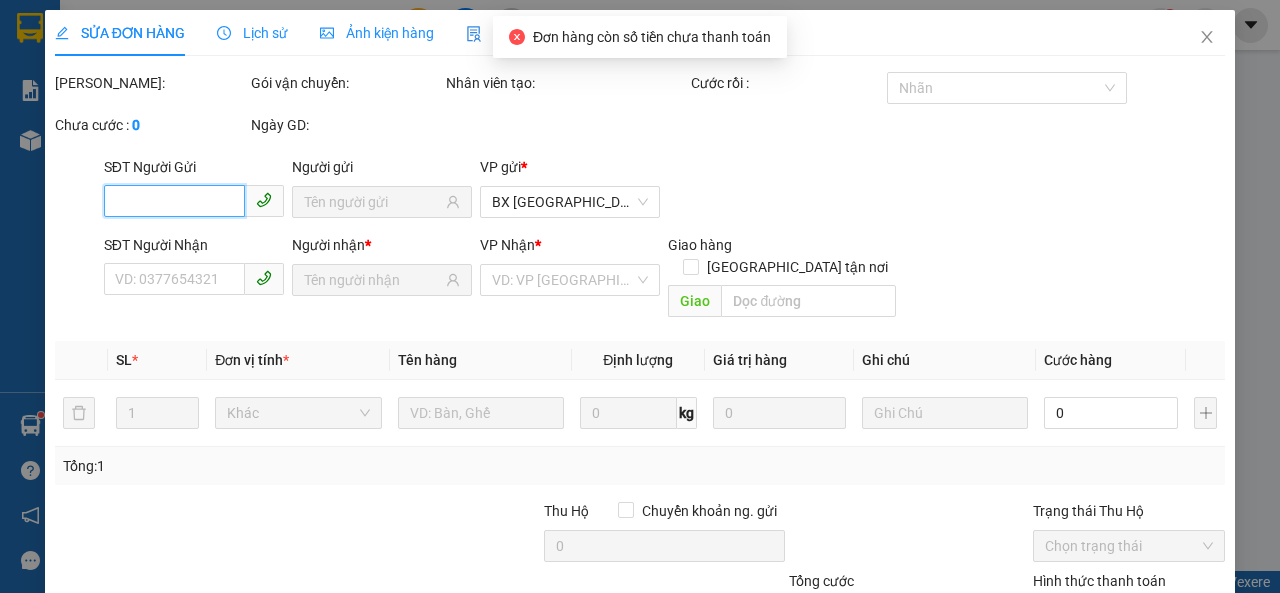type on "0935748757" 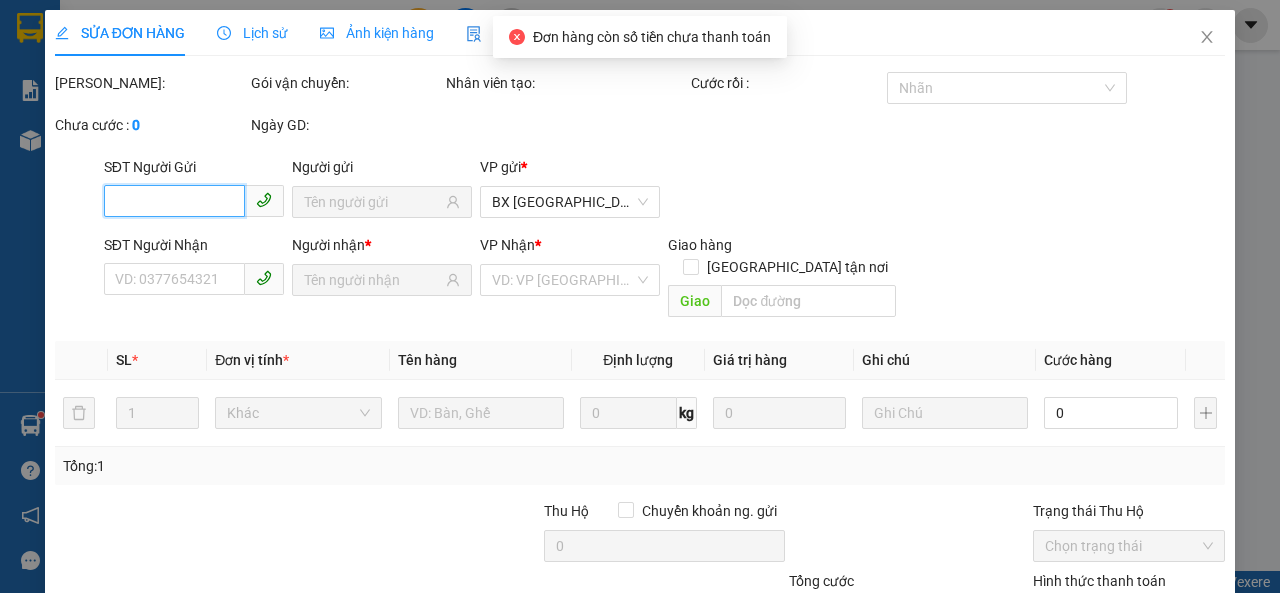 type on "Hằng" 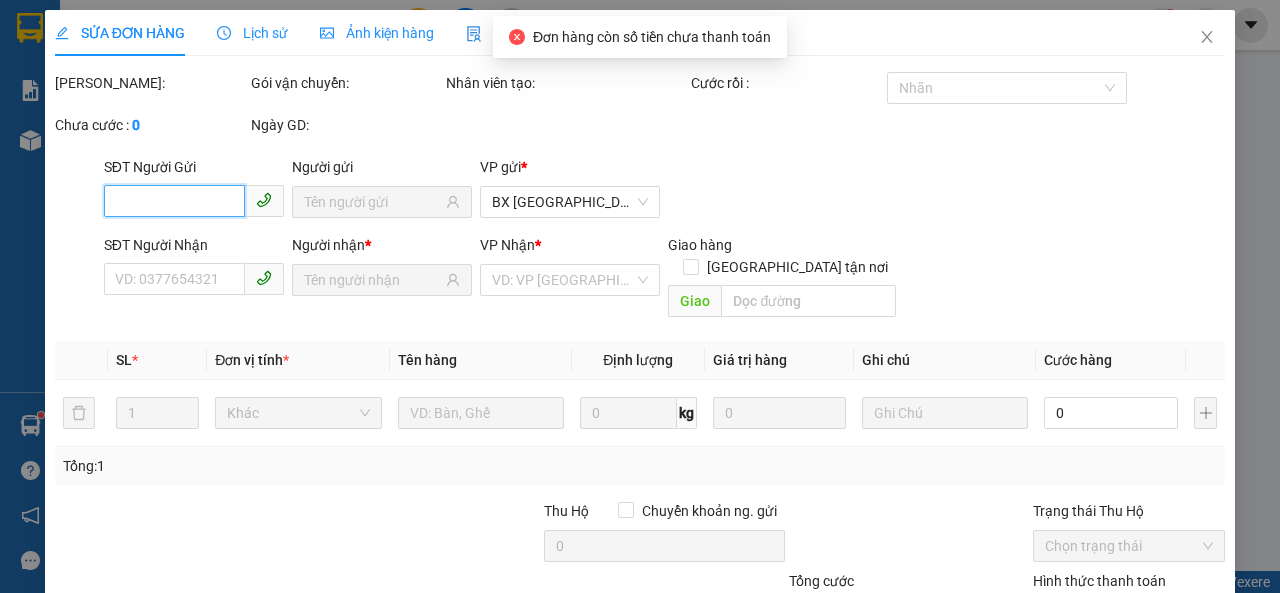 type on "80.000" 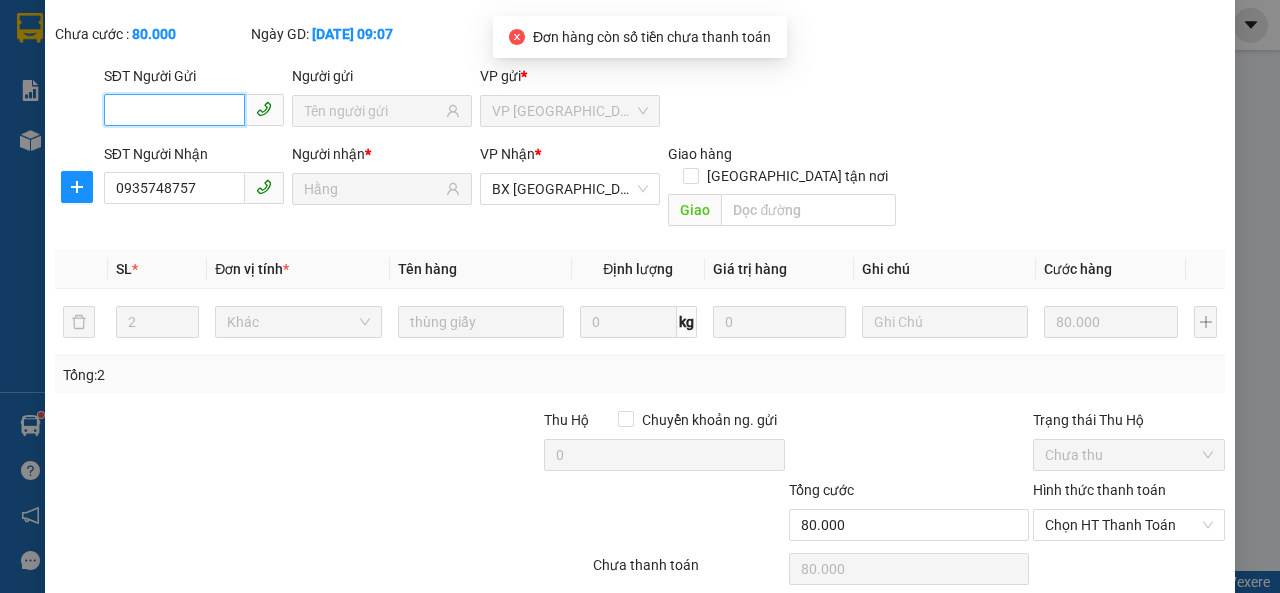 scroll, scrollTop: 171, scrollLeft: 0, axis: vertical 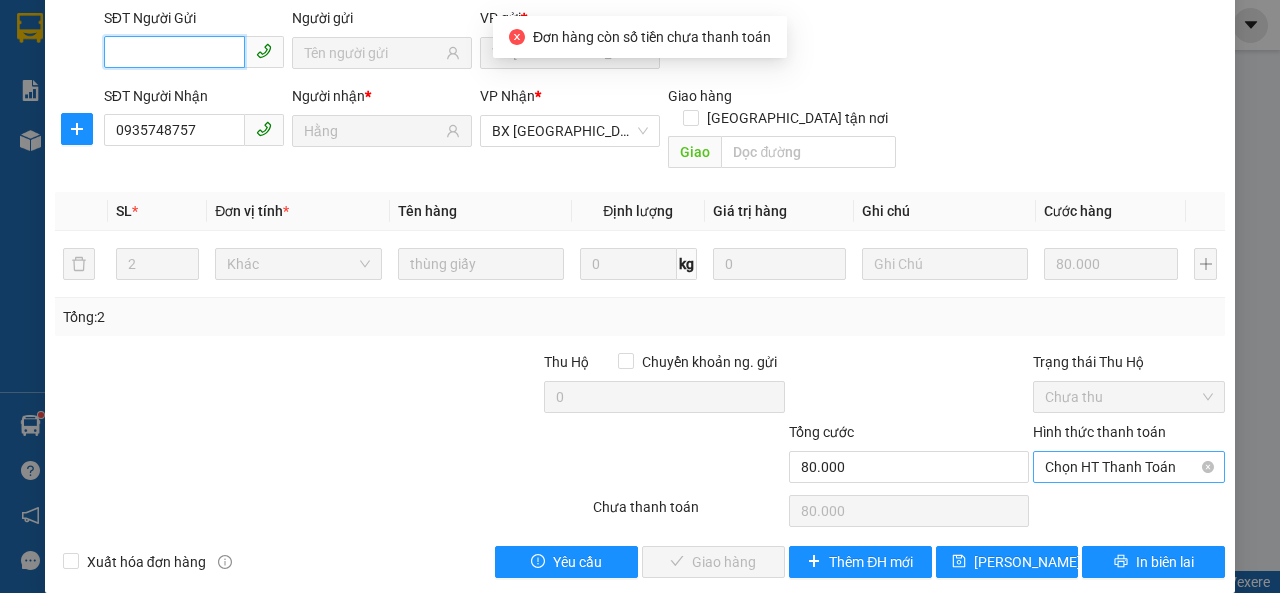 click on "Chọn HT Thanh Toán" at bounding box center (1129, 467) 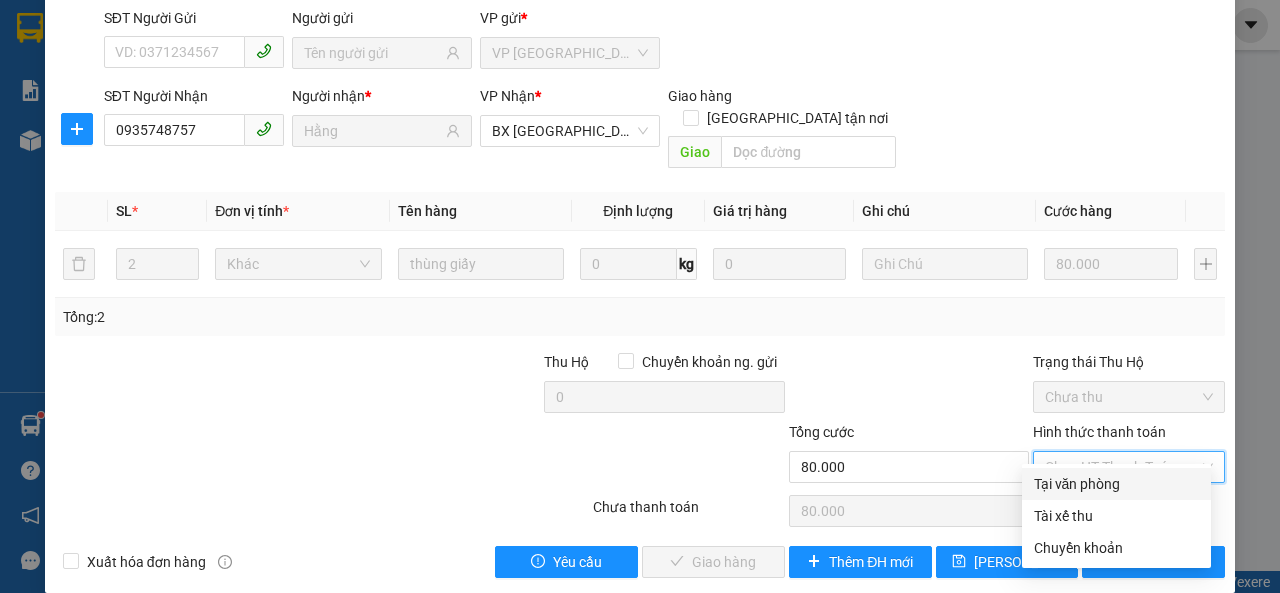click on "Tại văn phòng" at bounding box center [1116, 484] 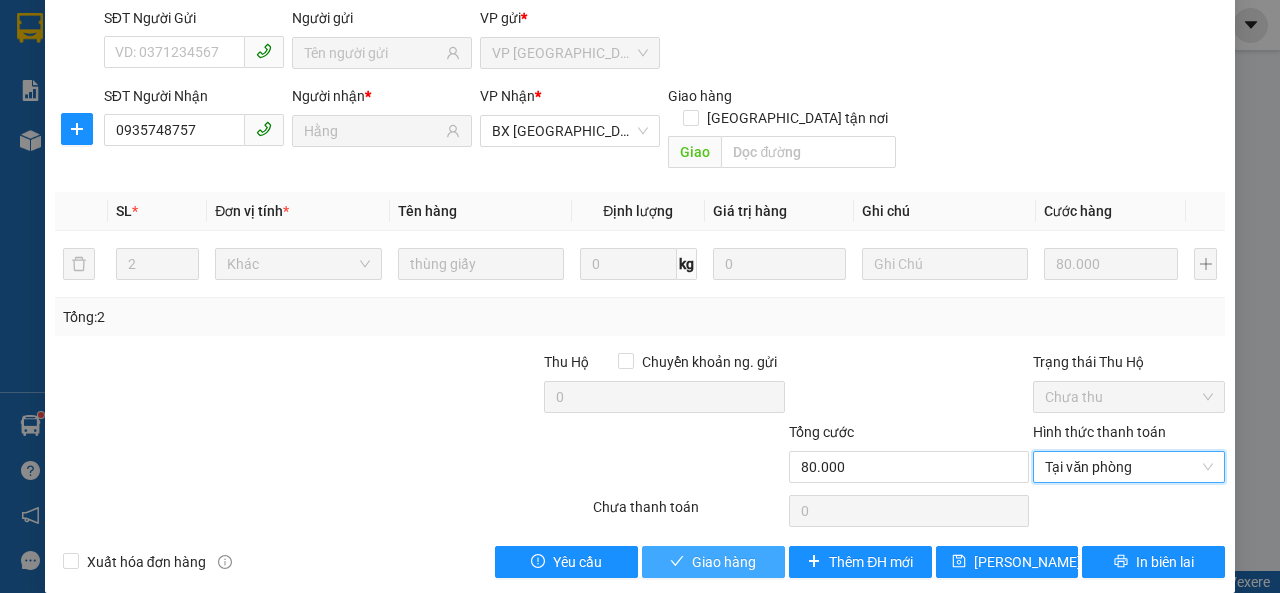 click on "Giao hàng" at bounding box center (724, 562) 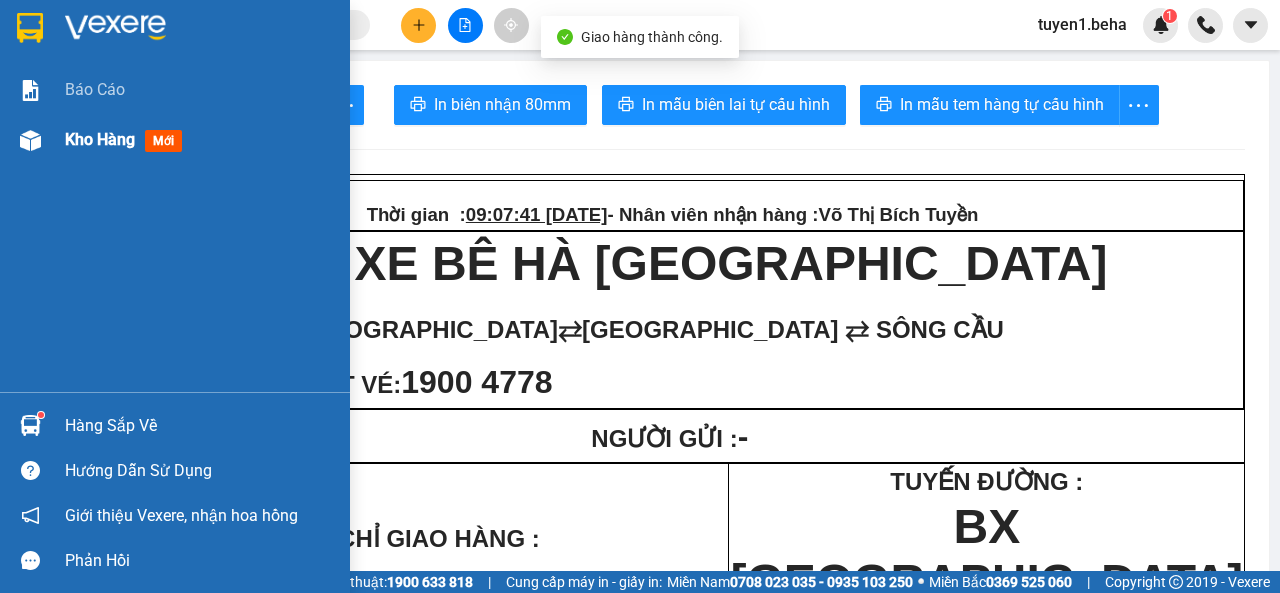 click on "Kho hàng" at bounding box center [100, 139] 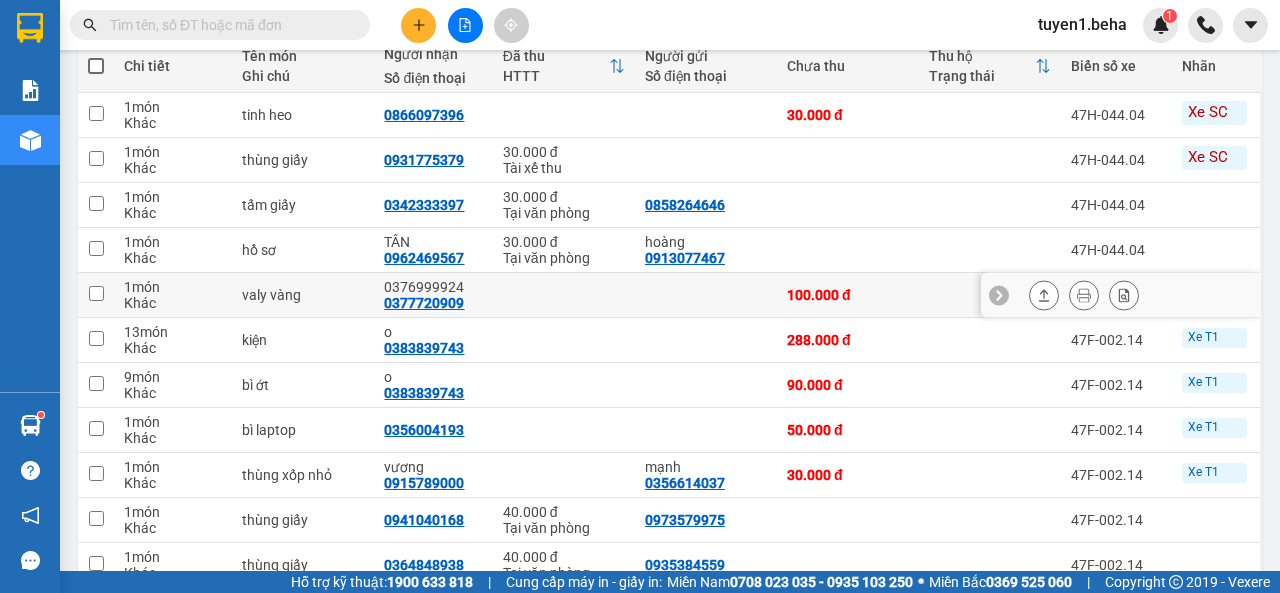 scroll, scrollTop: 200, scrollLeft: 0, axis: vertical 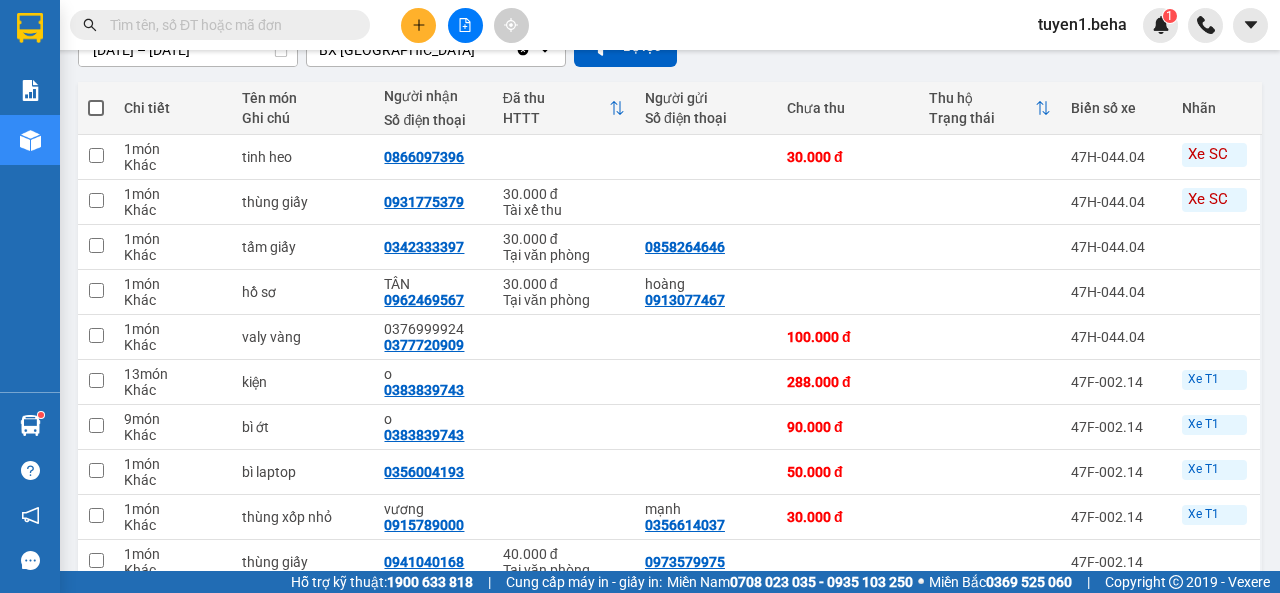 click on "Chi tiết" at bounding box center (173, 108) 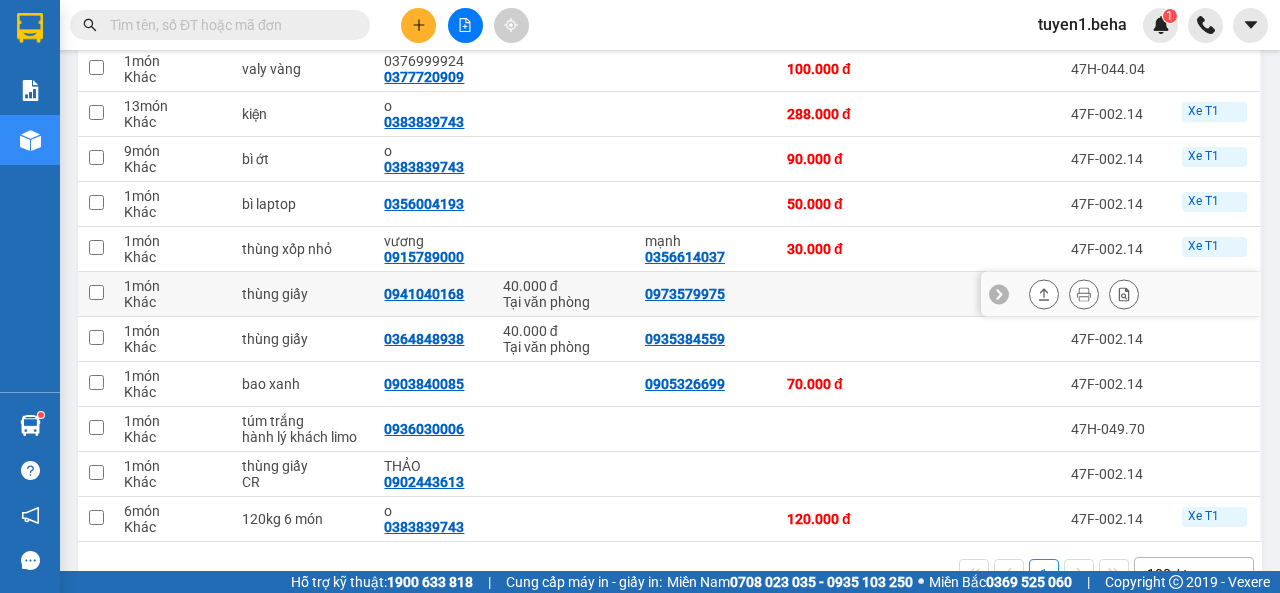 scroll, scrollTop: 500, scrollLeft: 0, axis: vertical 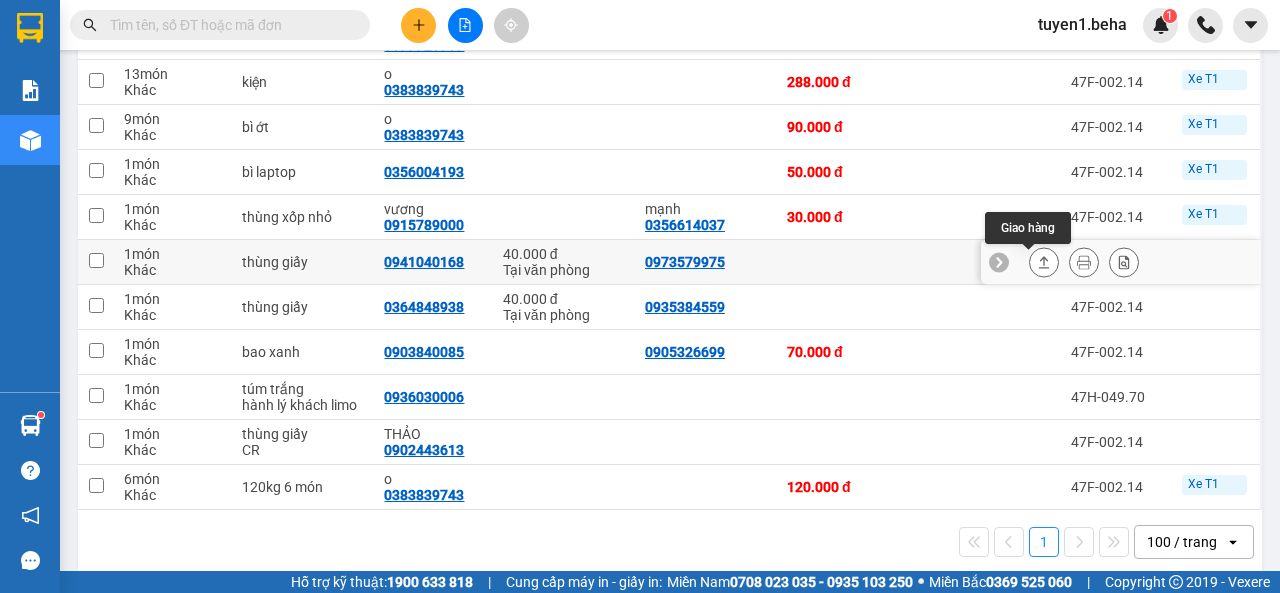 click 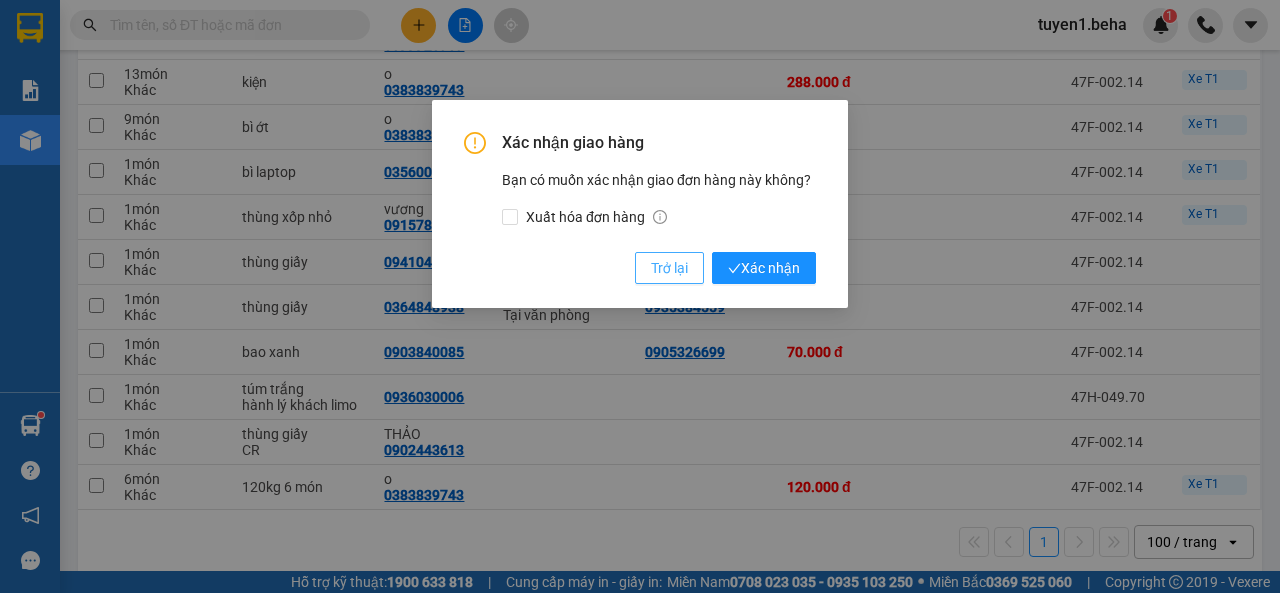 click on "Trở lại" at bounding box center [669, 268] 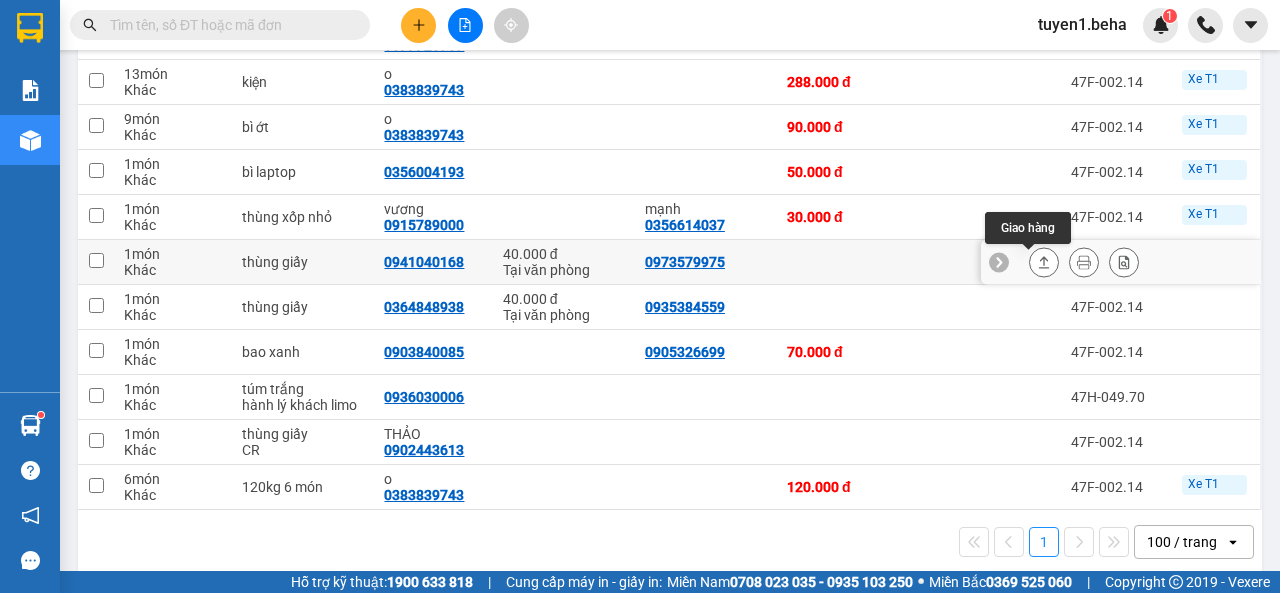 click 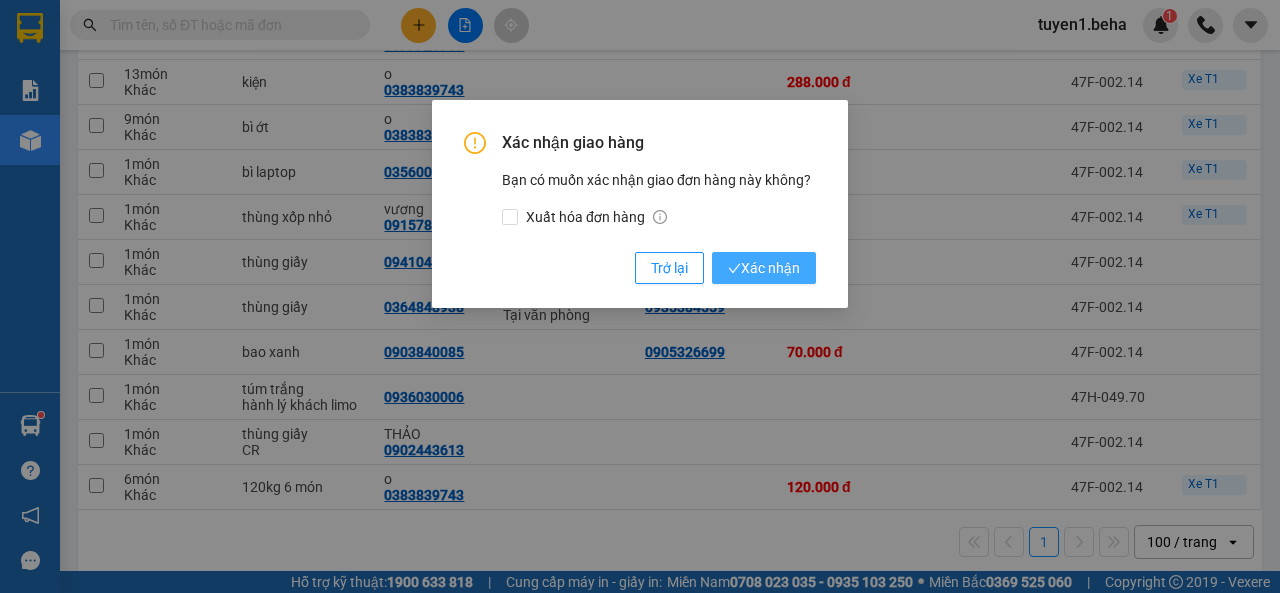 click on "Xác nhận" at bounding box center [764, 268] 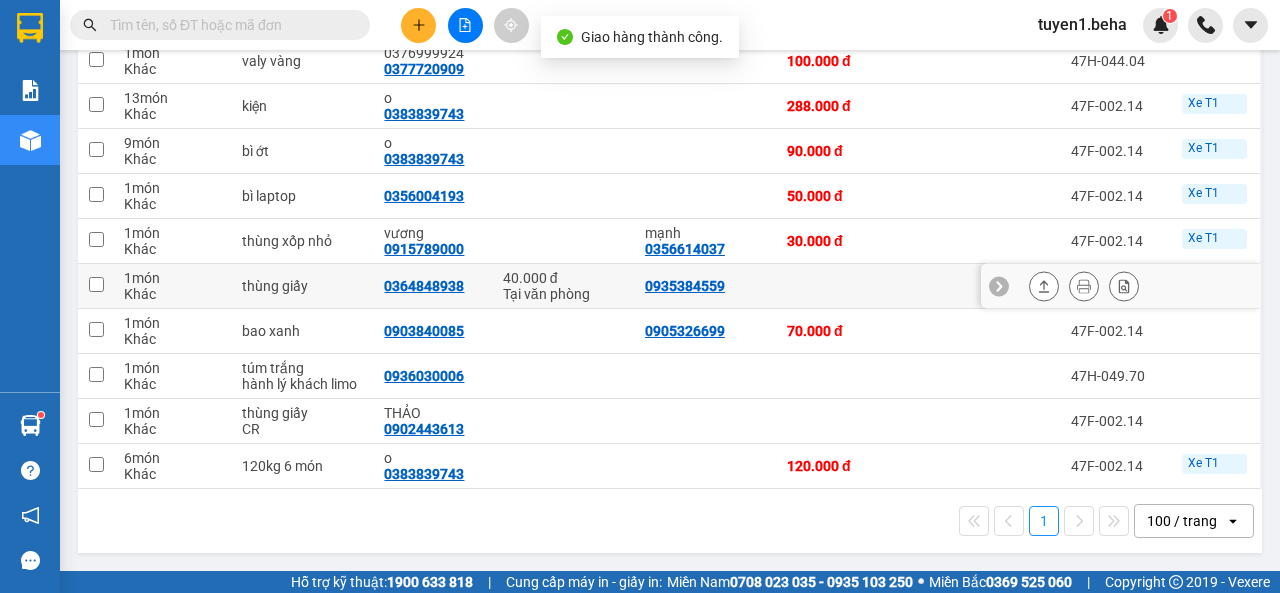 scroll, scrollTop: 479, scrollLeft: 0, axis: vertical 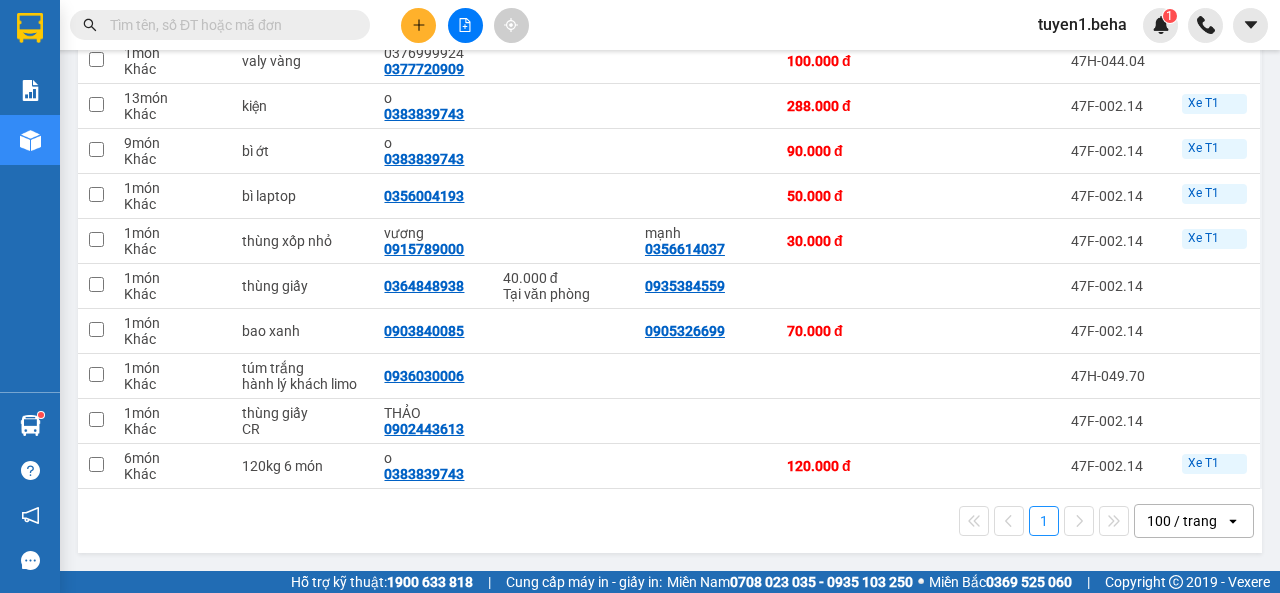 click on "1 100 / trang open" at bounding box center [670, 521] 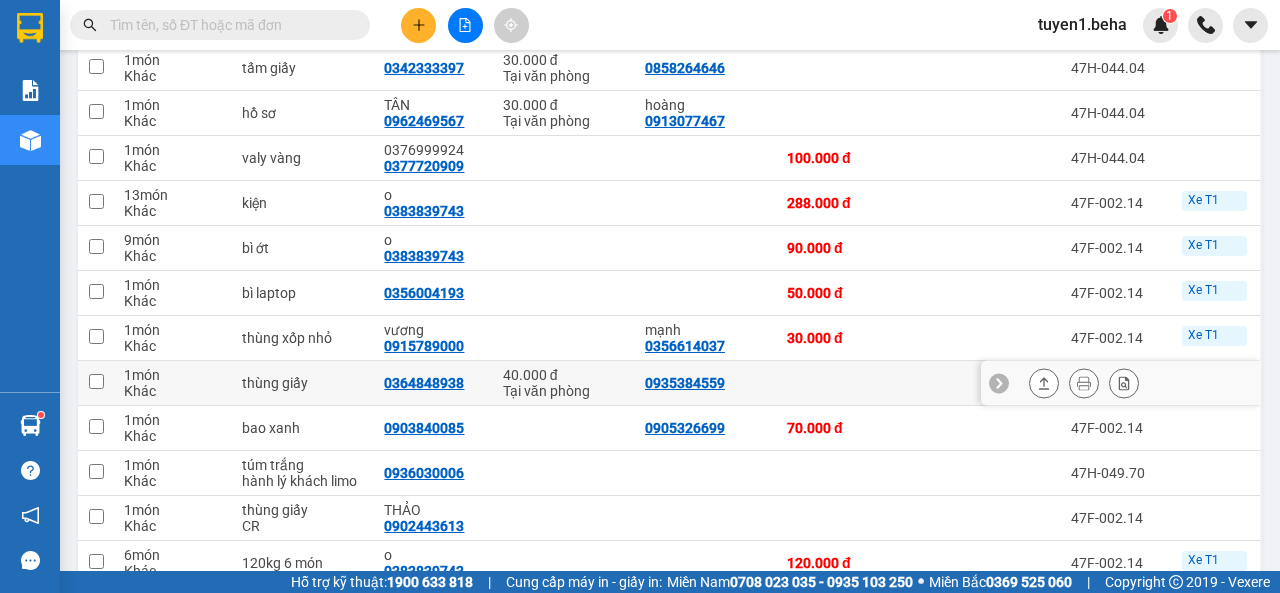 scroll, scrollTop: 479, scrollLeft: 0, axis: vertical 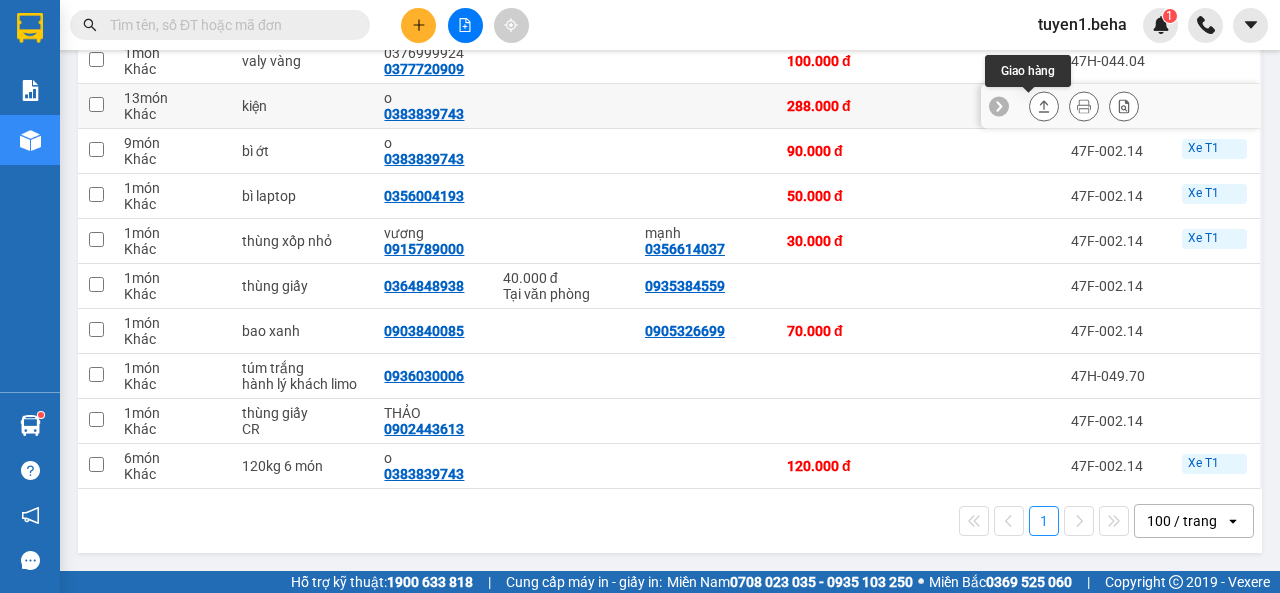 click 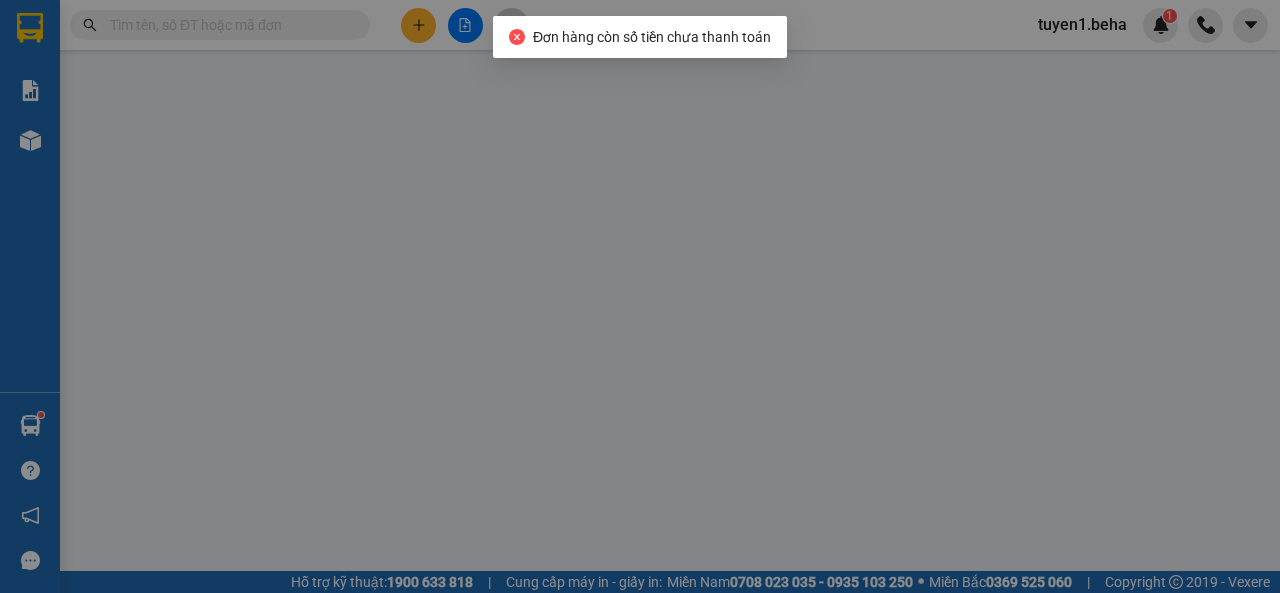 scroll, scrollTop: 0, scrollLeft: 0, axis: both 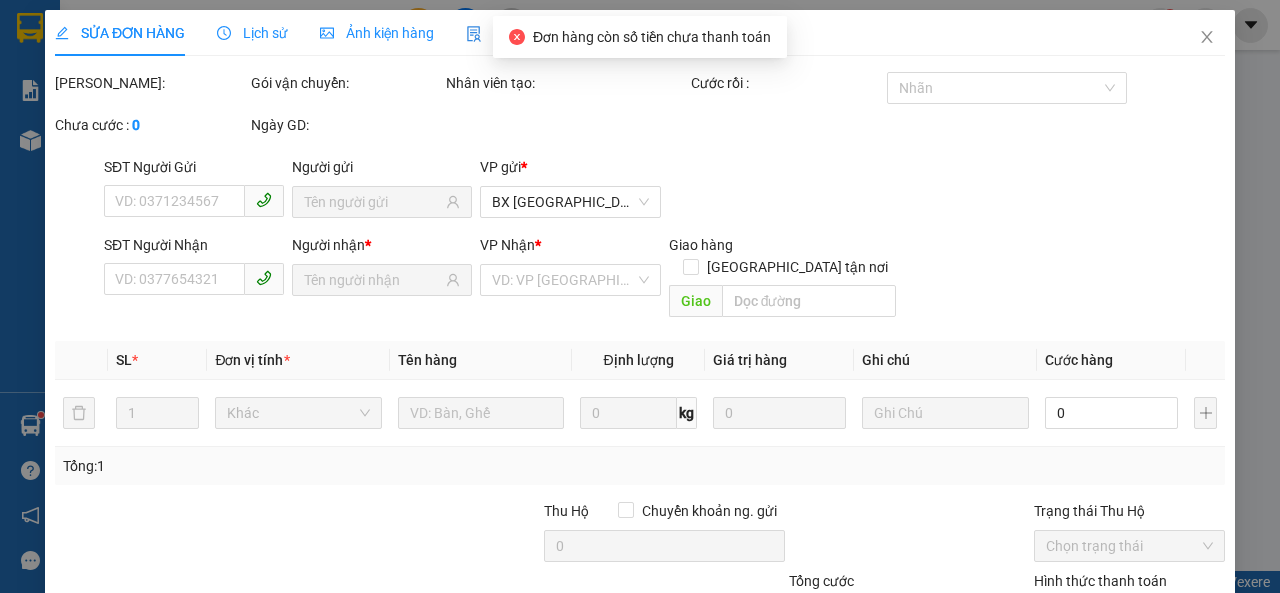 type on "0383839743" 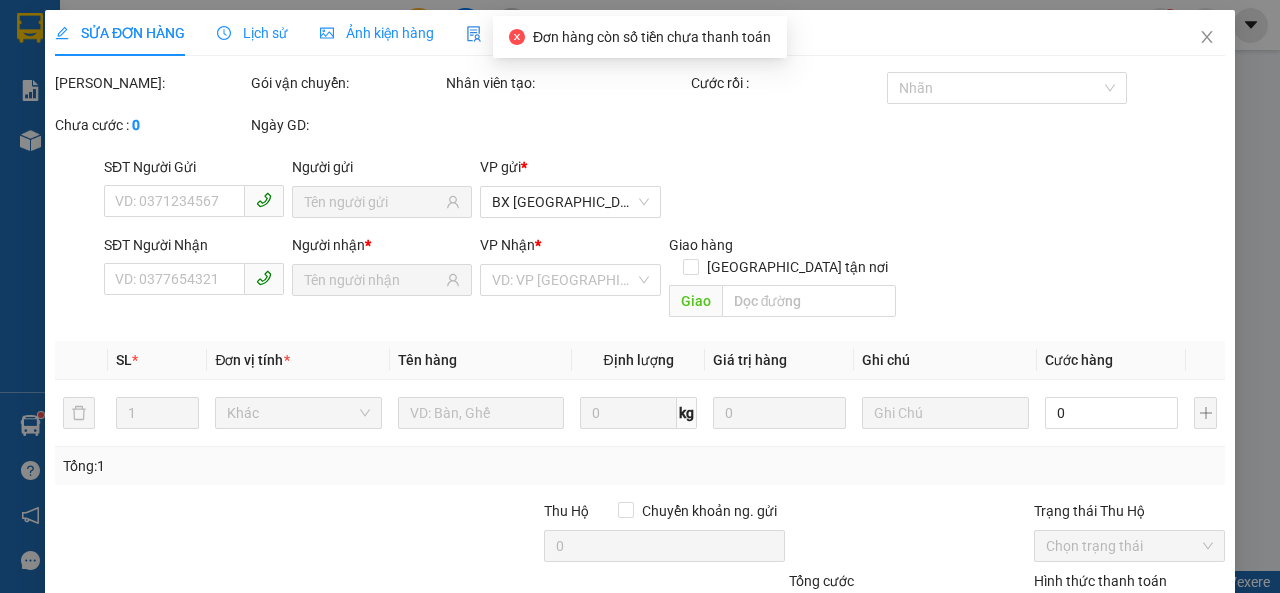 type on "o" 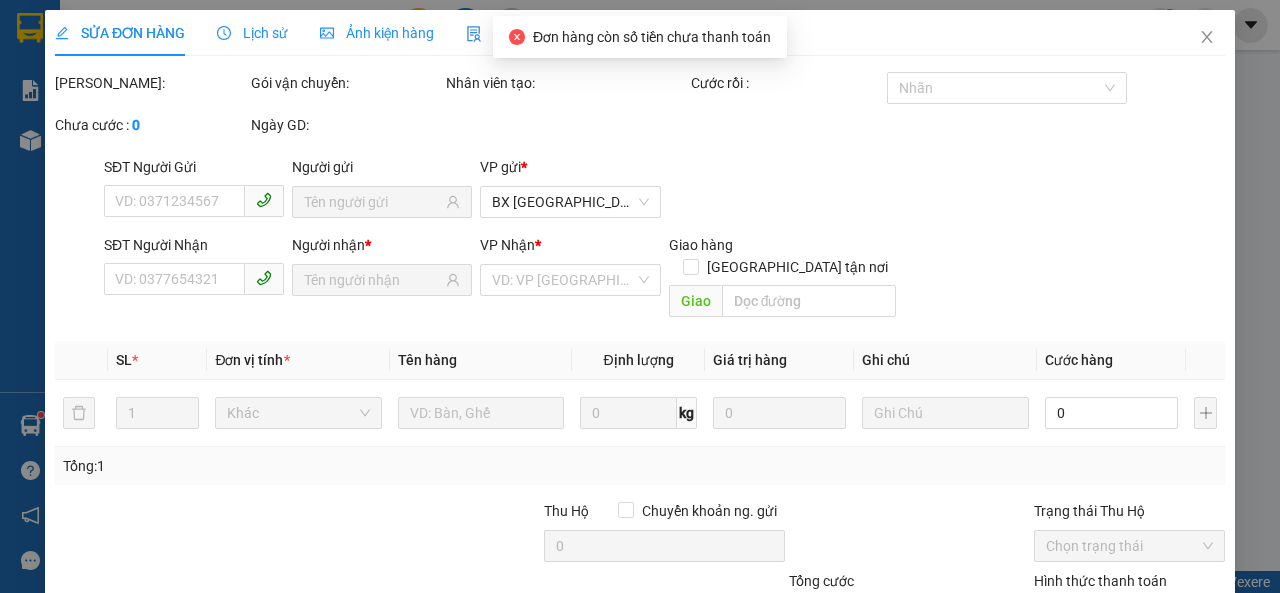 type on "288.000" 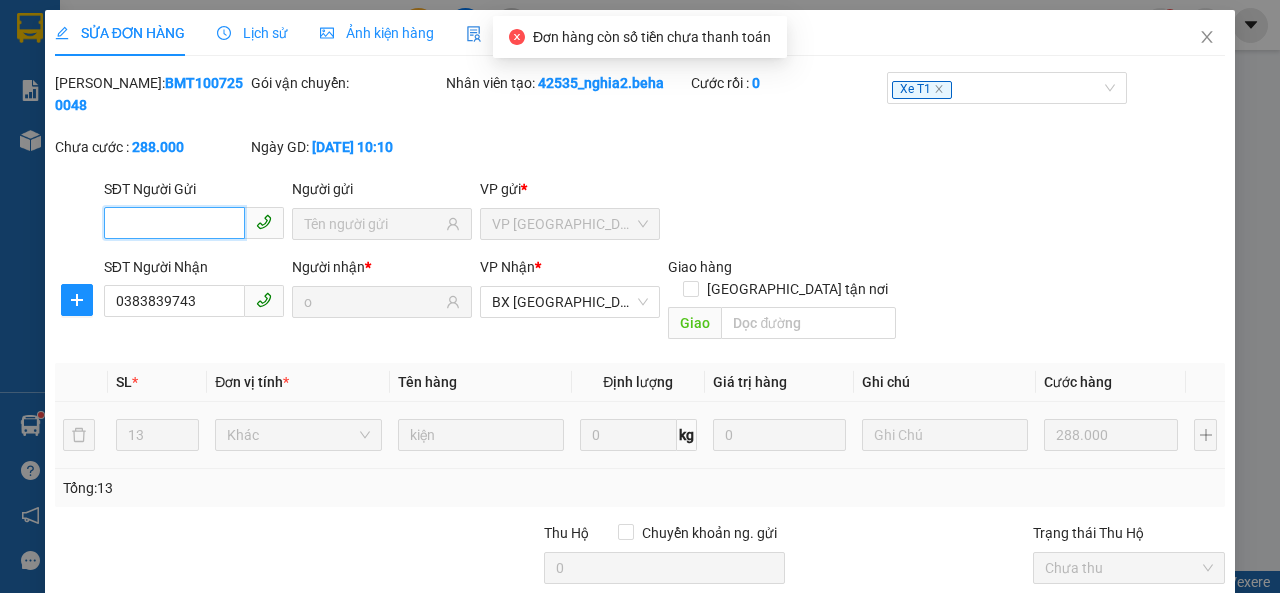 scroll, scrollTop: 171, scrollLeft: 0, axis: vertical 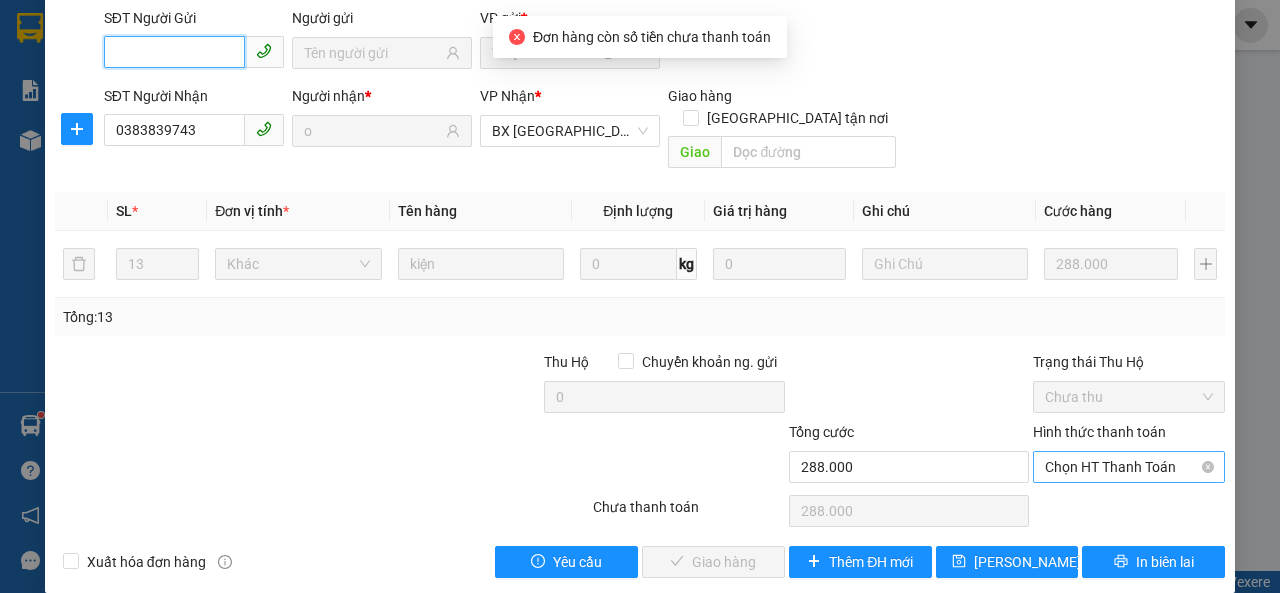 click on "Chọn HT Thanh Toán" at bounding box center (1129, 467) 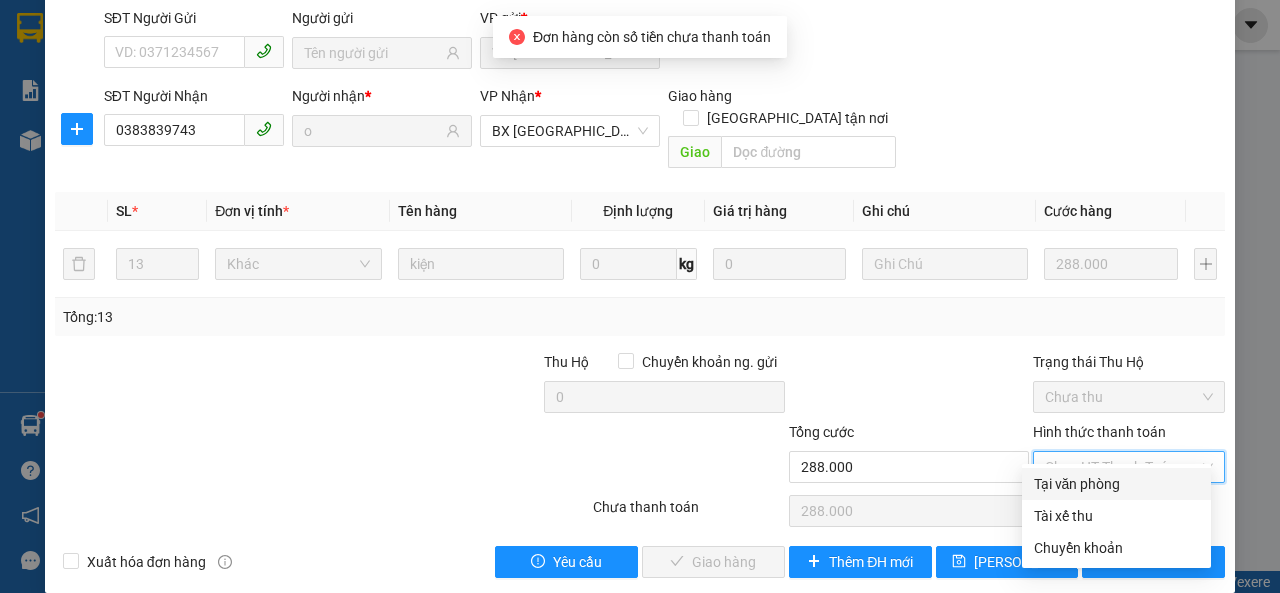 click on "Tại văn phòng" at bounding box center (1116, 484) 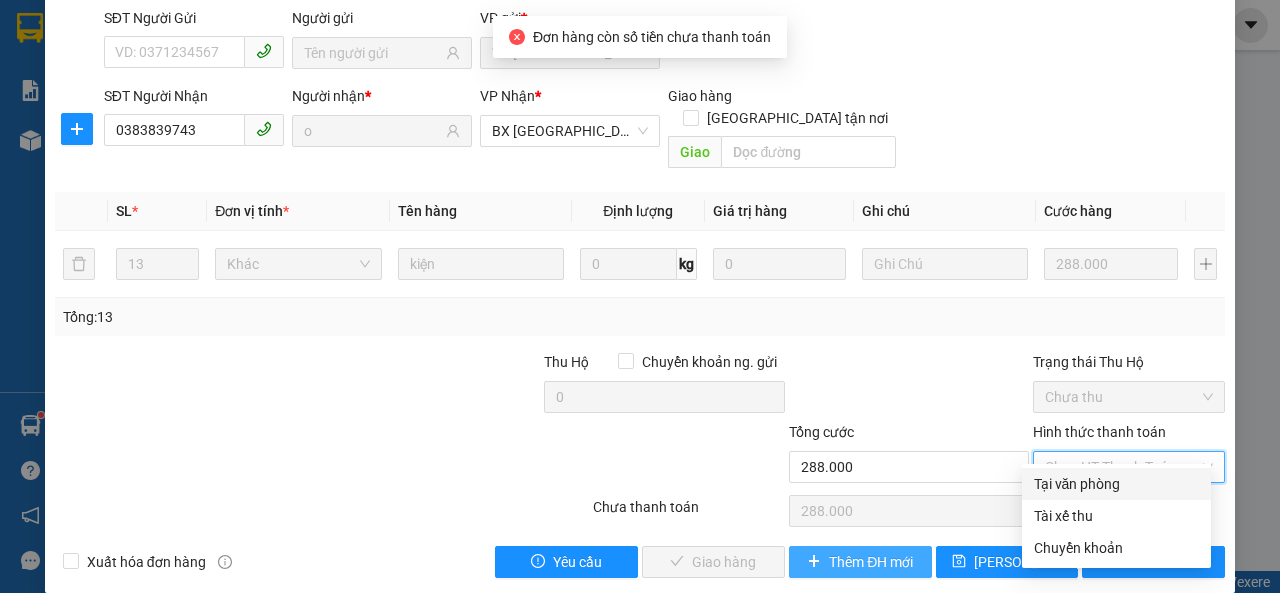 type on "0" 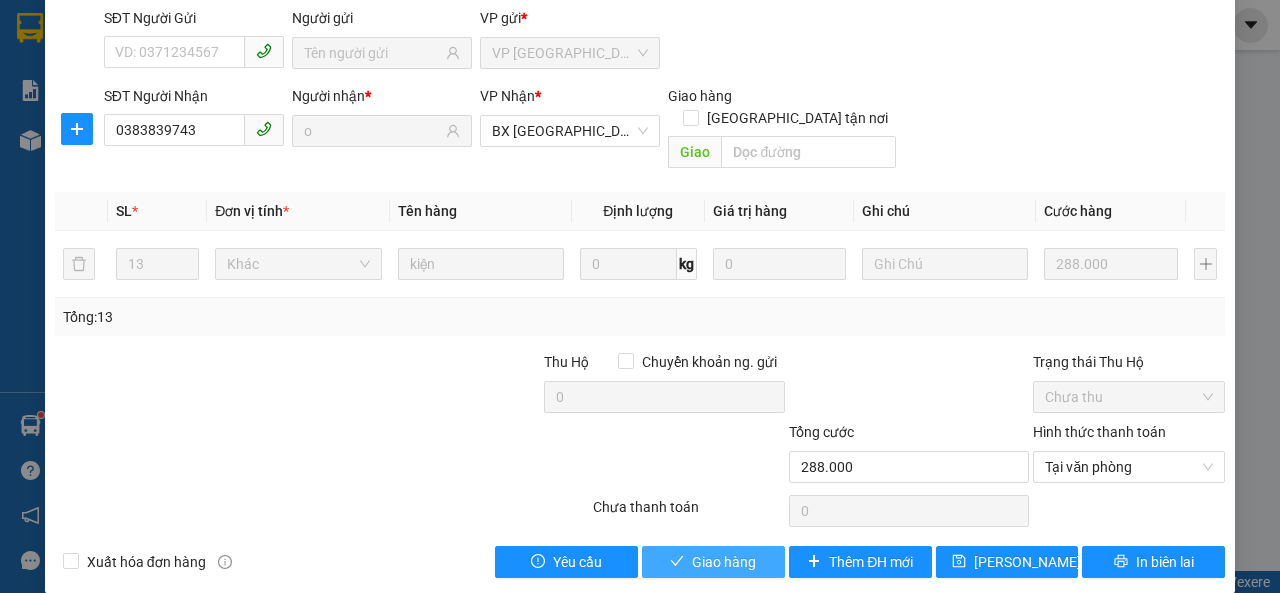 click on "Giao hàng" at bounding box center [724, 562] 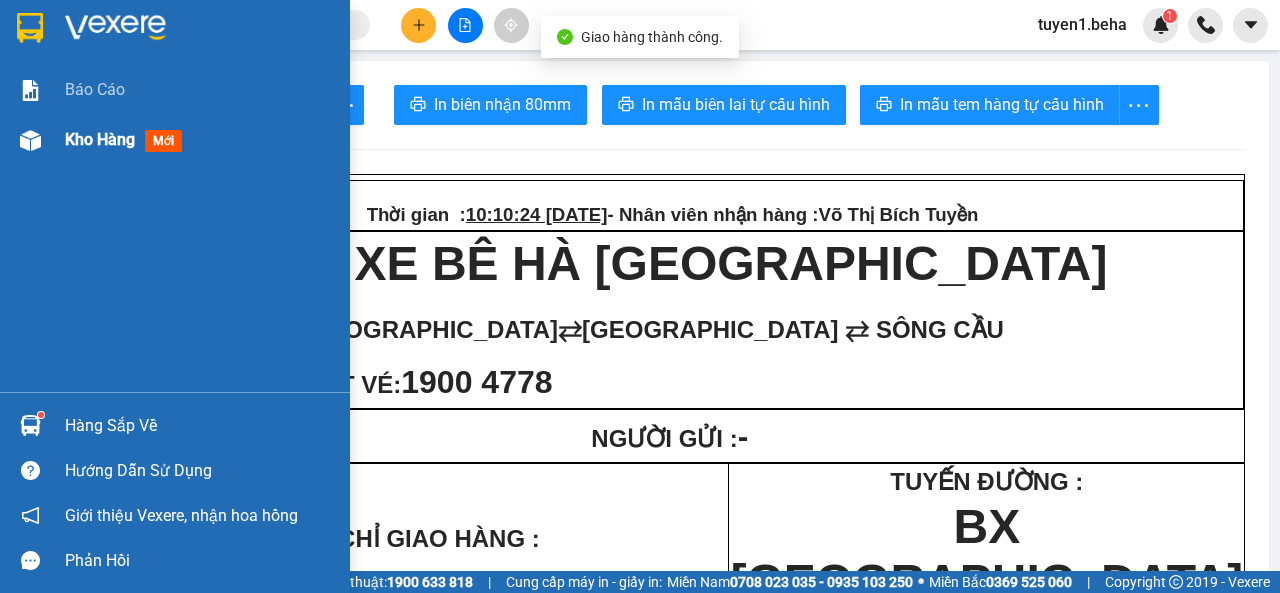 click on "Kho hàng" at bounding box center [100, 139] 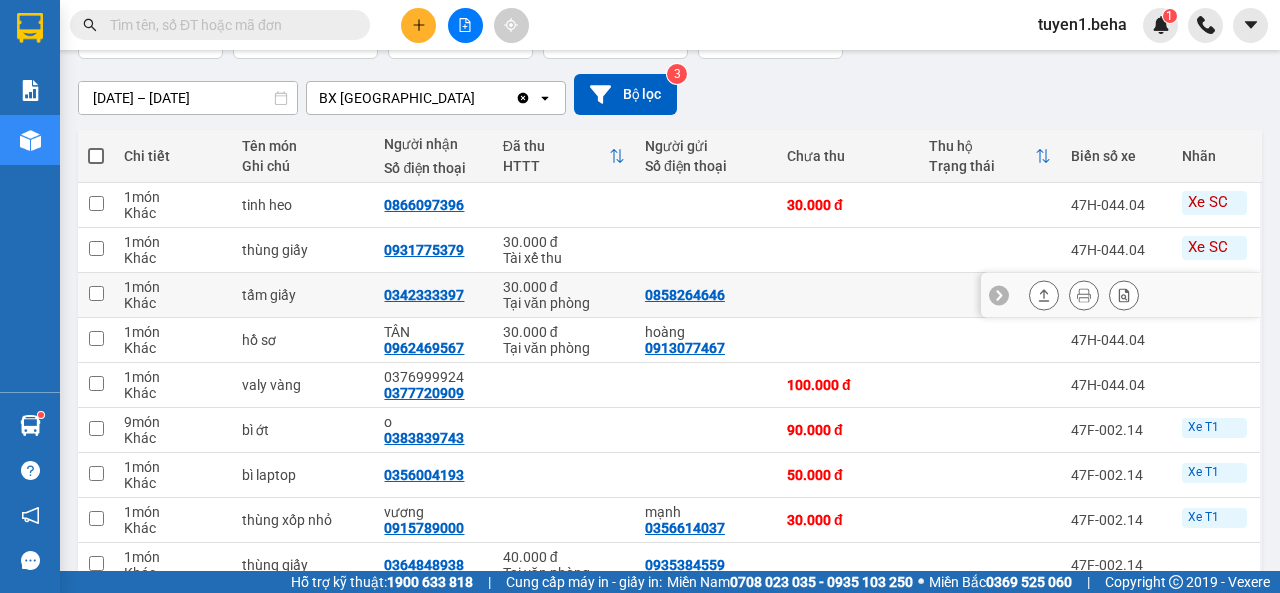 scroll, scrollTop: 200, scrollLeft: 0, axis: vertical 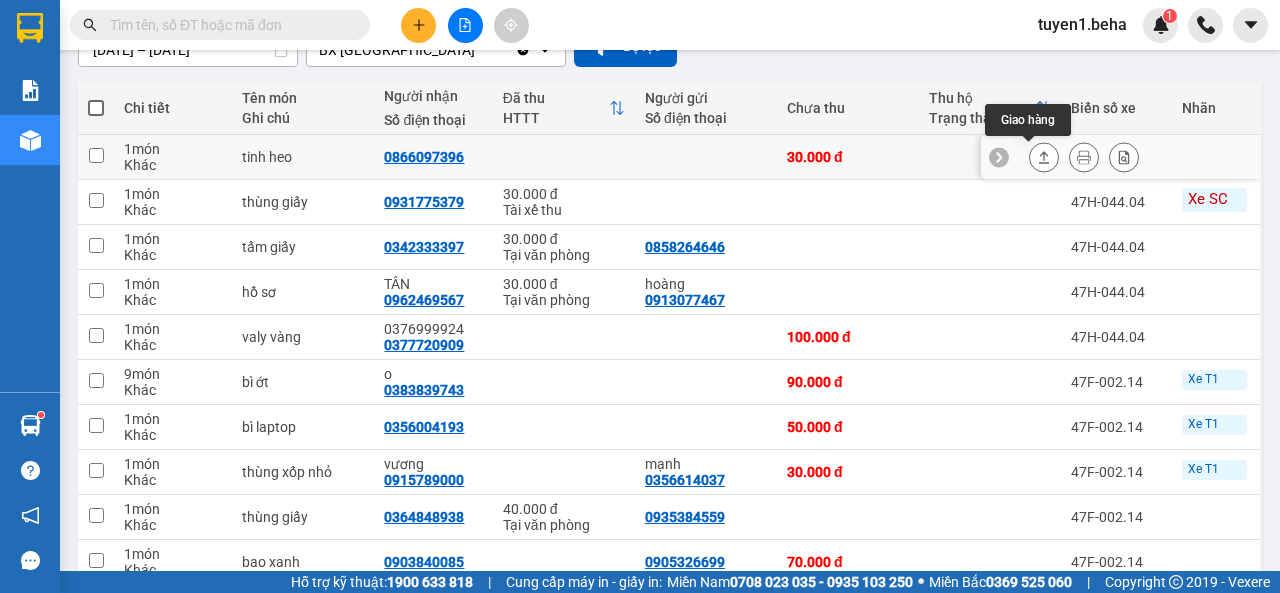 click at bounding box center (1044, 157) 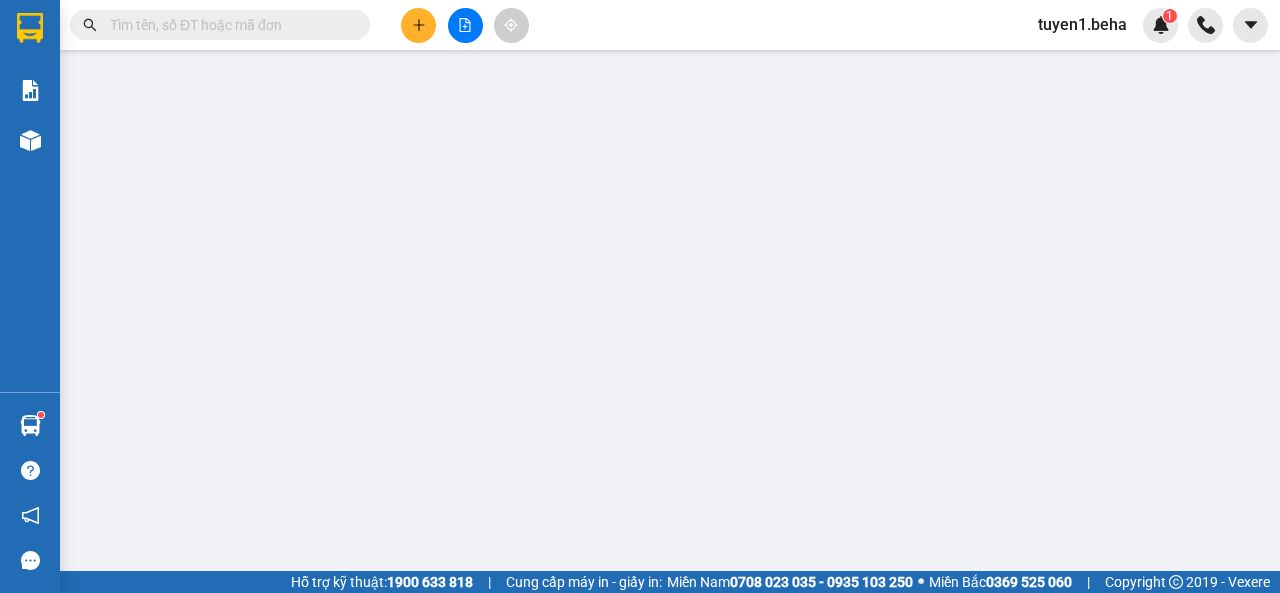 scroll, scrollTop: 0, scrollLeft: 0, axis: both 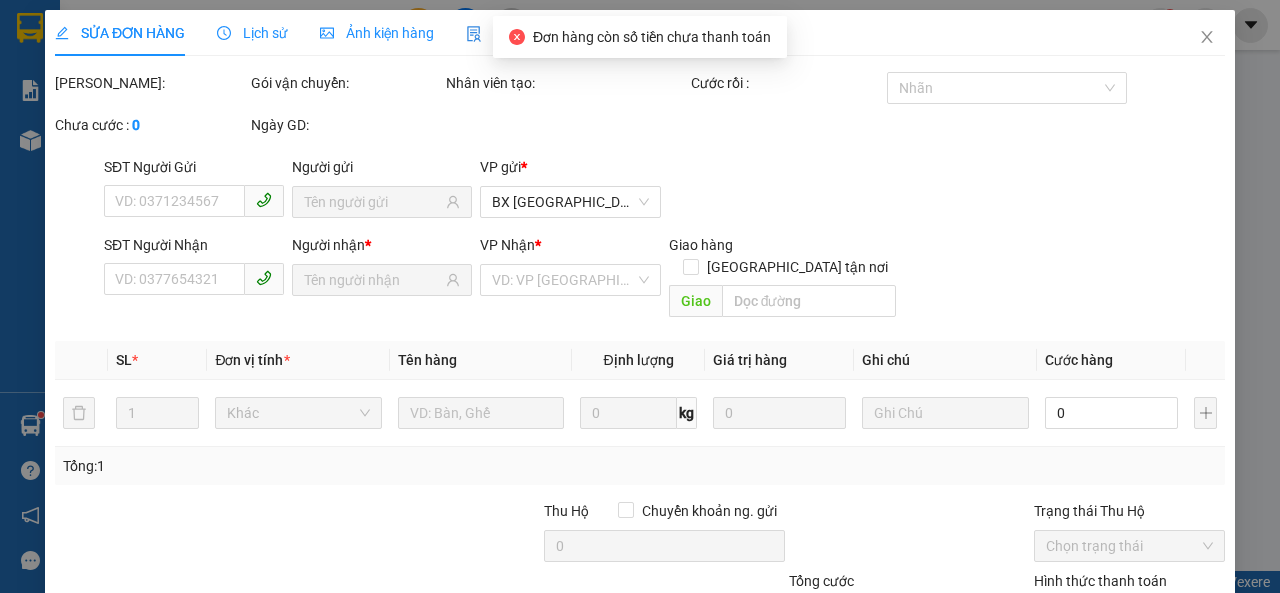 type on "0866097396" 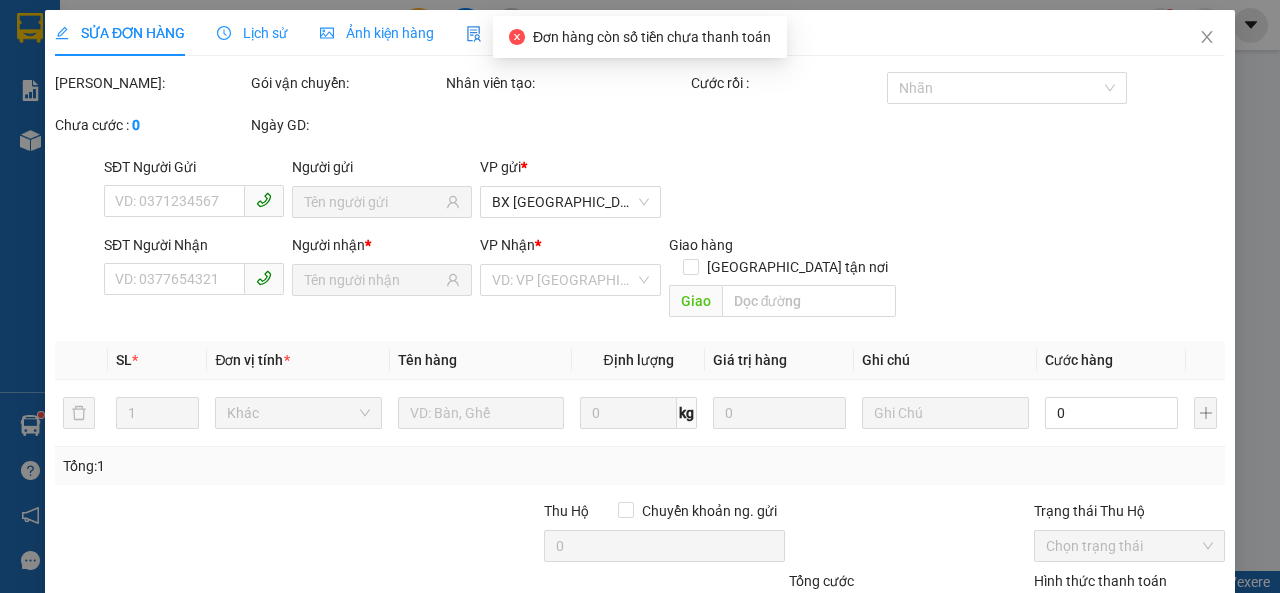 type on "30.000" 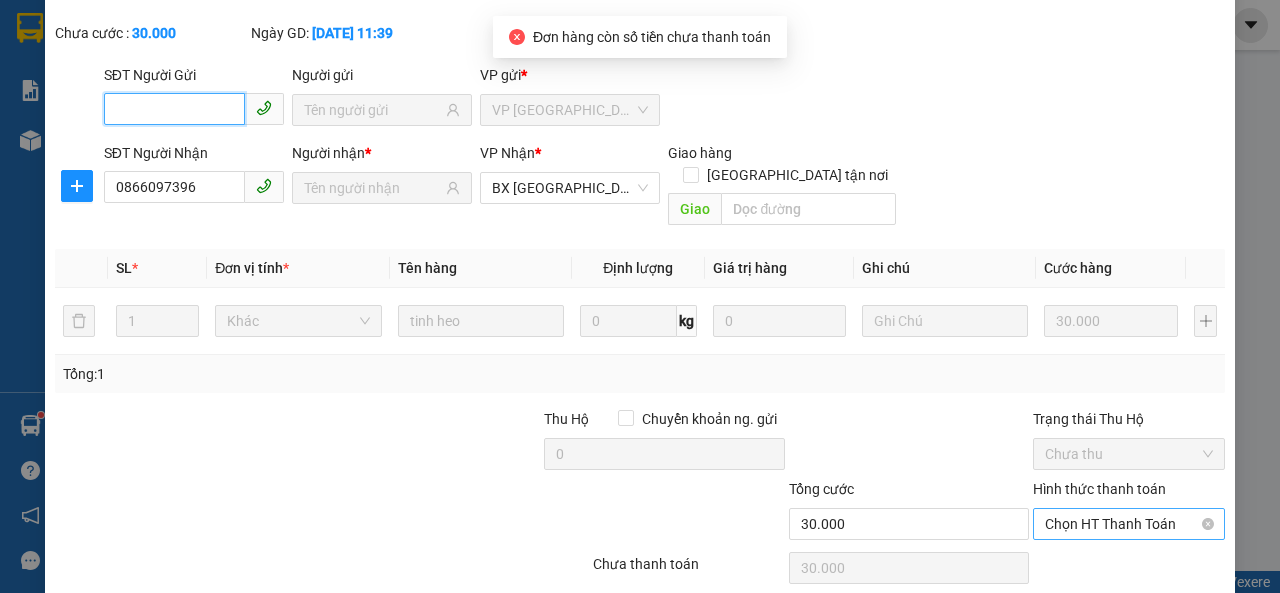 scroll, scrollTop: 171, scrollLeft: 0, axis: vertical 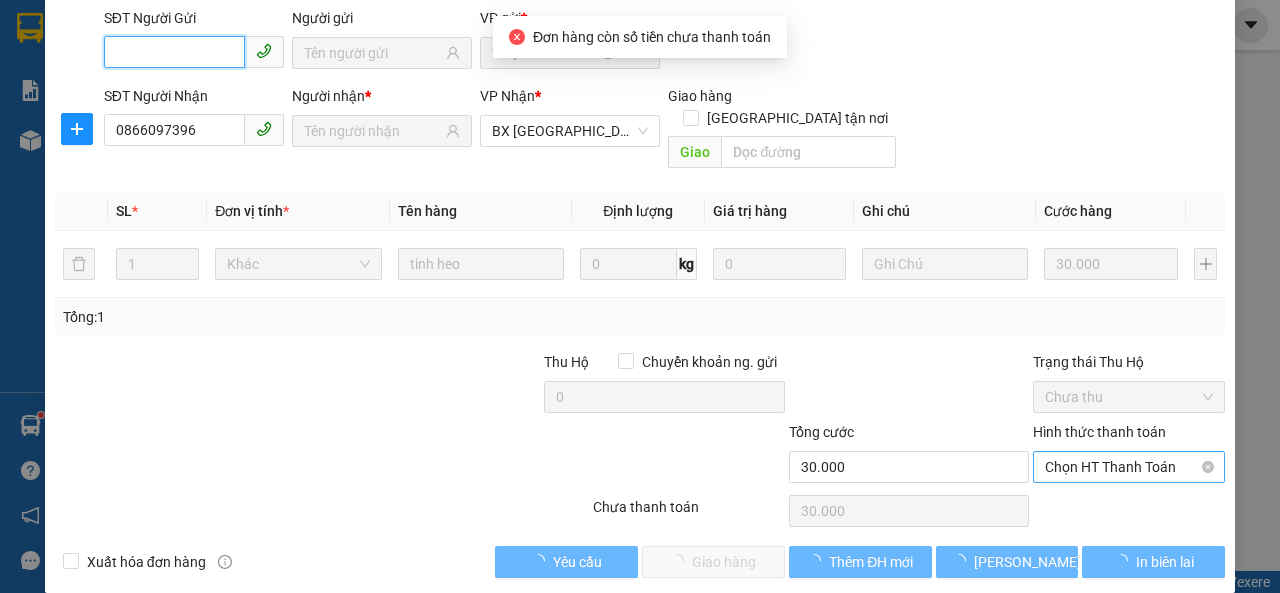 click on "Chọn HT Thanh Toán" at bounding box center [1129, 467] 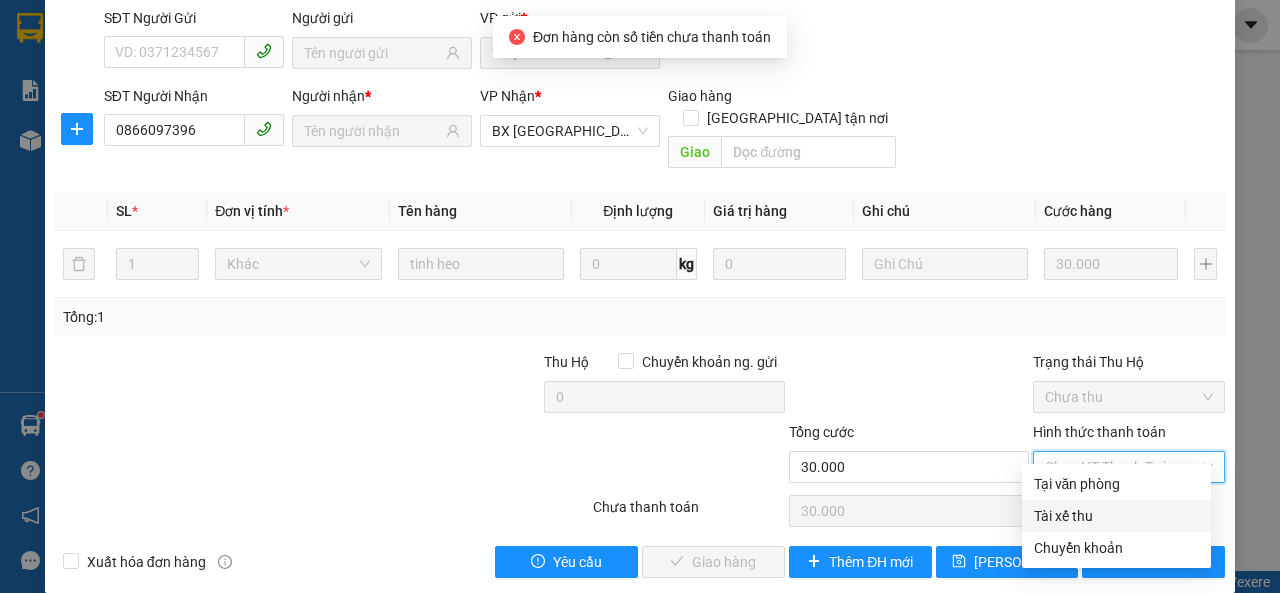 click on "Tài xế thu" at bounding box center [1116, 516] 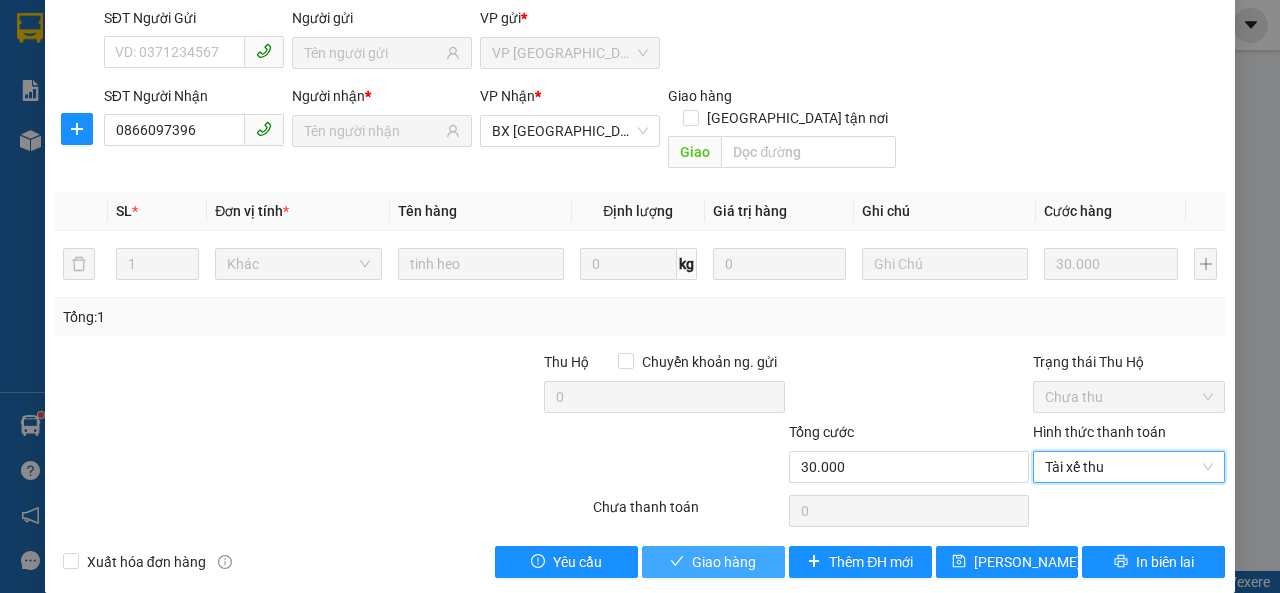 click on "Giao hàng" at bounding box center [713, 562] 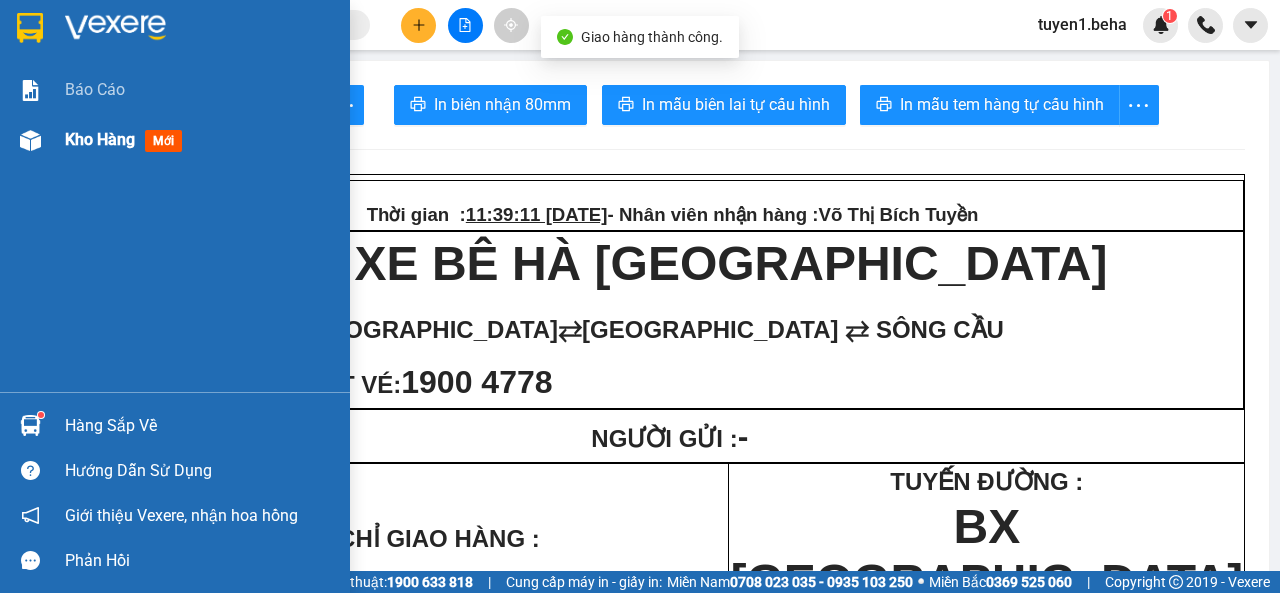 click on "Kho hàng" at bounding box center [100, 139] 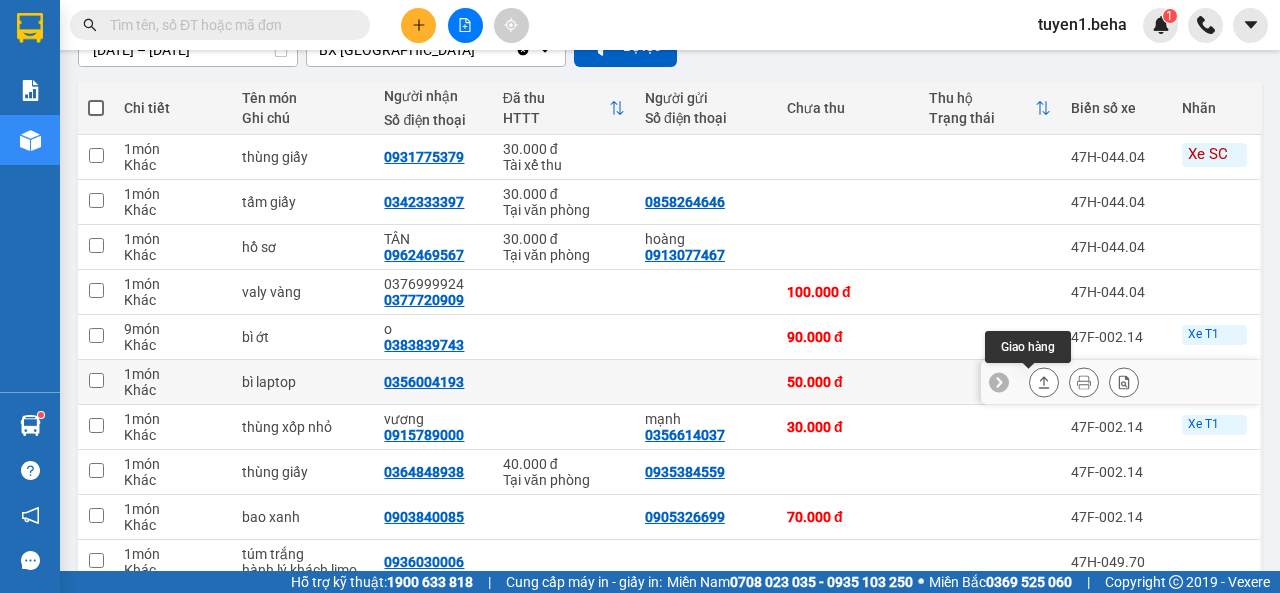 scroll, scrollTop: 300, scrollLeft: 0, axis: vertical 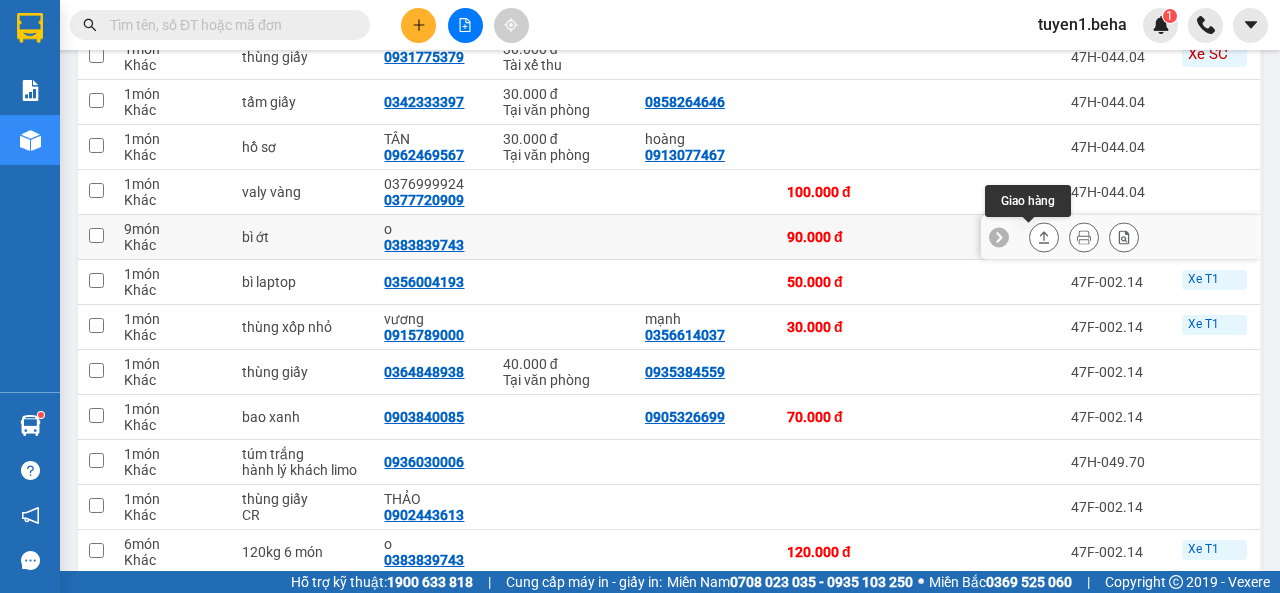 click 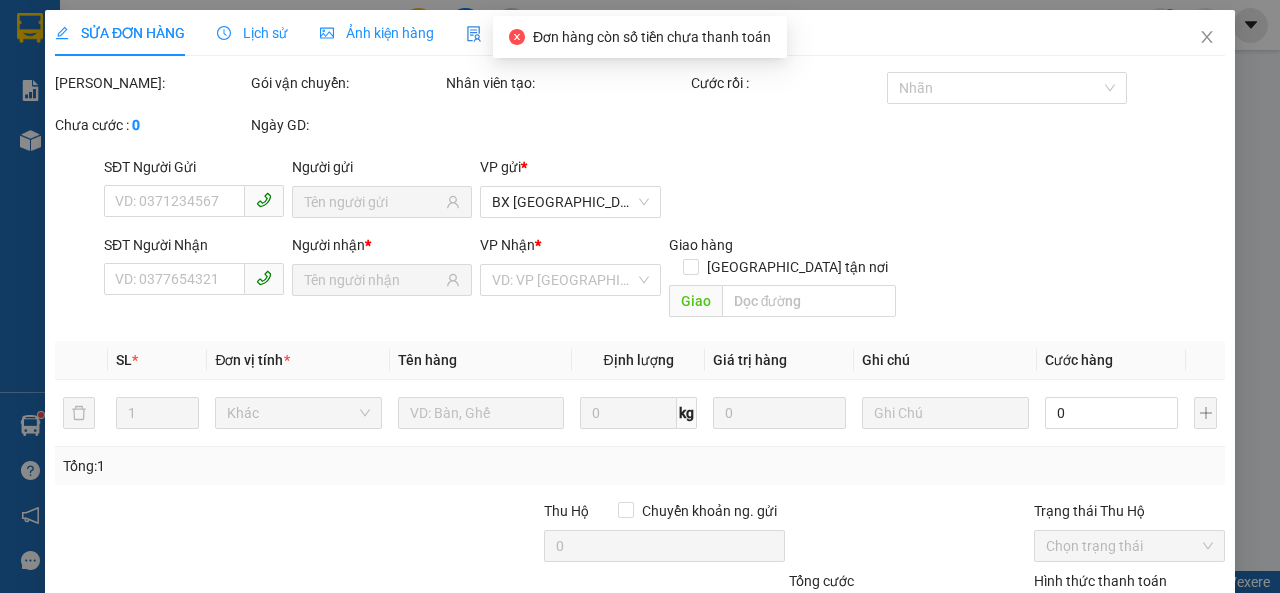 scroll, scrollTop: 0, scrollLeft: 0, axis: both 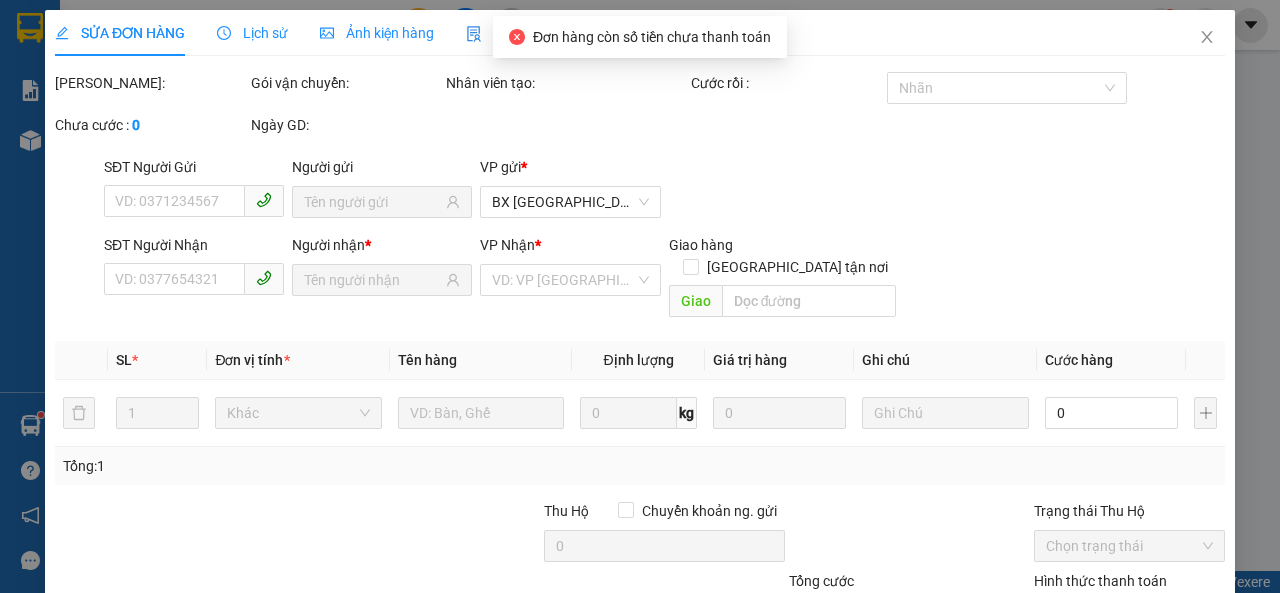 type on "0383839743" 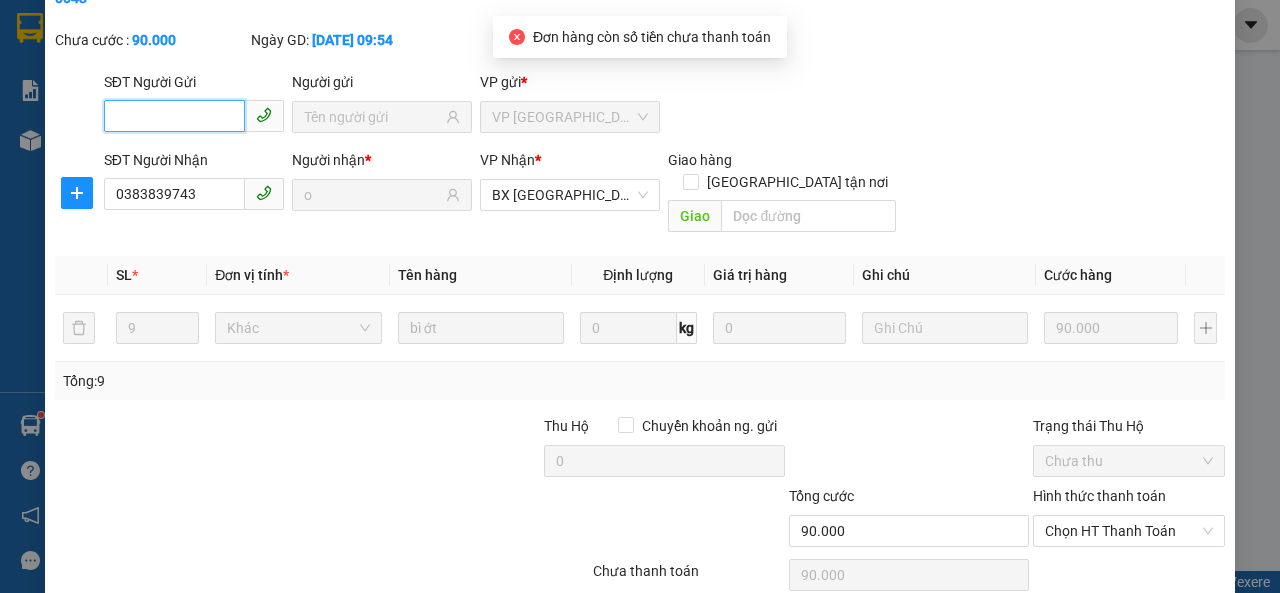 scroll, scrollTop: 171, scrollLeft: 0, axis: vertical 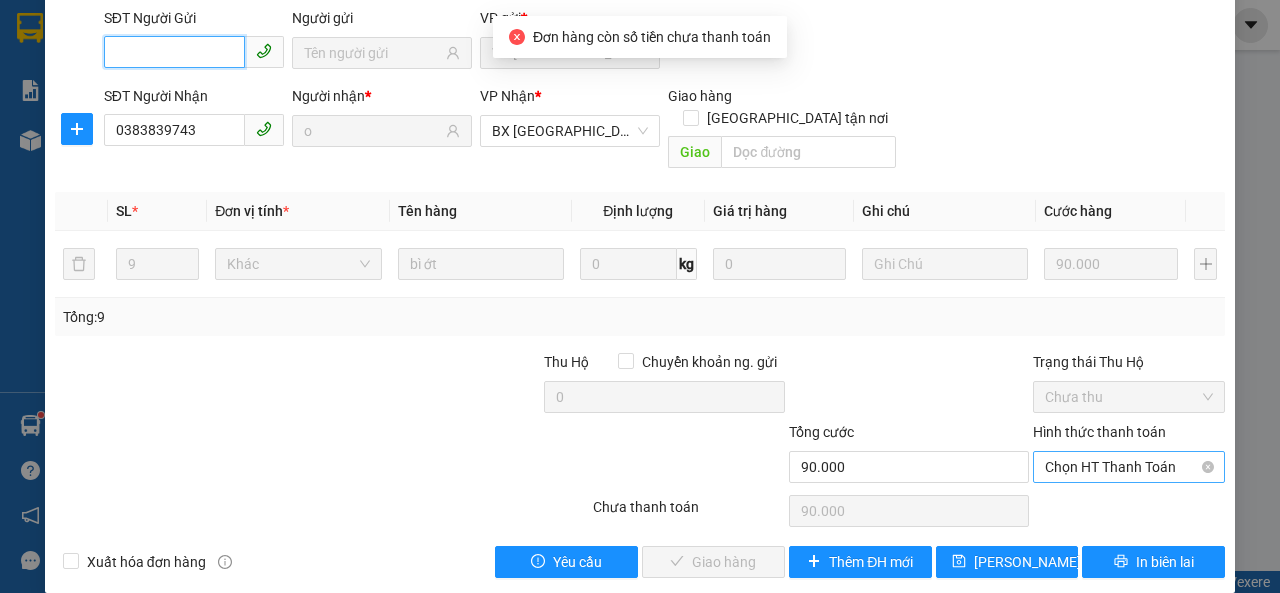 click on "Chọn HT Thanh Toán" at bounding box center (1129, 467) 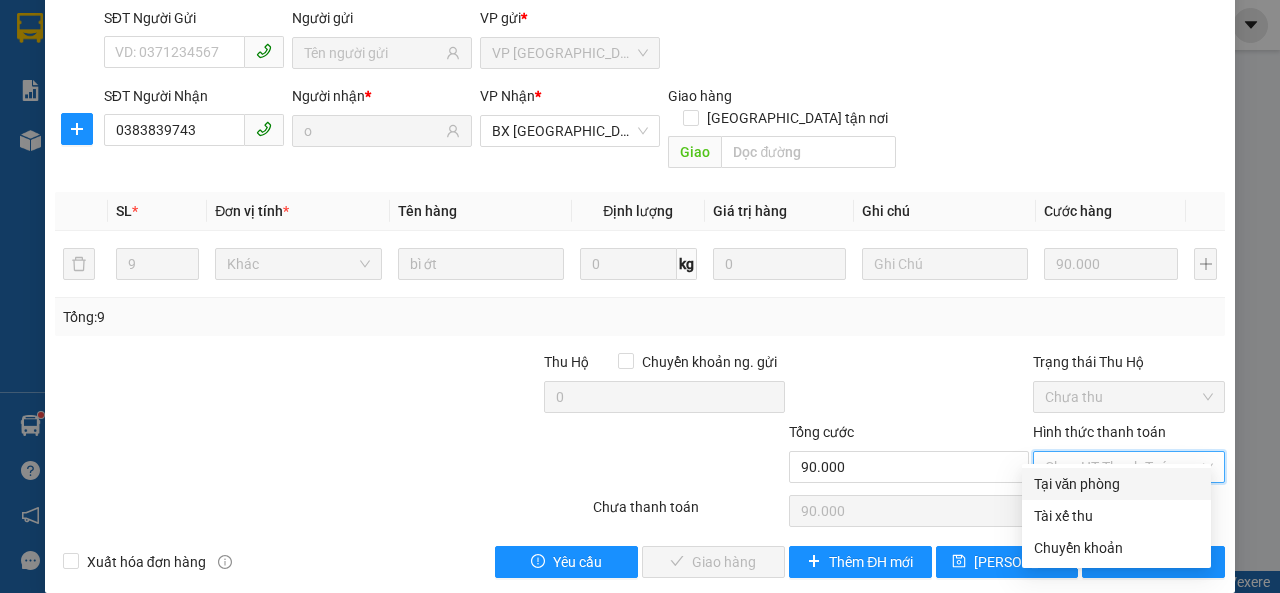 click on "Tại văn phòng" at bounding box center (1116, 484) 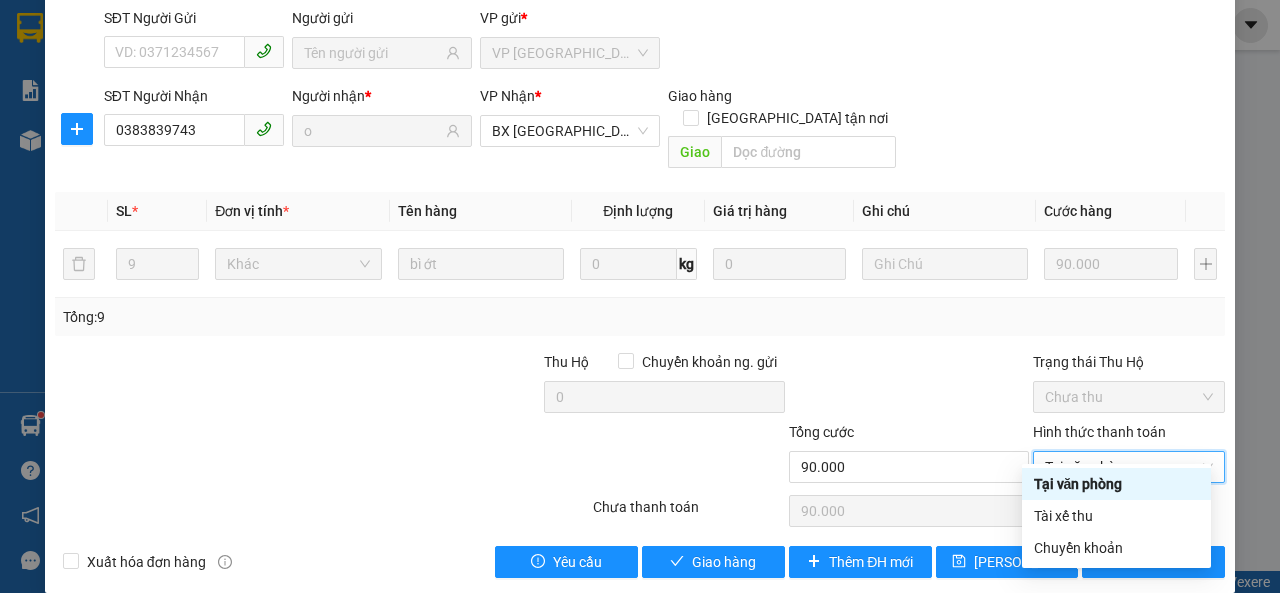 type on "0" 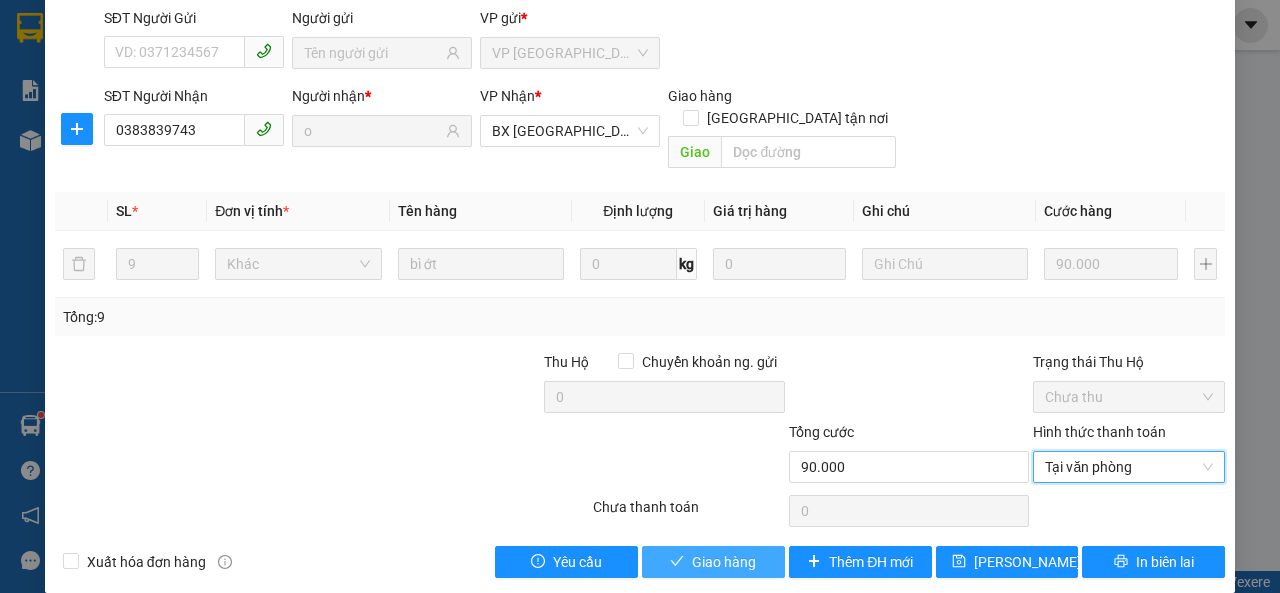 click on "Giao hàng" at bounding box center (724, 562) 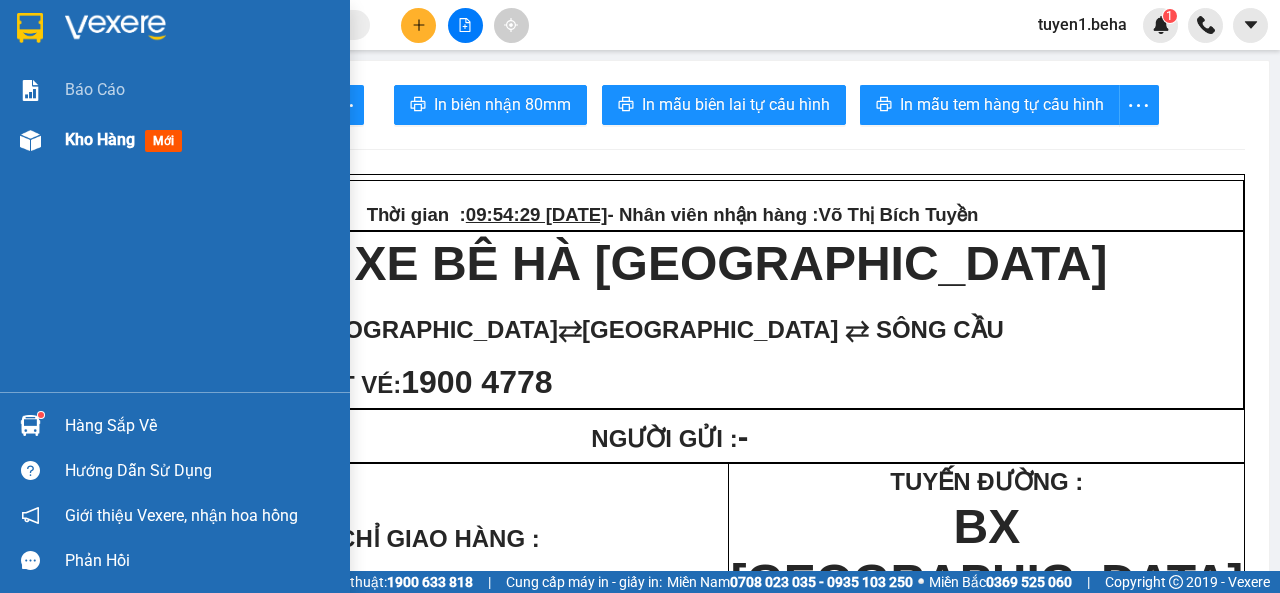 click on "Kho hàng" at bounding box center (100, 139) 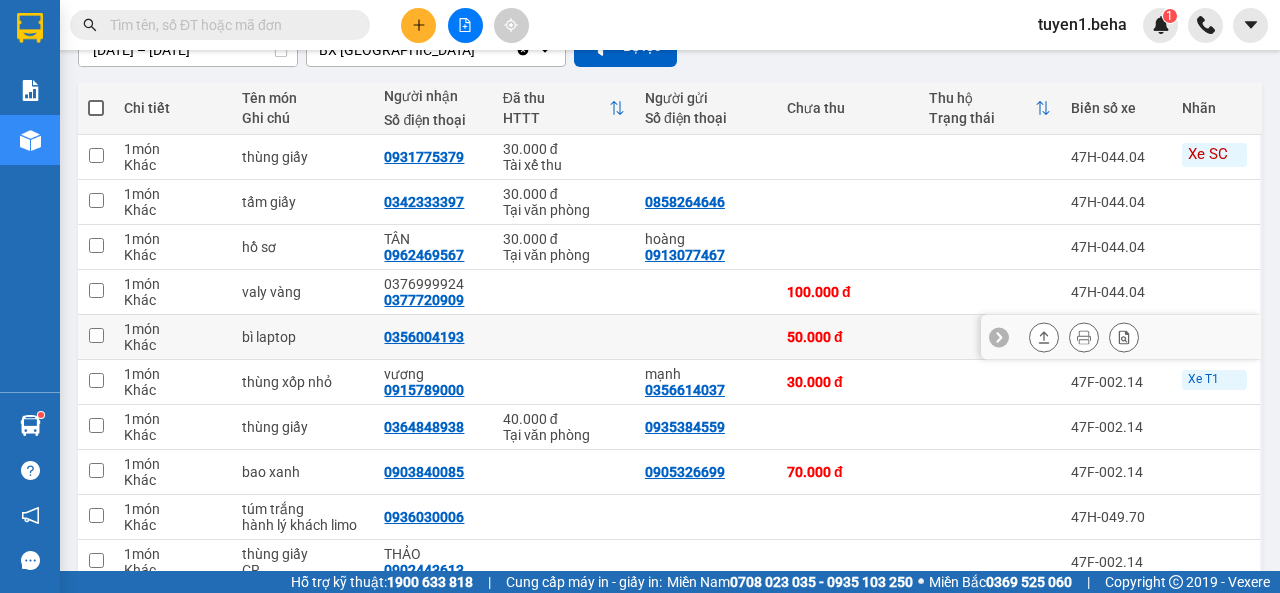 scroll, scrollTop: 300, scrollLeft: 0, axis: vertical 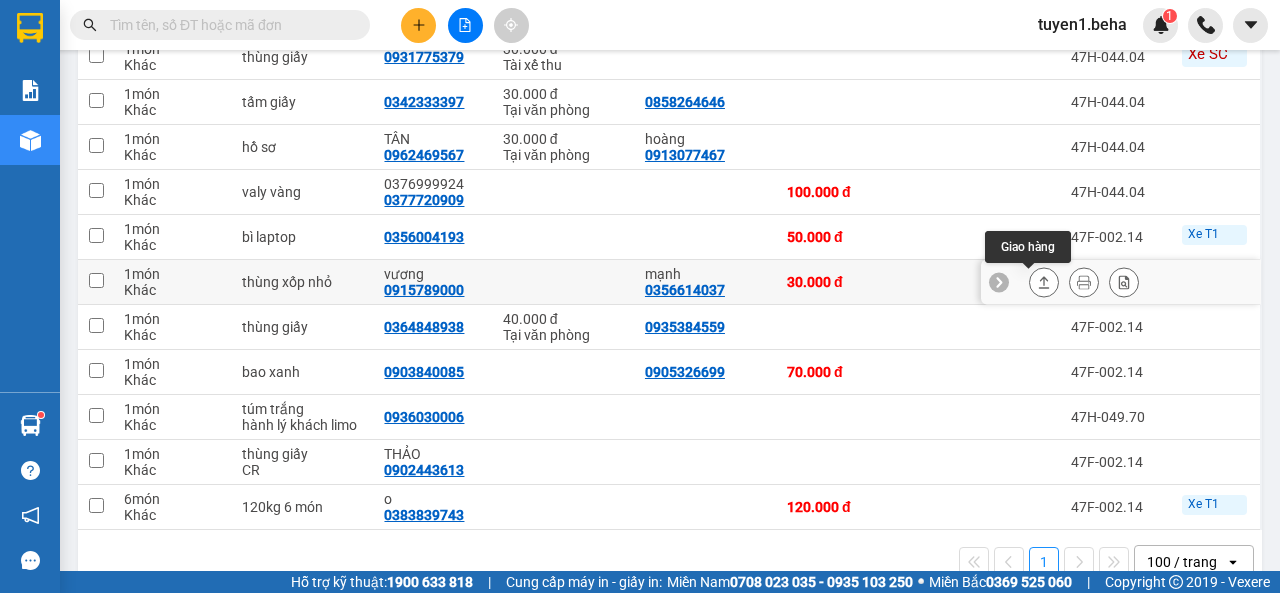 click at bounding box center [1044, 282] 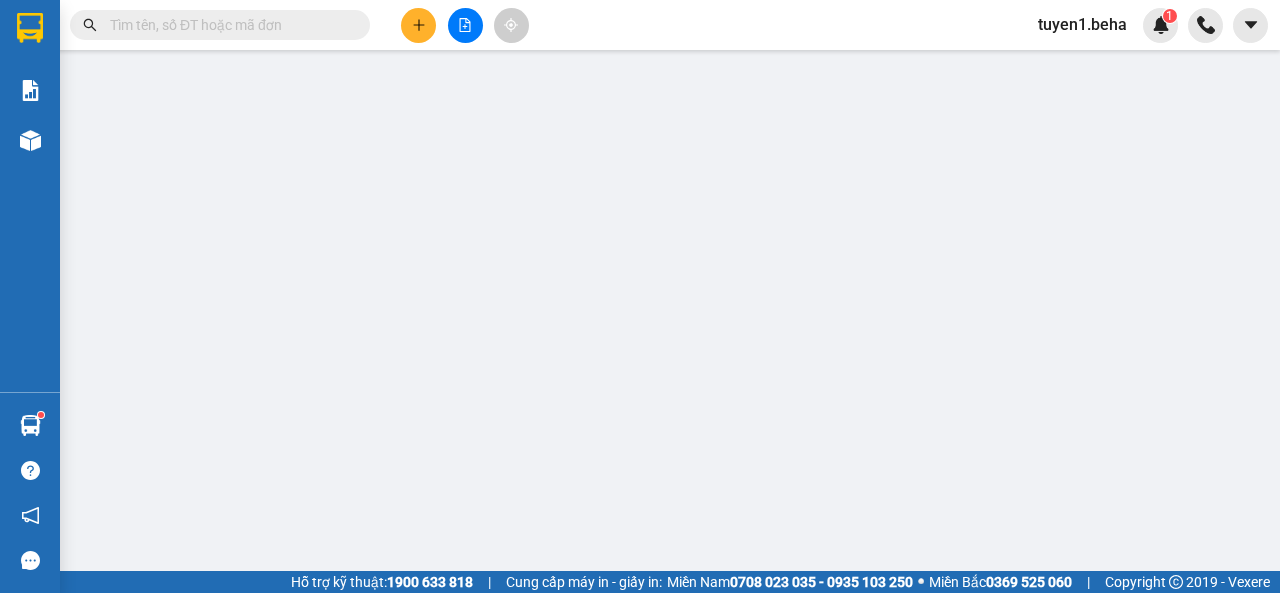 scroll, scrollTop: 0, scrollLeft: 0, axis: both 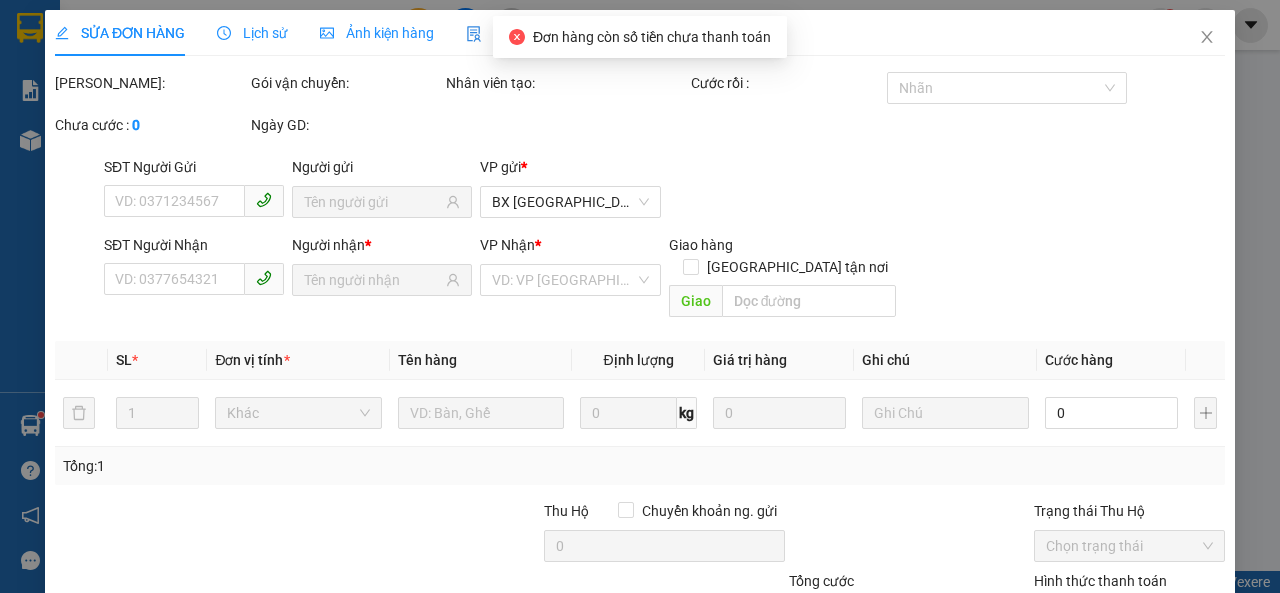 type on "0356614037" 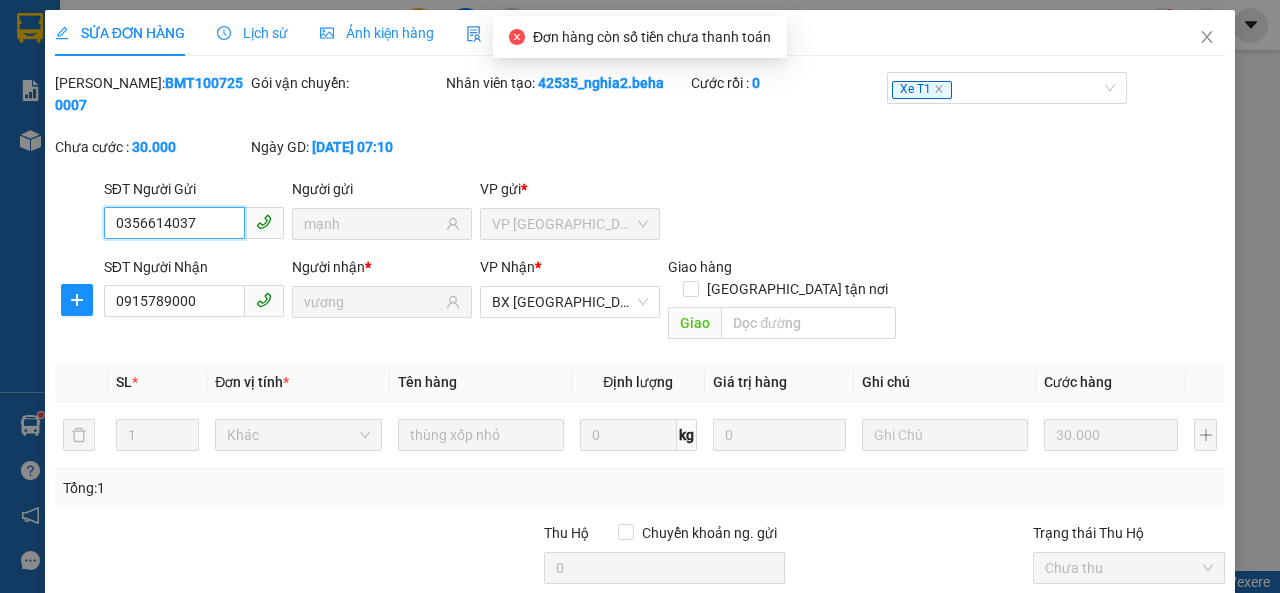 scroll, scrollTop: 139, scrollLeft: 0, axis: vertical 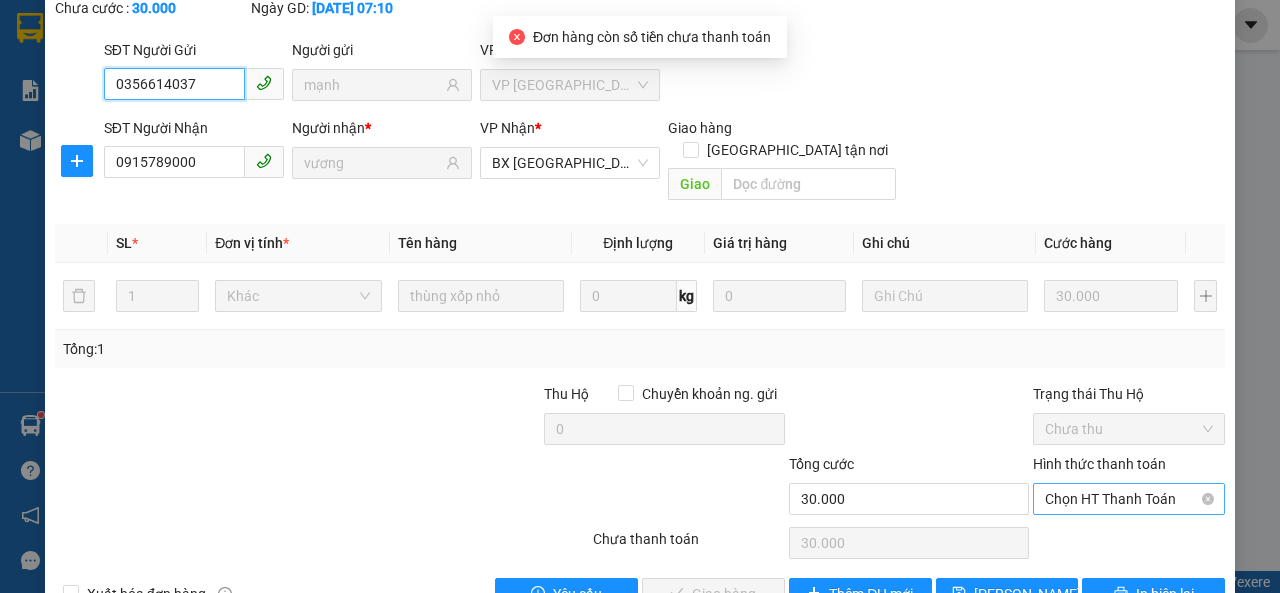 click on "Chọn HT Thanh Toán" at bounding box center [1129, 499] 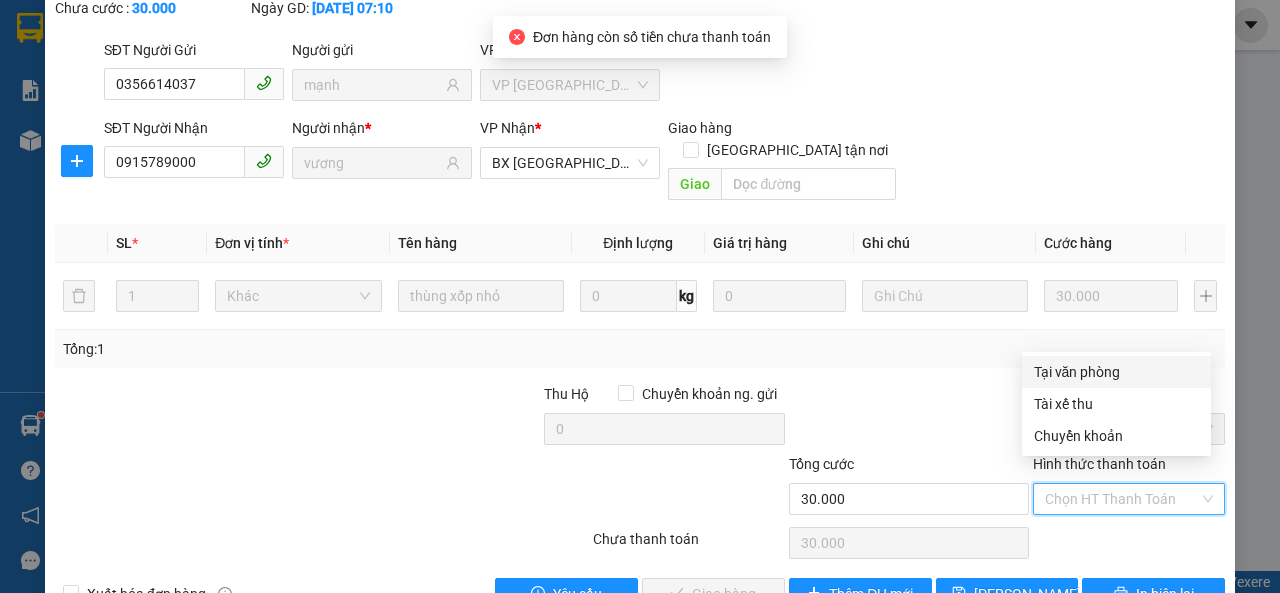 drag, startPoint x: 1081, startPoint y: 373, endPoint x: 937, endPoint y: 445, distance: 160.99689 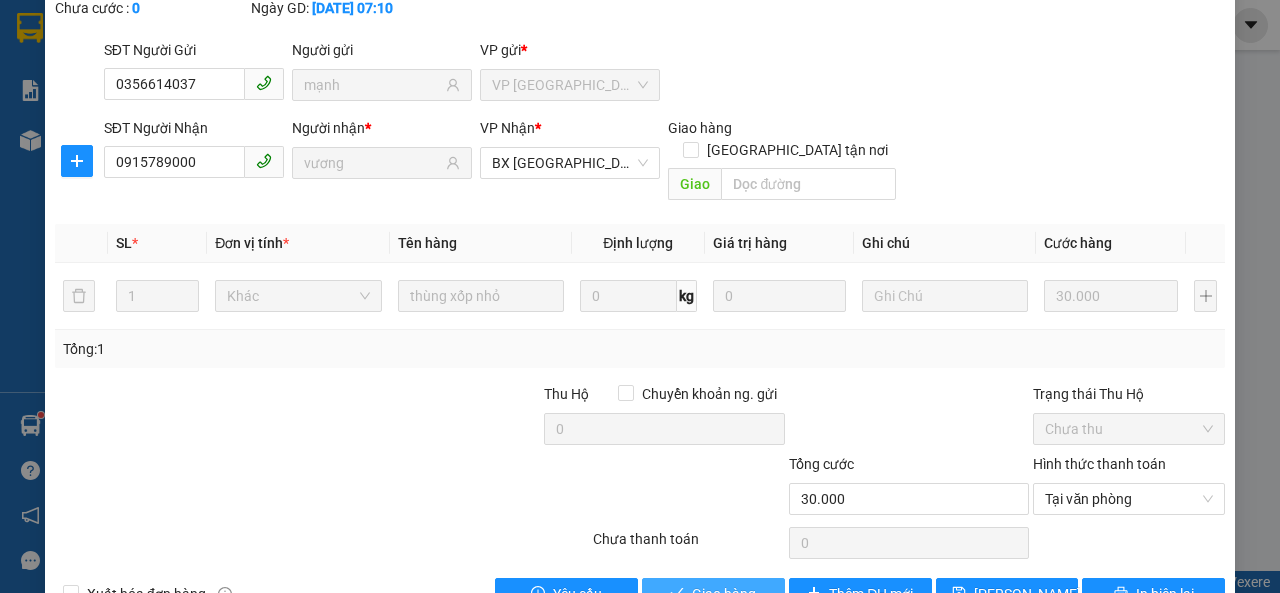 click on "Giao hàng" at bounding box center [724, 594] 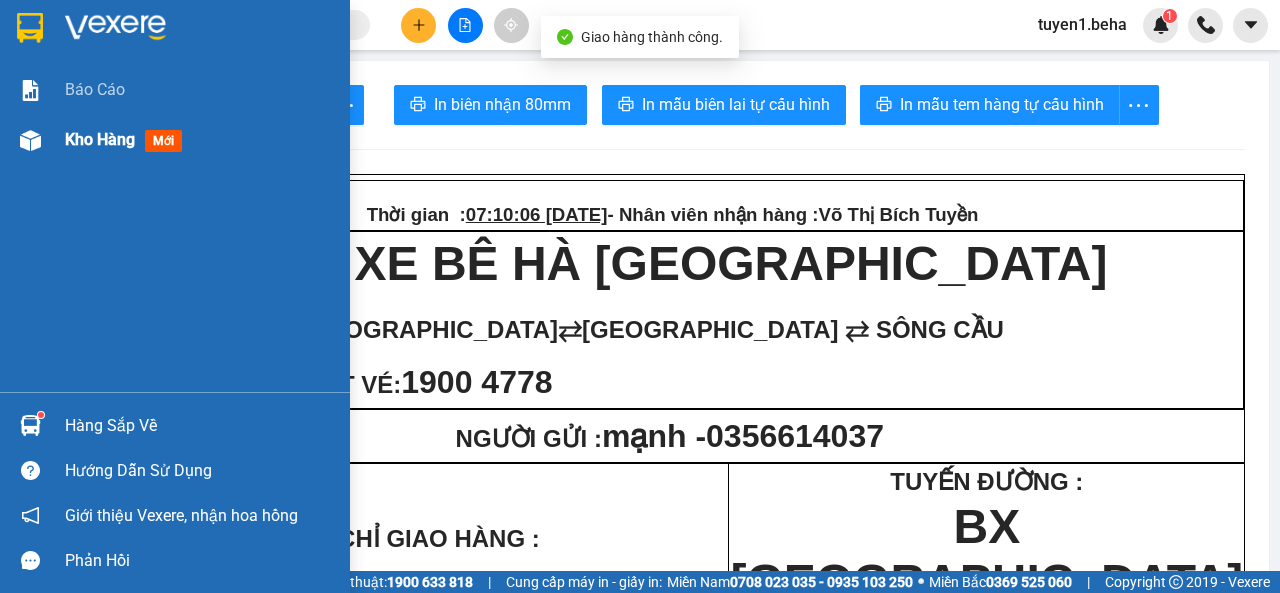 click on "Kho hàng" at bounding box center (100, 139) 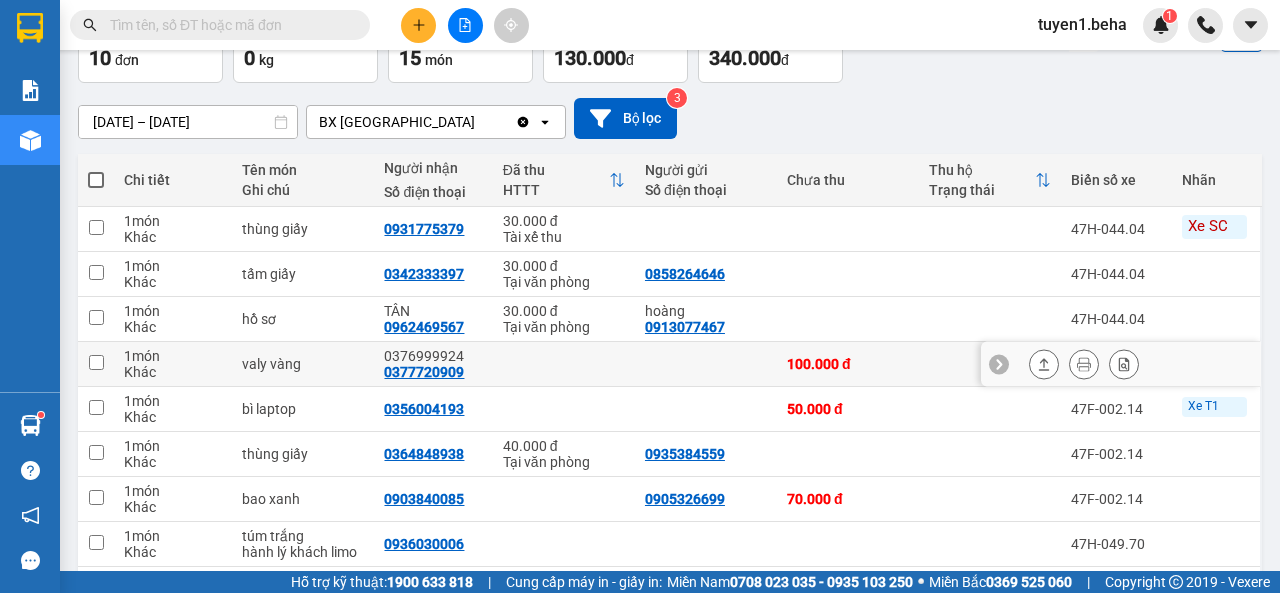 scroll, scrollTop: 98, scrollLeft: 0, axis: vertical 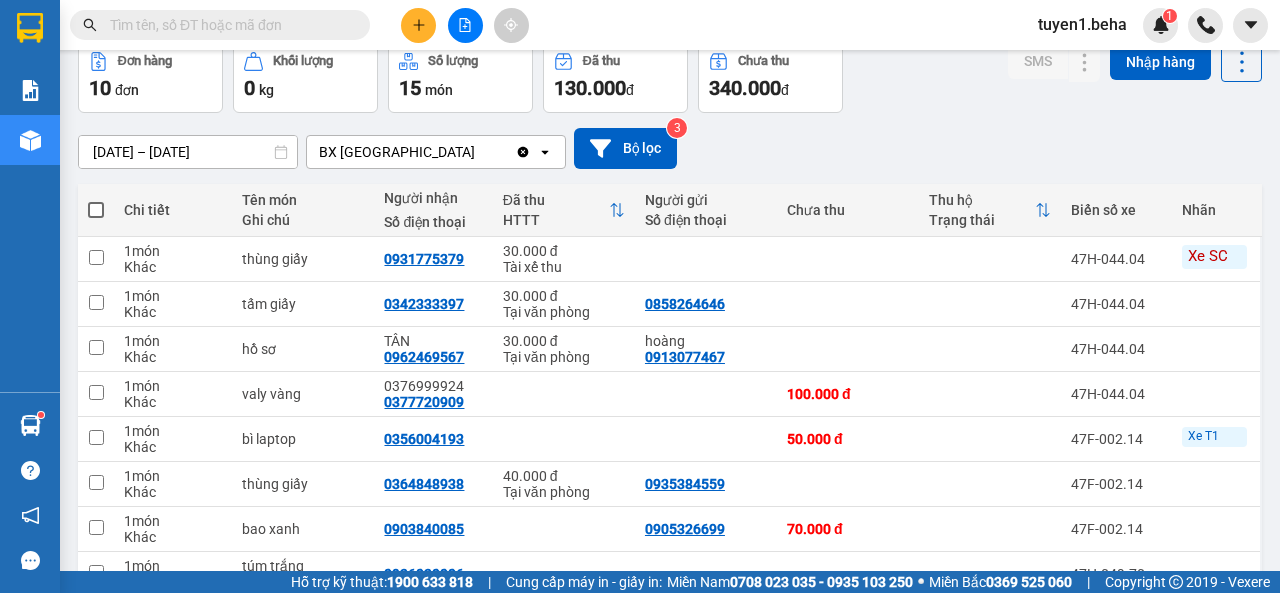 click on "Chi tiết" at bounding box center [173, 210] 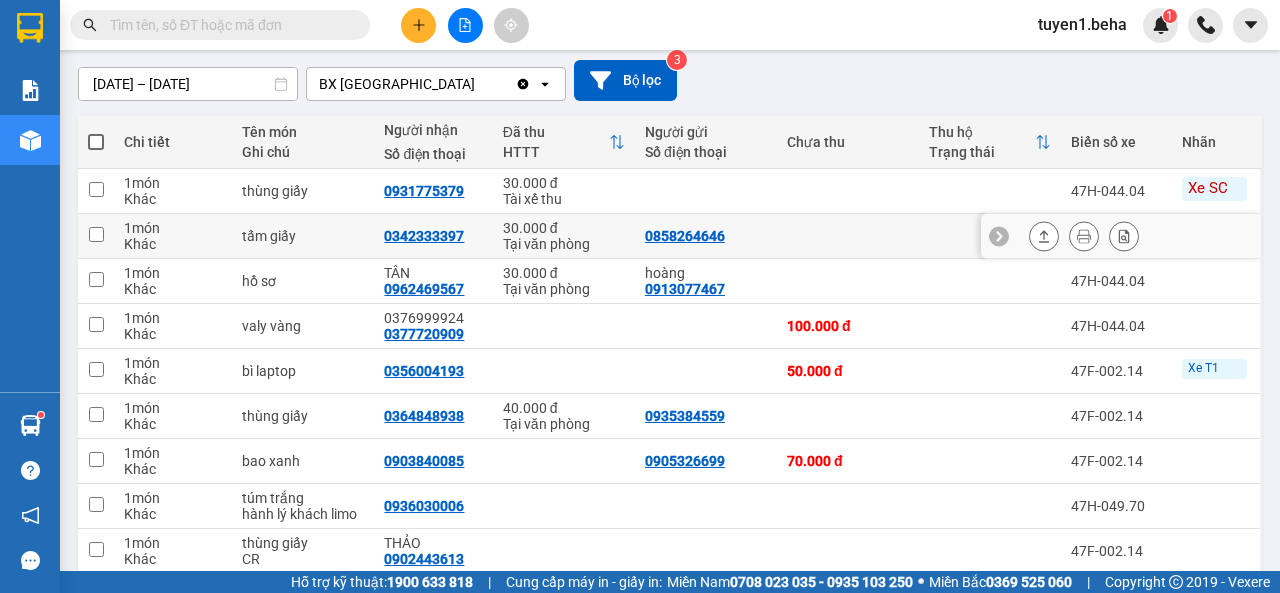 scroll, scrollTop: 198, scrollLeft: 0, axis: vertical 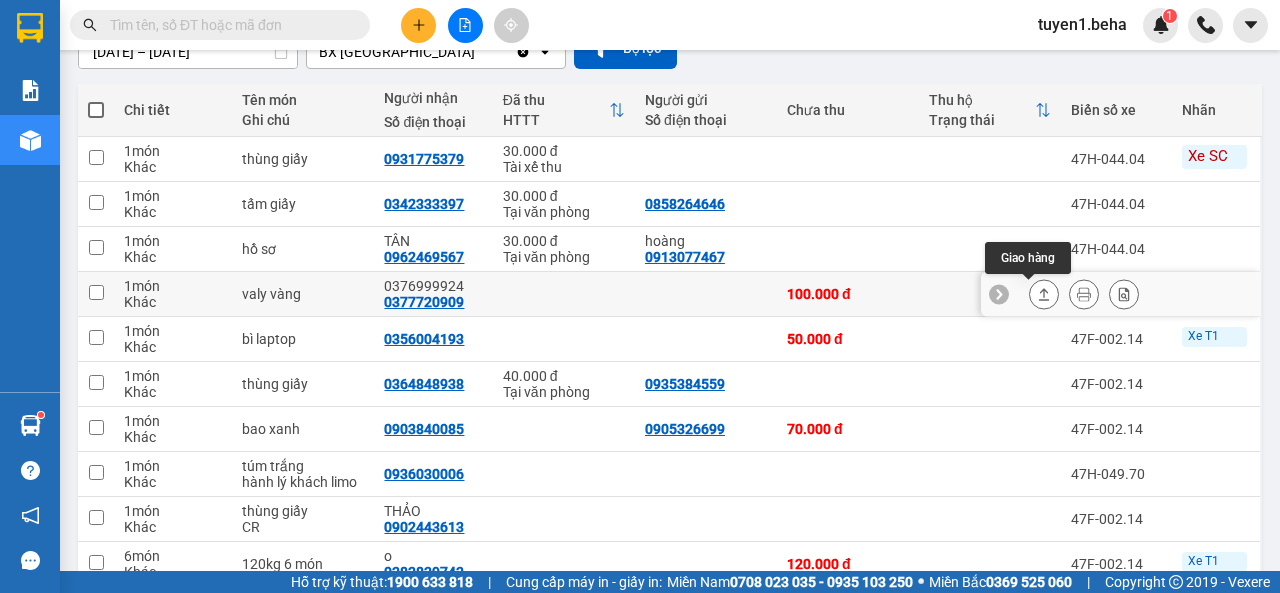 click 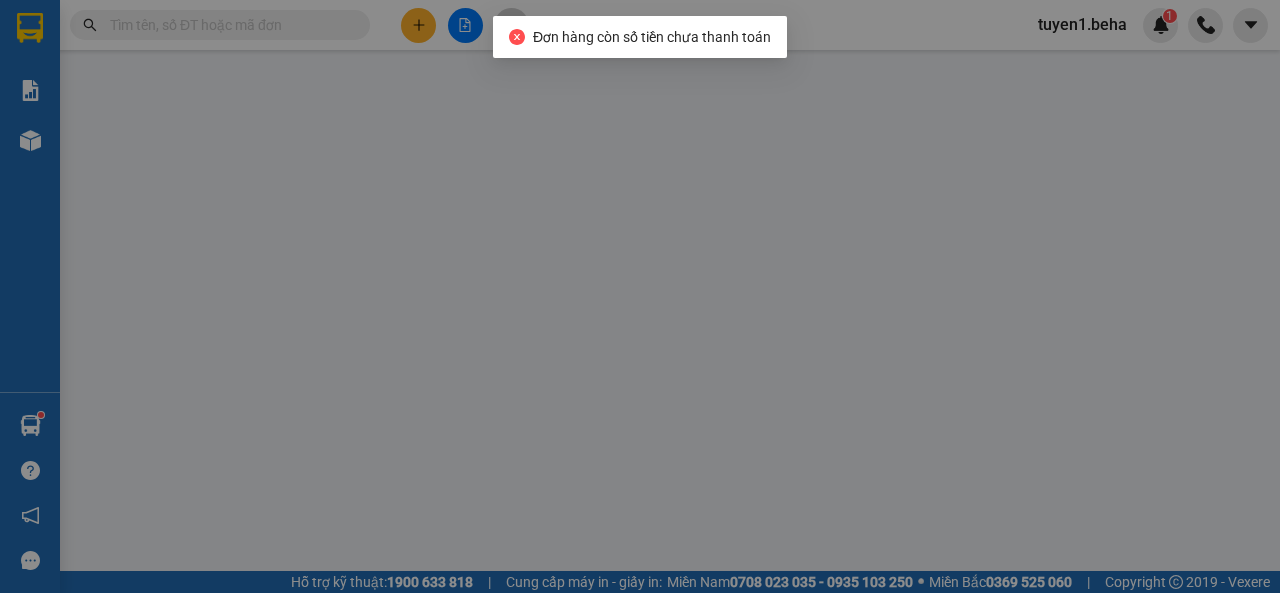 scroll, scrollTop: 0, scrollLeft: 0, axis: both 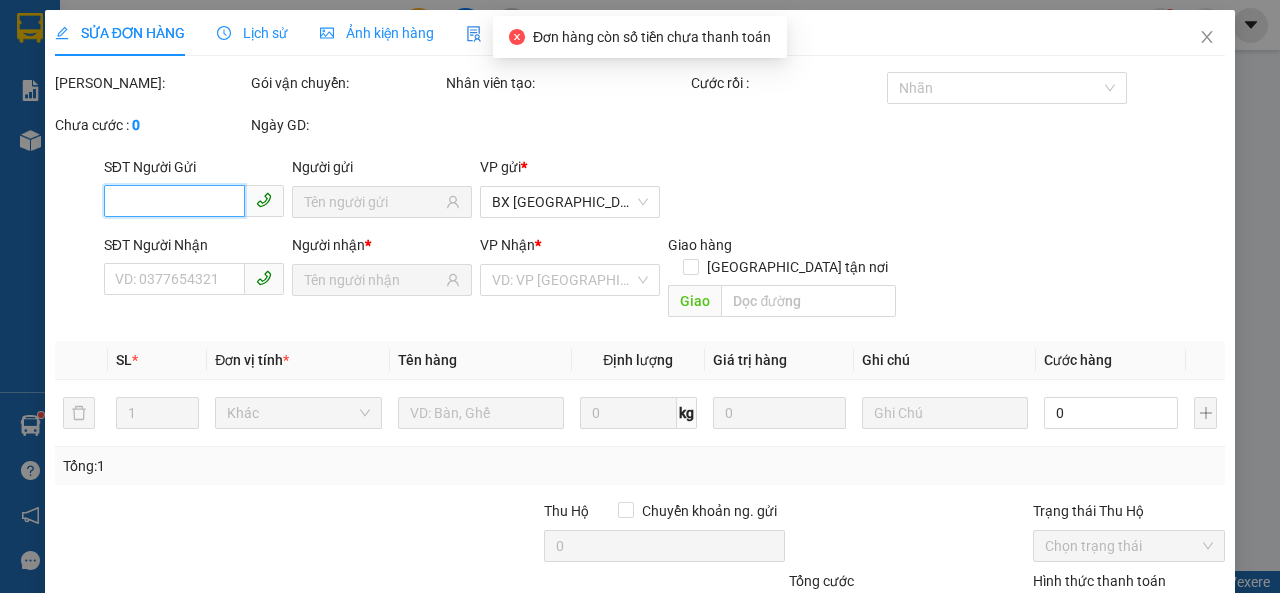 type on "0377720909" 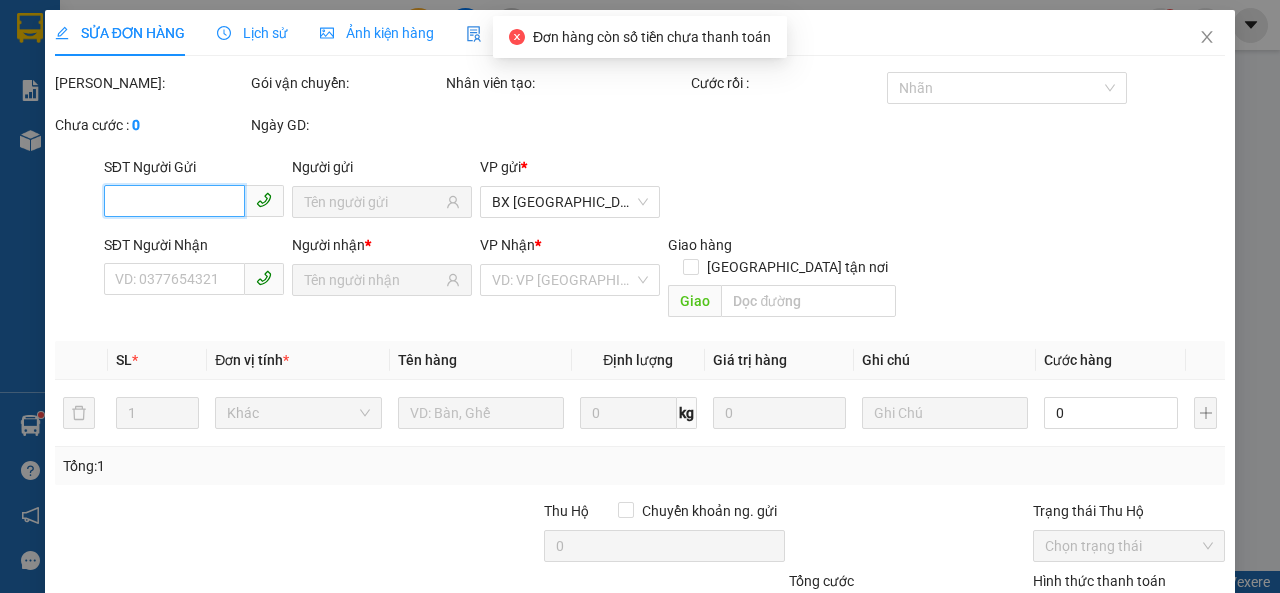 type on "0376999924" 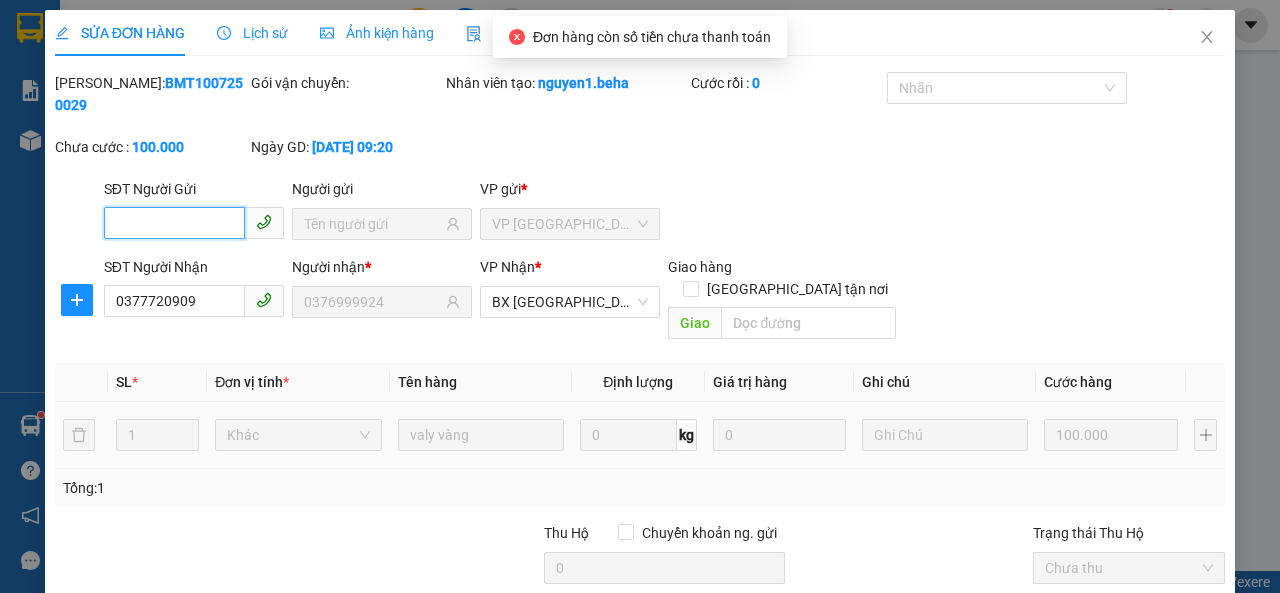 scroll, scrollTop: 149, scrollLeft: 0, axis: vertical 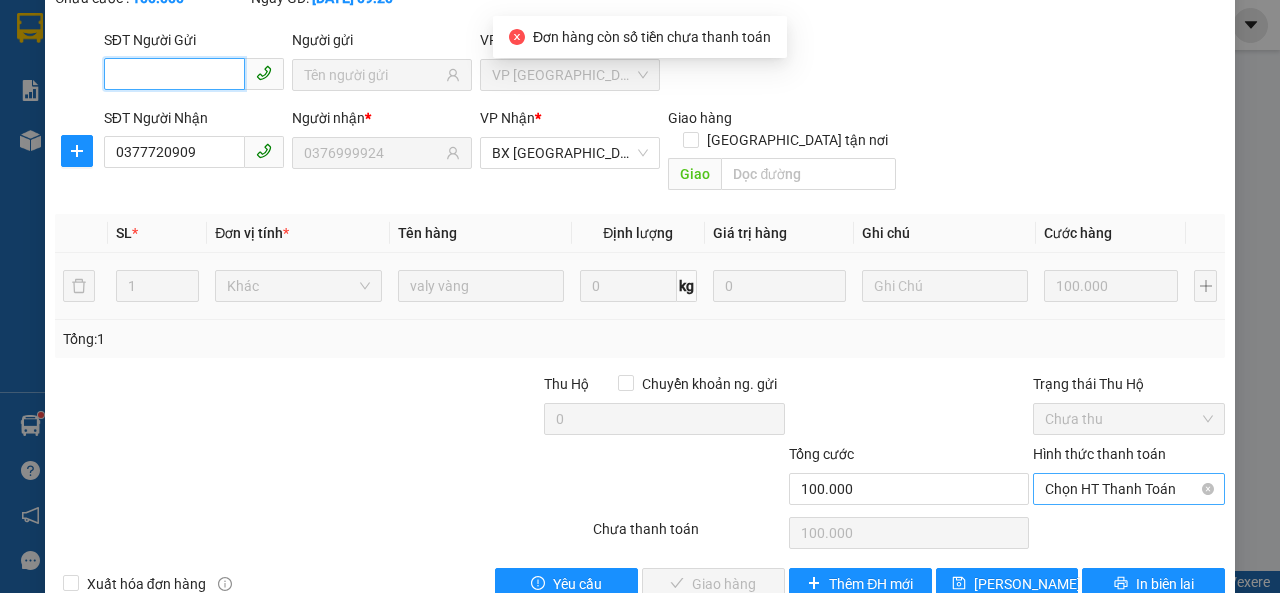 click on "Chọn HT Thanh Toán" at bounding box center (1129, 489) 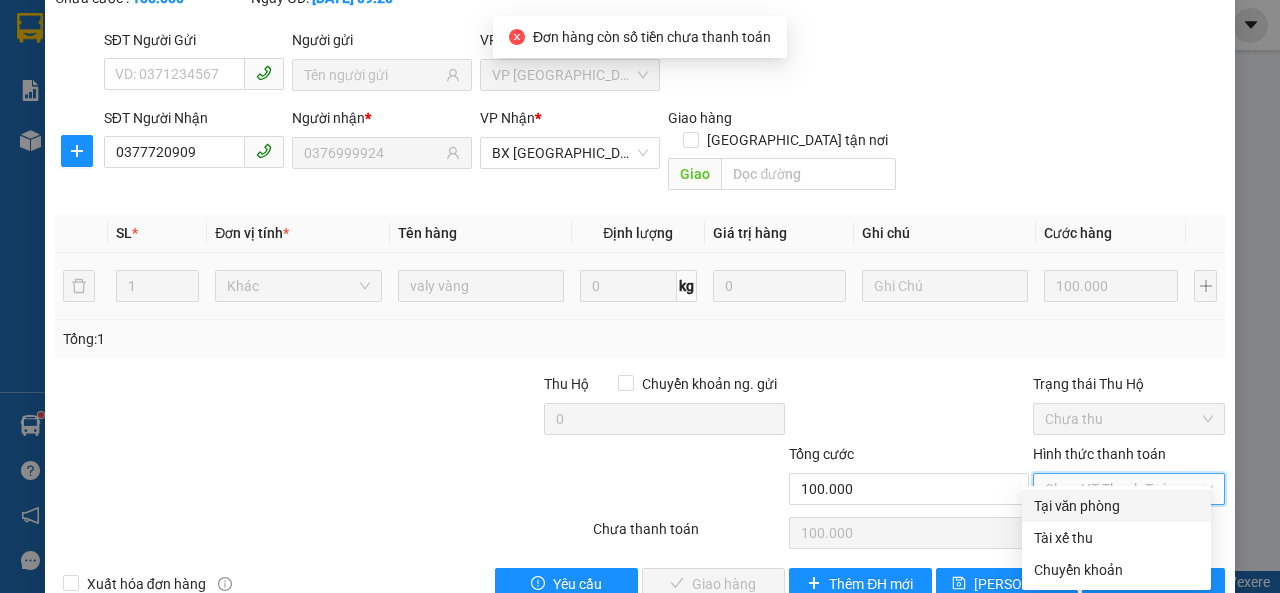 click on "Tại văn phòng" at bounding box center (1116, 506) 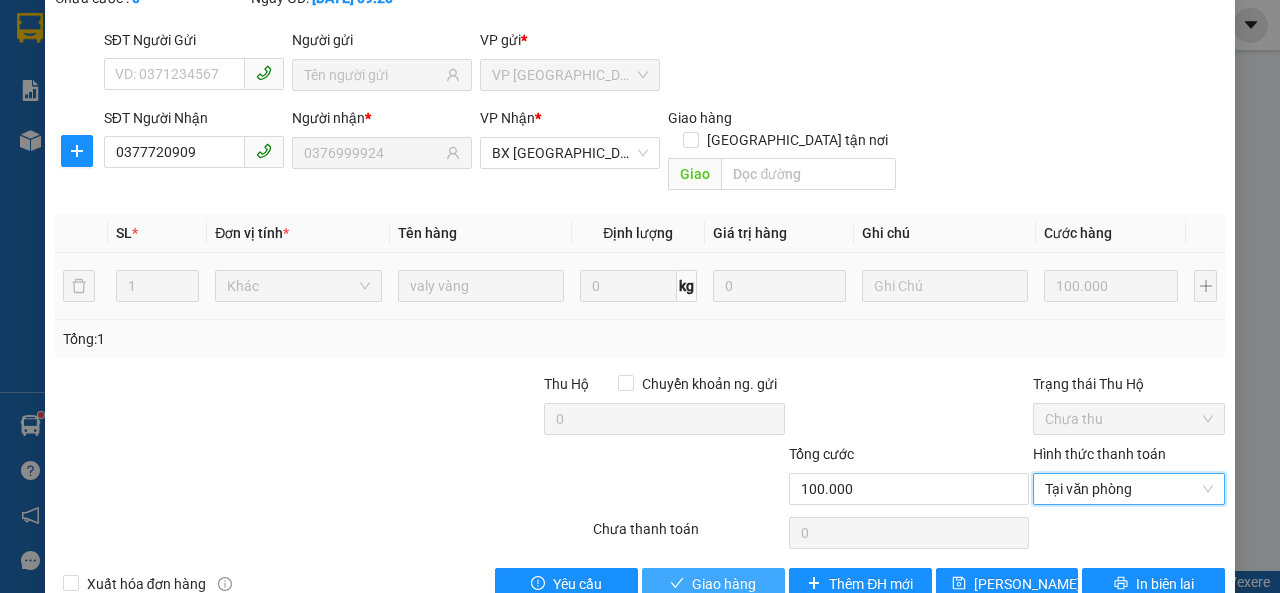 click on "Giao hàng" at bounding box center (713, 584) 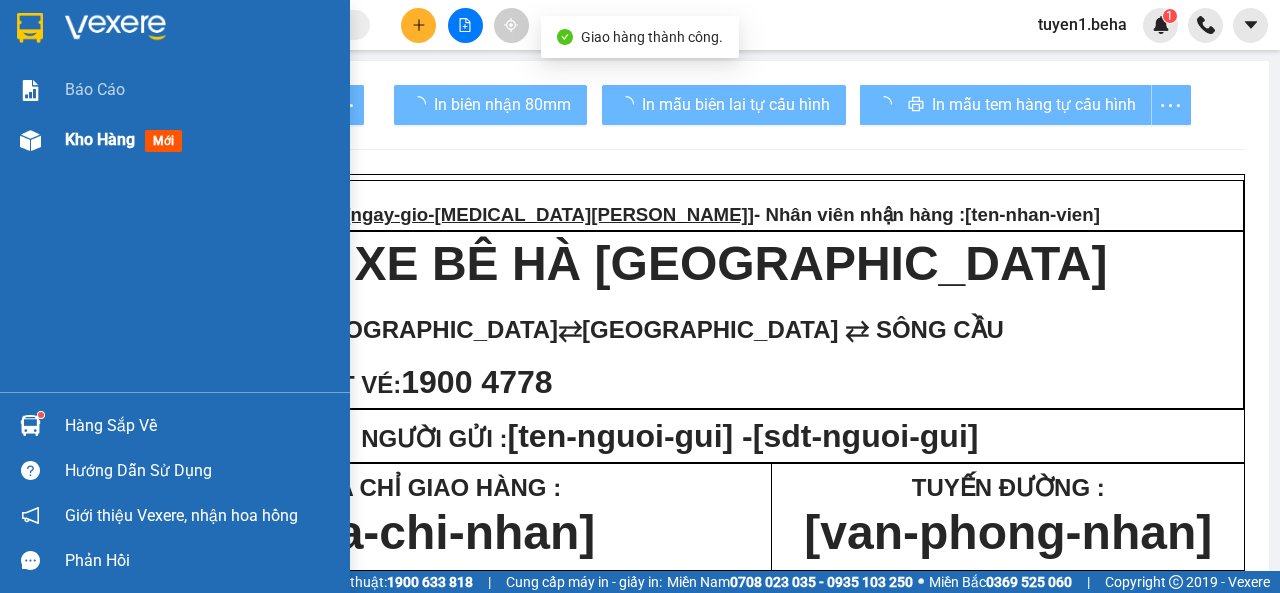 click on "Kho hàng" at bounding box center (100, 139) 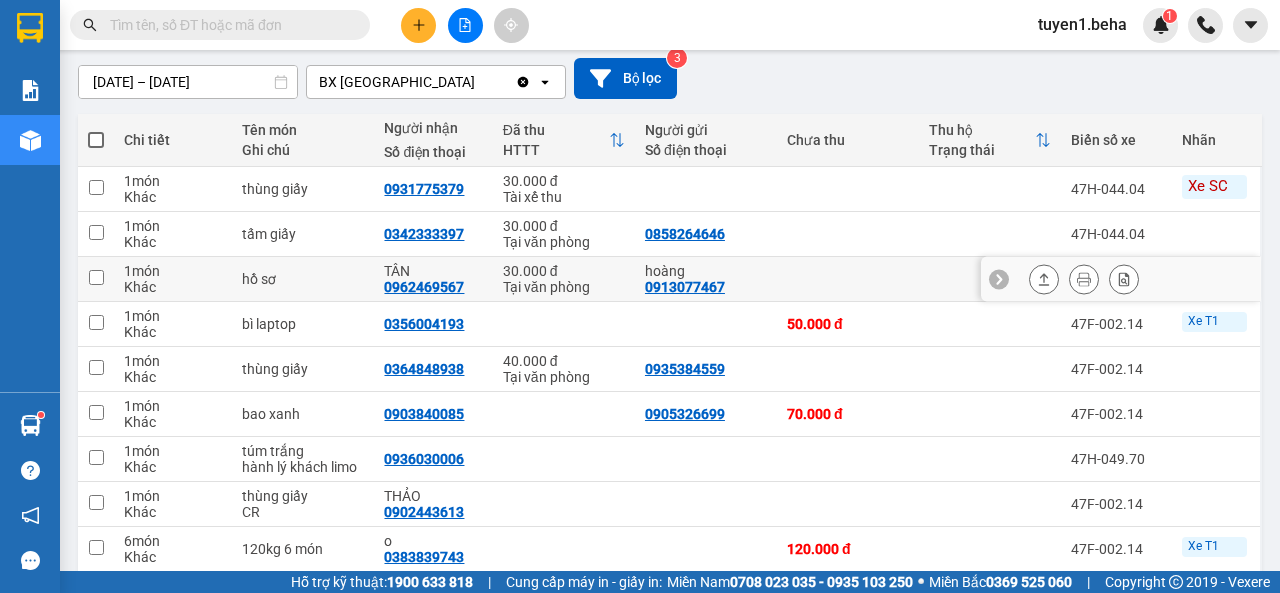 scroll, scrollTop: 200, scrollLeft: 0, axis: vertical 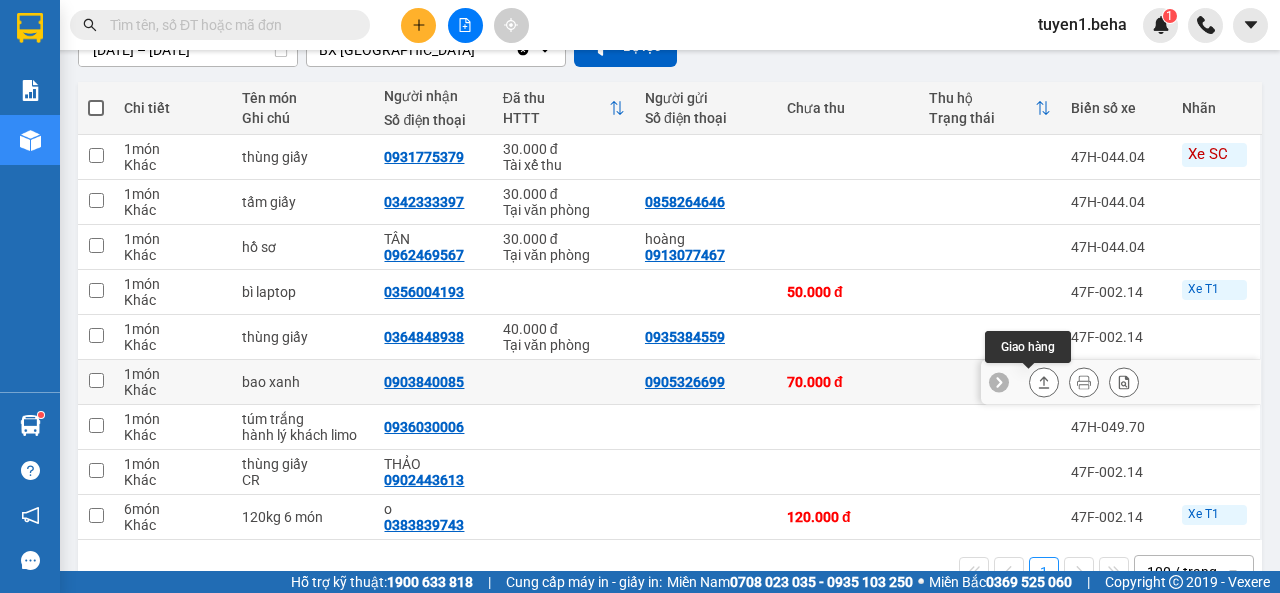 click 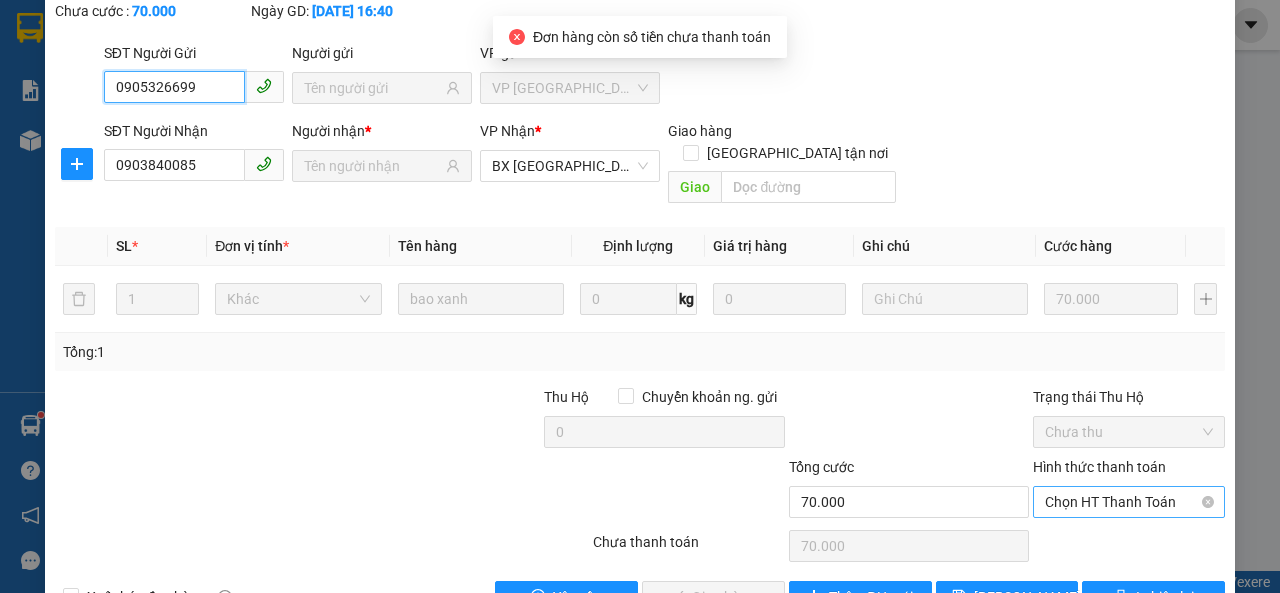 scroll, scrollTop: 171, scrollLeft: 0, axis: vertical 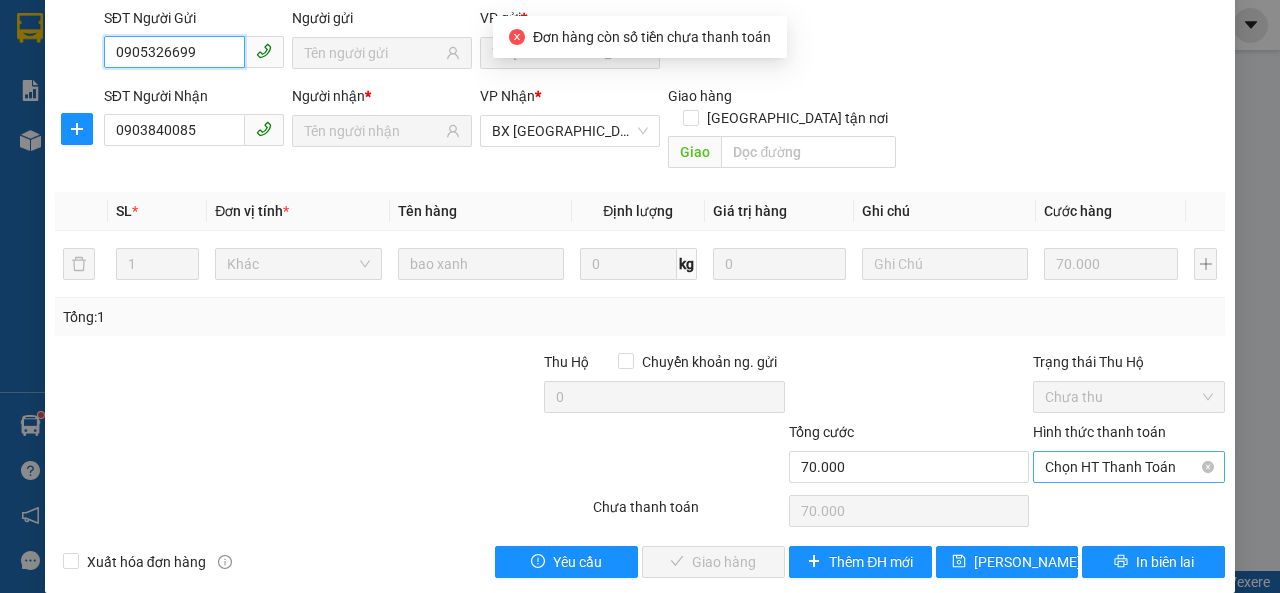 click on "Chọn HT Thanh Toán" at bounding box center [1129, 467] 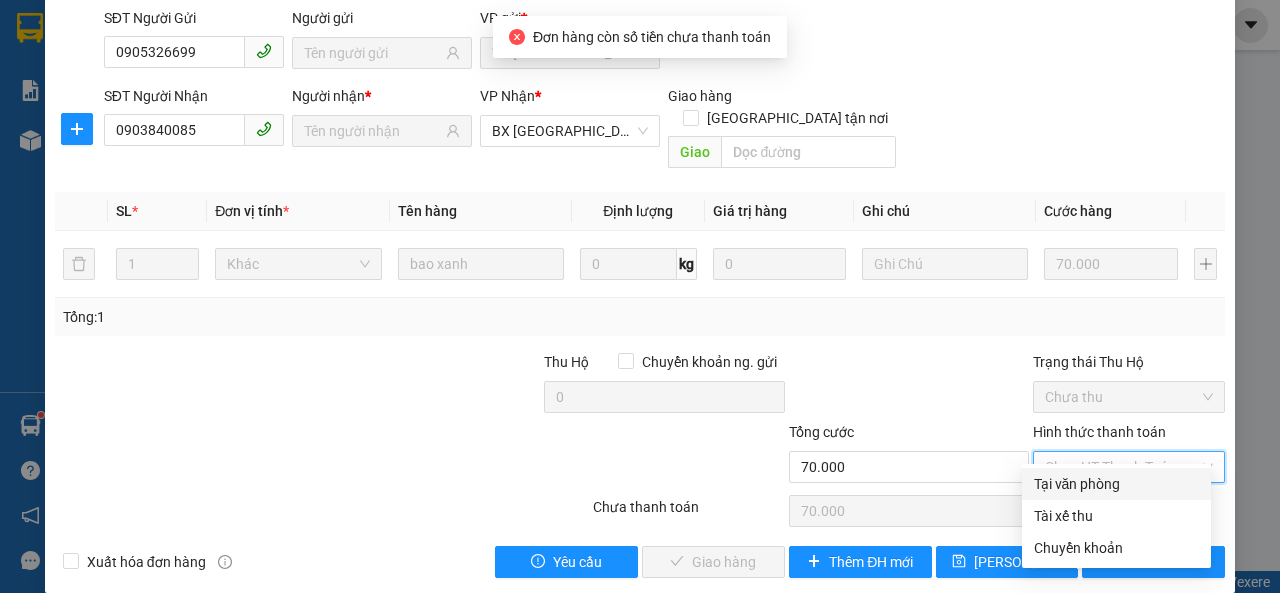 drag, startPoint x: 1102, startPoint y: 479, endPoint x: 1066, endPoint y: 479, distance: 36 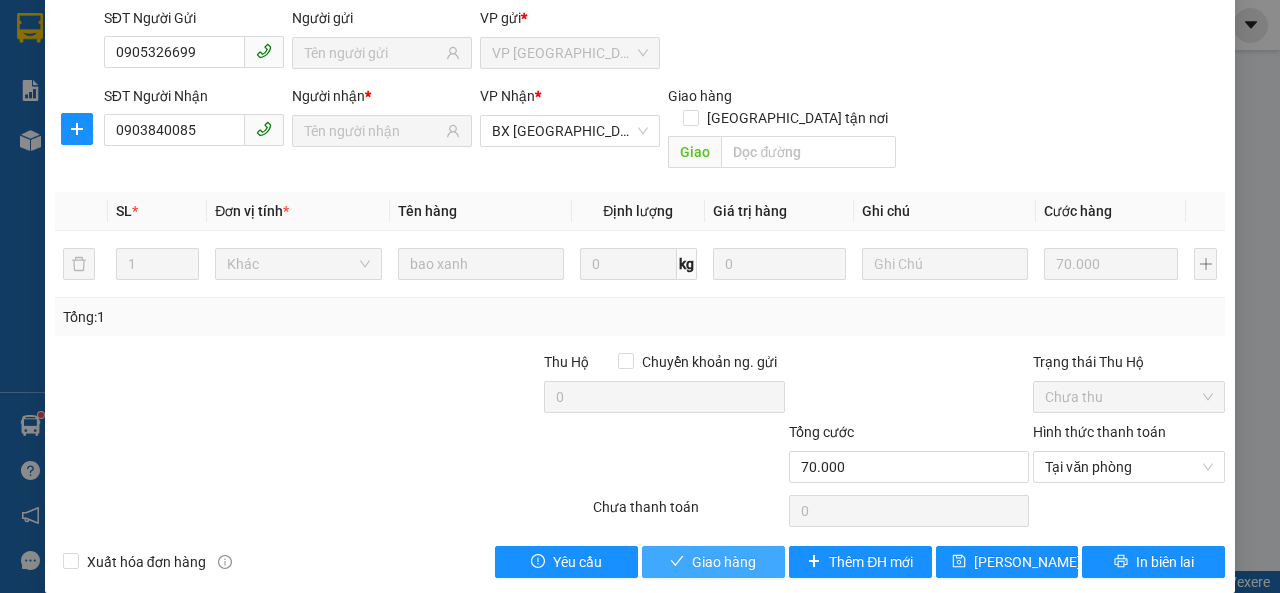 drag, startPoint x: 690, startPoint y: 545, endPoint x: 573, endPoint y: 465, distance: 141.73567 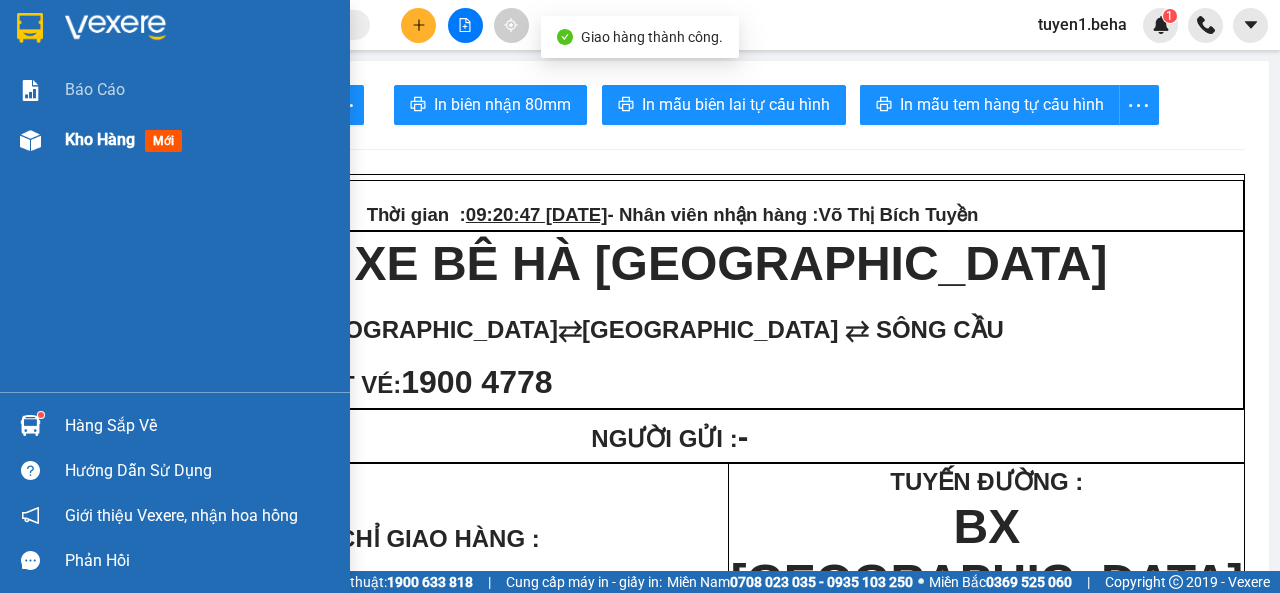 click on "Kho hàng" at bounding box center [100, 139] 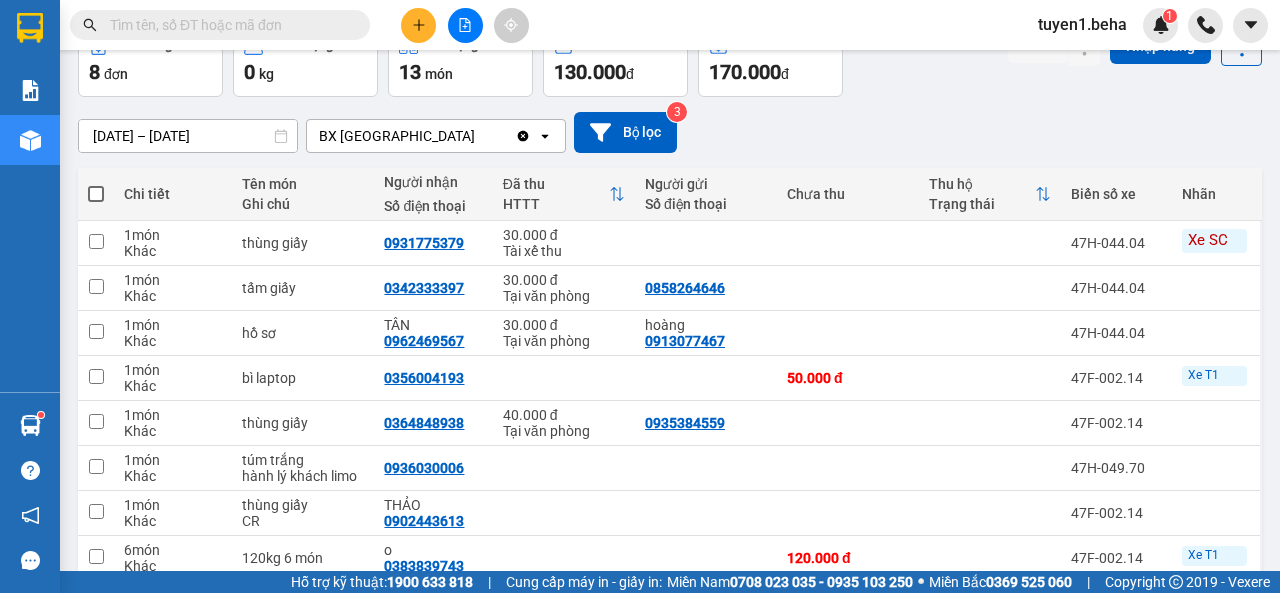 scroll, scrollTop: 0, scrollLeft: 0, axis: both 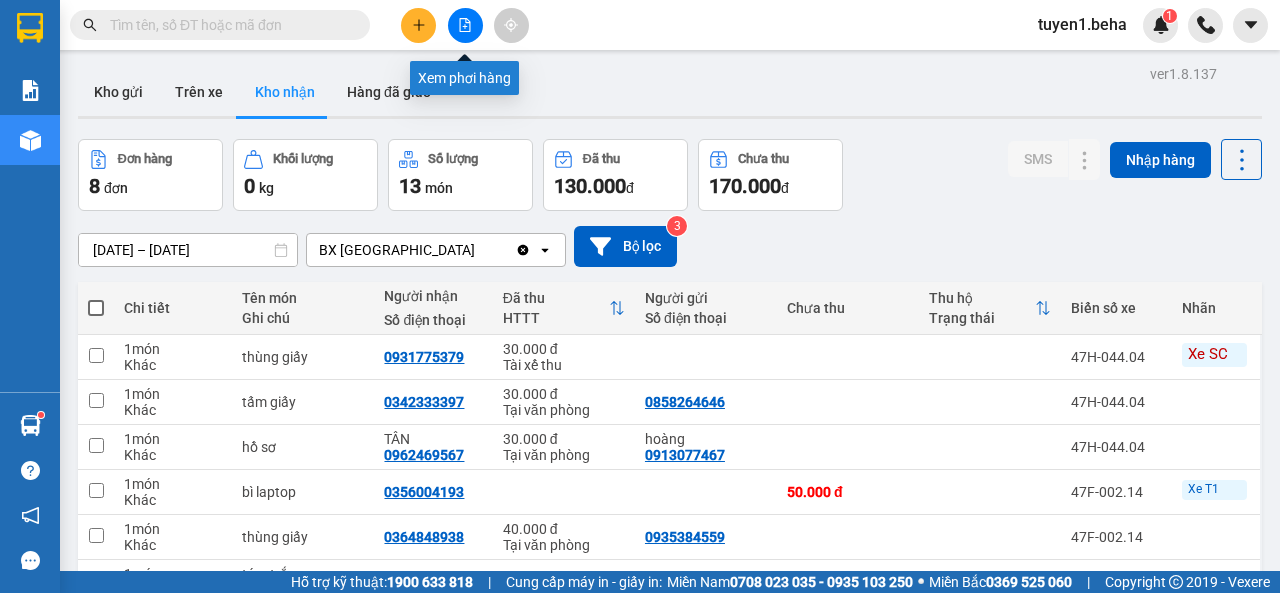click at bounding box center [465, 25] 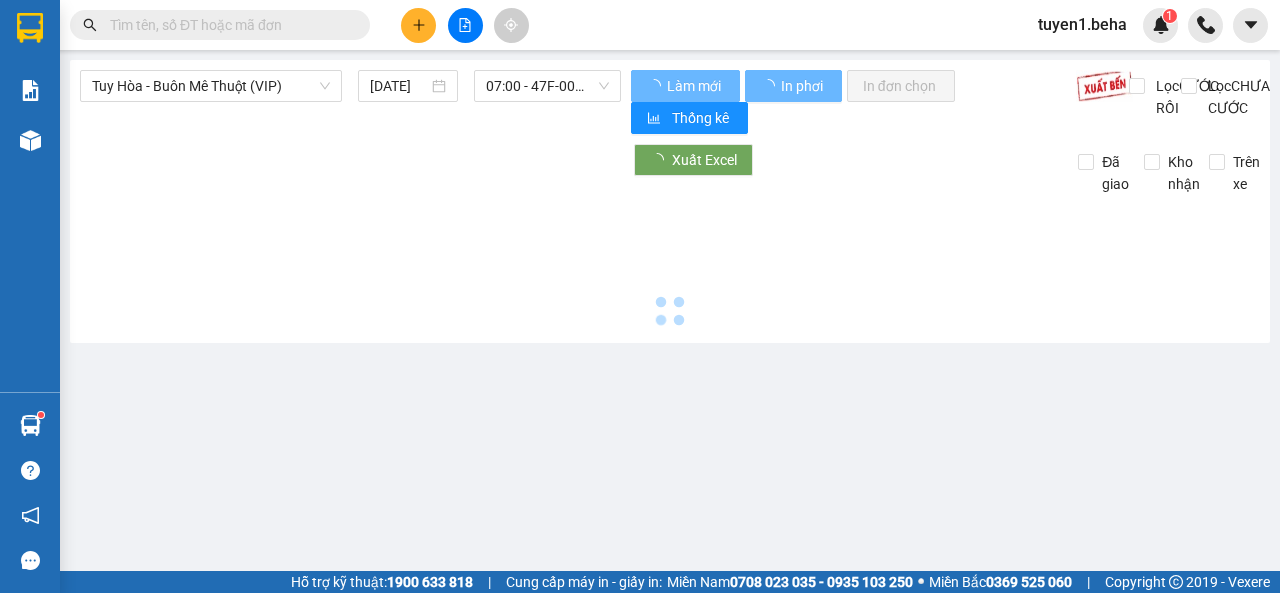 click on "Tuy Hòa - Buôn Mê Thuột (VIP)" at bounding box center [211, 86] 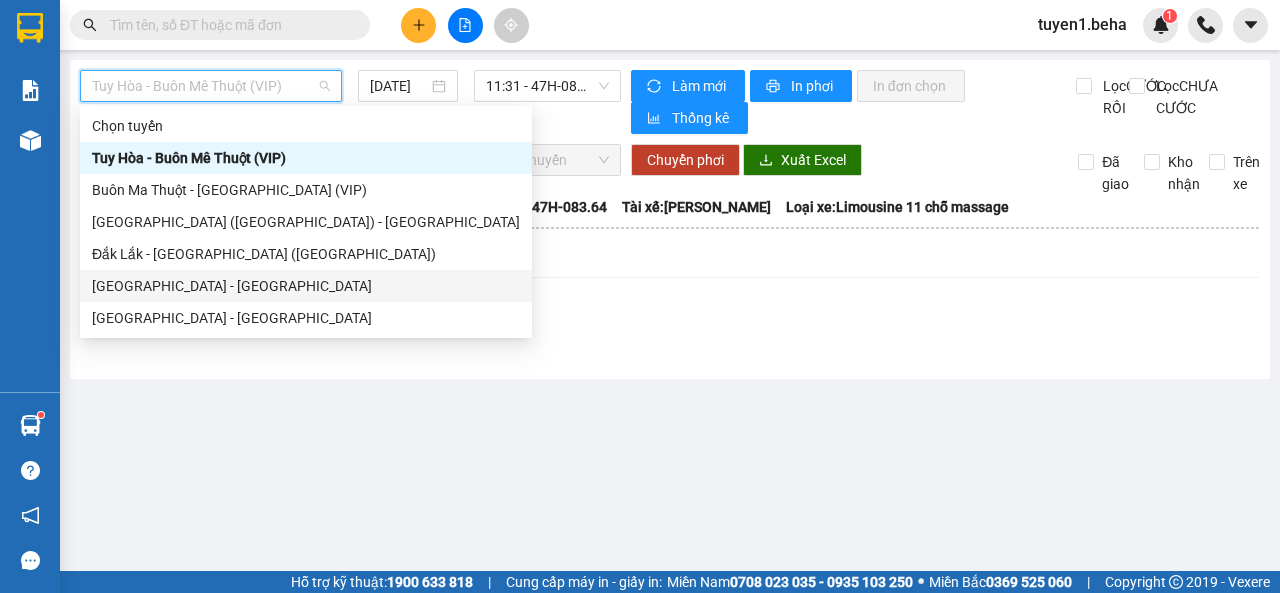 click on "[GEOGRAPHIC_DATA] - [GEOGRAPHIC_DATA]" at bounding box center [306, 286] 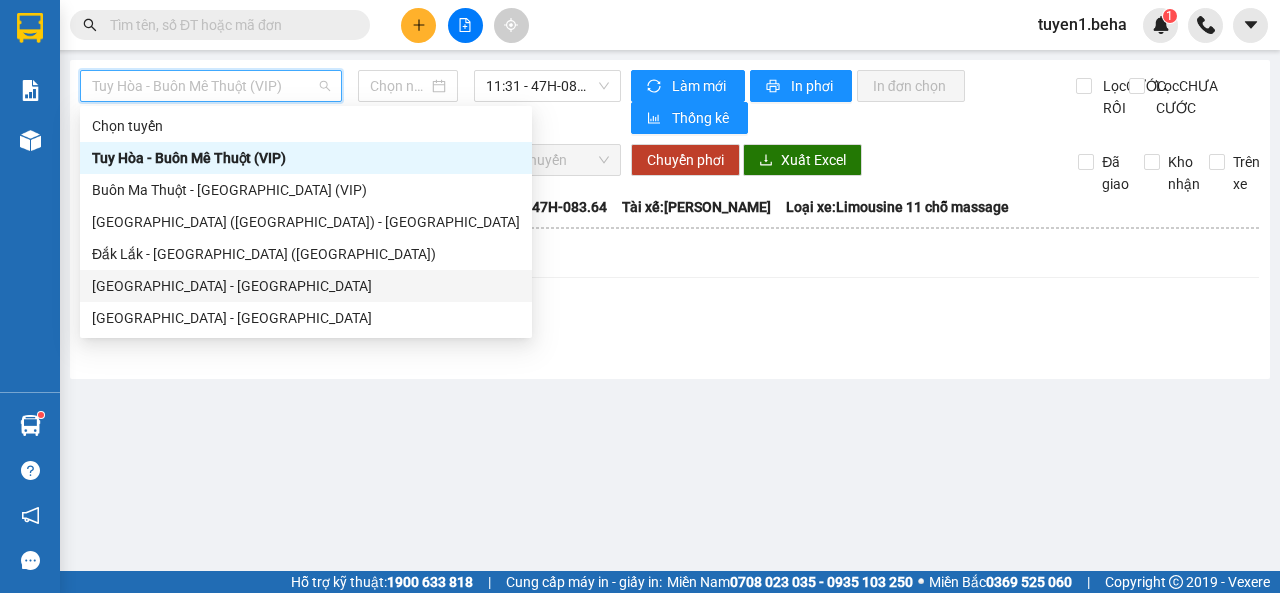 type on "[DATE]" 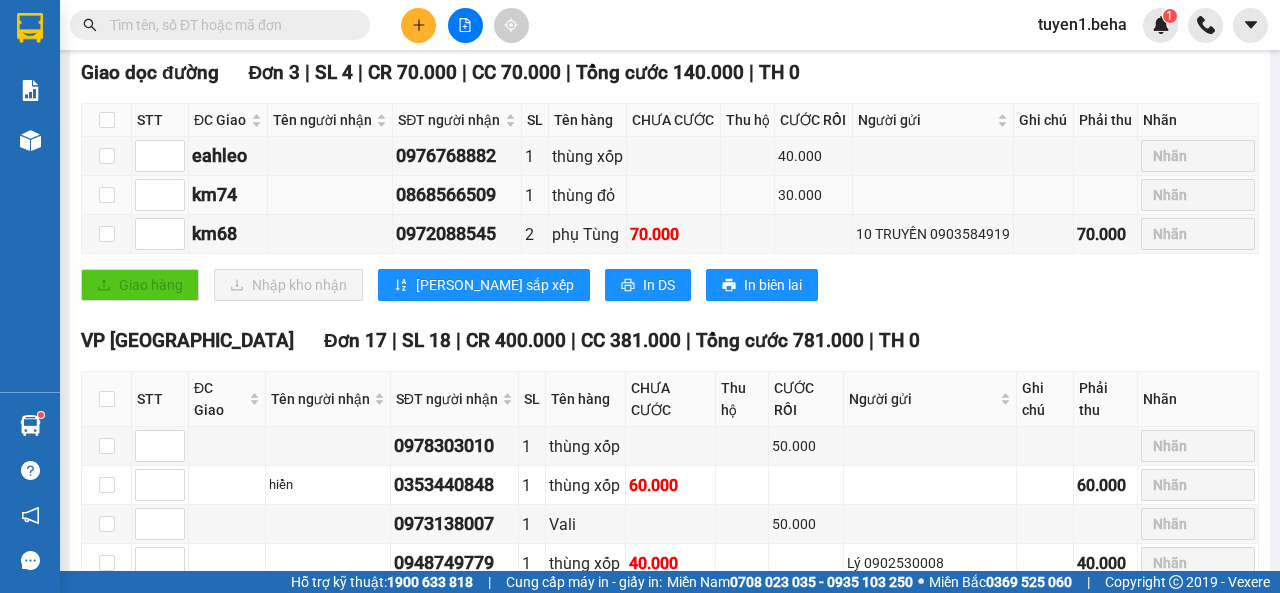 scroll, scrollTop: 300, scrollLeft: 0, axis: vertical 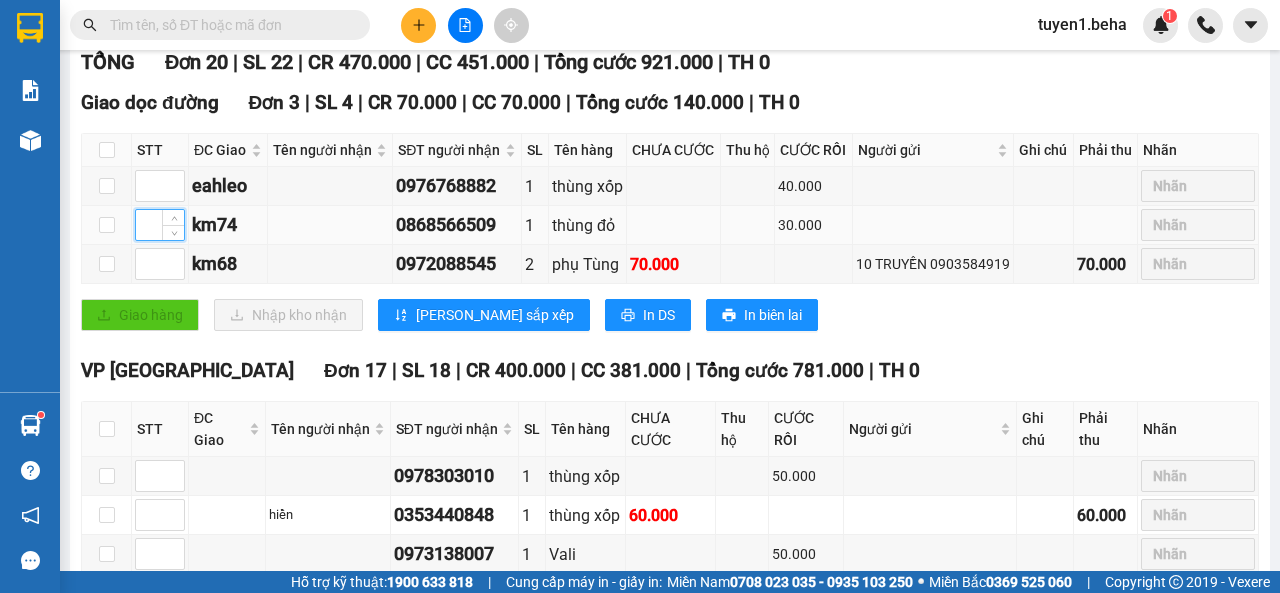 click at bounding box center [160, 225] 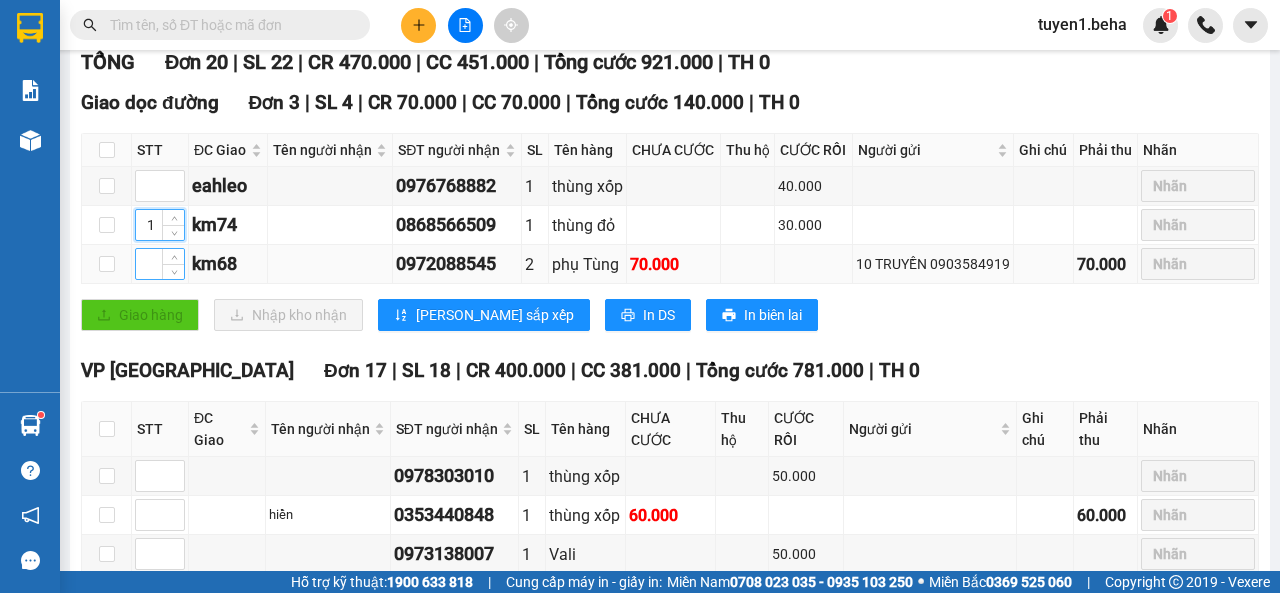 type on "1" 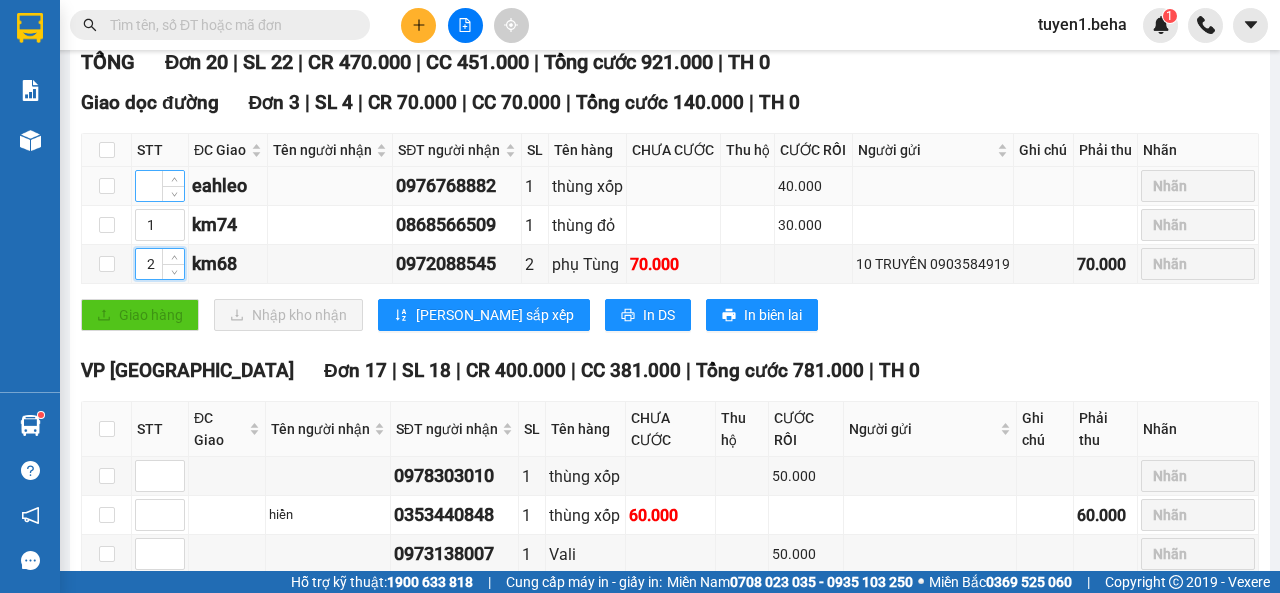 type on "2" 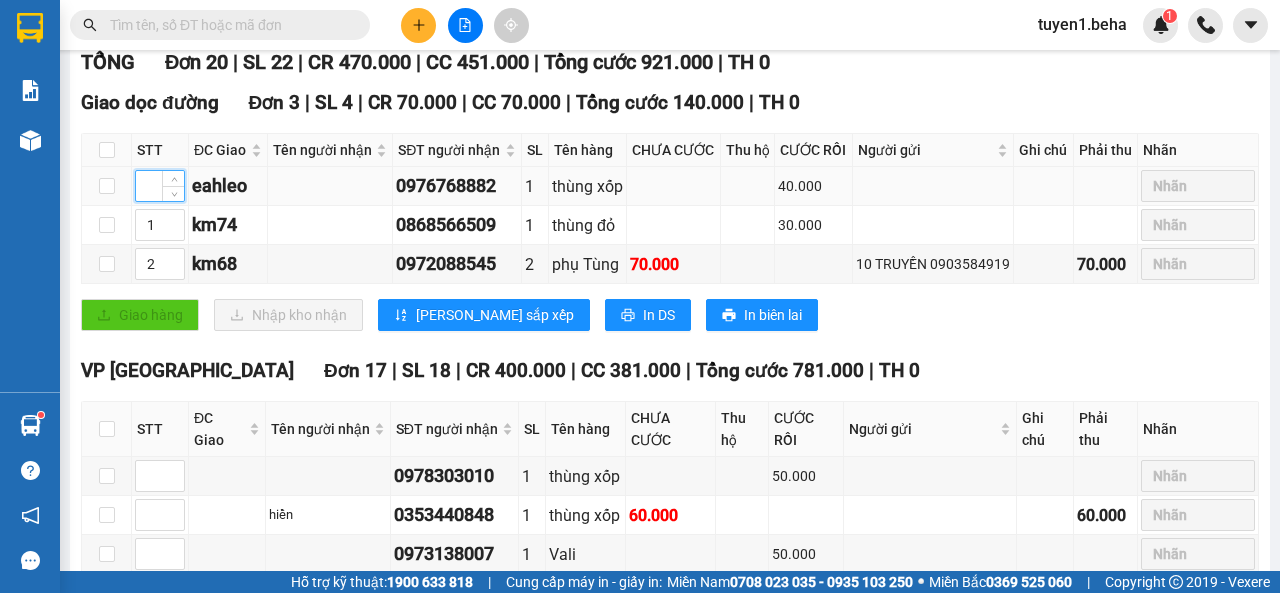 click at bounding box center (160, 186) 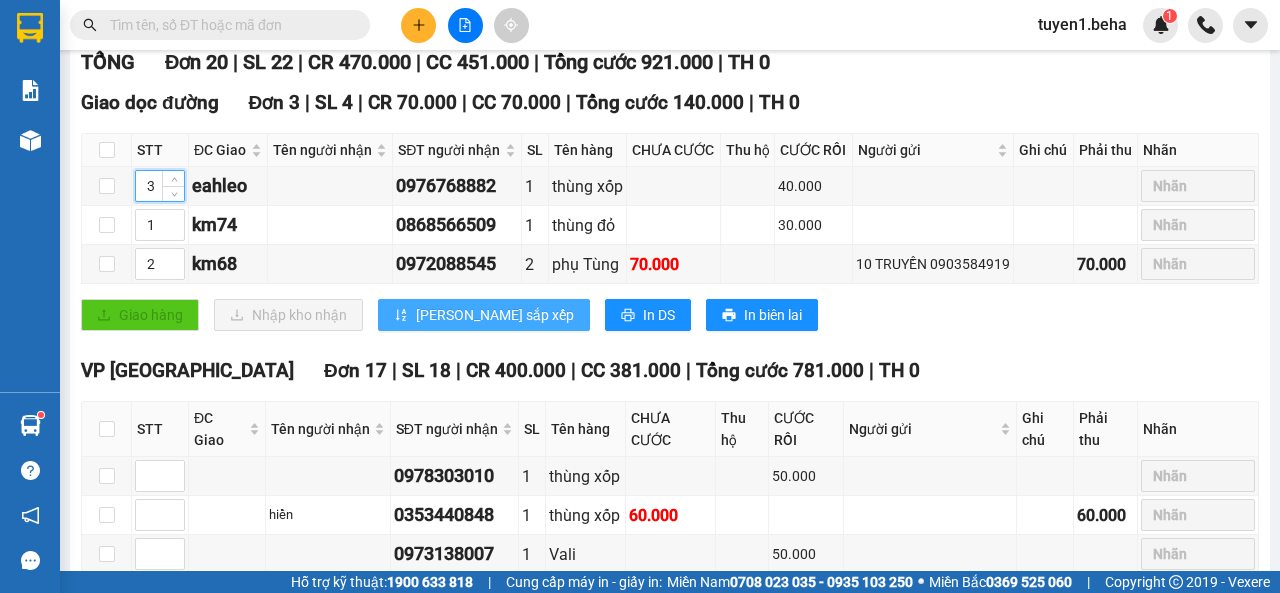type on "3" 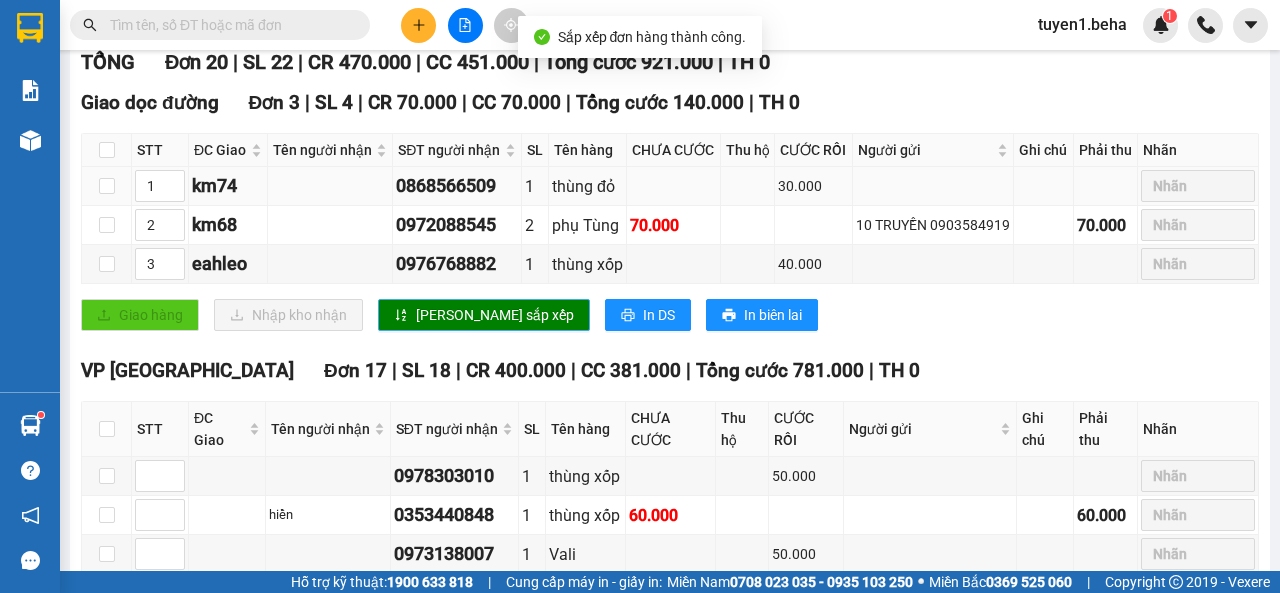 scroll, scrollTop: 0, scrollLeft: 0, axis: both 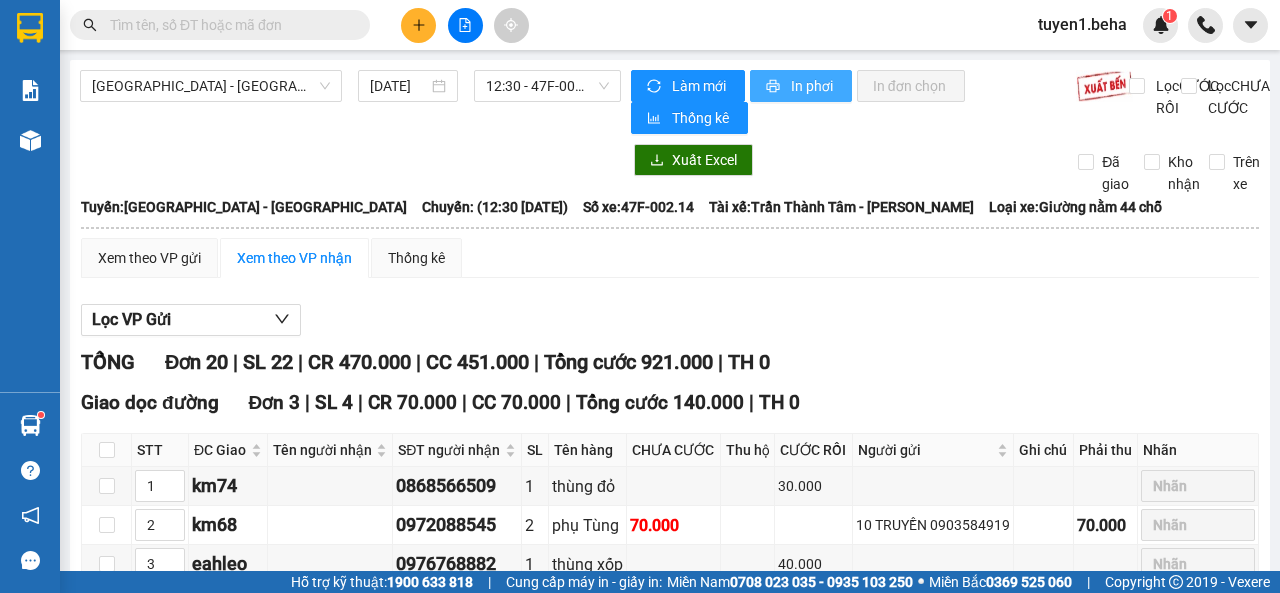 click on "In phơi" at bounding box center [813, 86] 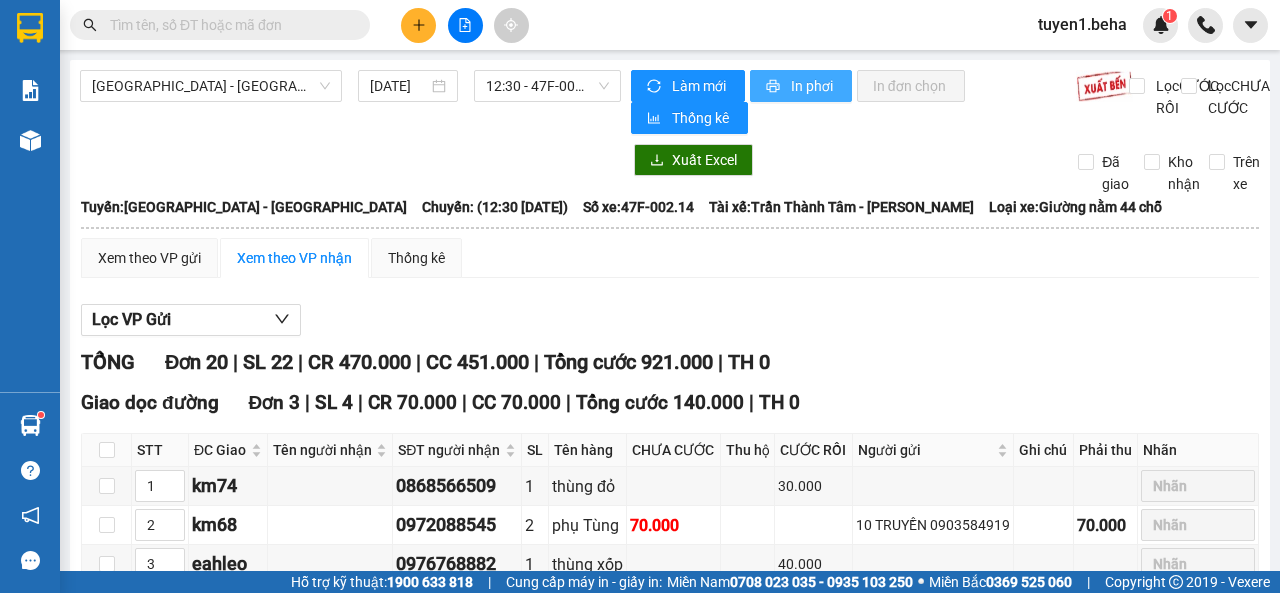 scroll, scrollTop: 0, scrollLeft: 0, axis: both 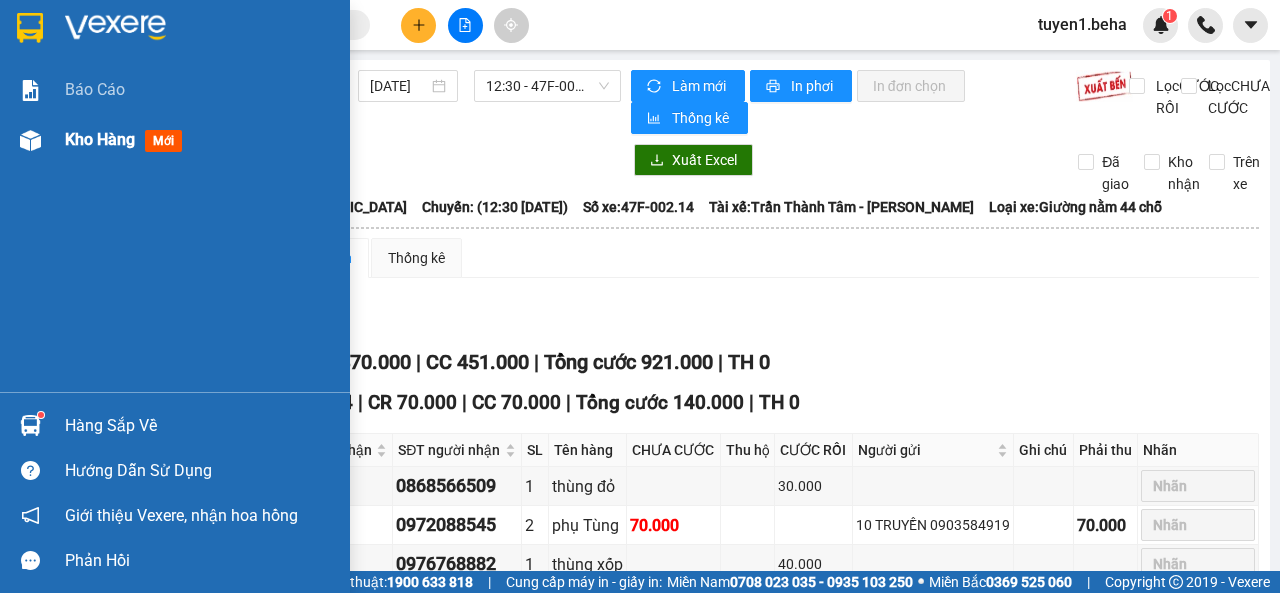 click on "Kho hàng" at bounding box center [100, 139] 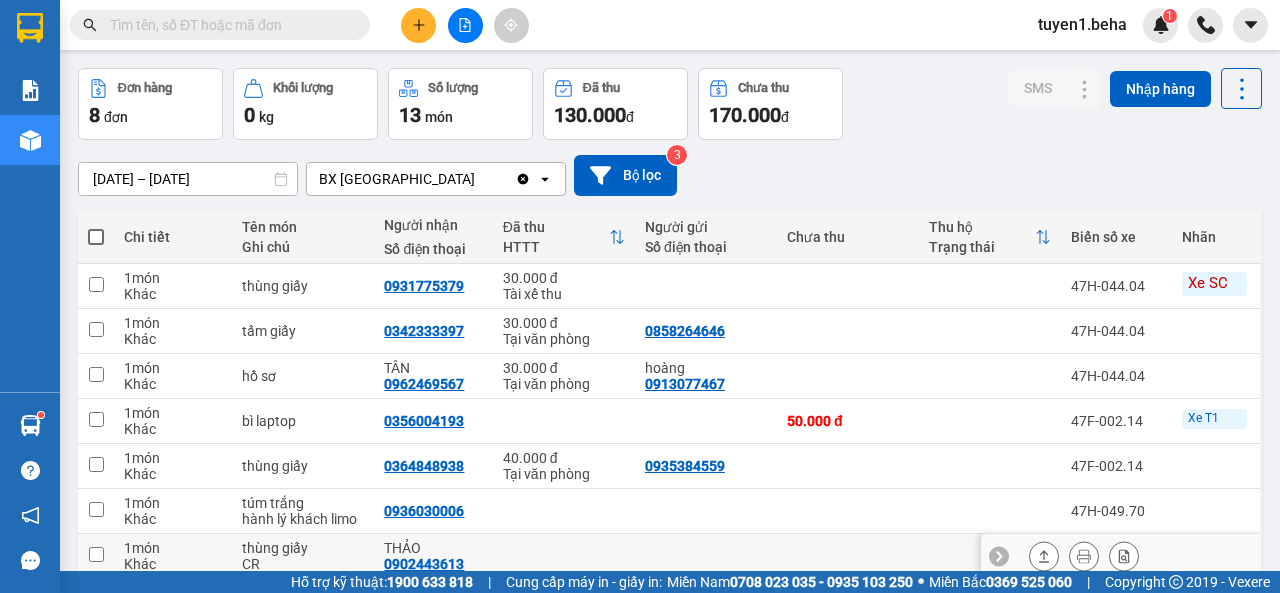 scroll, scrollTop: 0, scrollLeft: 0, axis: both 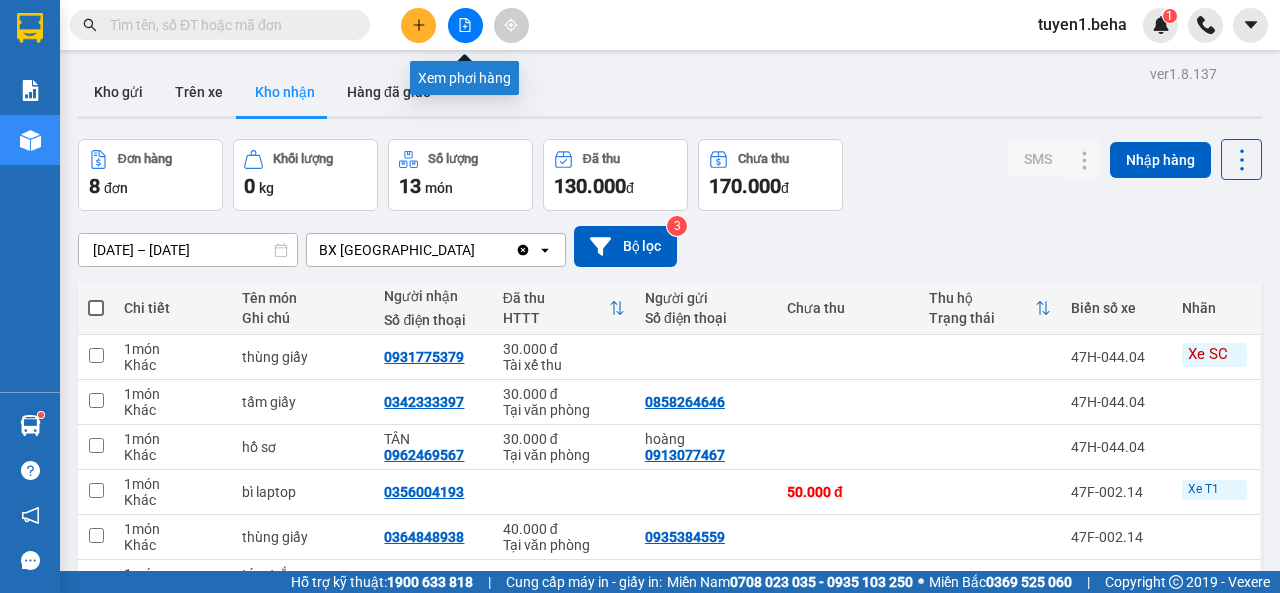 click at bounding box center (465, 25) 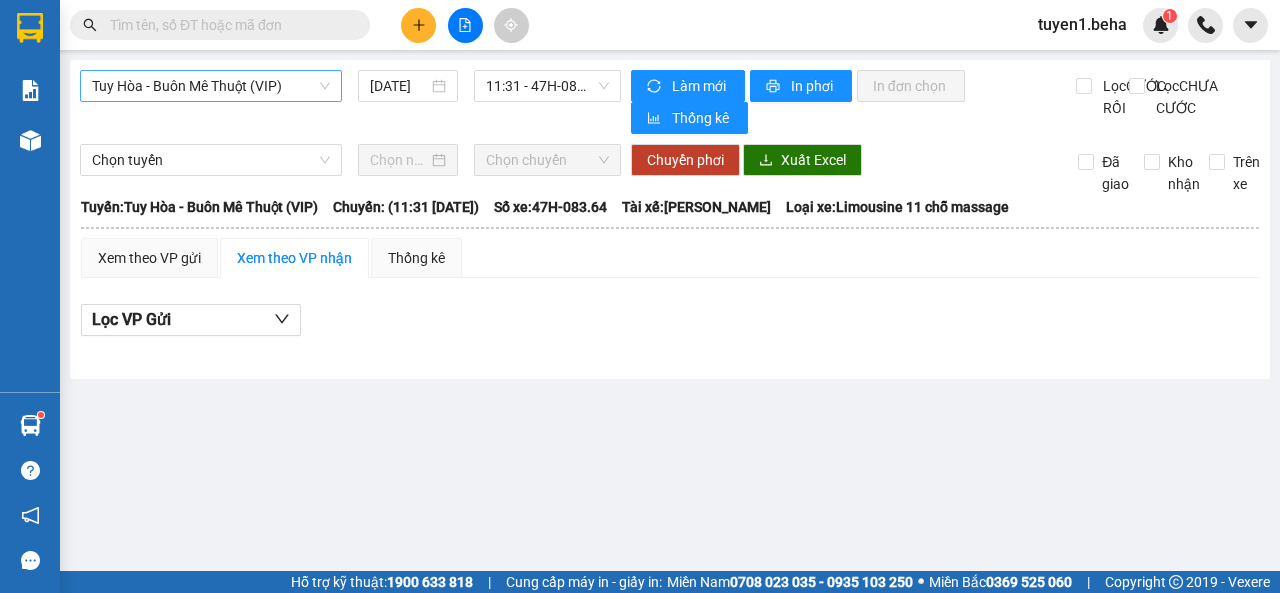 click on "Tuy Hòa - Buôn Mê Thuột (VIP)" at bounding box center (211, 86) 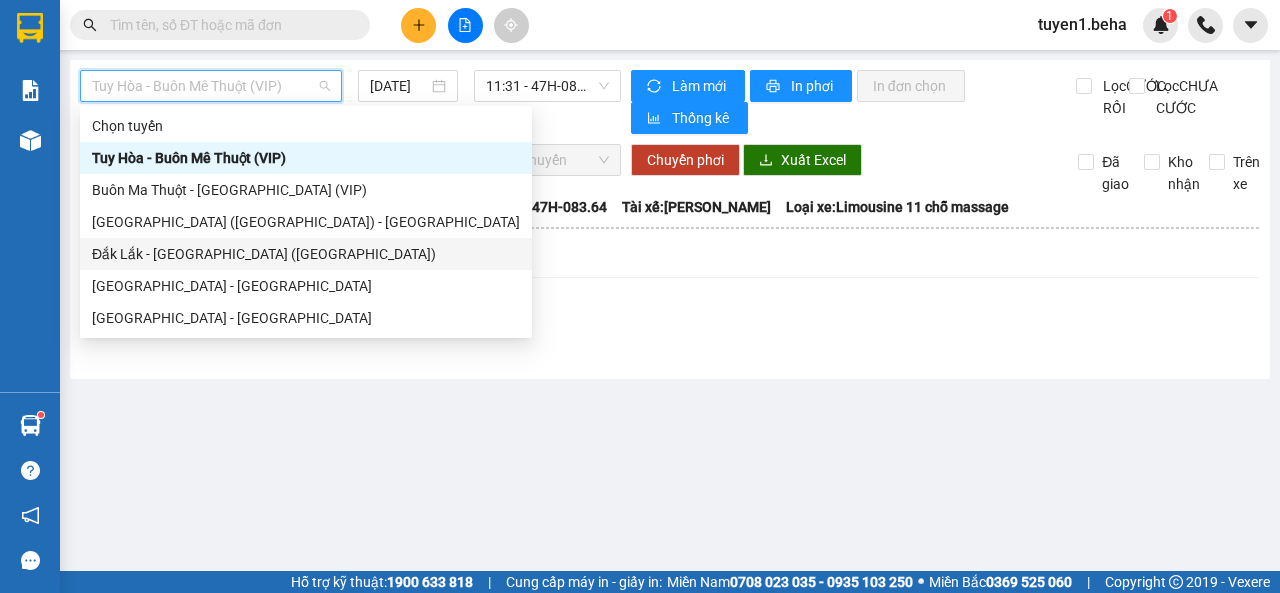 click on "Đắk Lắk - [GEOGRAPHIC_DATA] ([GEOGRAPHIC_DATA])" at bounding box center [306, 254] 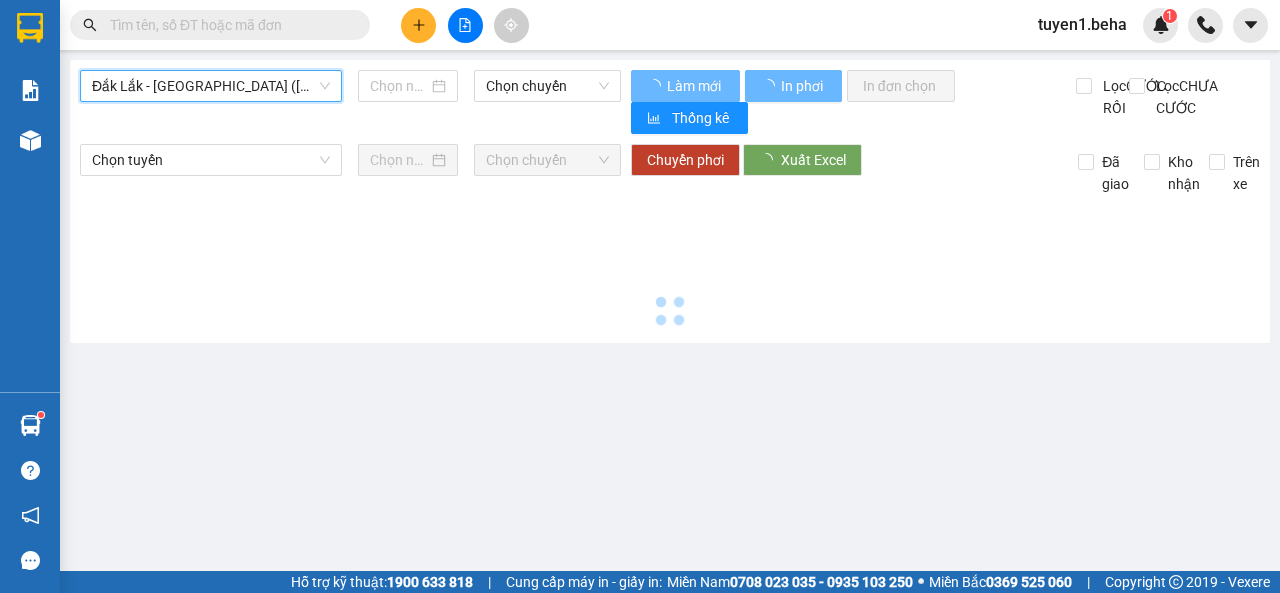 type on "[DATE]" 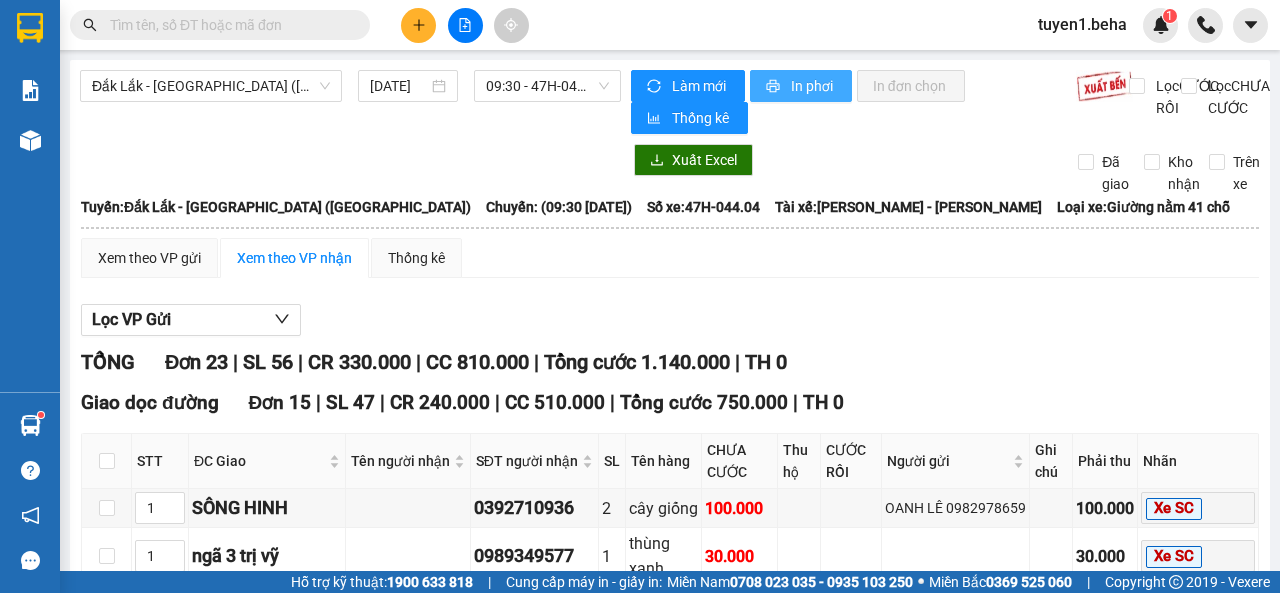 click on "In phơi" at bounding box center [813, 86] 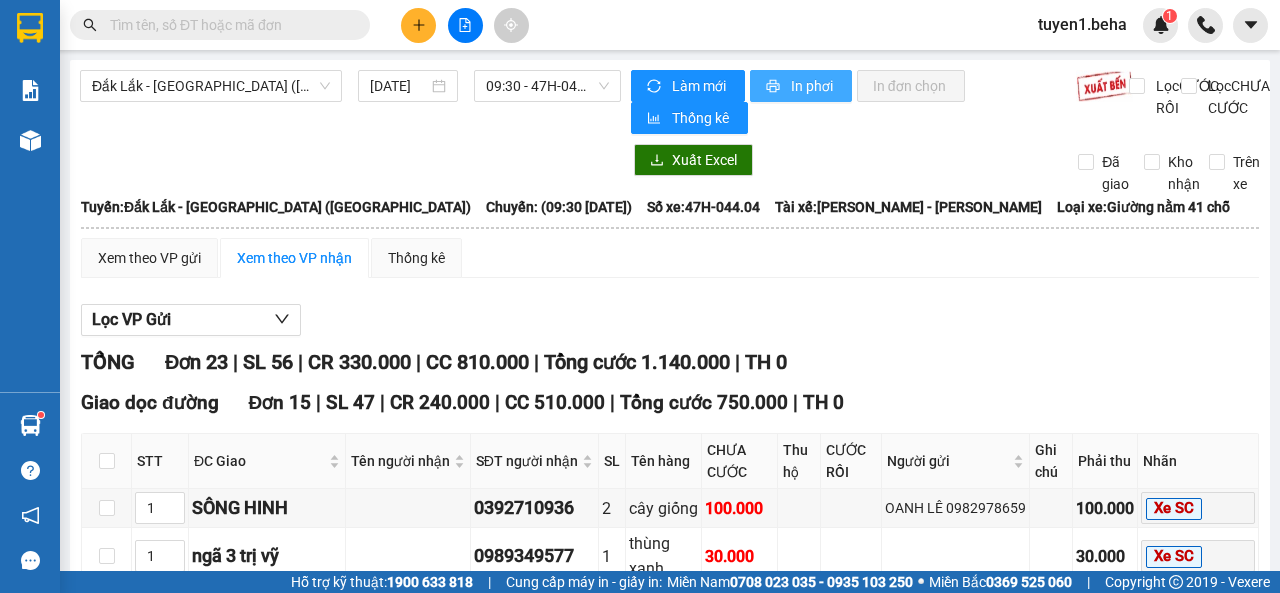 scroll, scrollTop: 0, scrollLeft: 0, axis: both 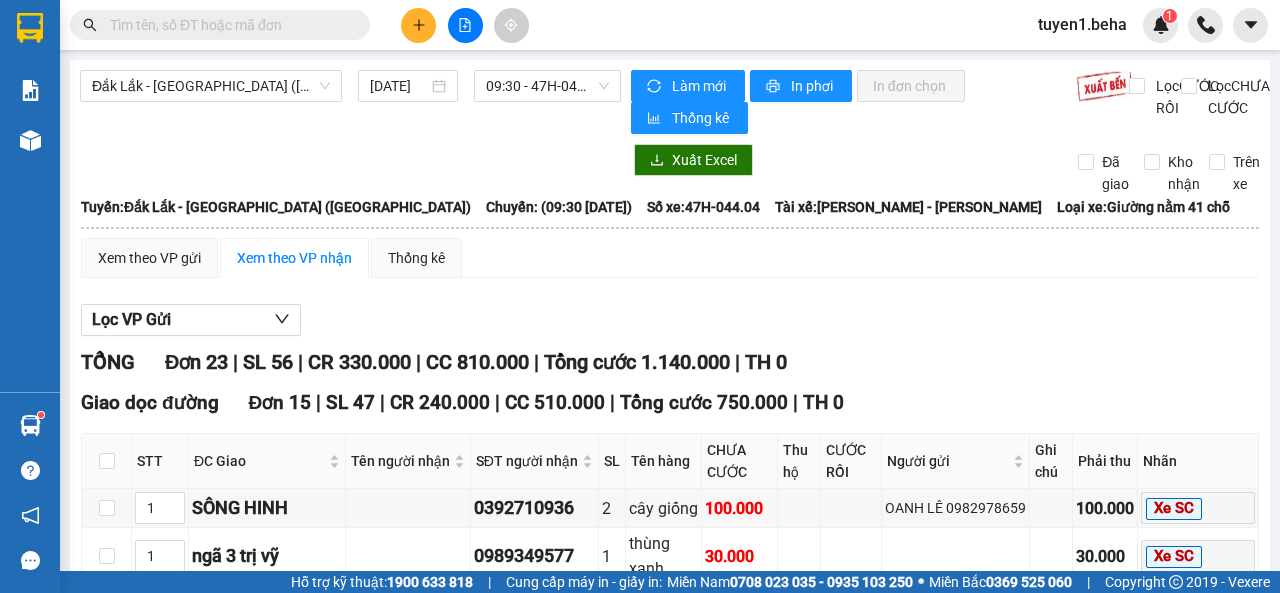 click at bounding box center [350, 160] 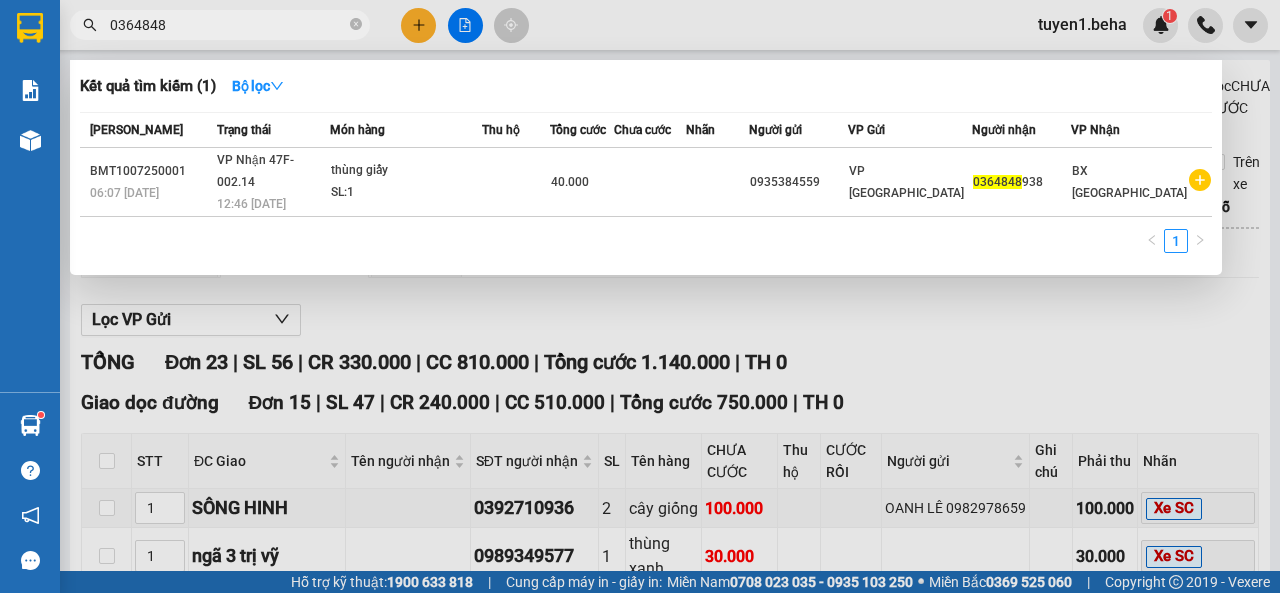 type on "0364848" 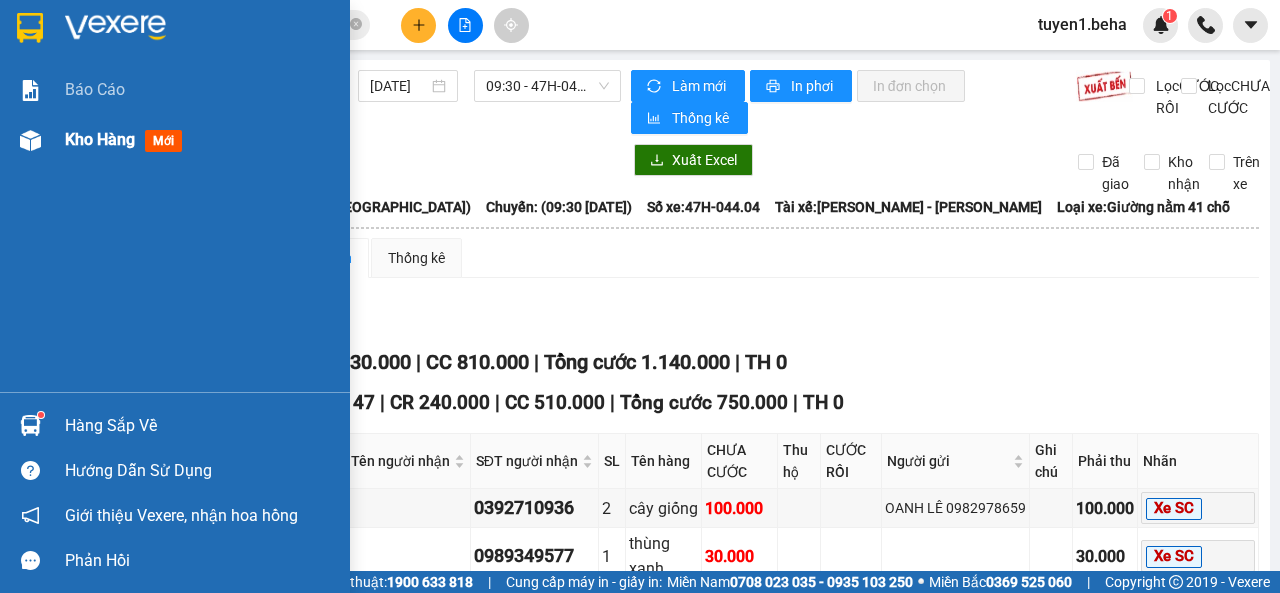 click on "Kho hàng" at bounding box center [100, 139] 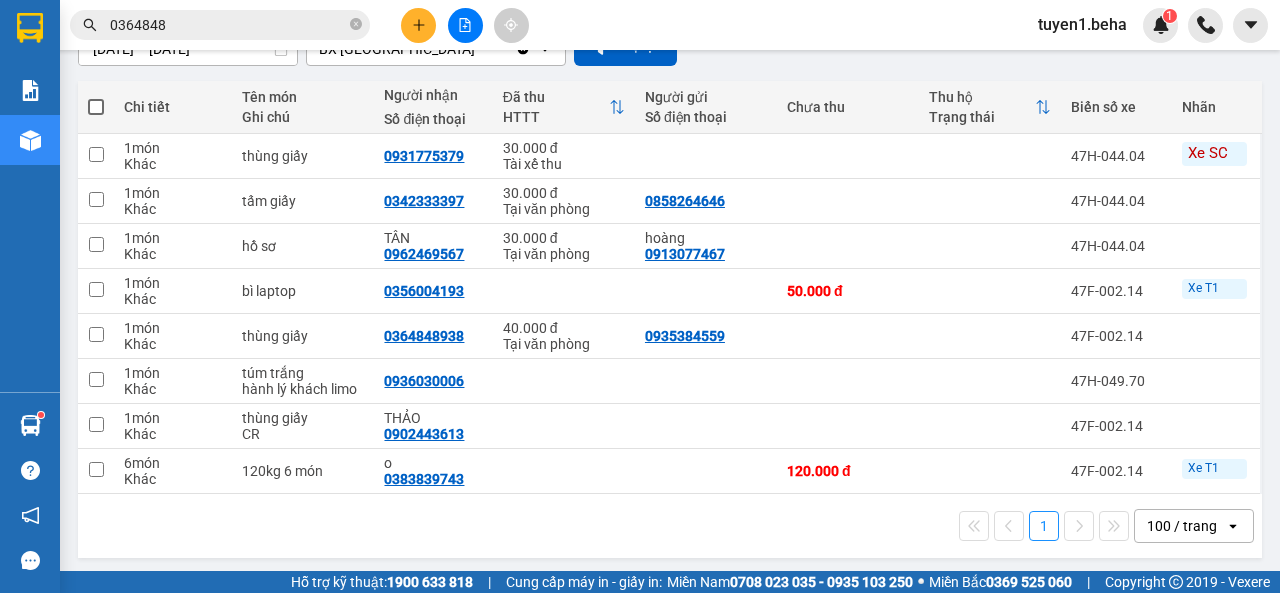 scroll, scrollTop: 207, scrollLeft: 0, axis: vertical 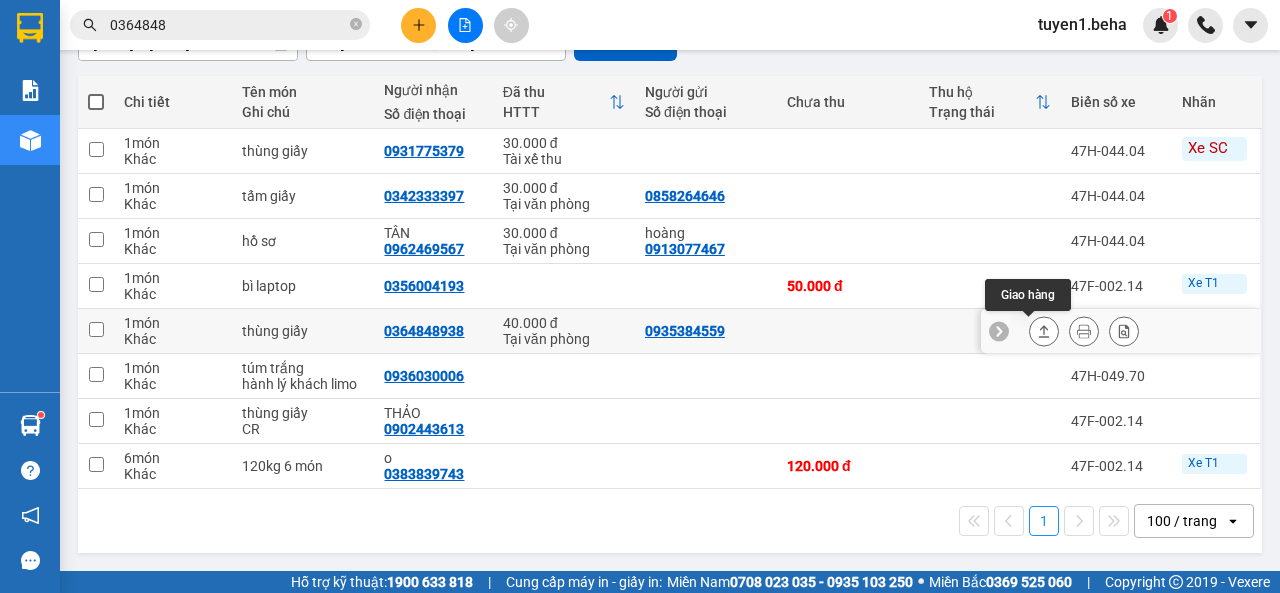 click 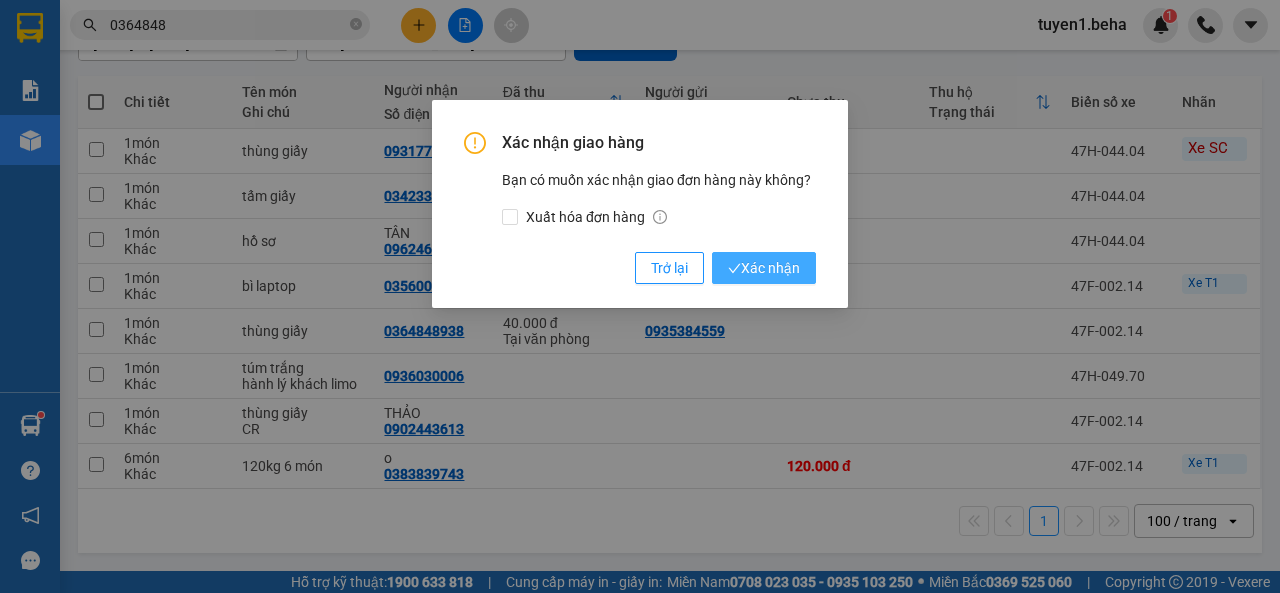 click on "Xác nhận" at bounding box center (764, 268) 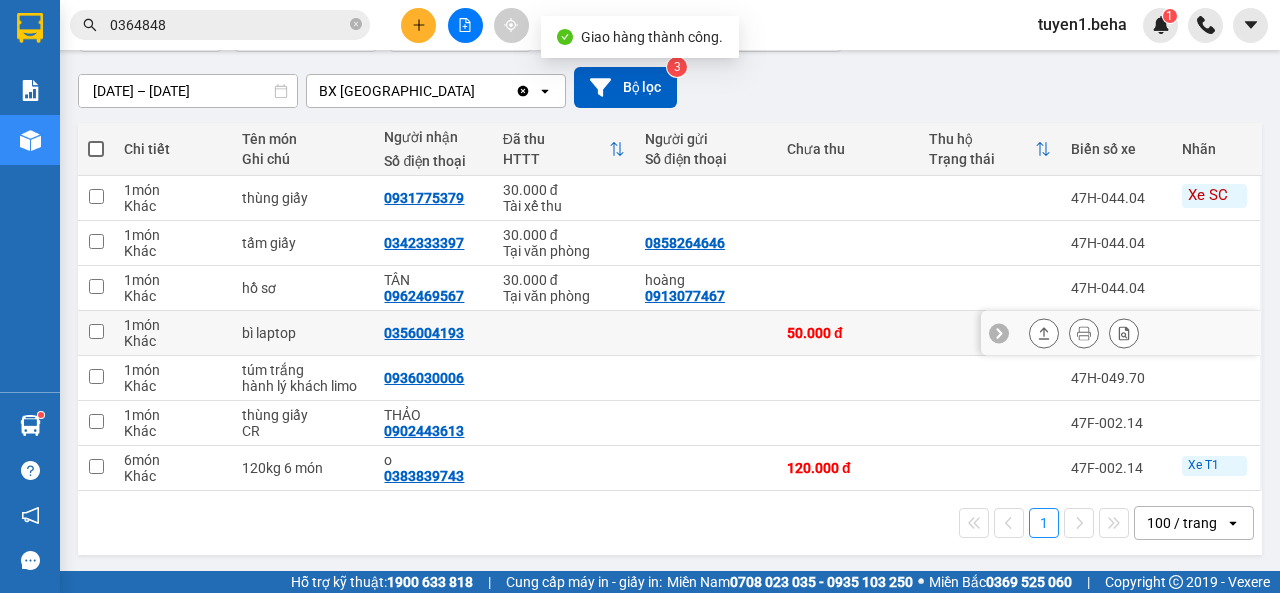 scroll, scrollTop: 162, scrollLeft: 0, axis: vertical 